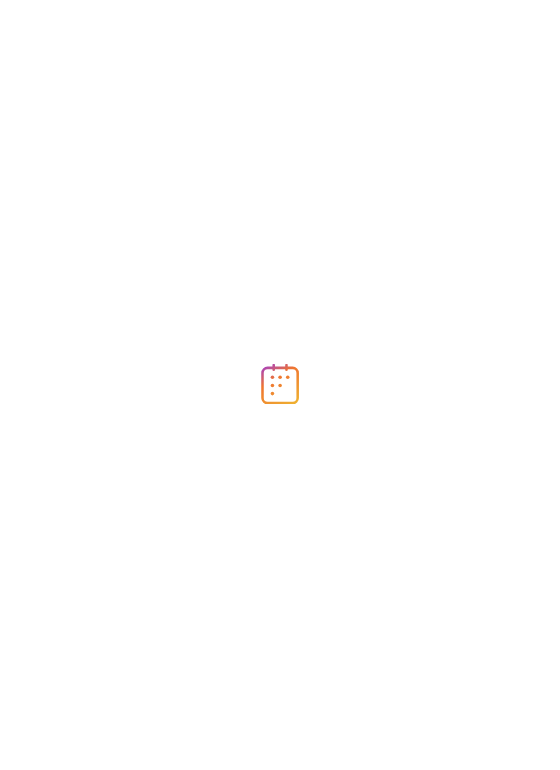 scroll, scrollTop: 0, scrollLeft: 0, axis: both 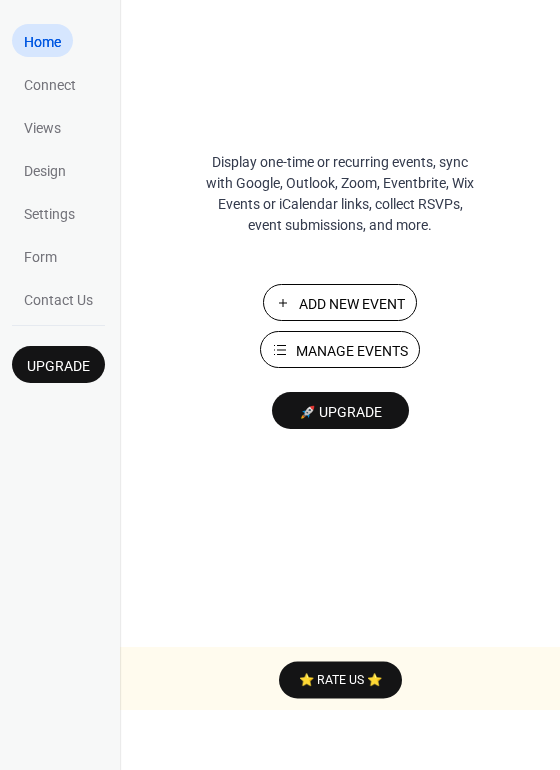 click on "Manage Events" at bounding box center (352, 351) 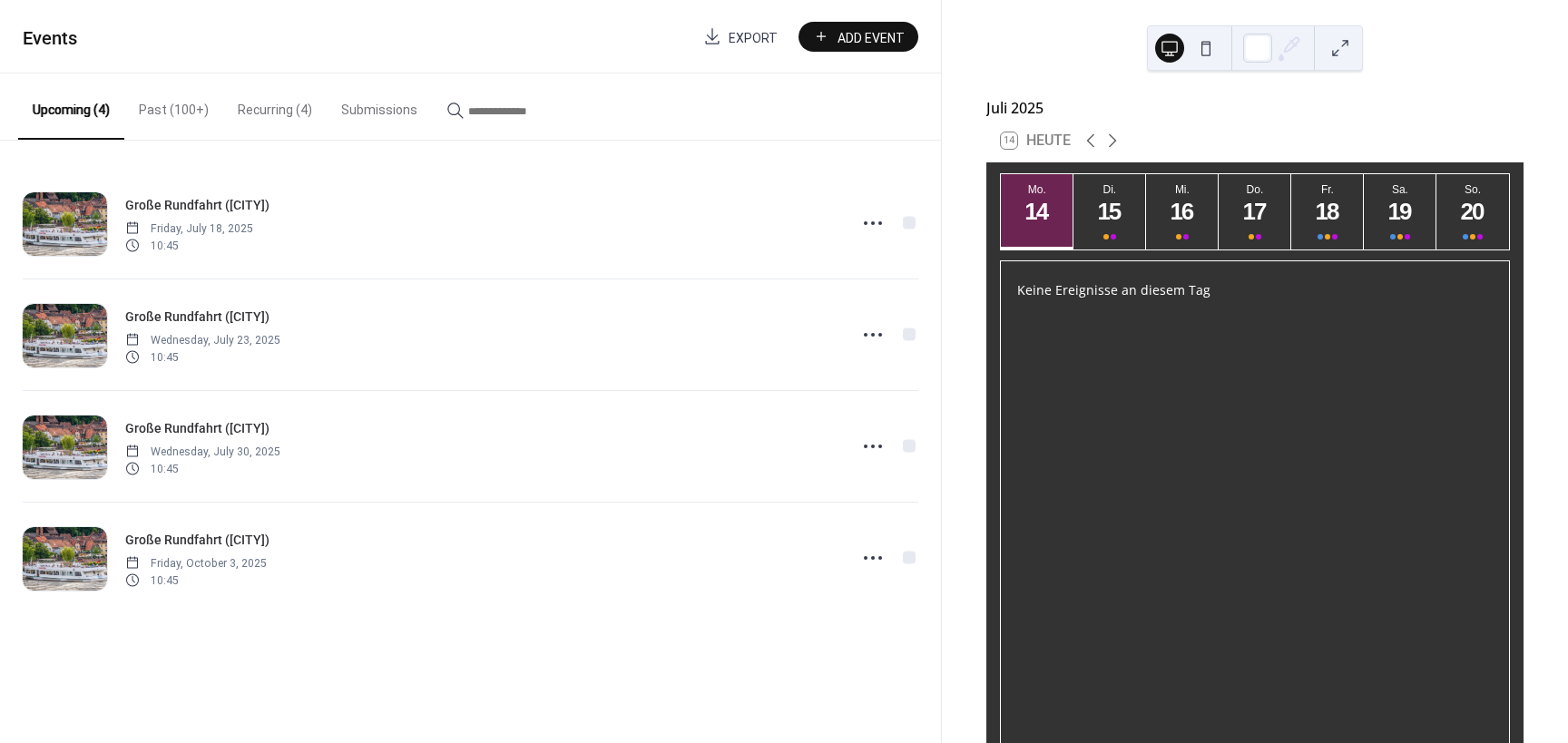 scroll, scrollTop: 0, scrollLeft: 0, axis: both 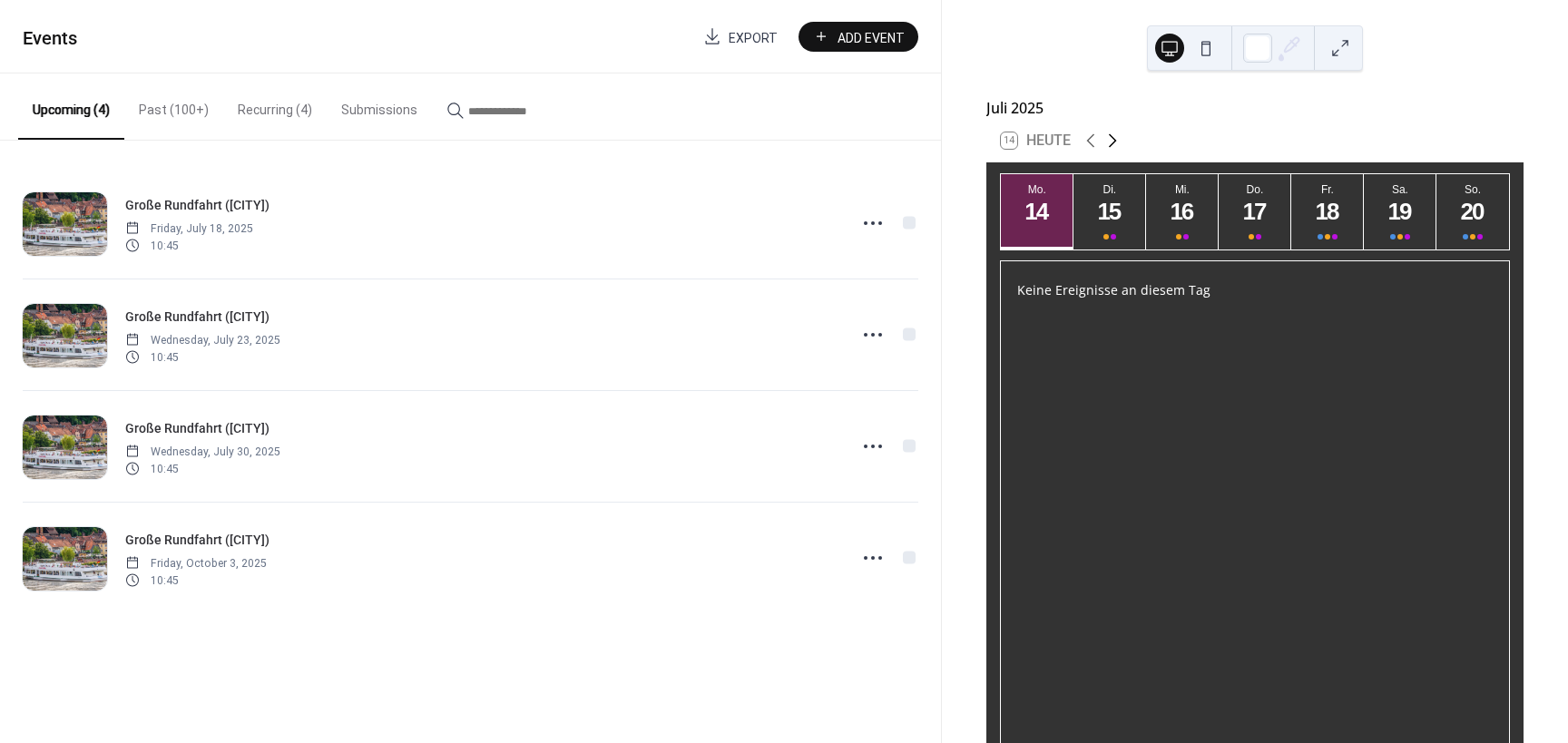 click 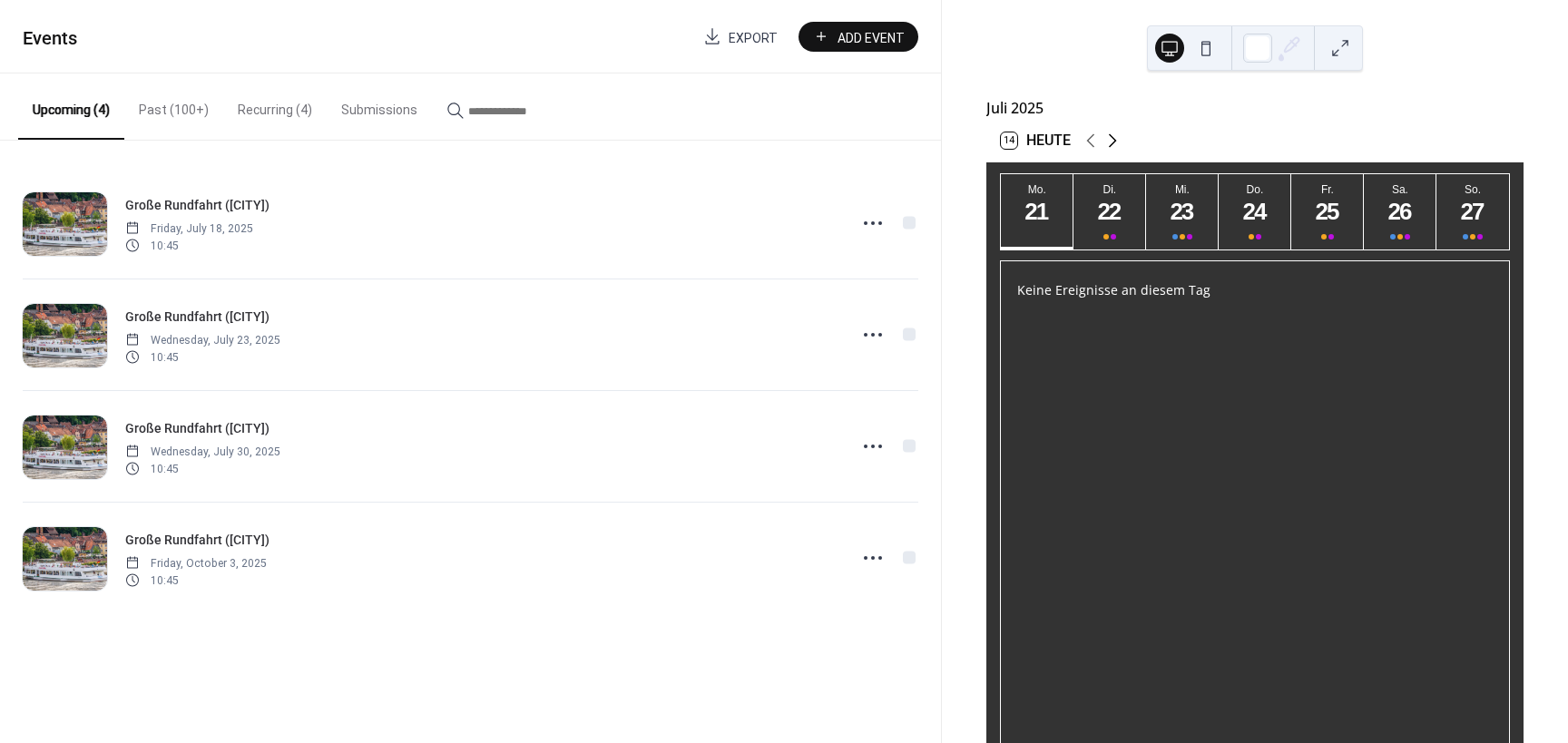 click 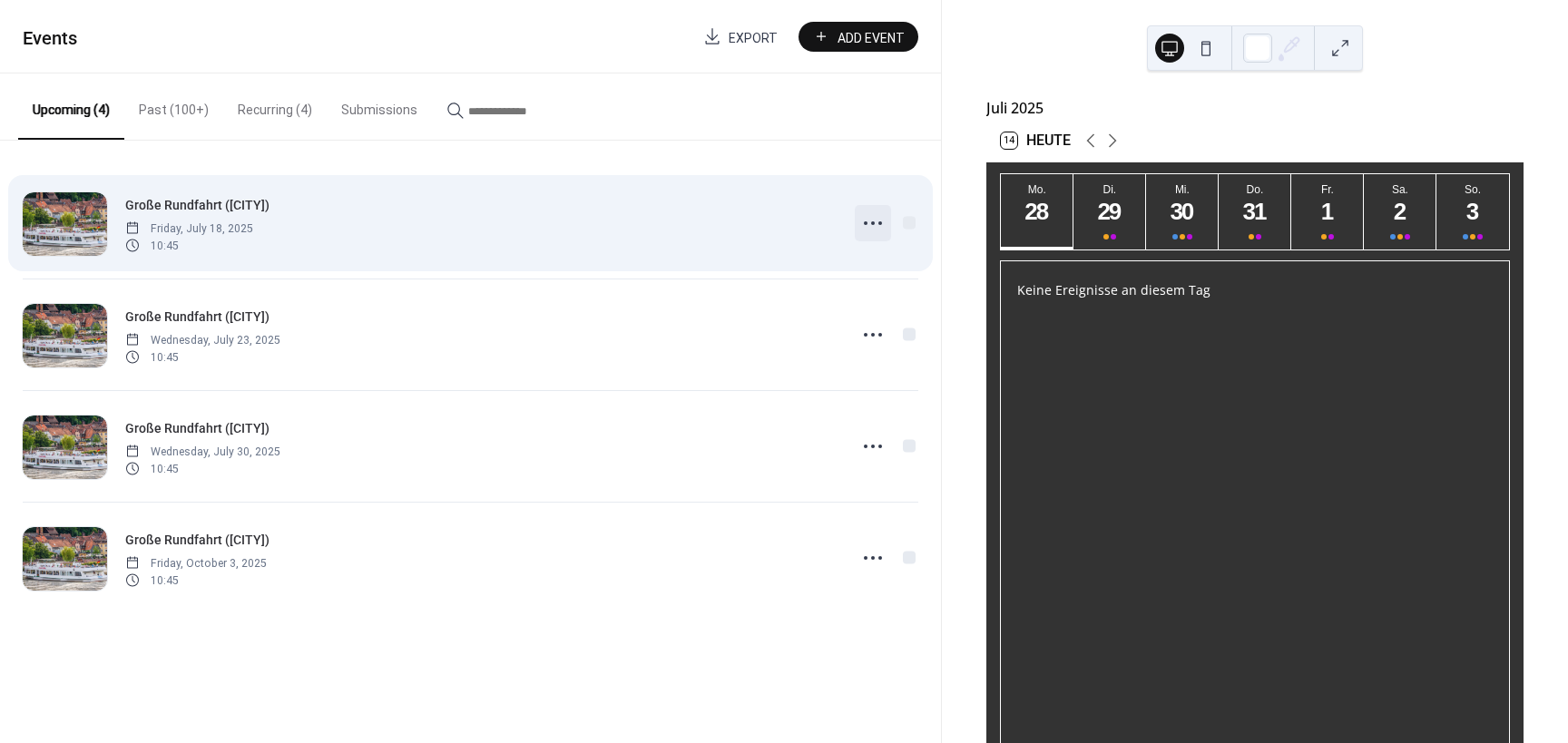 click 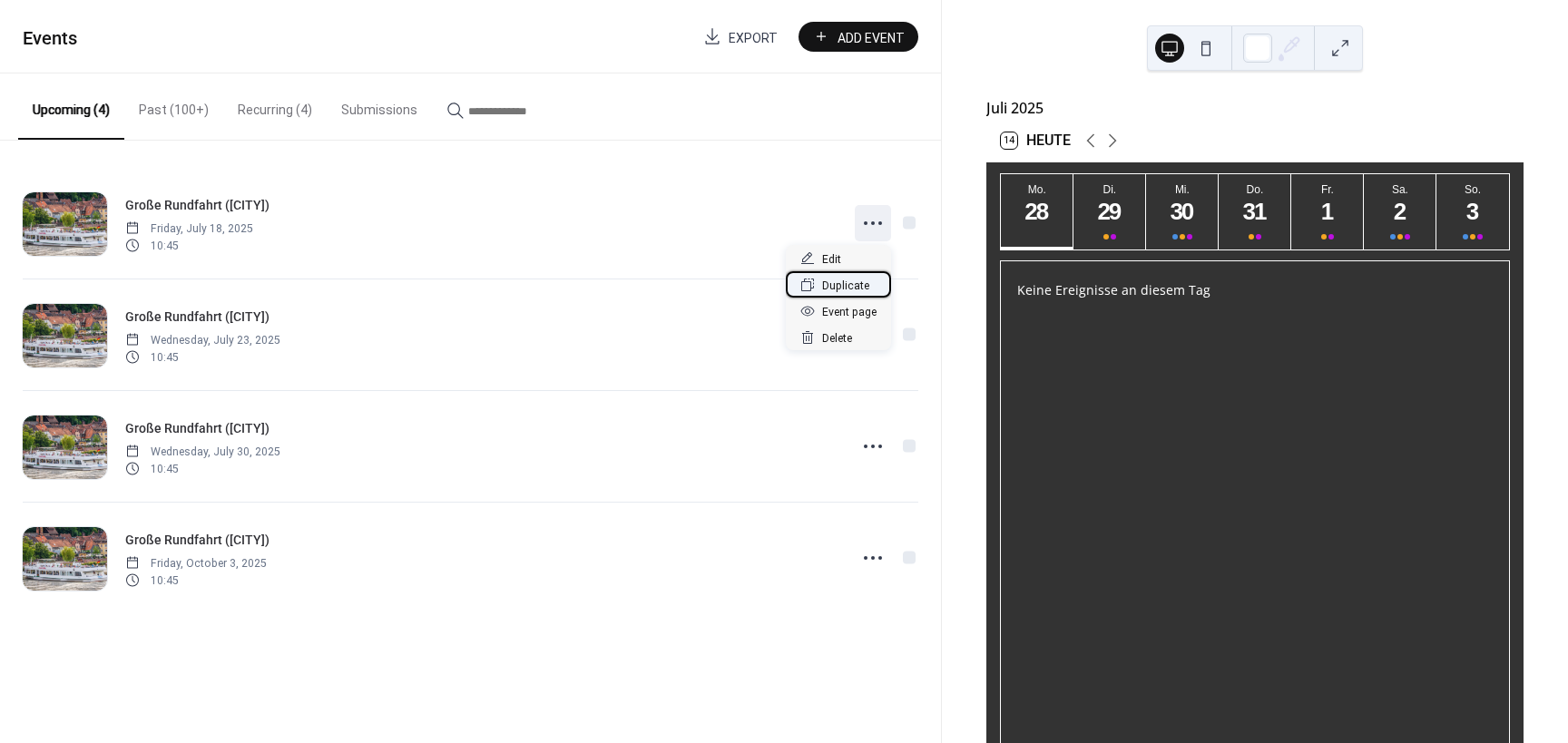 click on "Duplicate" at bounding box center (846, 286) 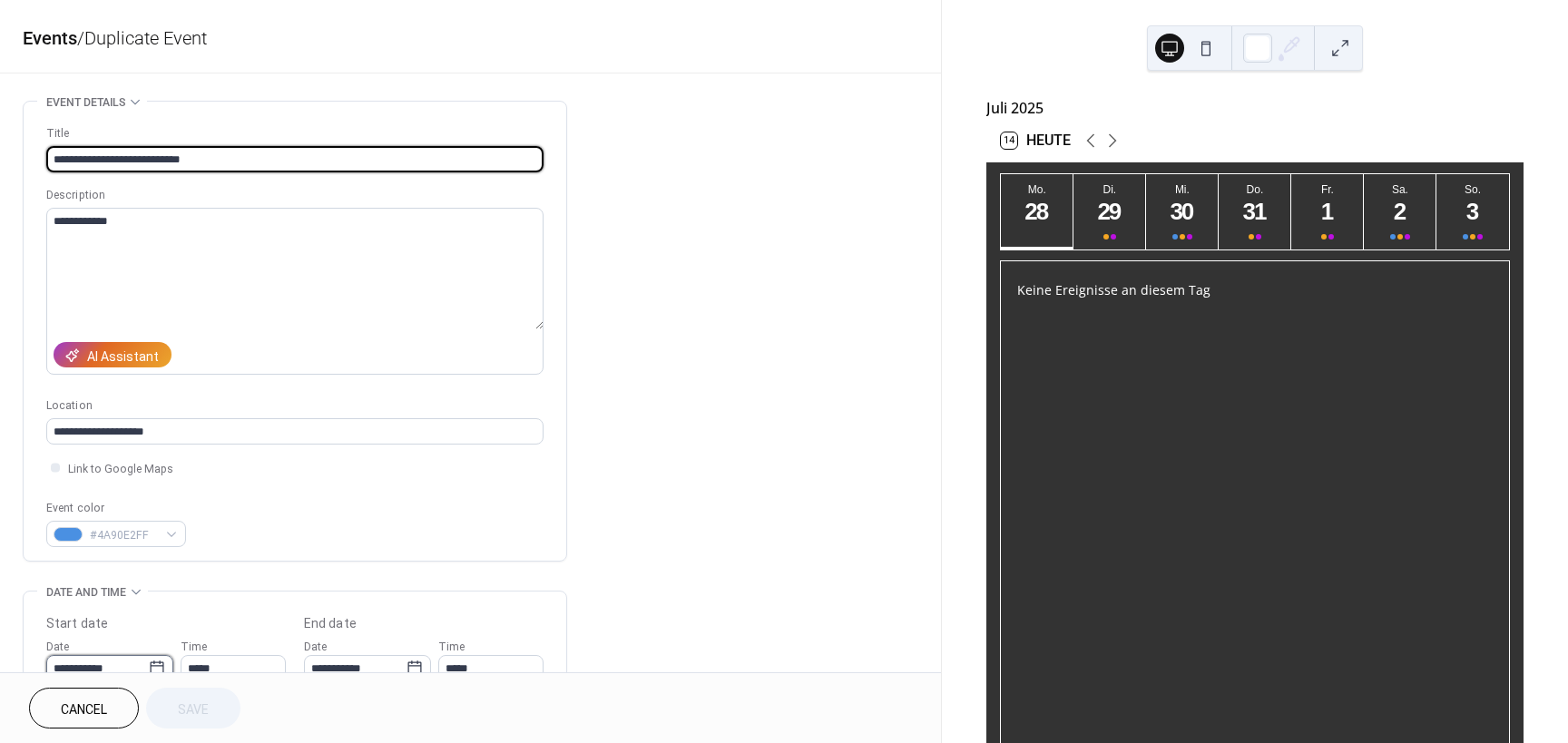click on "**********" at bounding box center (97, 668) 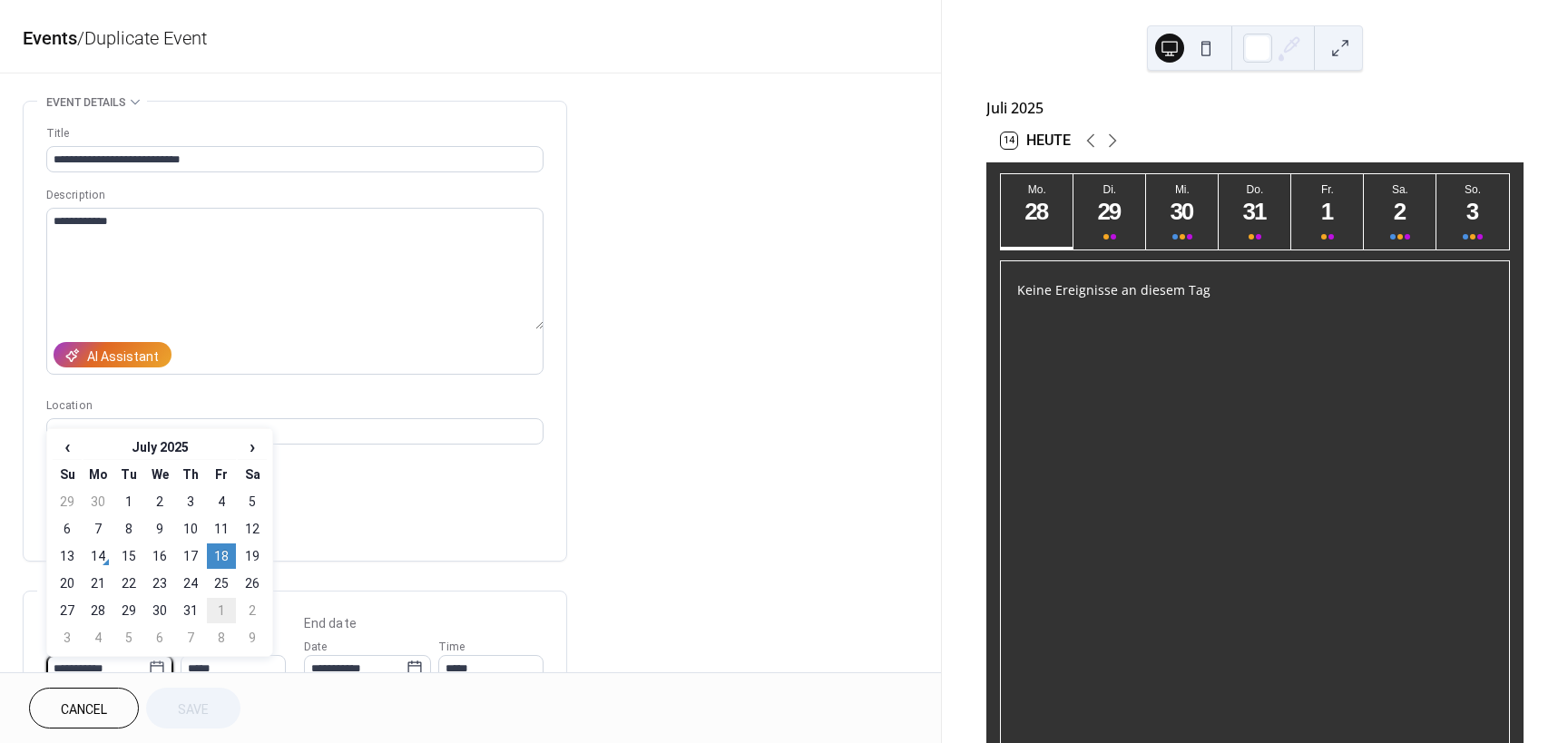 click on "1" at bounding box center [221, 611] 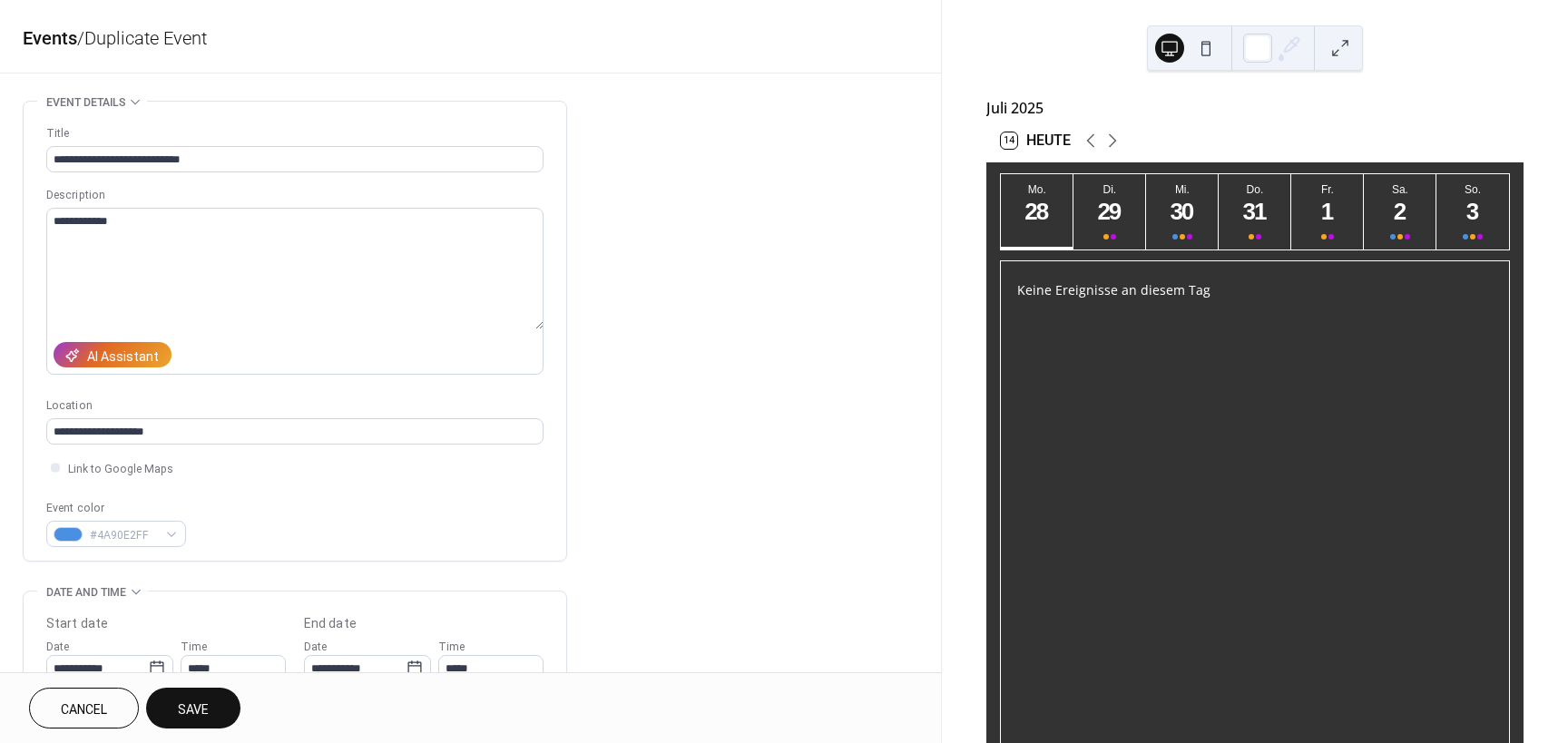 click on "Save" at bounding box center (193, 709) 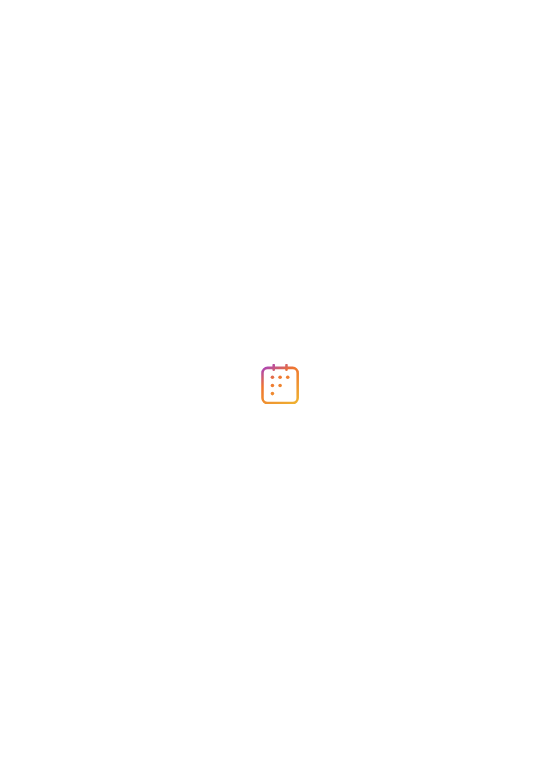 scroll, scrollTop: 0, scrollLeft: 0, axis: both 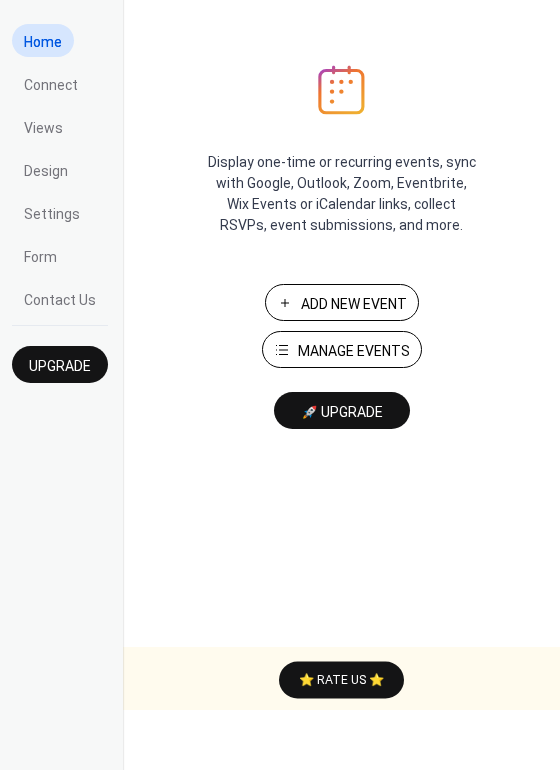 click on "Manage Events" at bounding box center [354, 351] 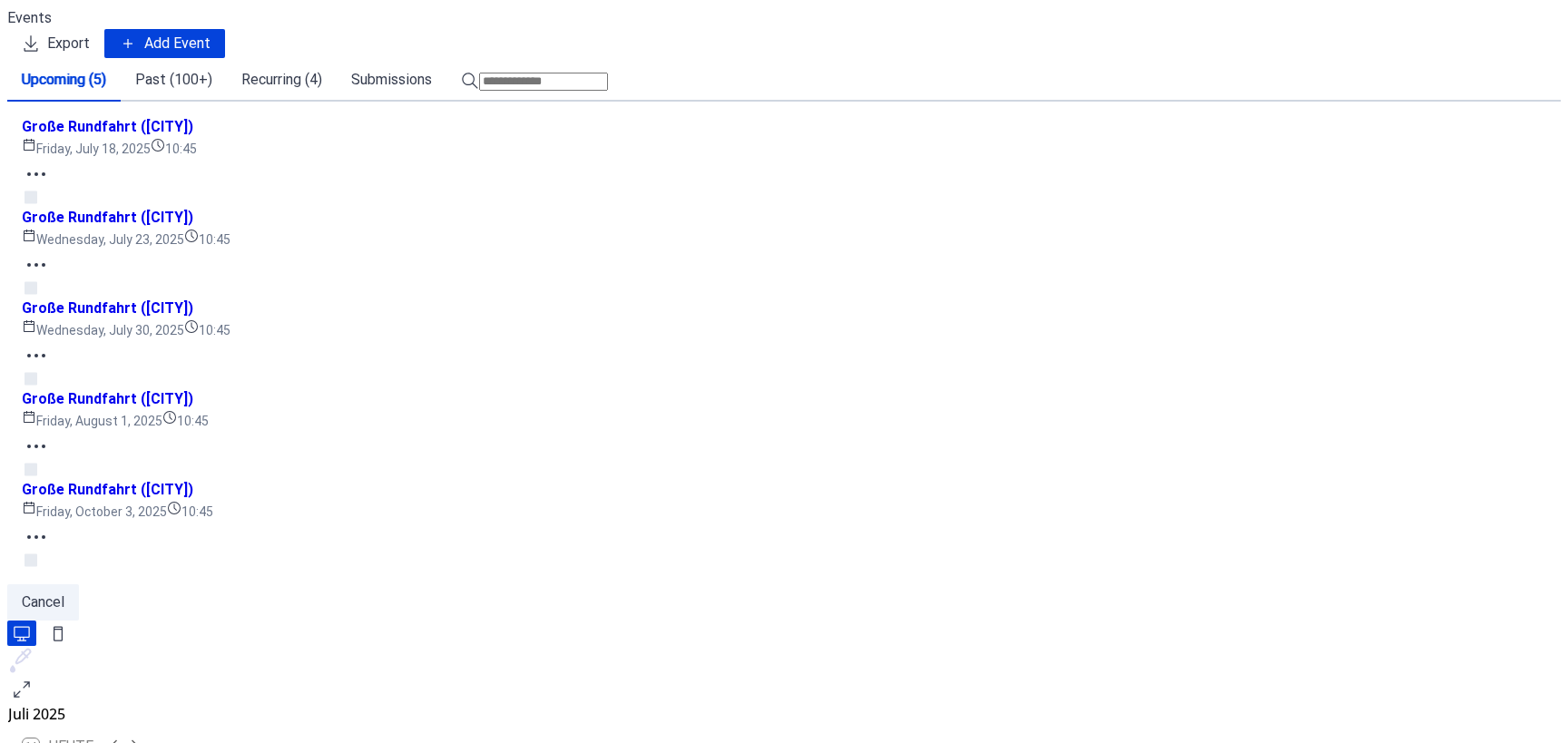 scroll, scrollTop: 0, scrollLeft: 0, axis: both 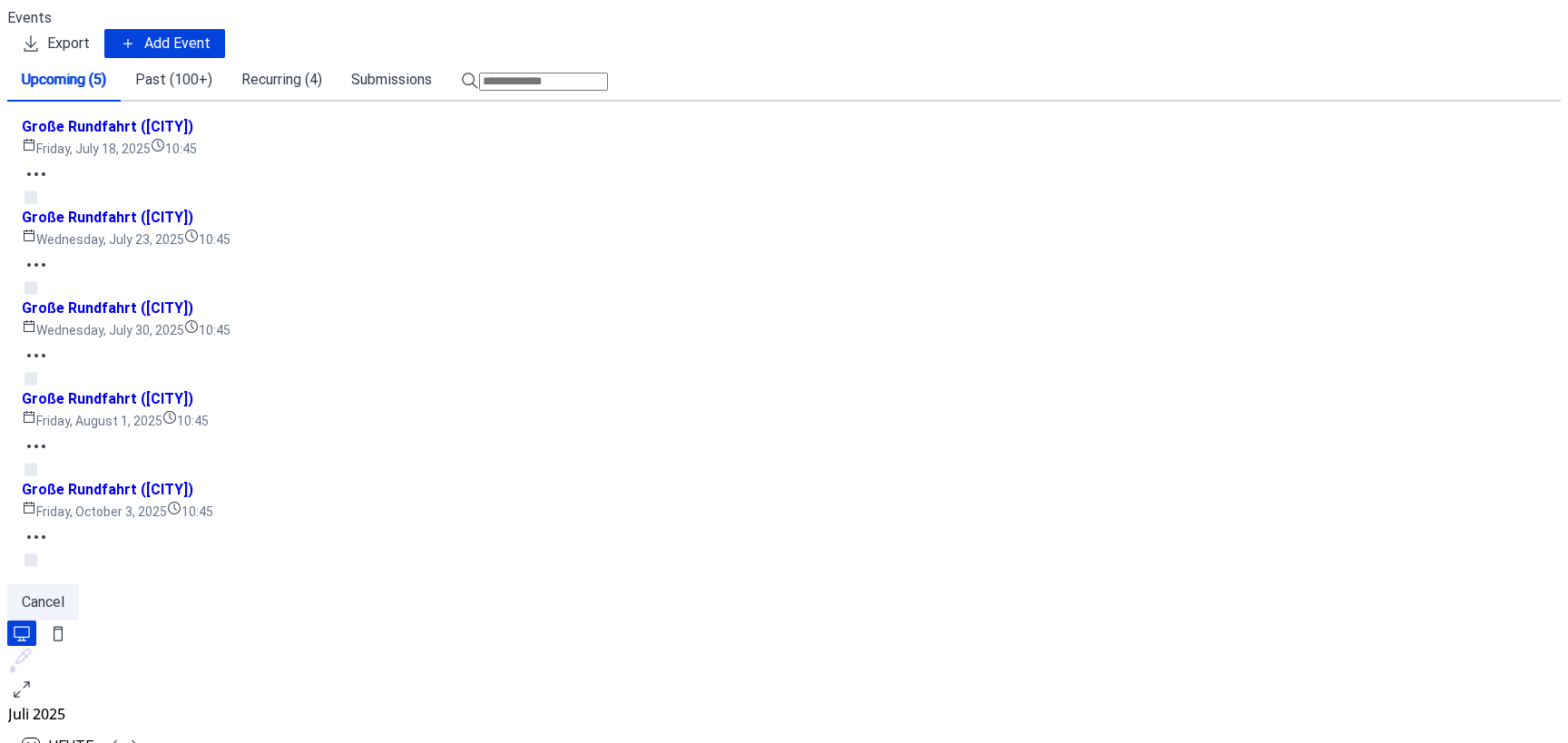 click on "Große Rundfahrt ([CITY]) [DAY], [MONTH] [DAY], [YEAR] 13:45 - 15:15 Reederei Henneberger" at bounding box center (784, 926) 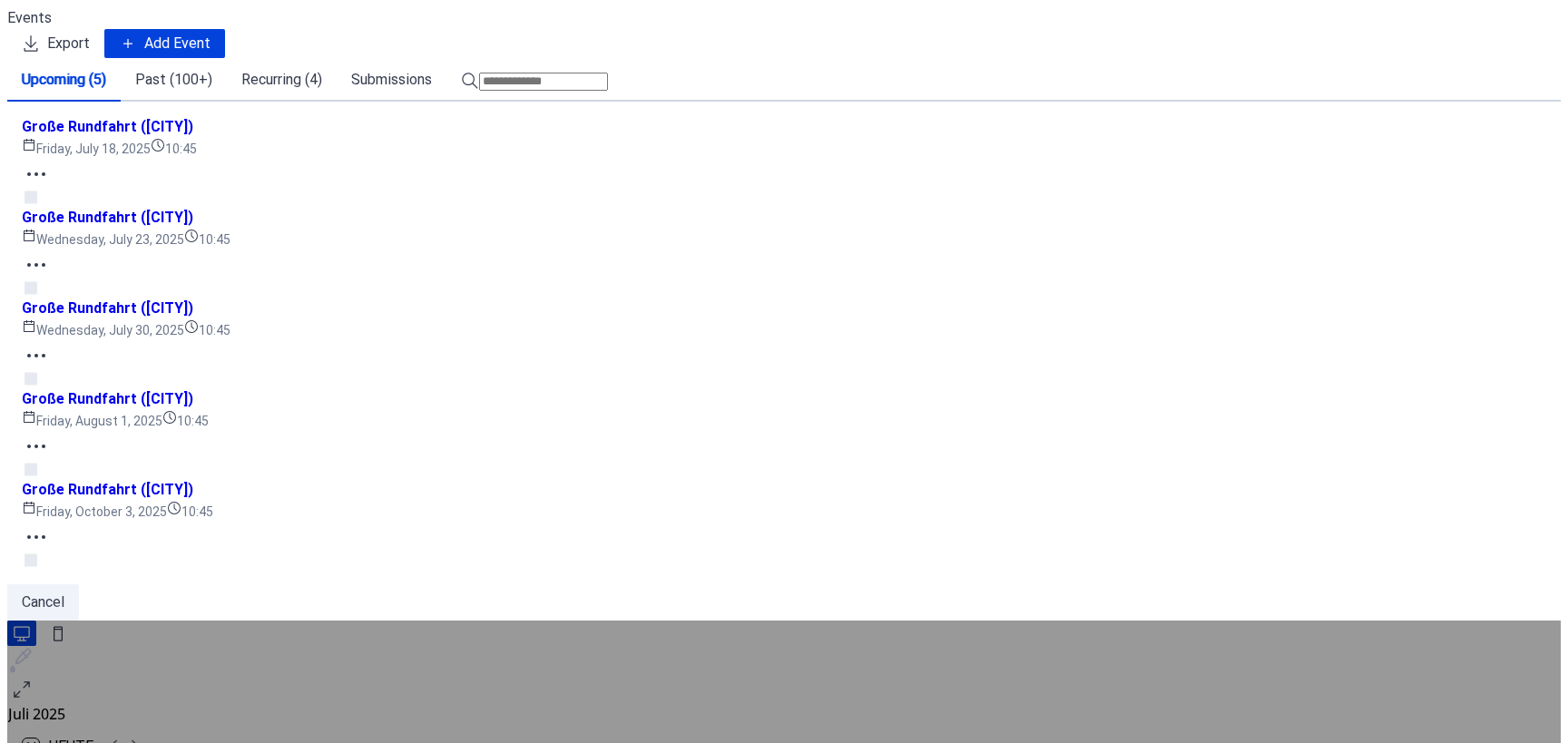 click on "Schließen" at bounding box center (545, 1274) 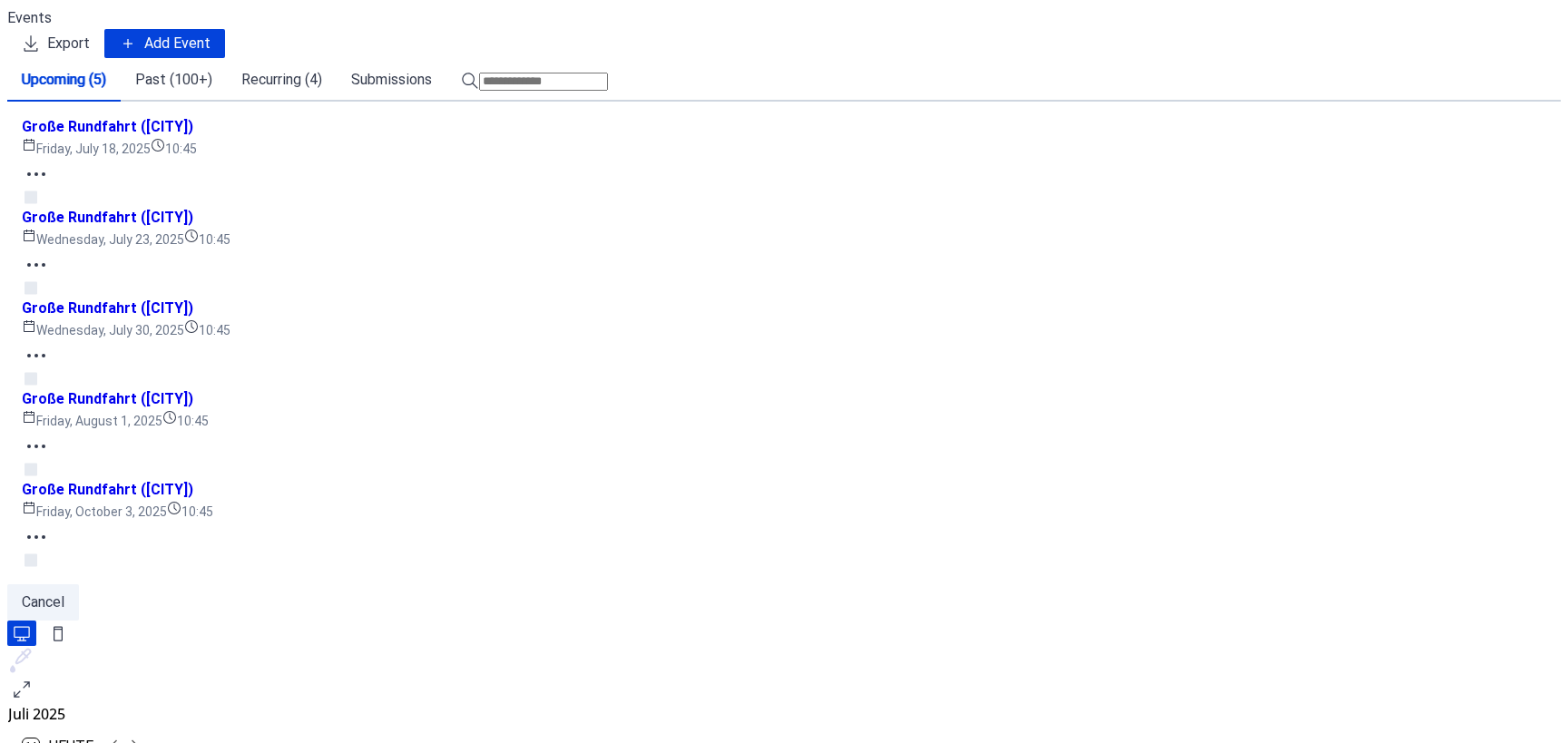 scroll, scrollTop: 9, scrollLeft: 0, axis: vertical 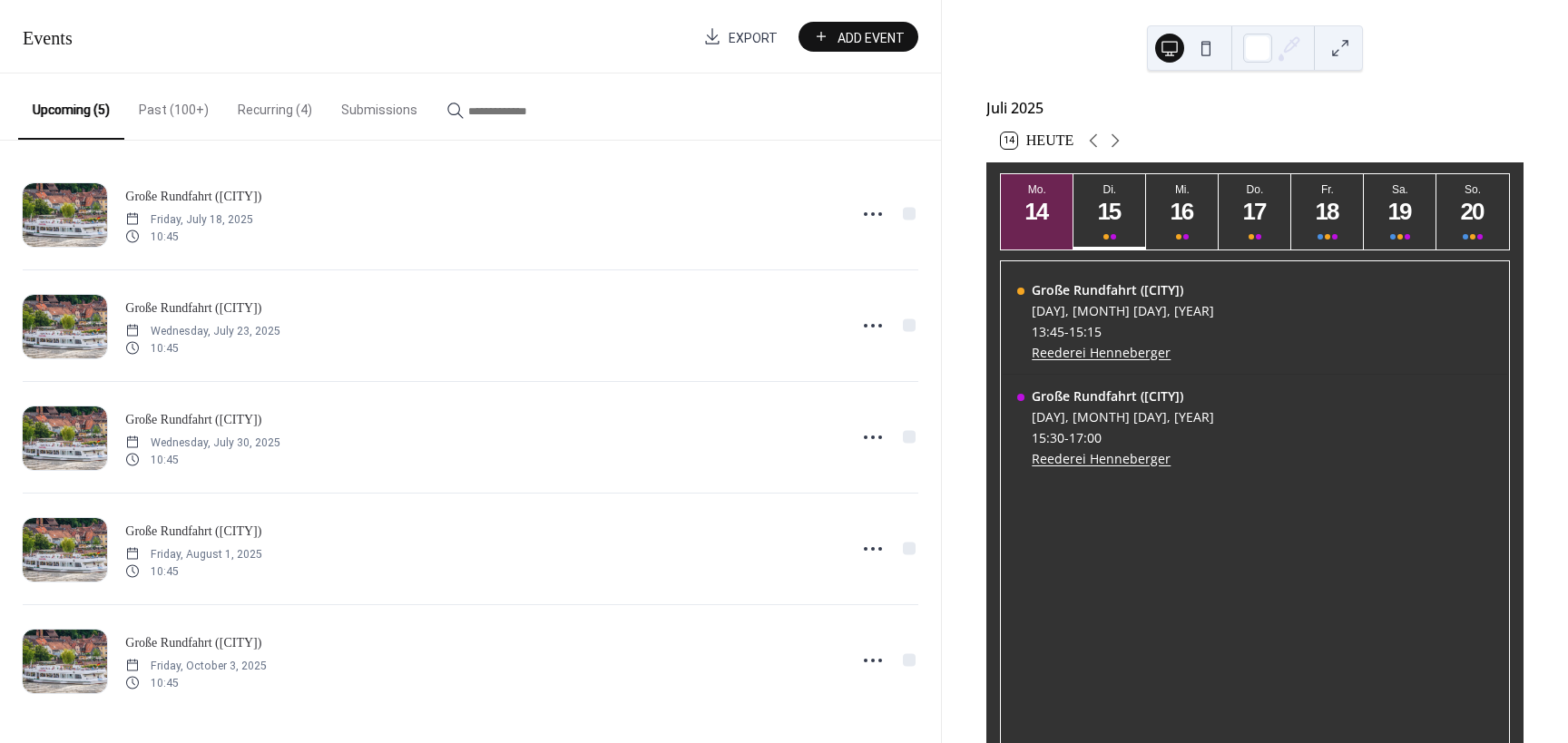 click on "Past (100+)" at bounding box center [173, 105] 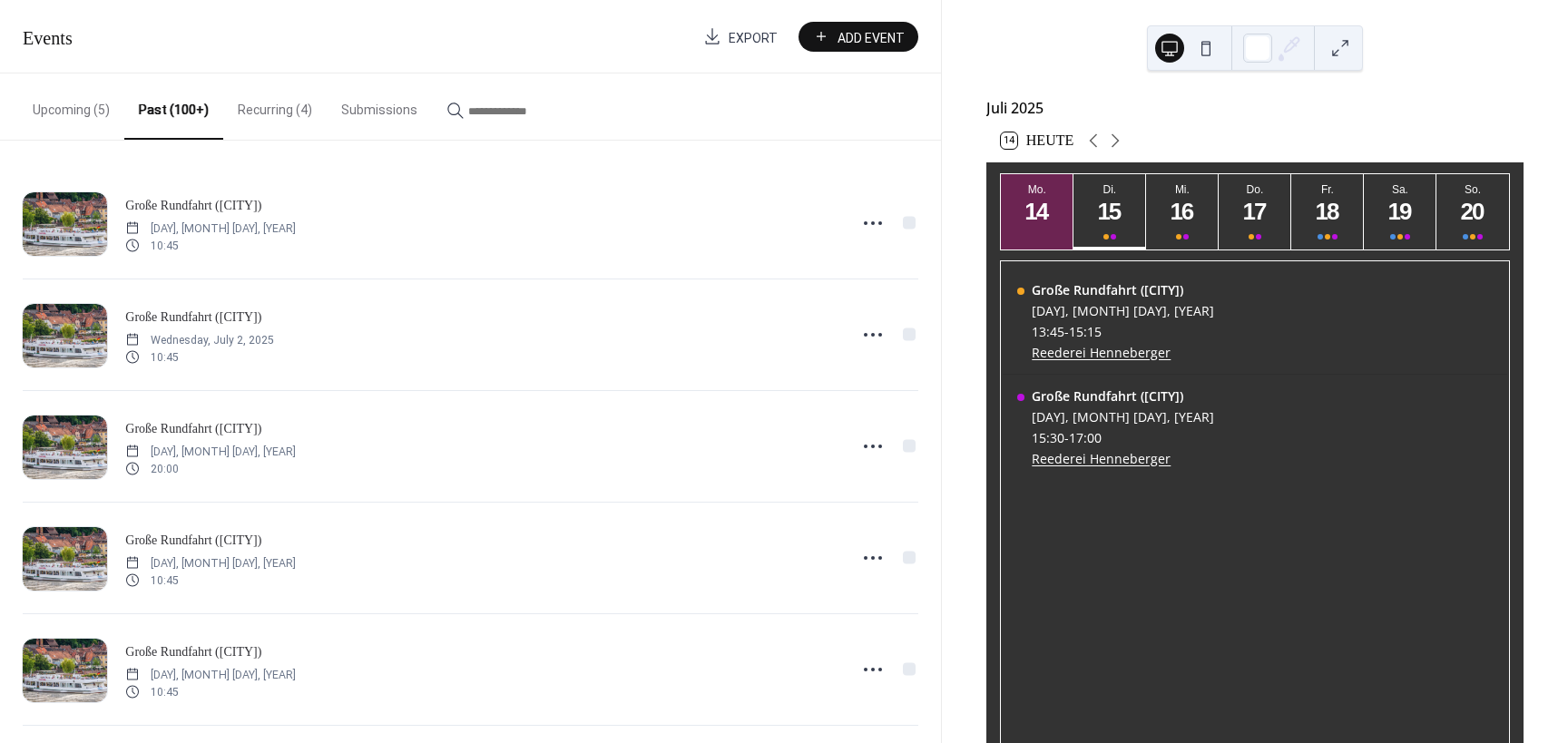 click on "Recurring (4)" at bounding box center [275, 105] 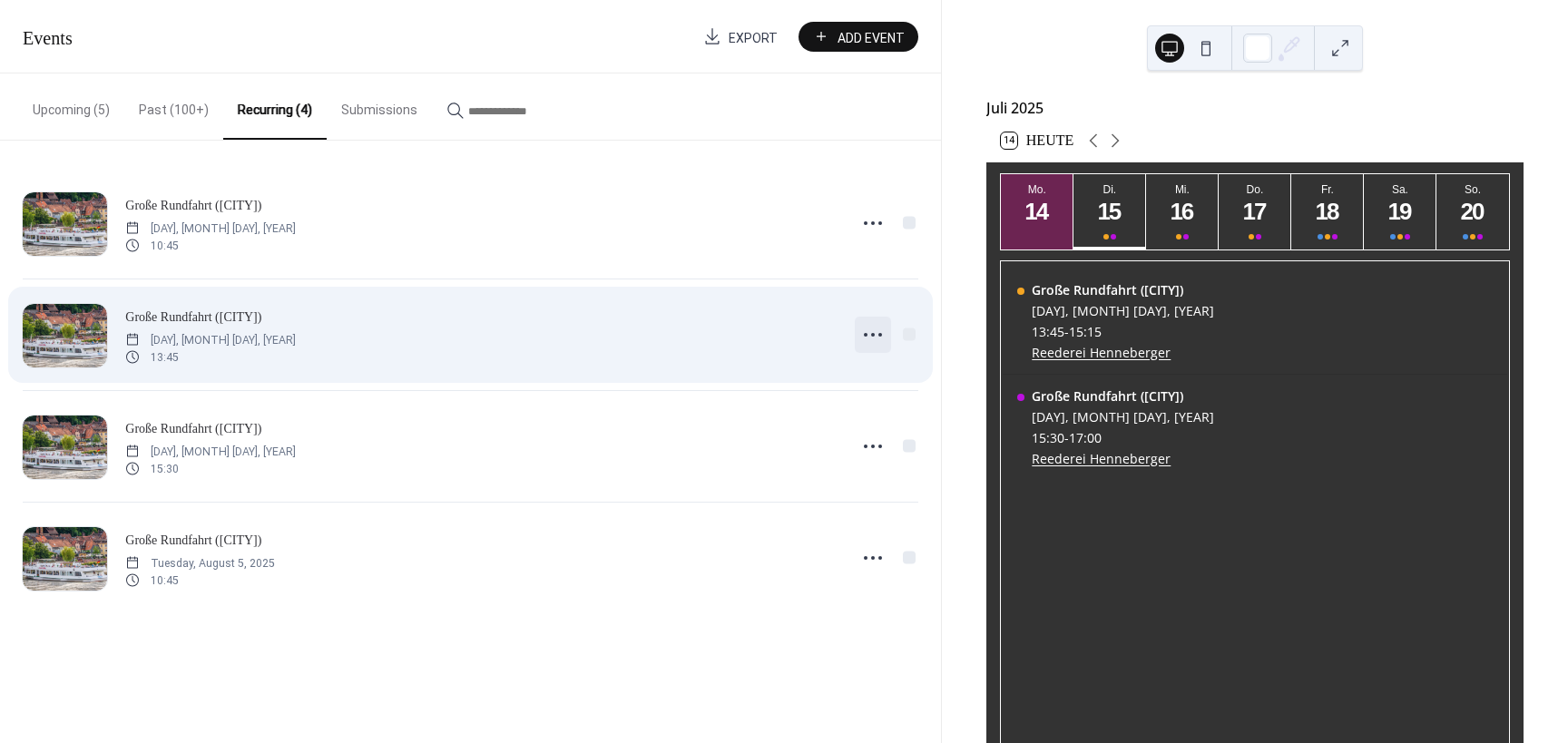 click 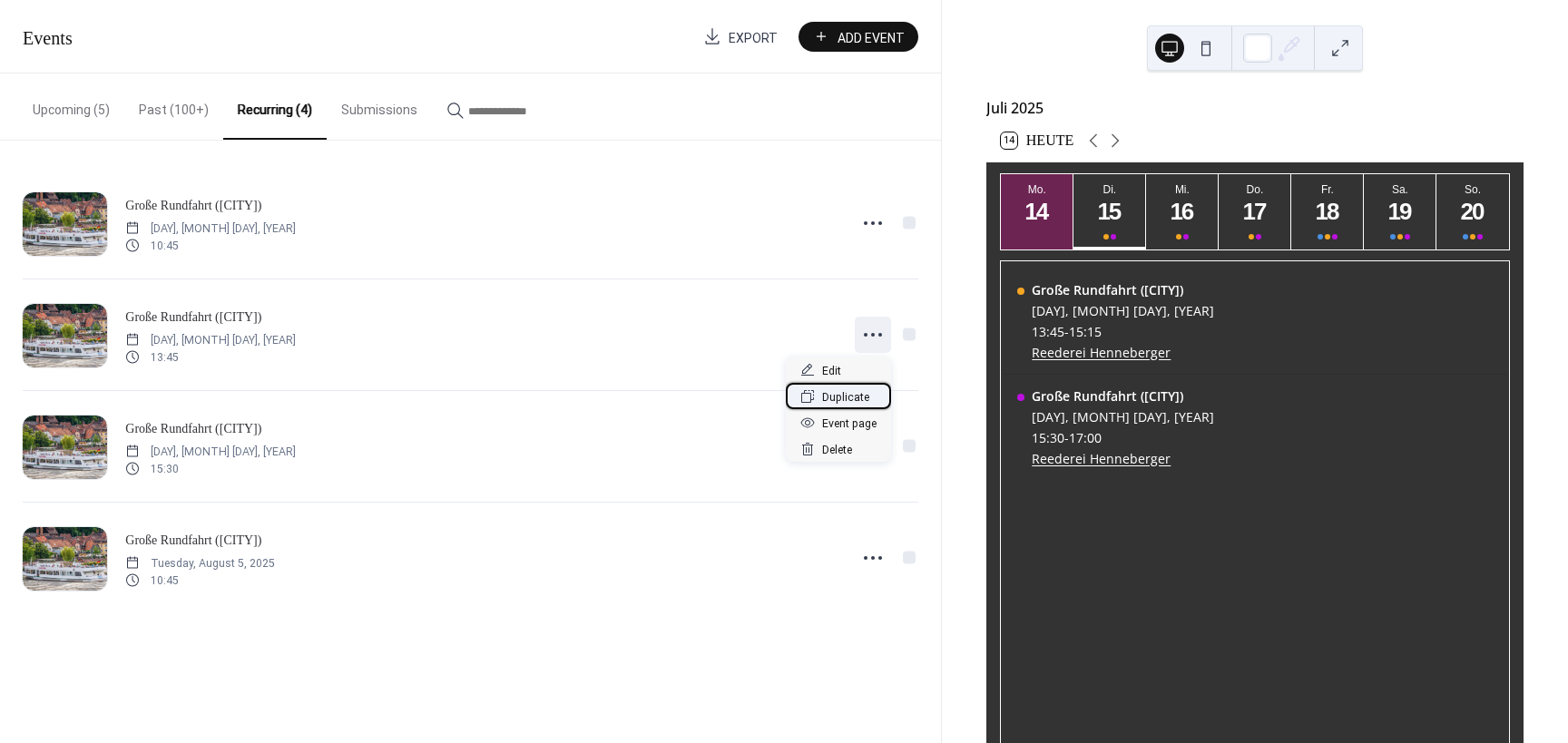click on "Duplicate" at bounding box center (846, 397) 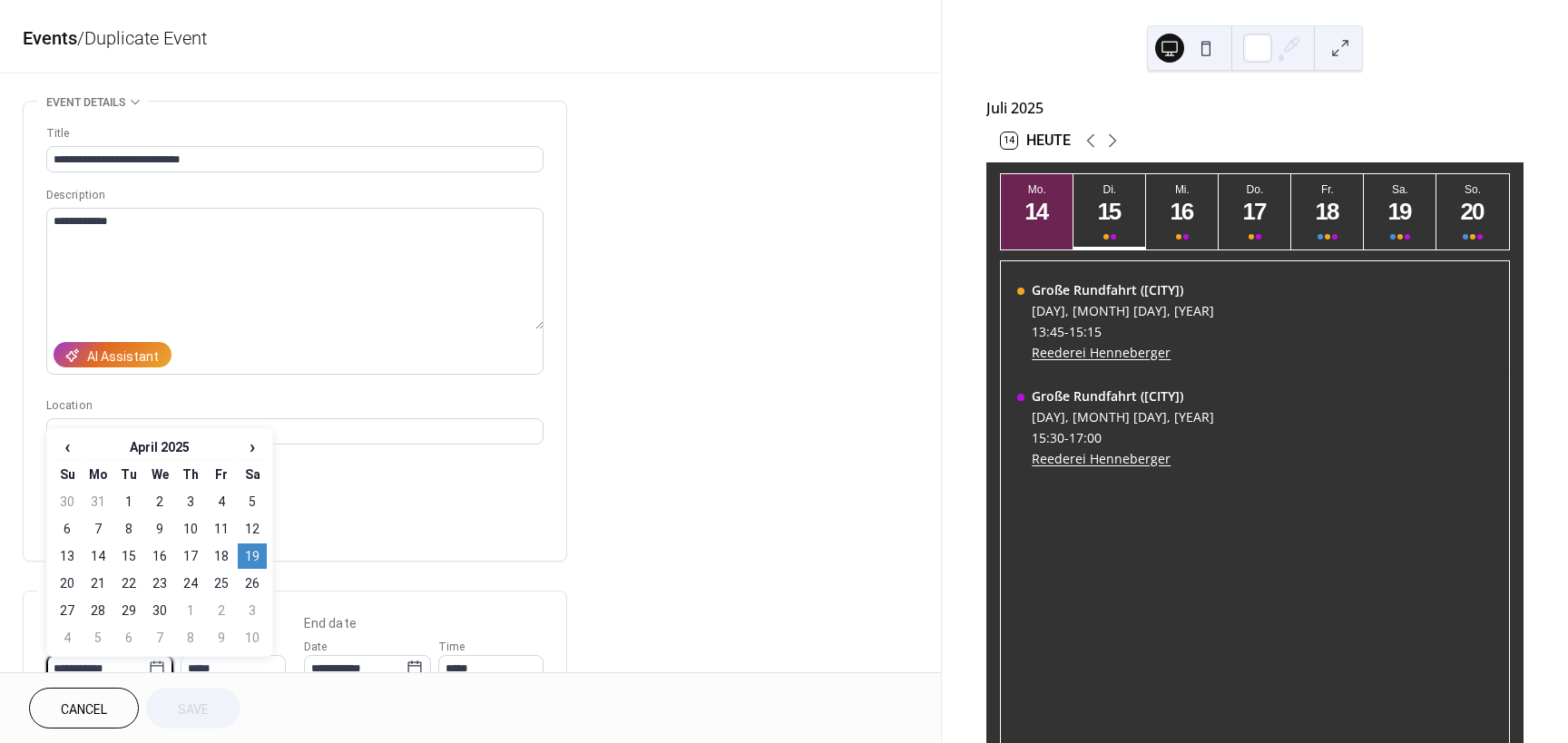 click on "**********" at bounding box center [97, 668] 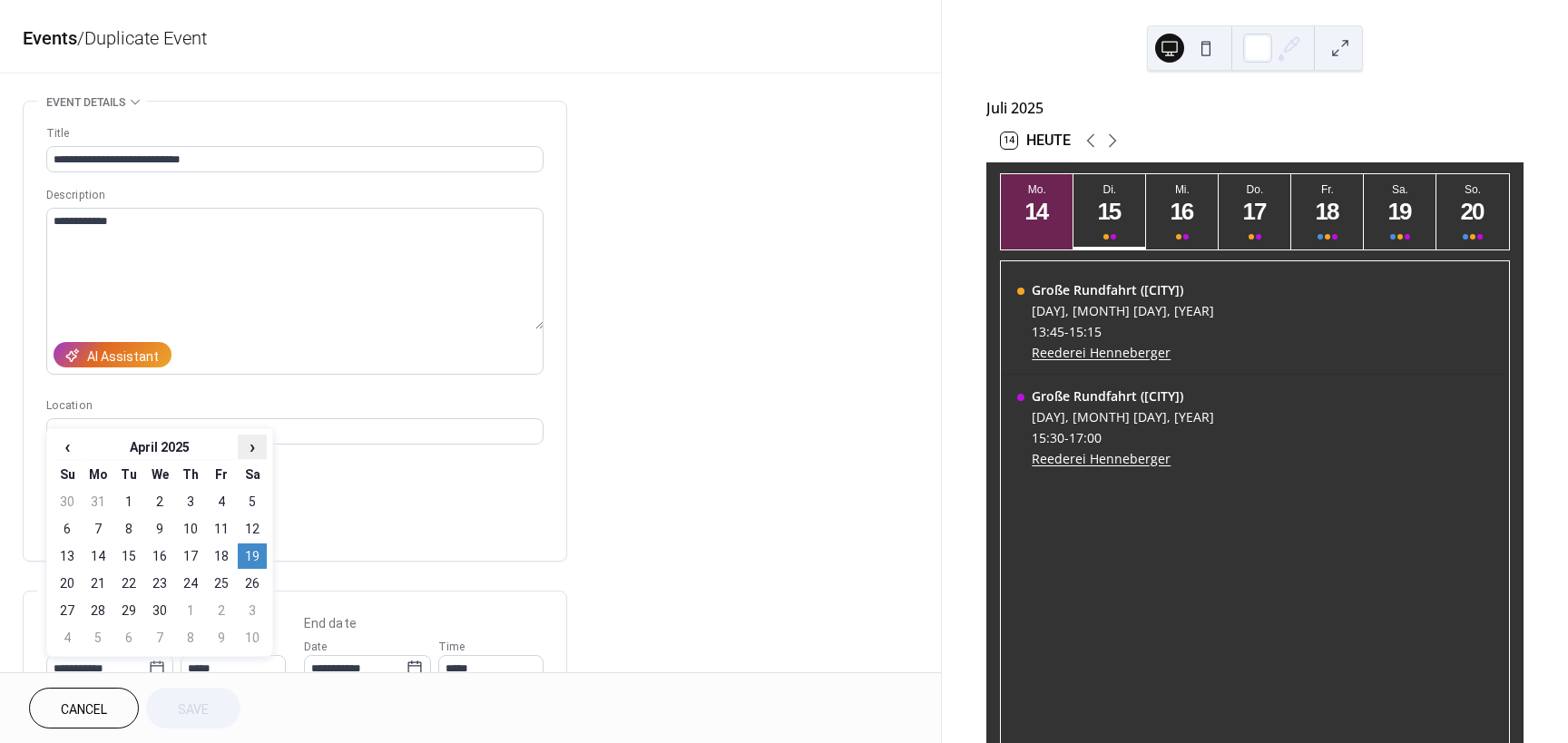 click on "›" at bounding box center [252, 446] 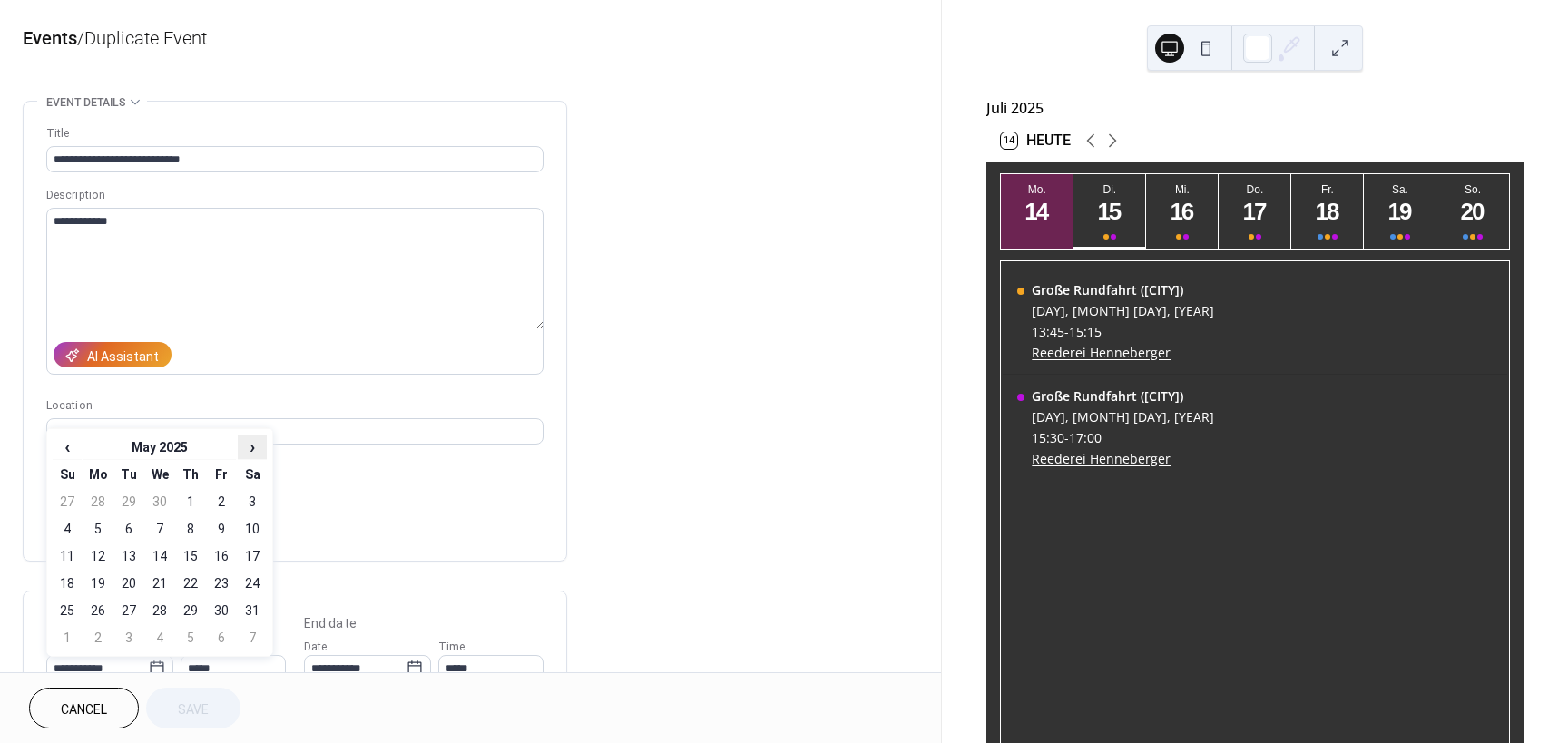 click on "›" at bounding box center [252, 446] 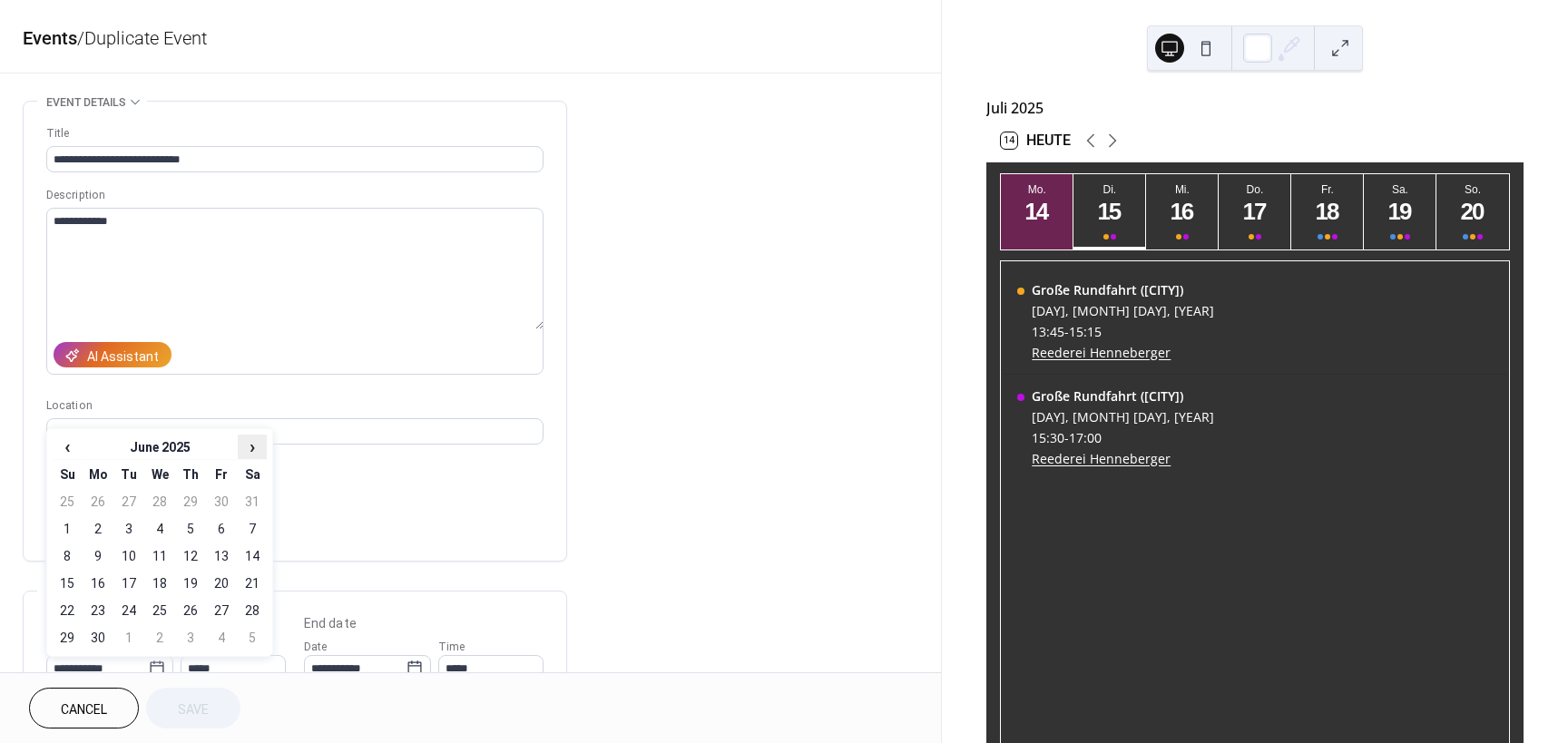 click on "›" at bounding box center [252, 446] 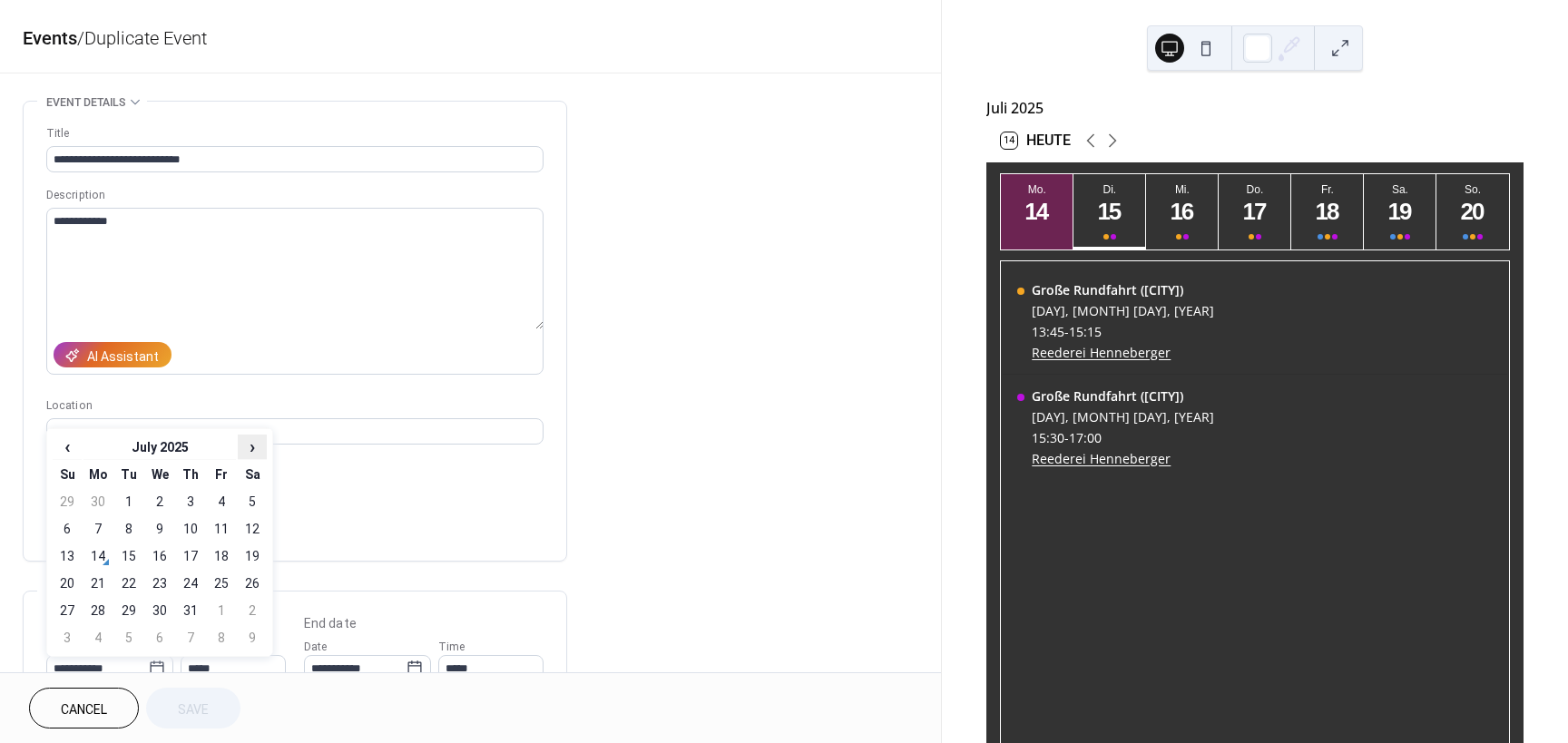 click on "›" at bounding box center [252, 446] 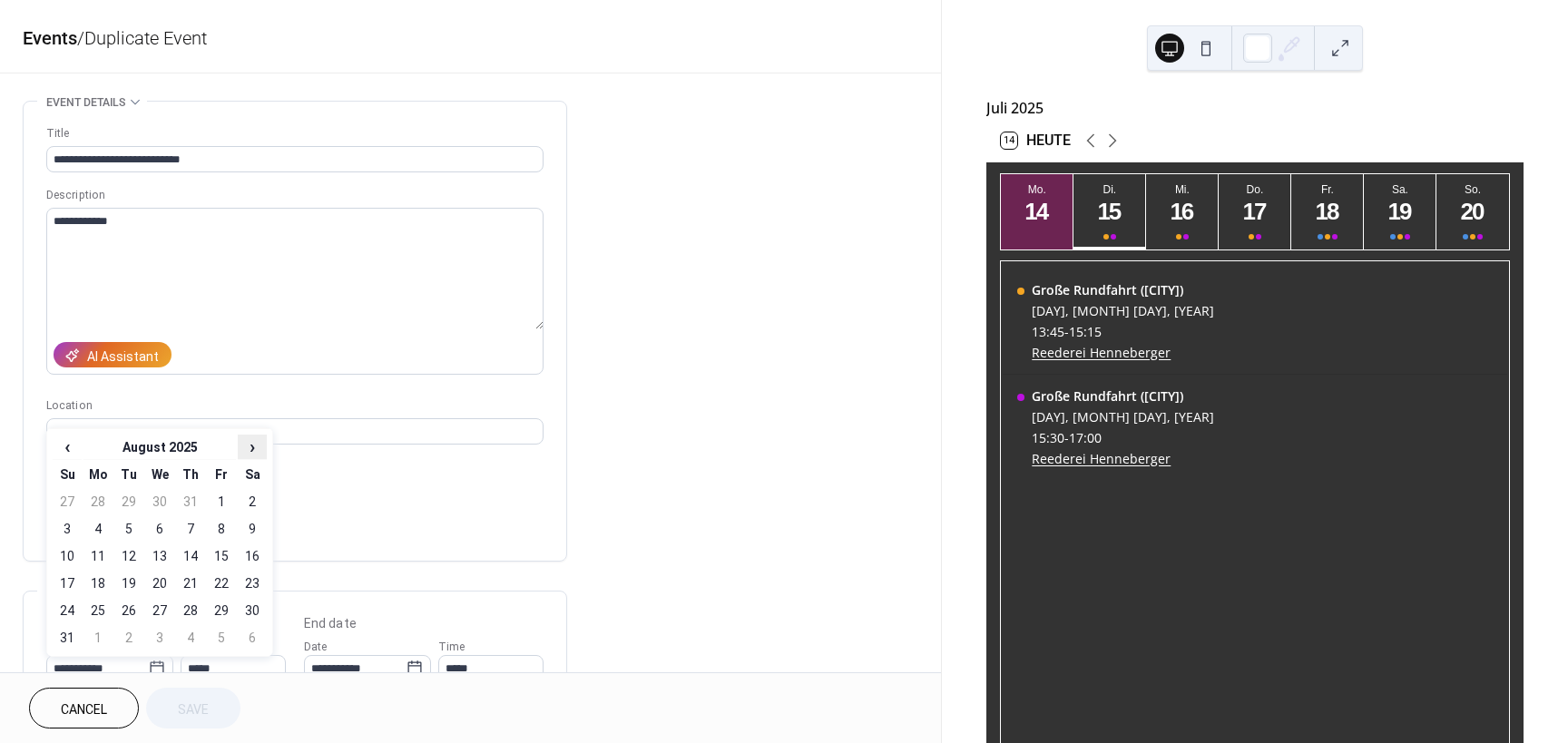 click on "›" at bounding box center [252, 446] 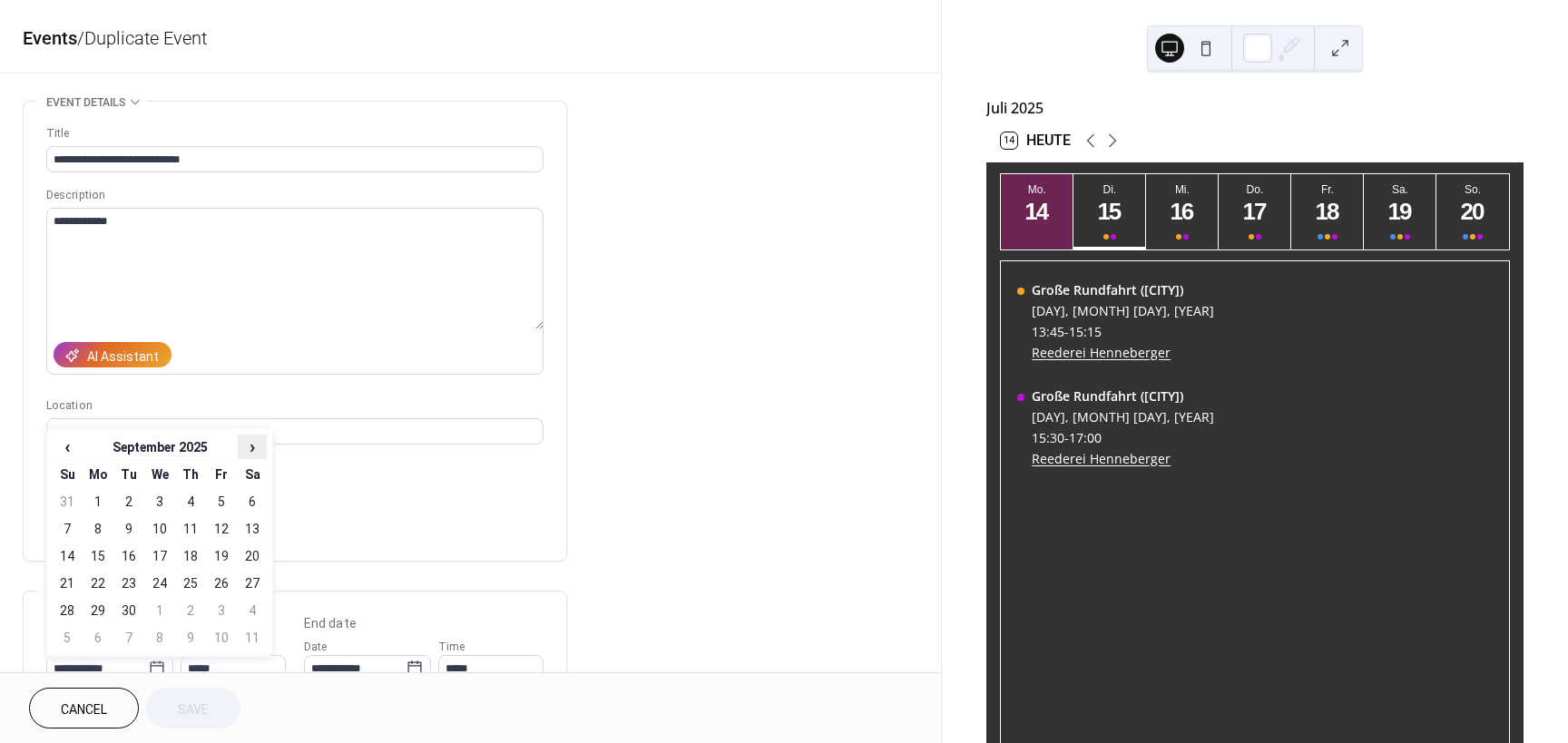 click on "›" at bounding box center [252, 446] 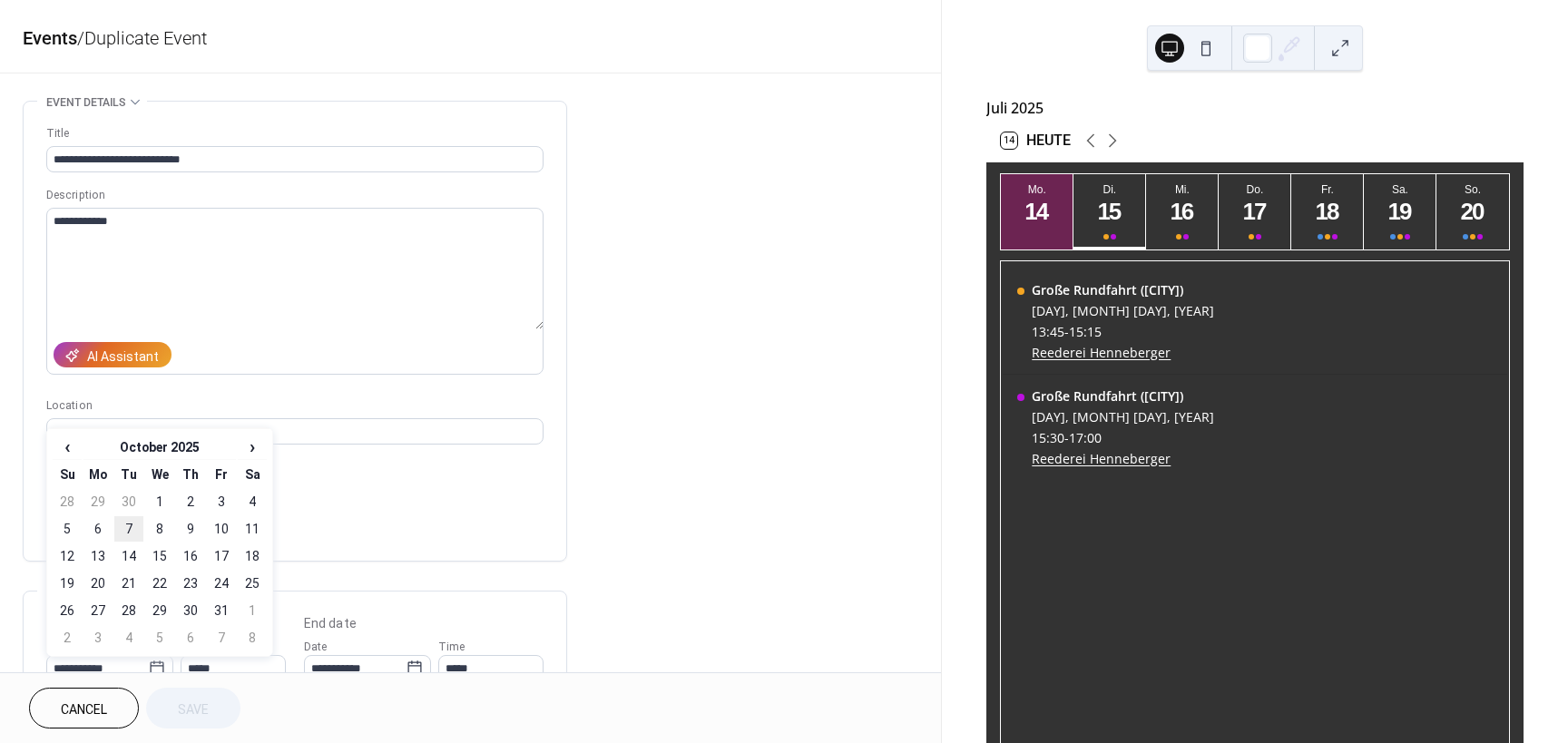 click on "7" at bounding box center (129, 529) 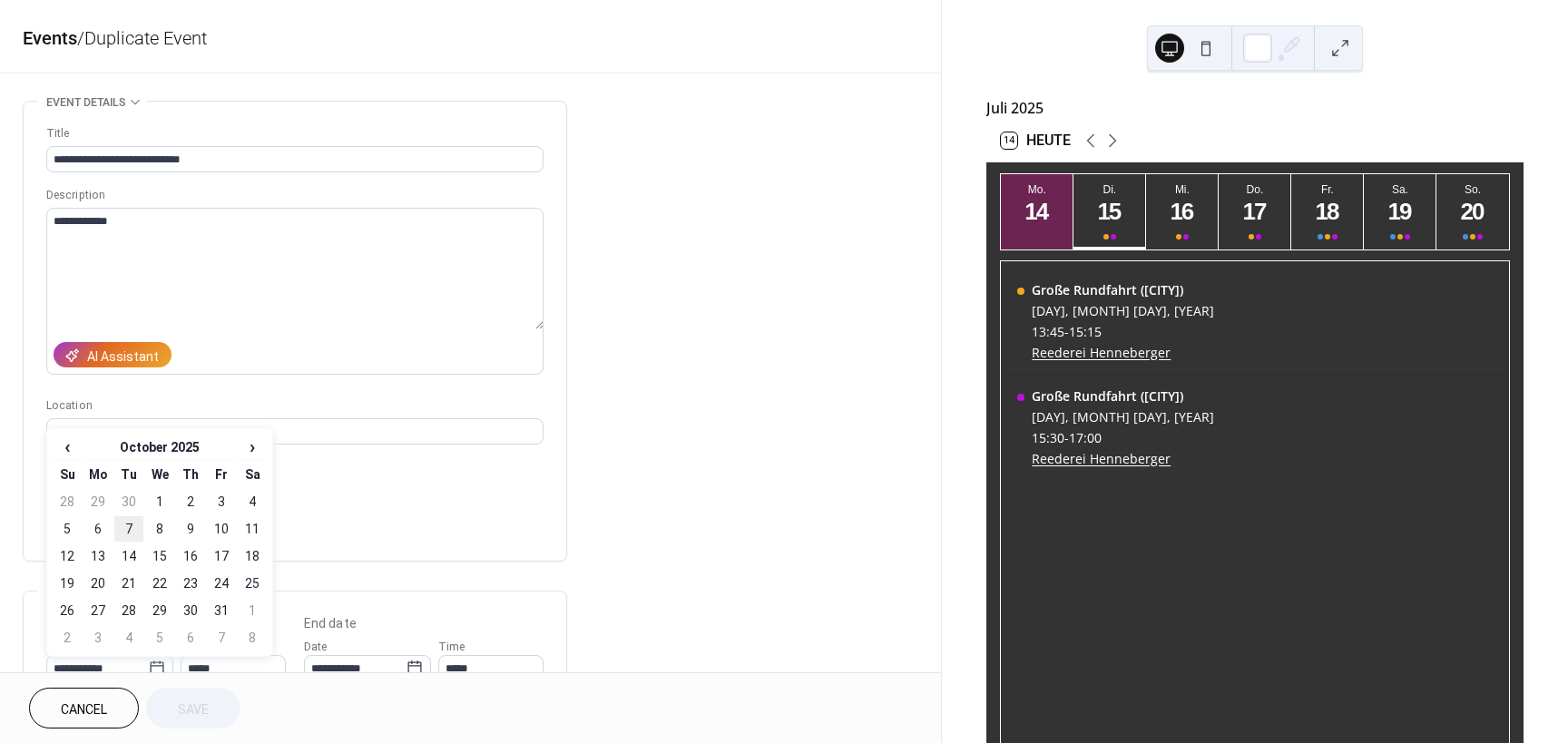 type on "**********" 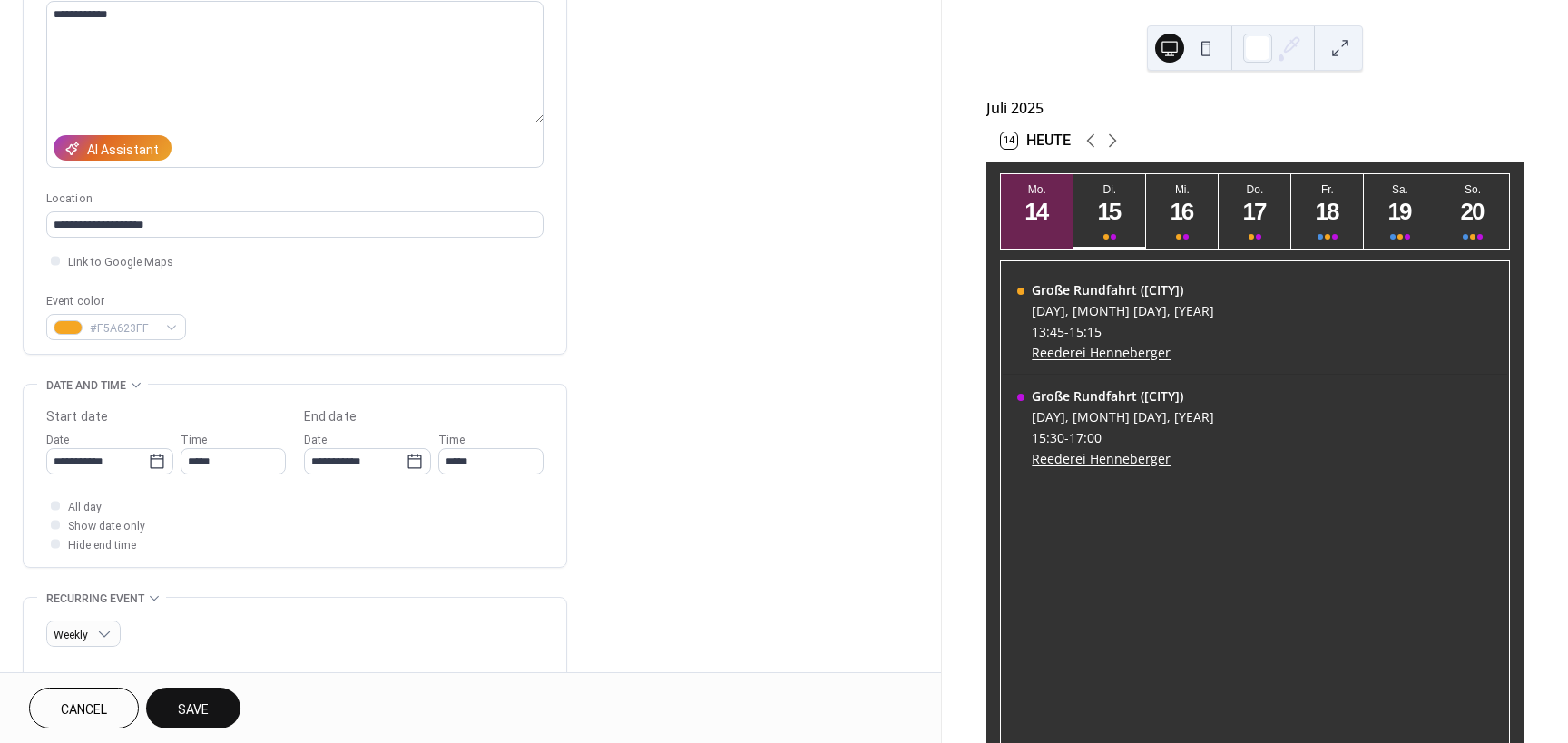 scroll, scrollTop: 0, scrollLeft: 0, axis: both 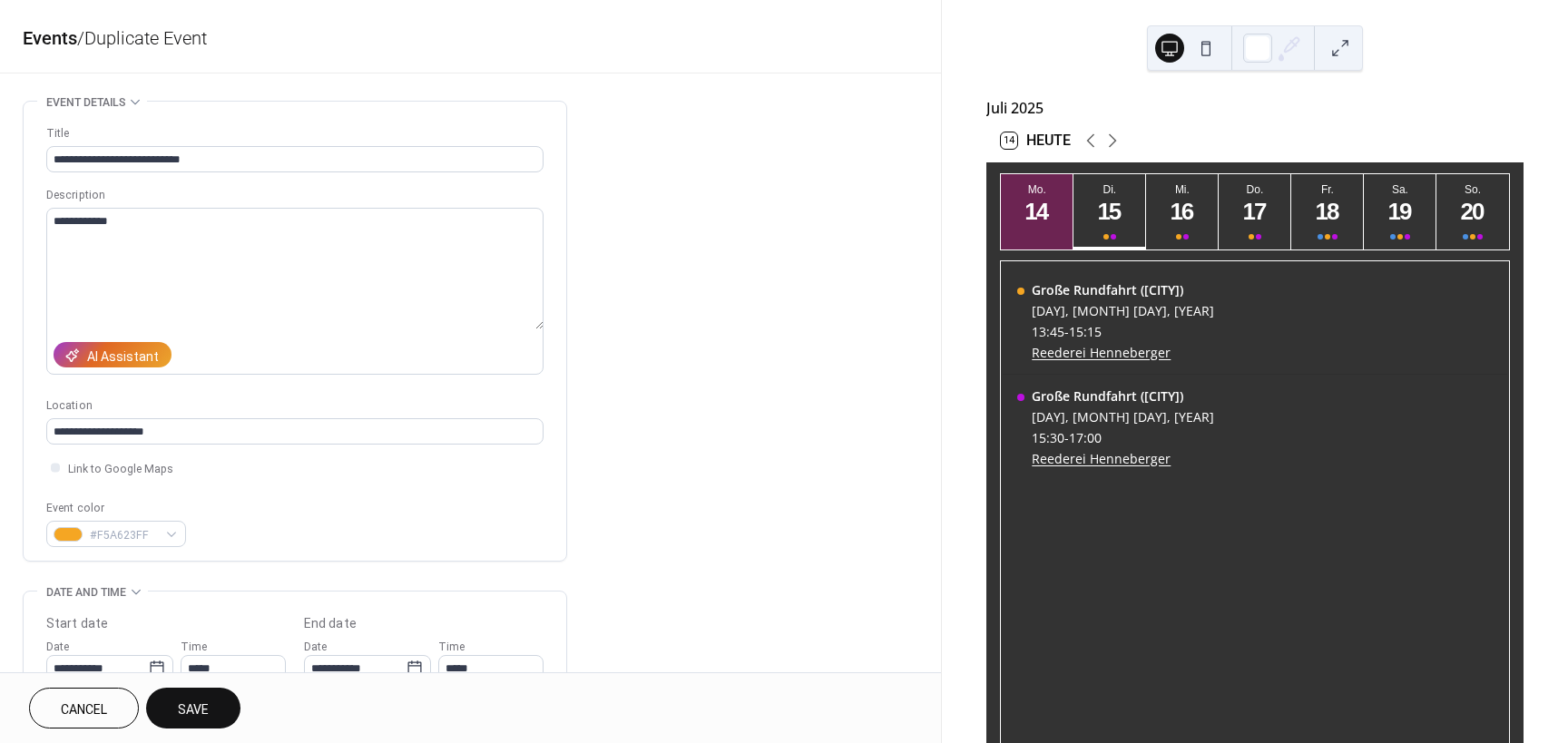 click on "Cancel" at bounding box center (83, 709) 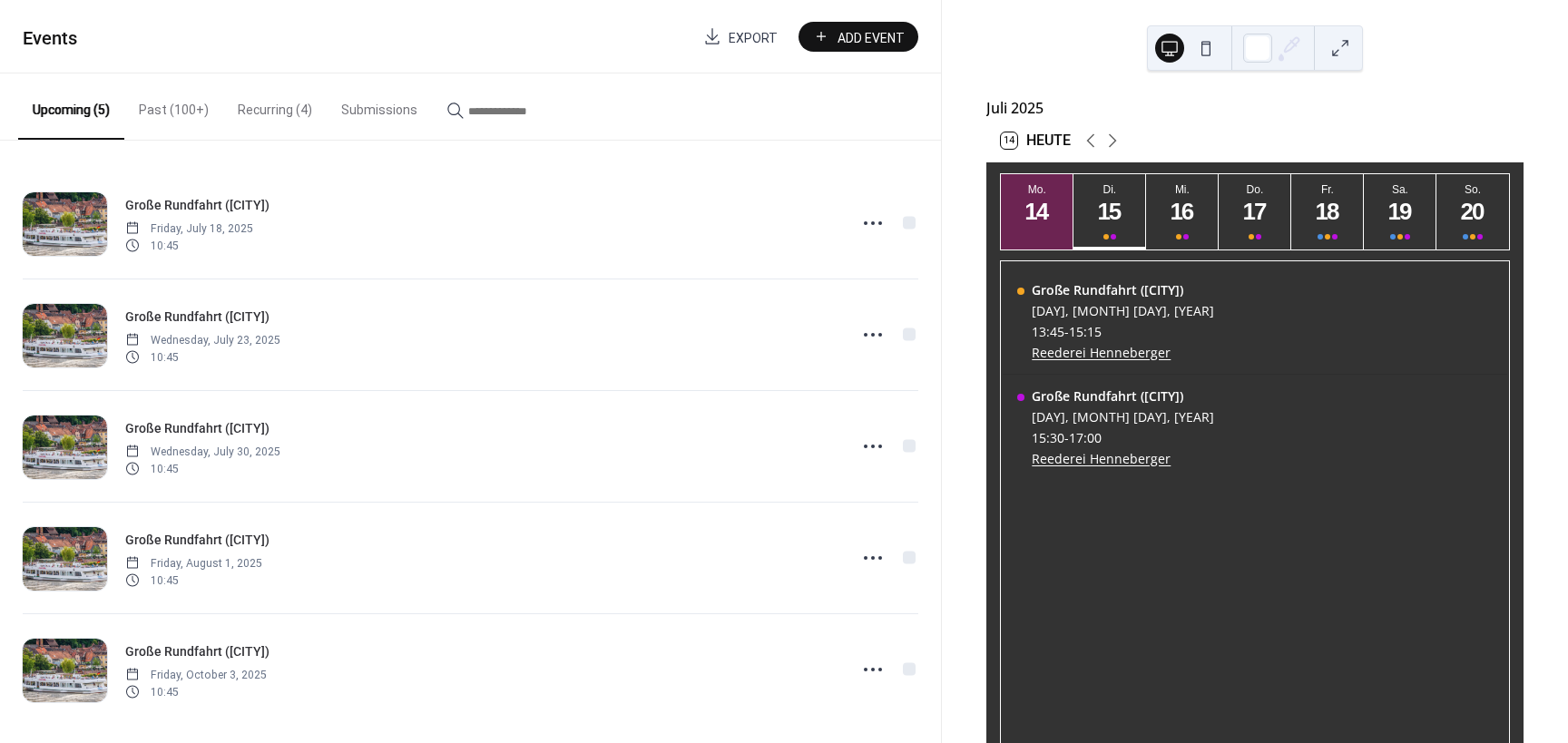 click on "Past (100+)" at bounding box center [173, 105] 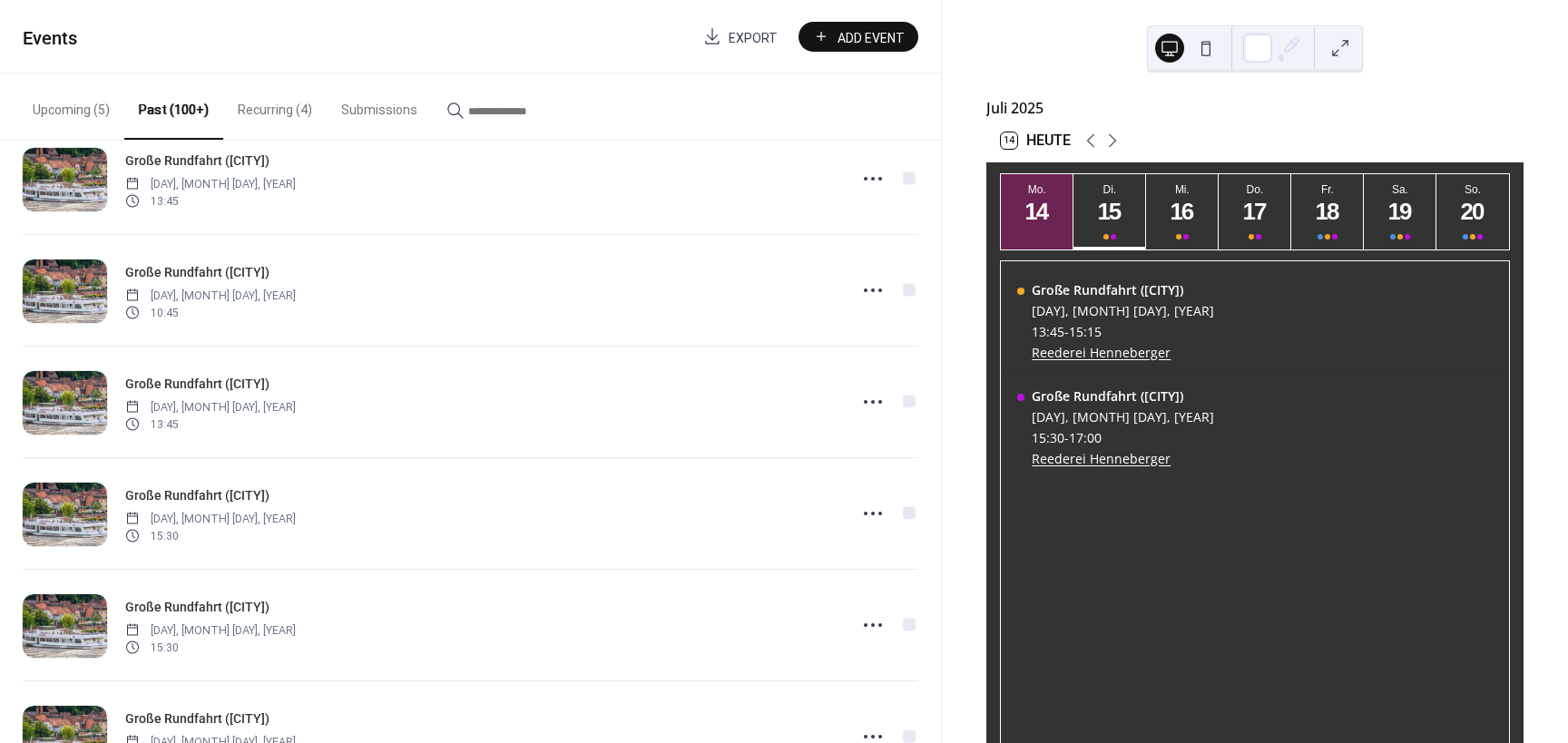 scroll, scrollTop: 2382, scrollLeft: 0, axis: vertical 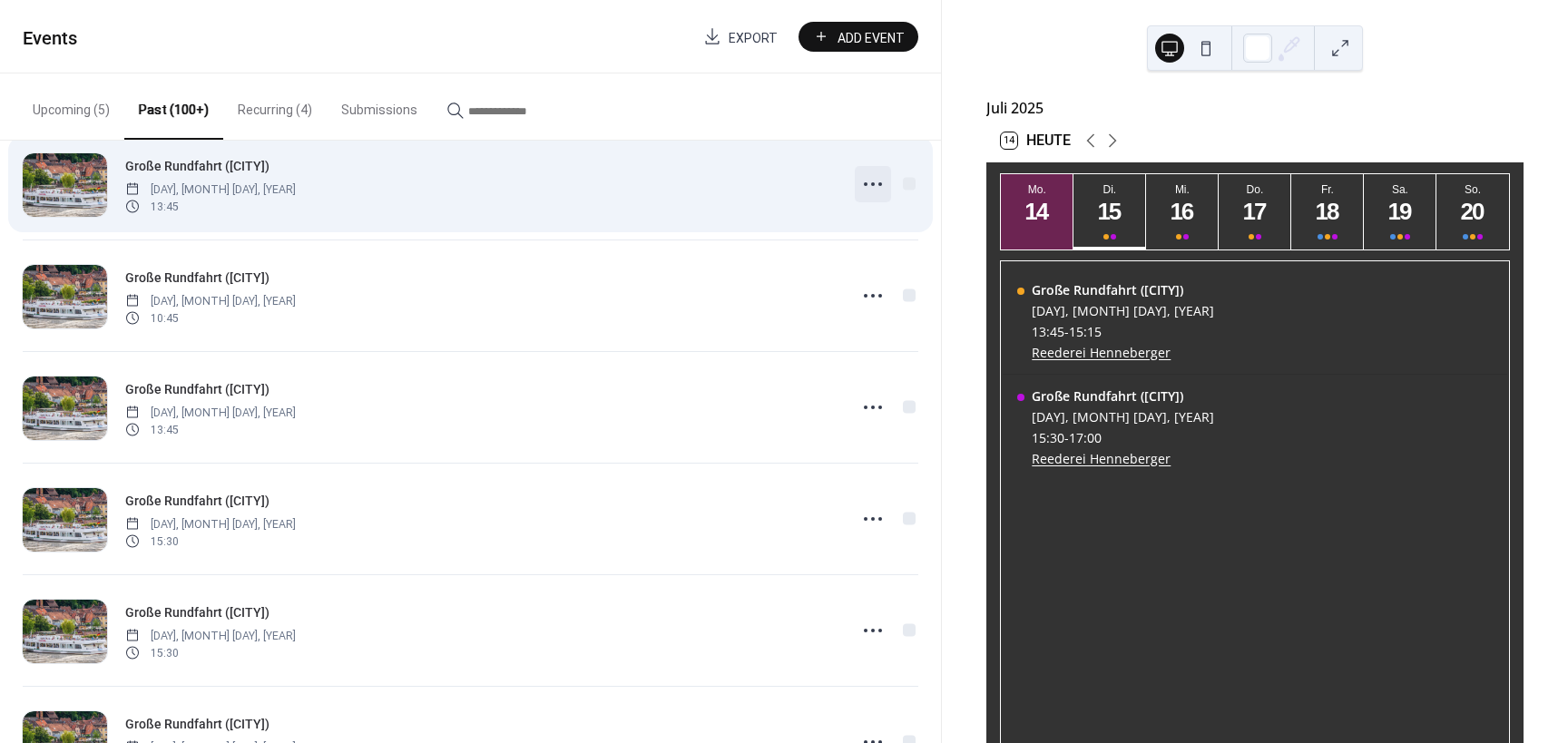 click 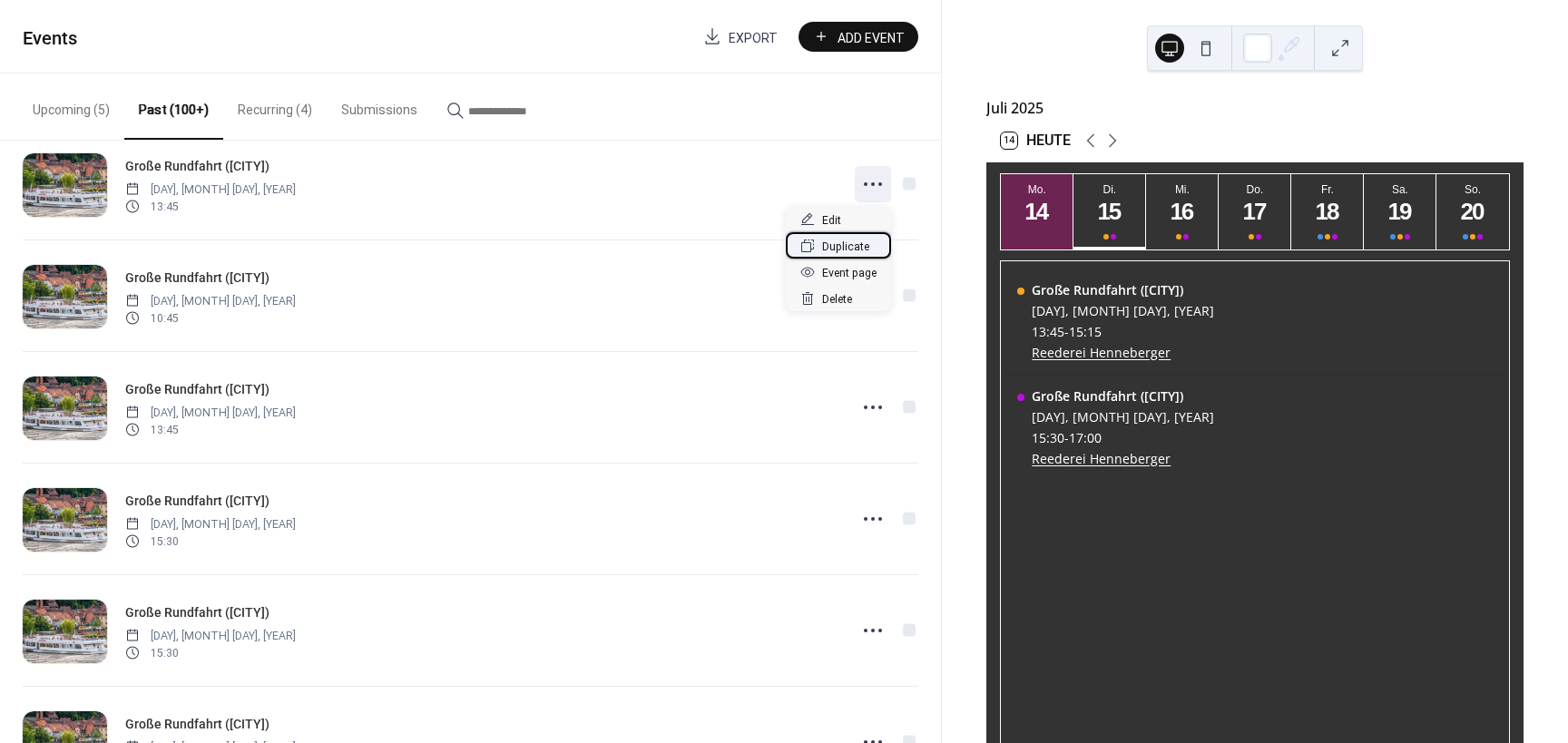 click on "Duplicate" at bounding box center (846, 247) 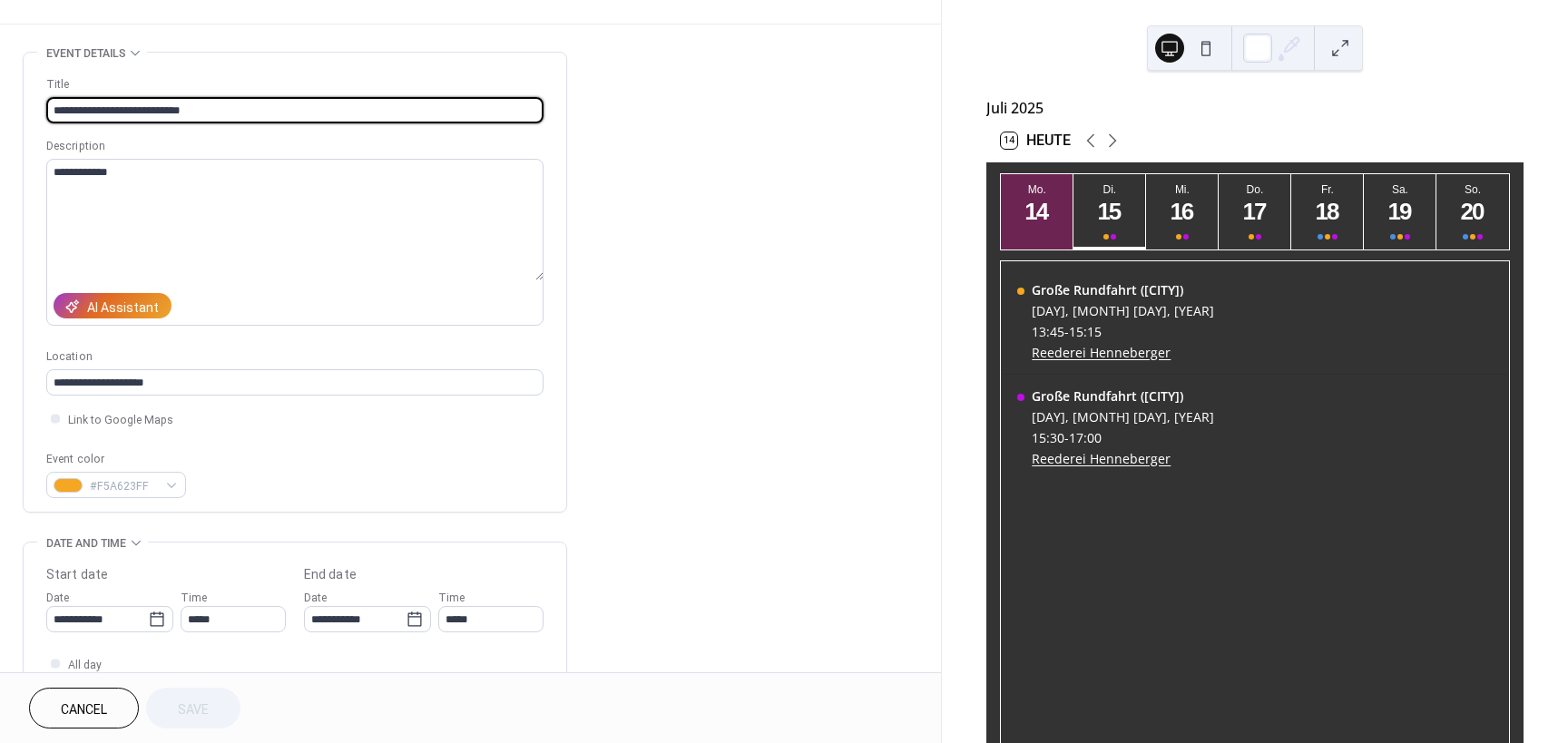 scroll, scrollTop: 0, scrollLeft: 0, axis: both 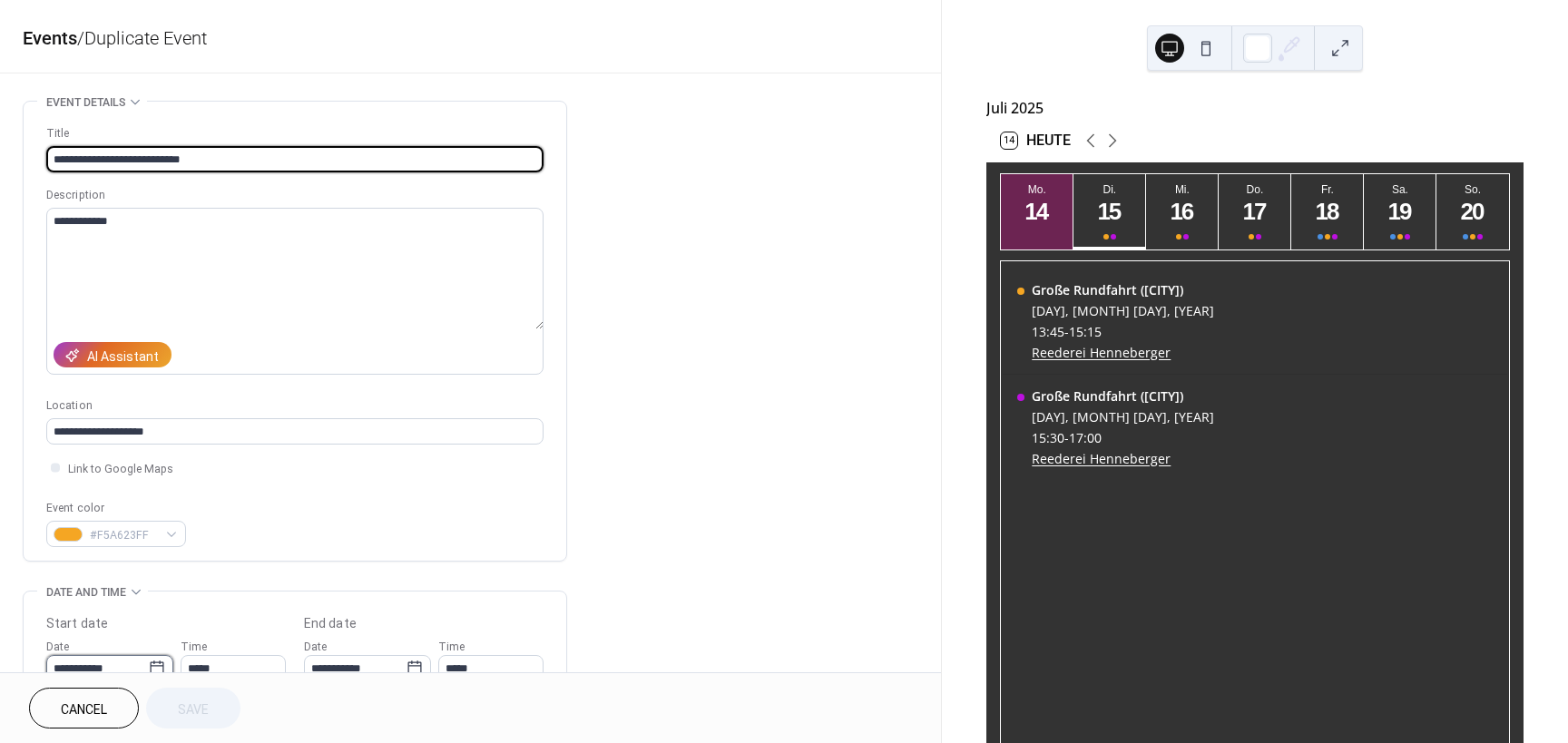 click on "**********" at bounding box center [97, 668] 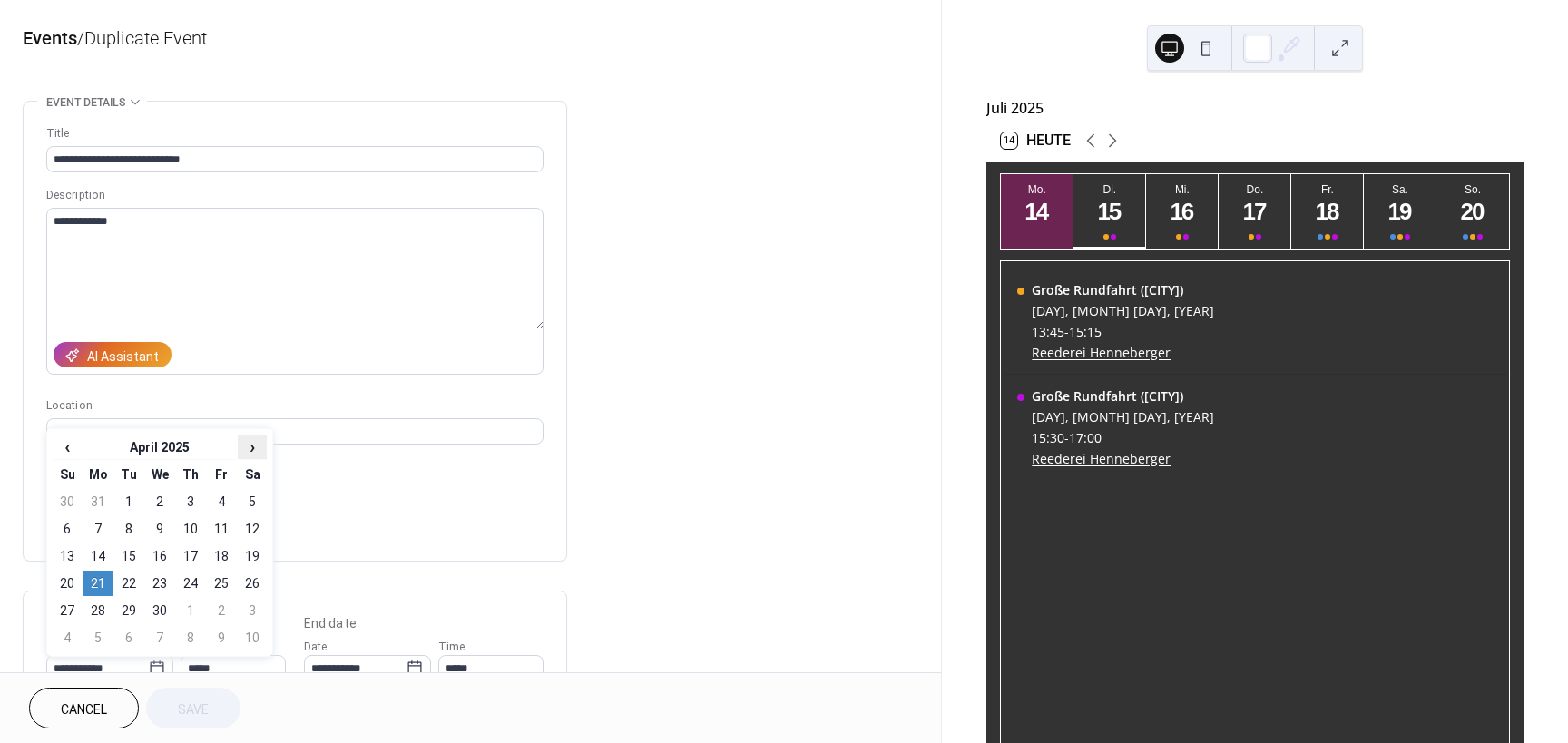 click on "›" at bounding box center (252, 446) 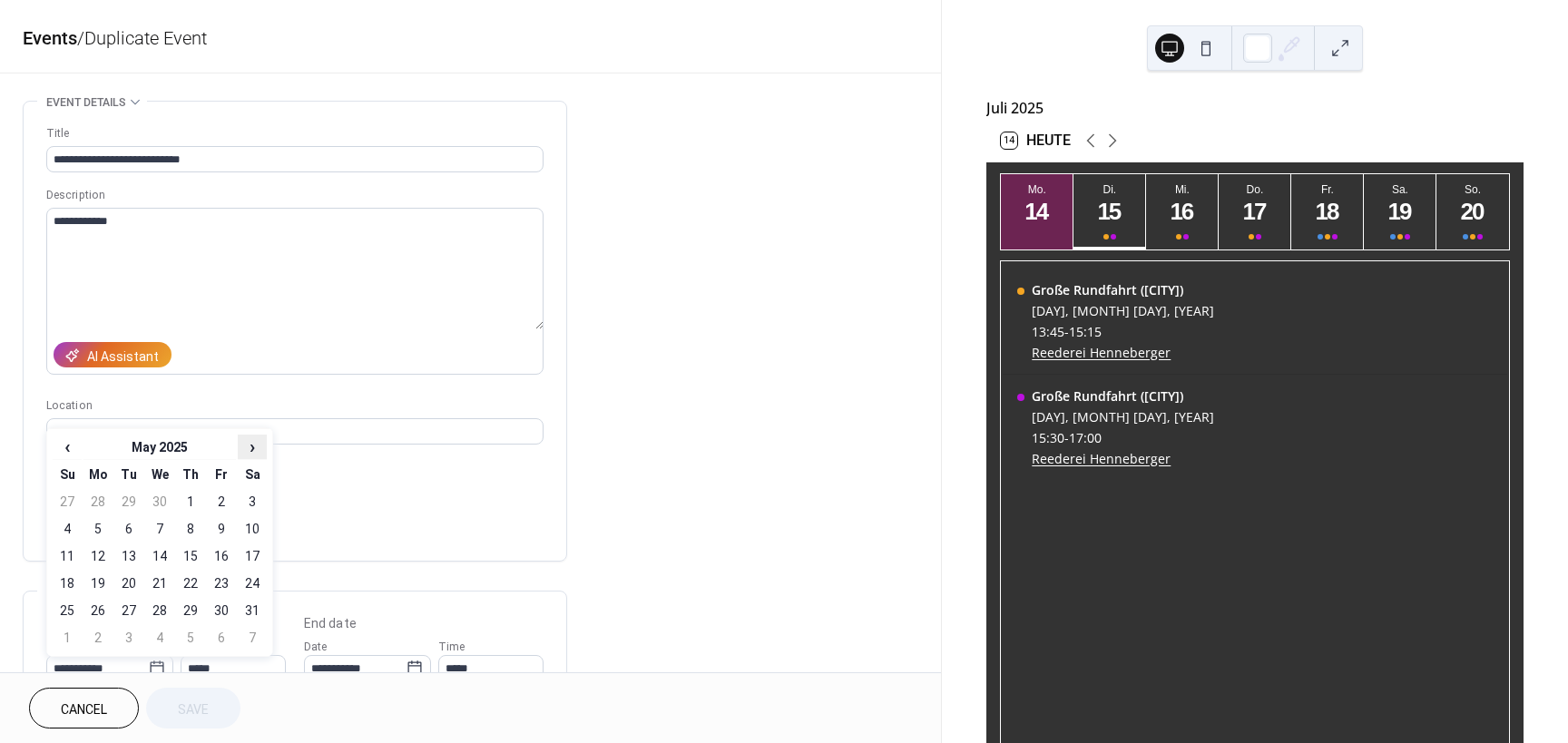 click on "›" at bounding box center [252, 446] 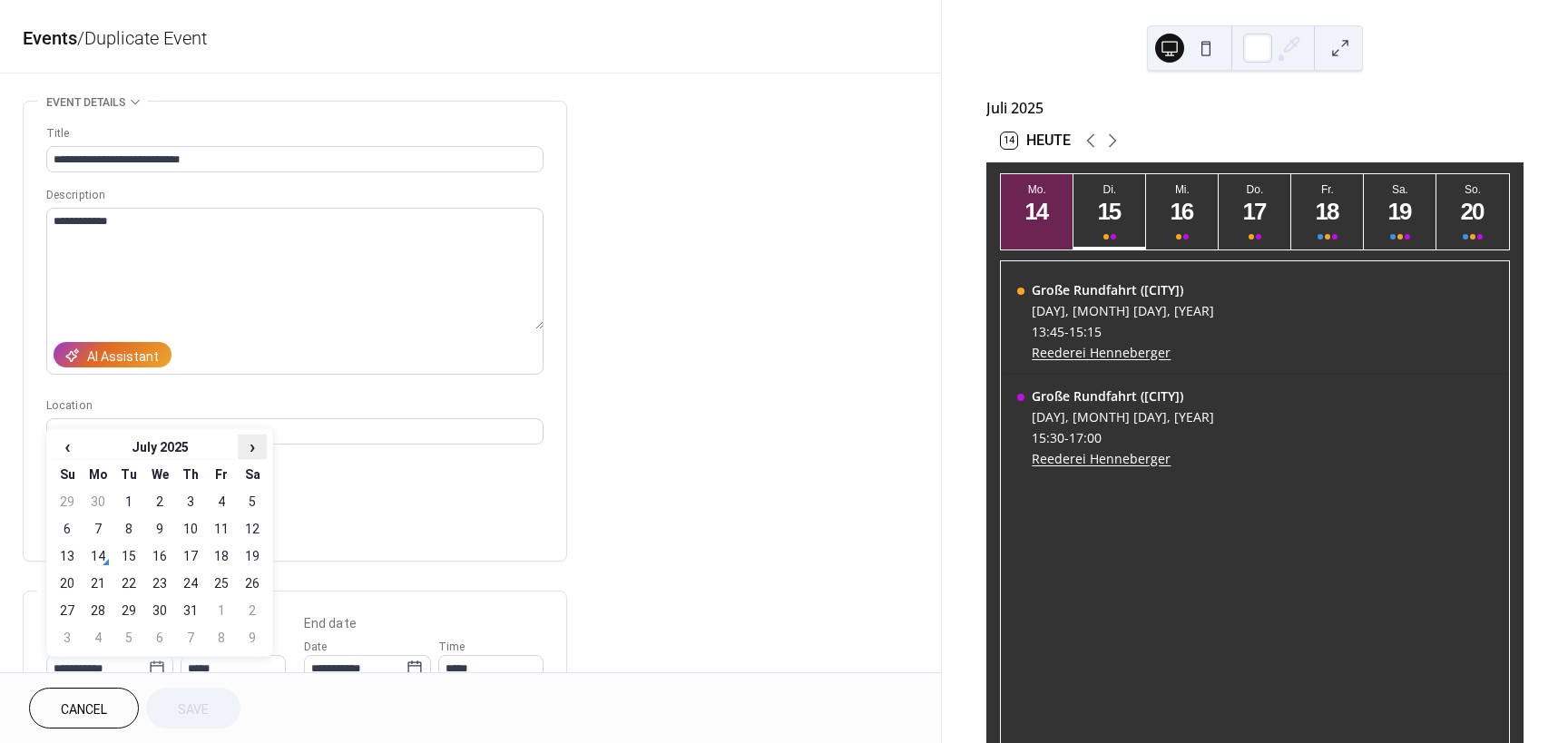 click on "›" at bounding box center [252, 446] 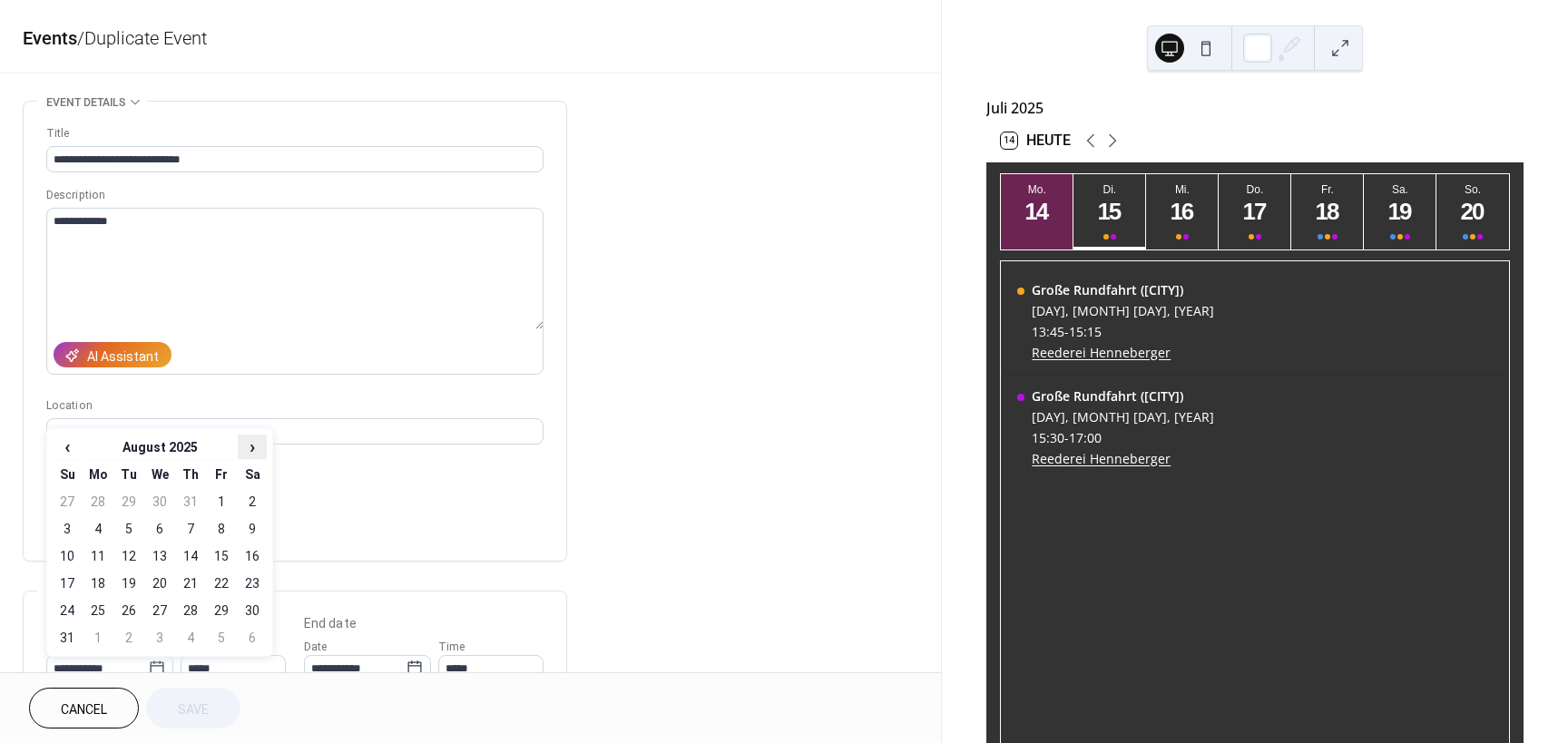 click on "›" at bounding box center [252, 446] 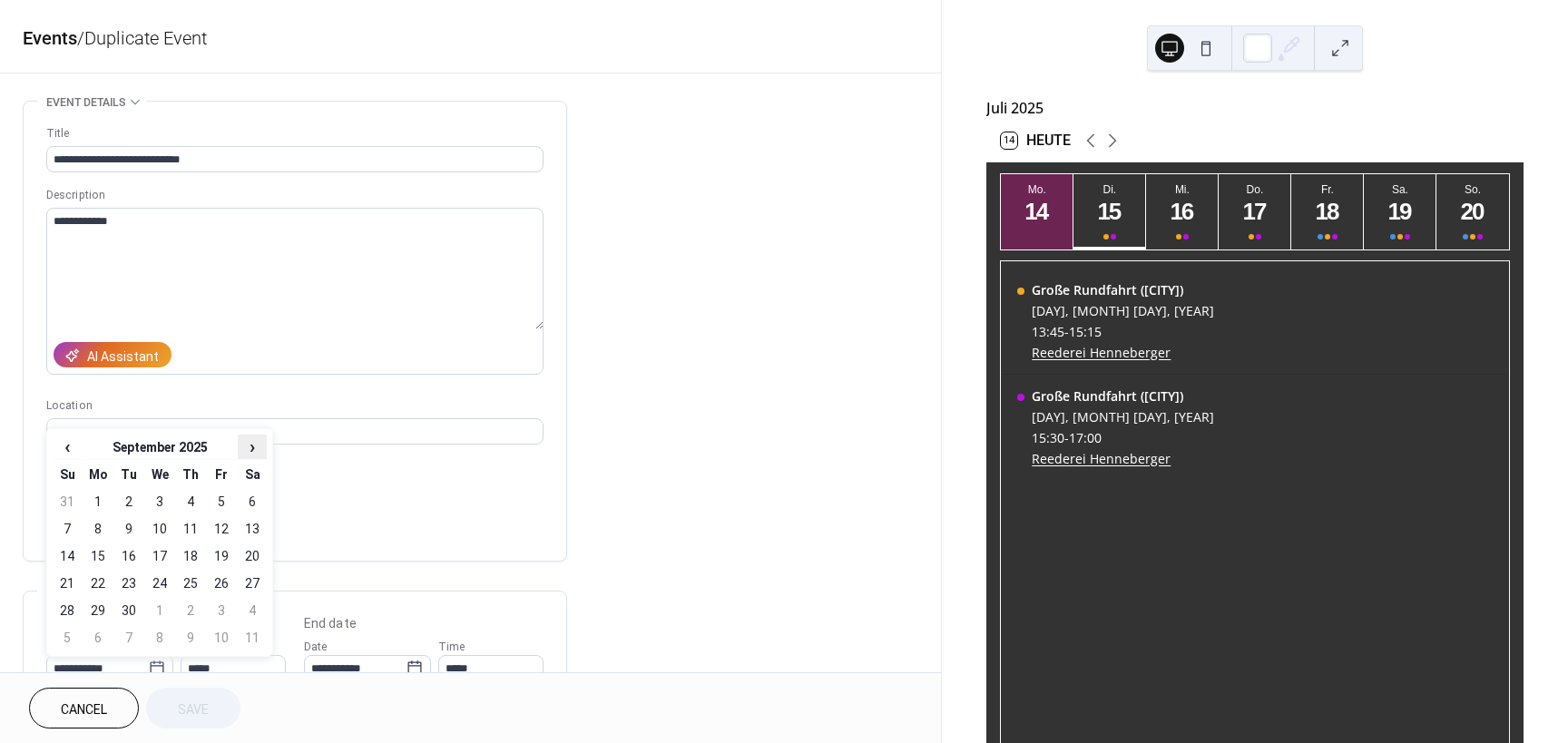 click on "›" at bounding box center (252, 446) 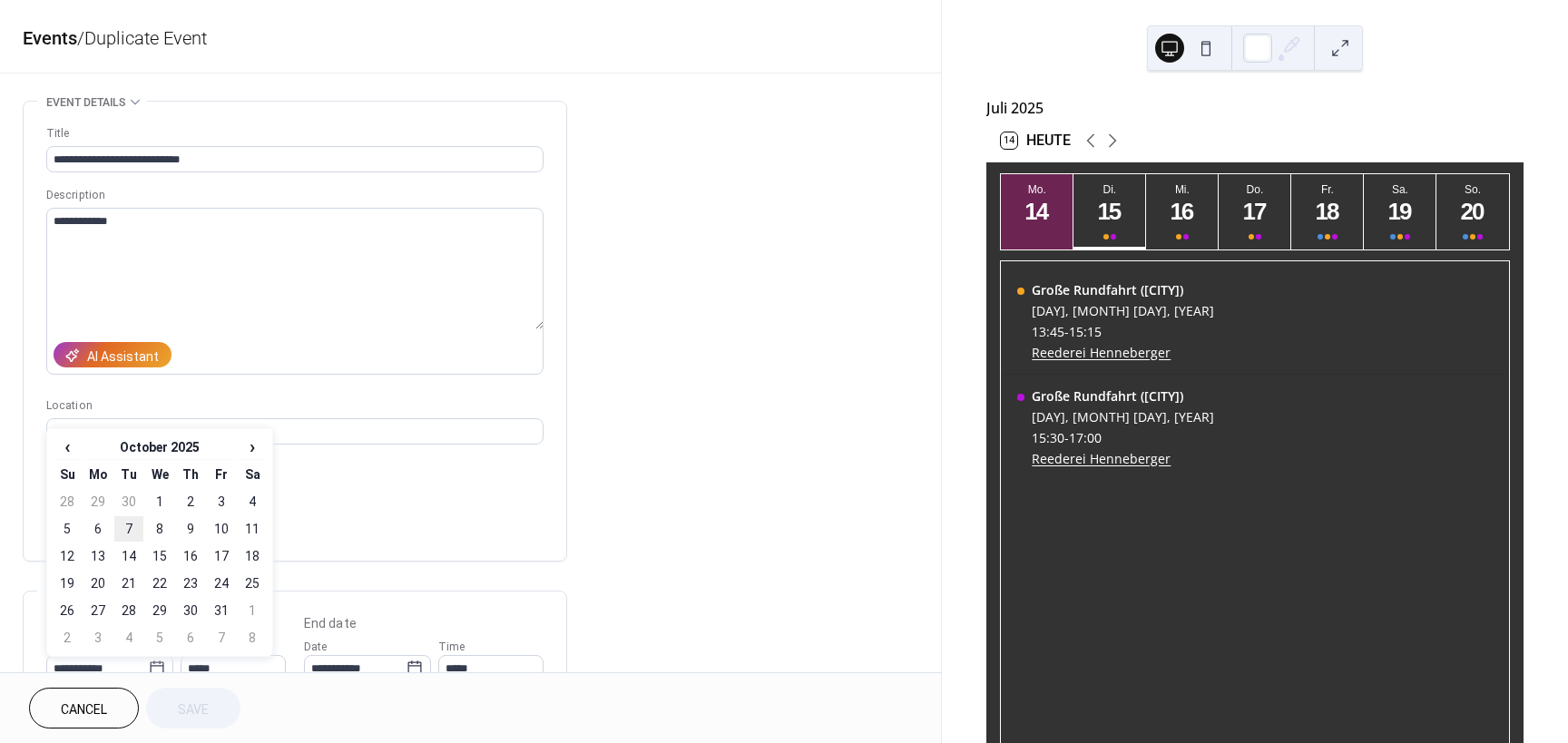 click on "7" at bounding box center (129, 529) 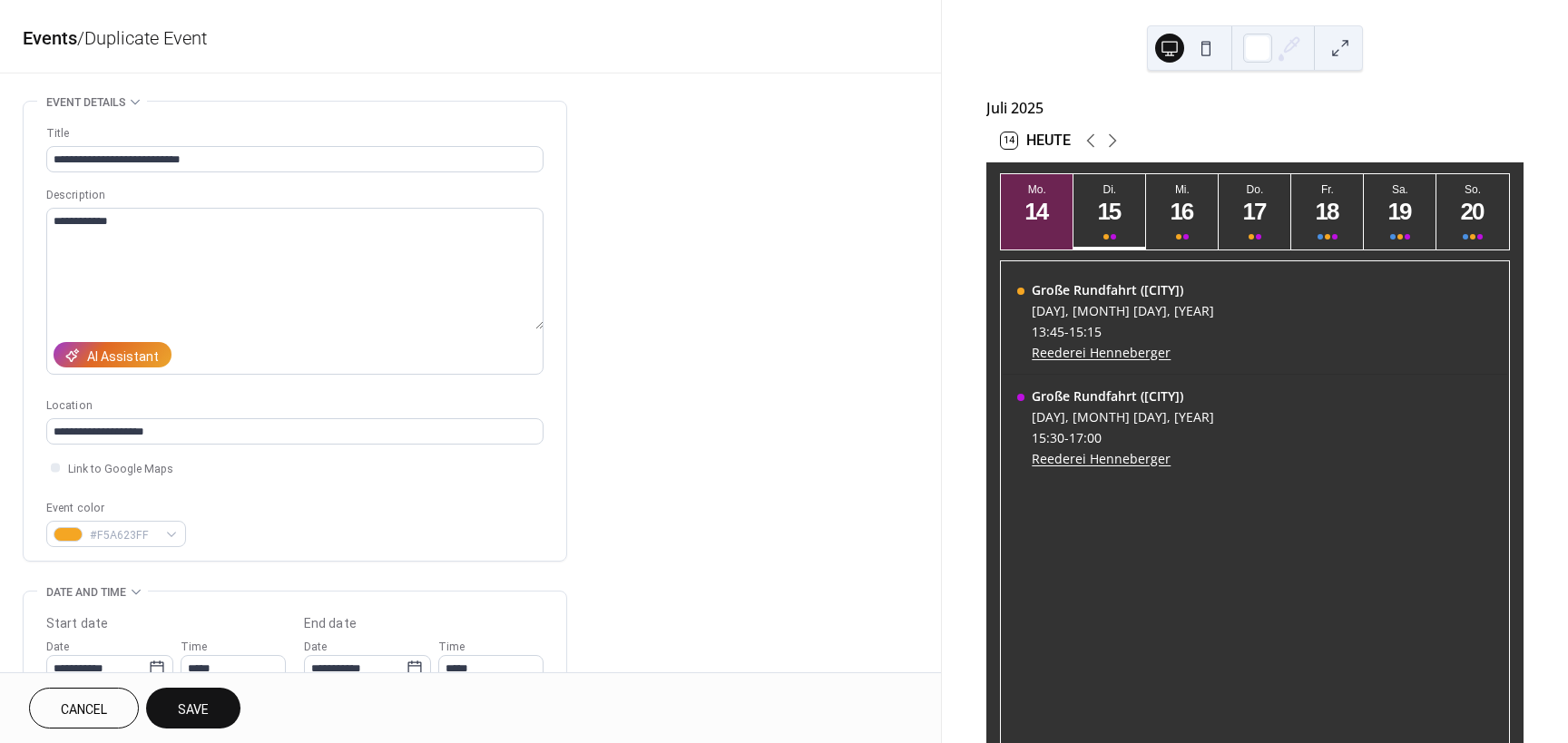 click on "Save" at bounding box center (193, 709) 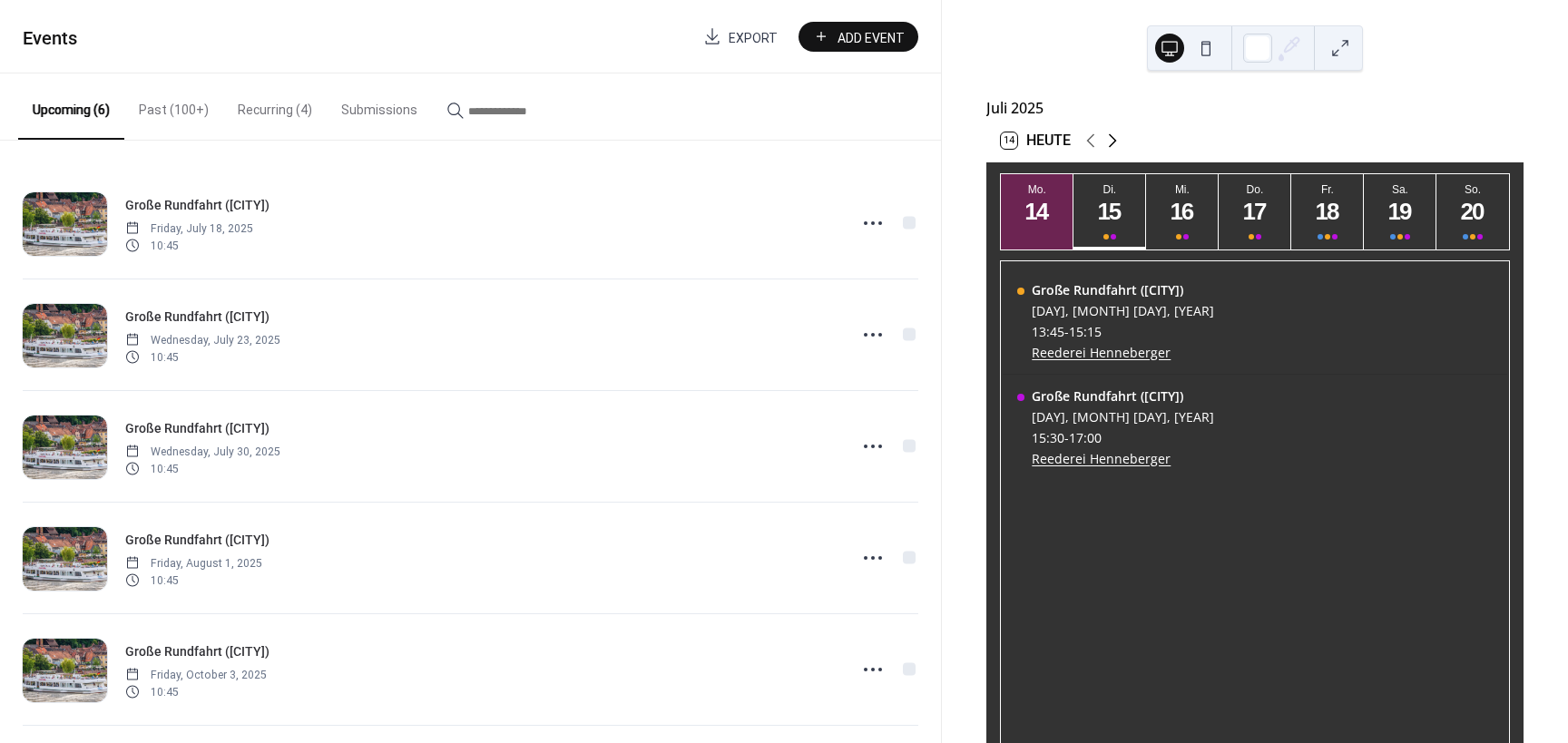 click 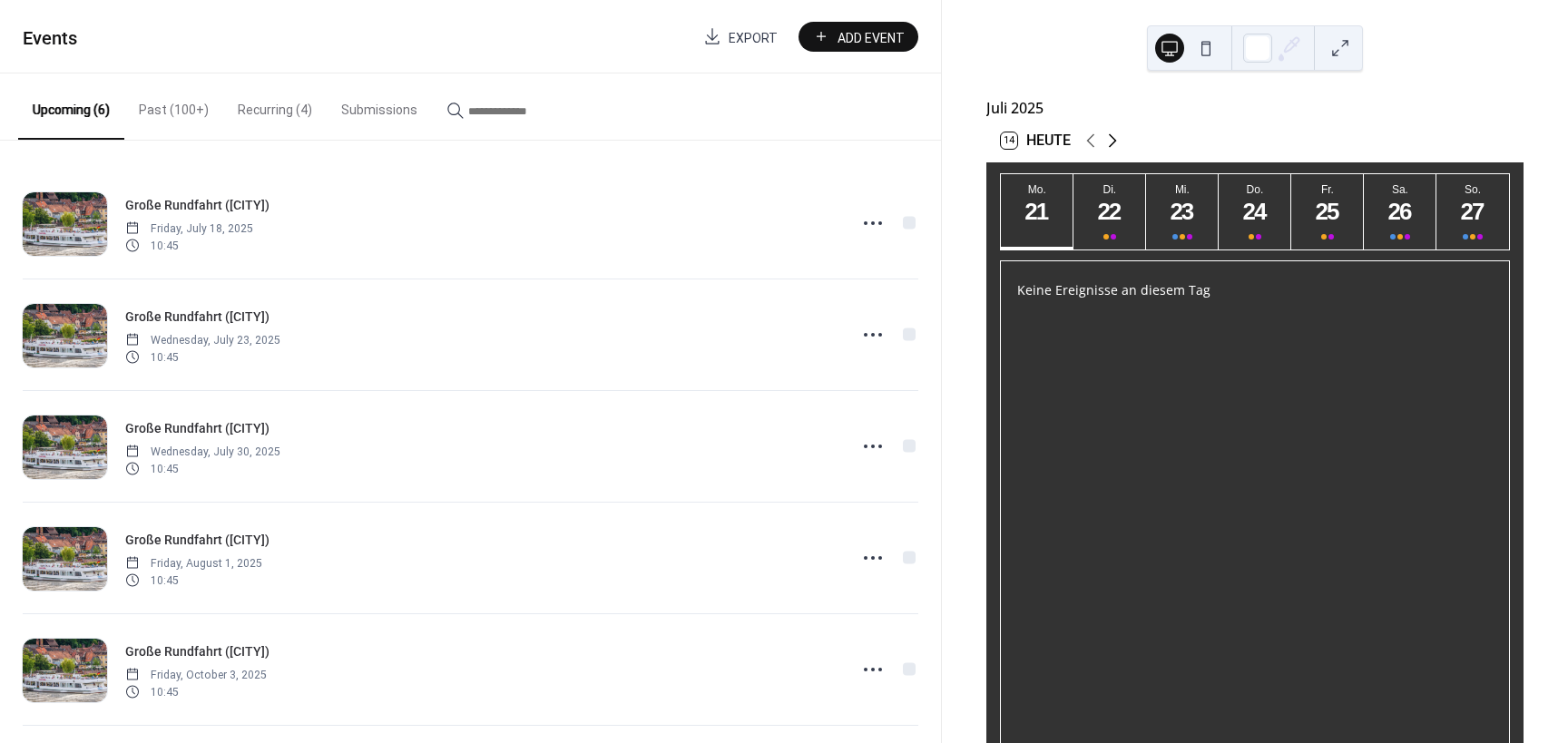 click 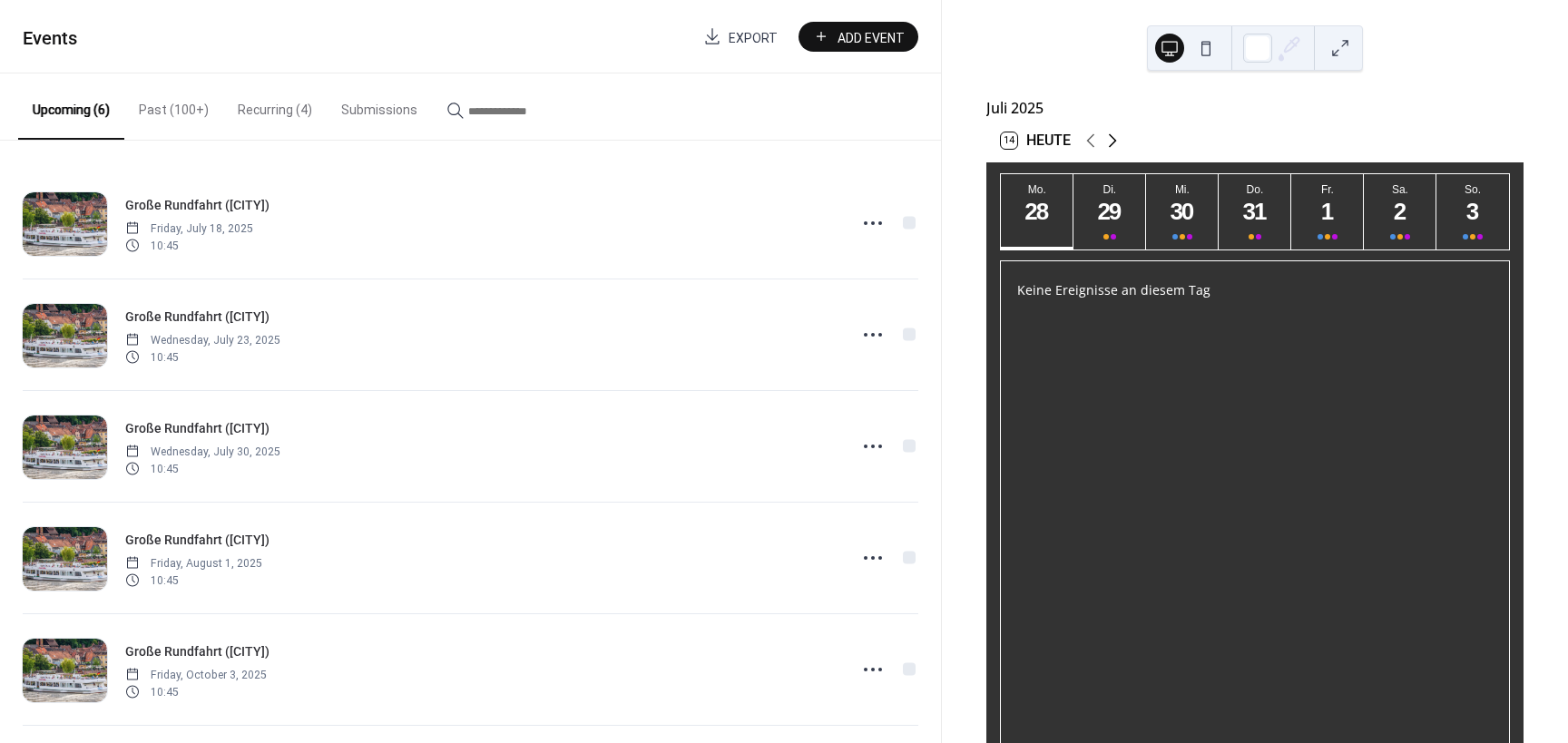 click 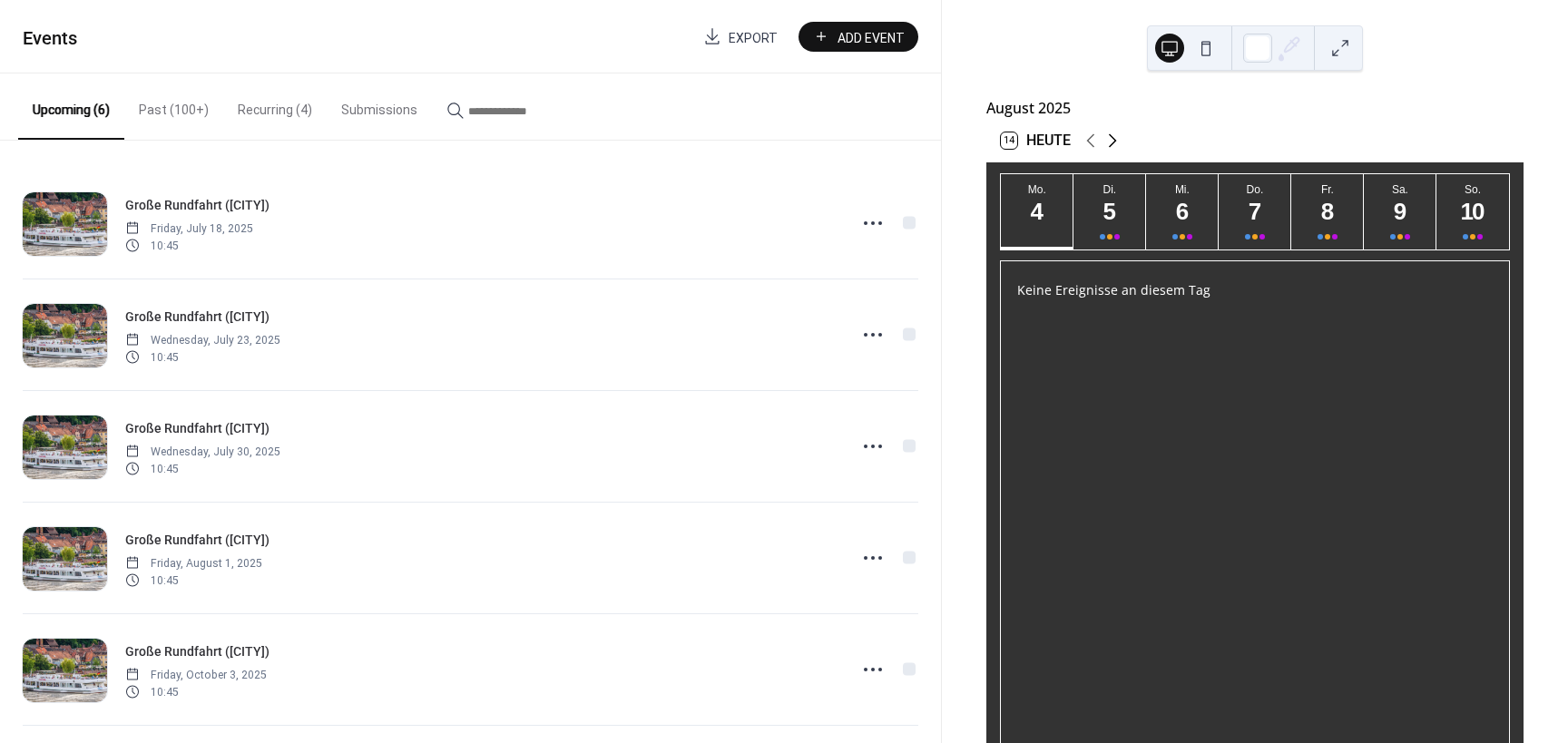 click 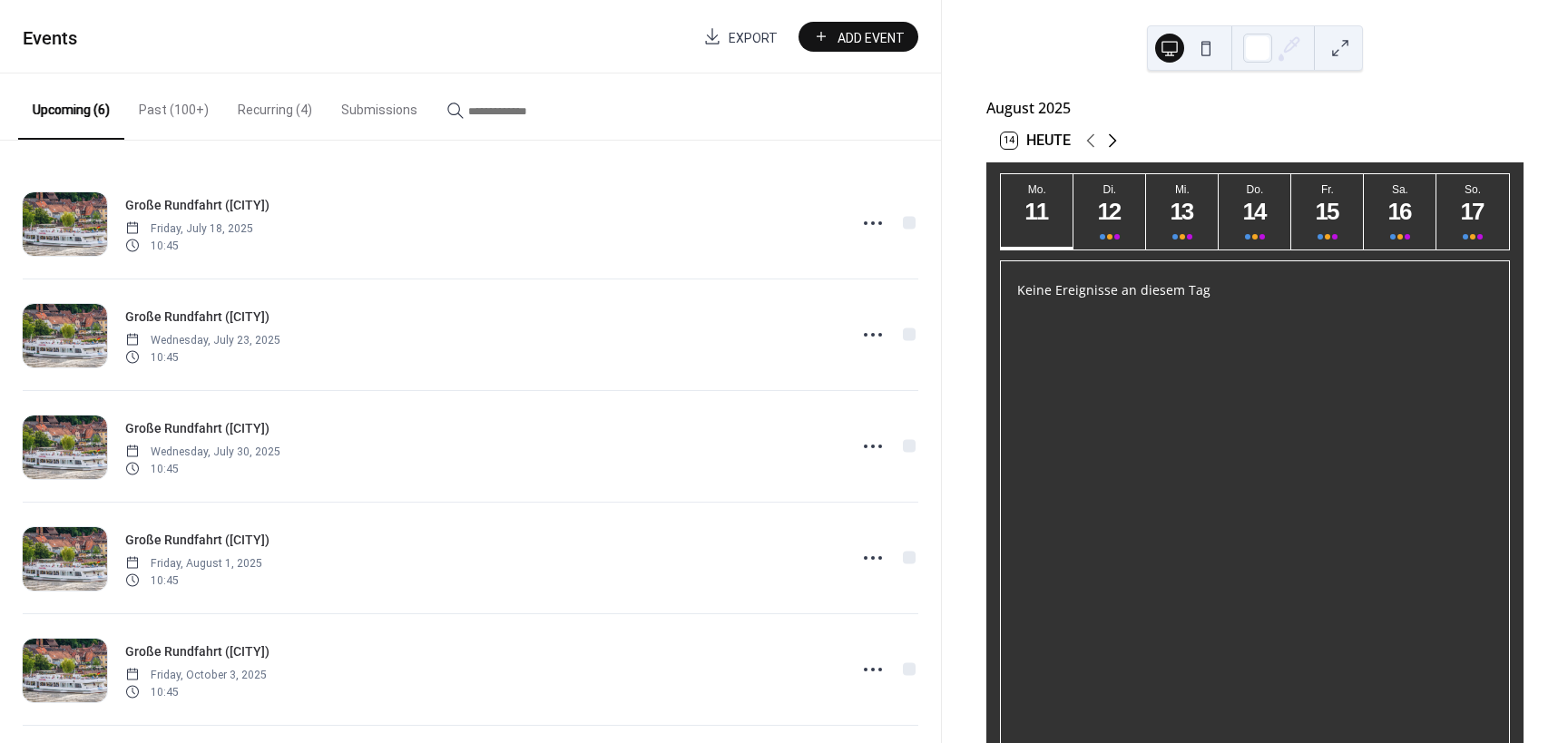 click 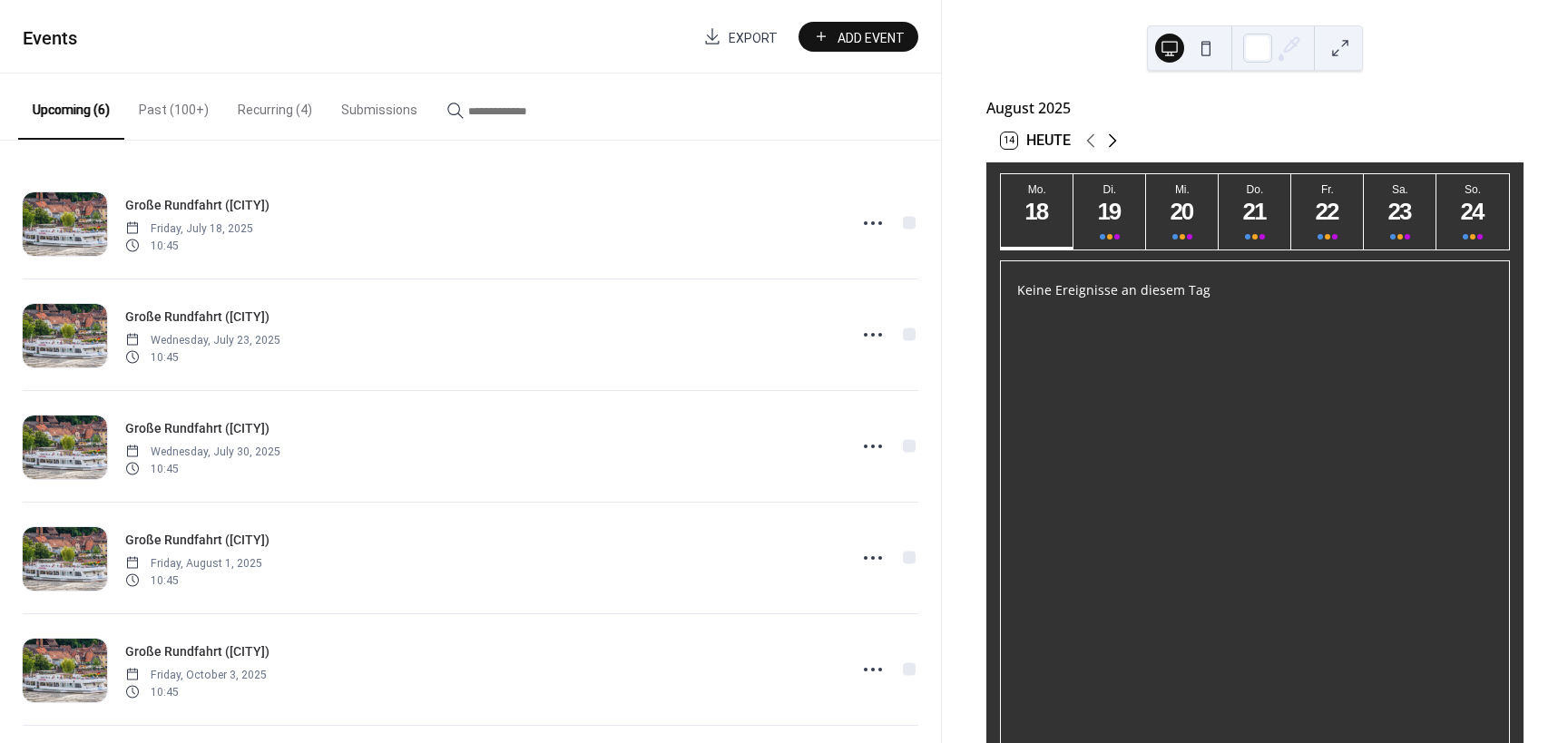 click 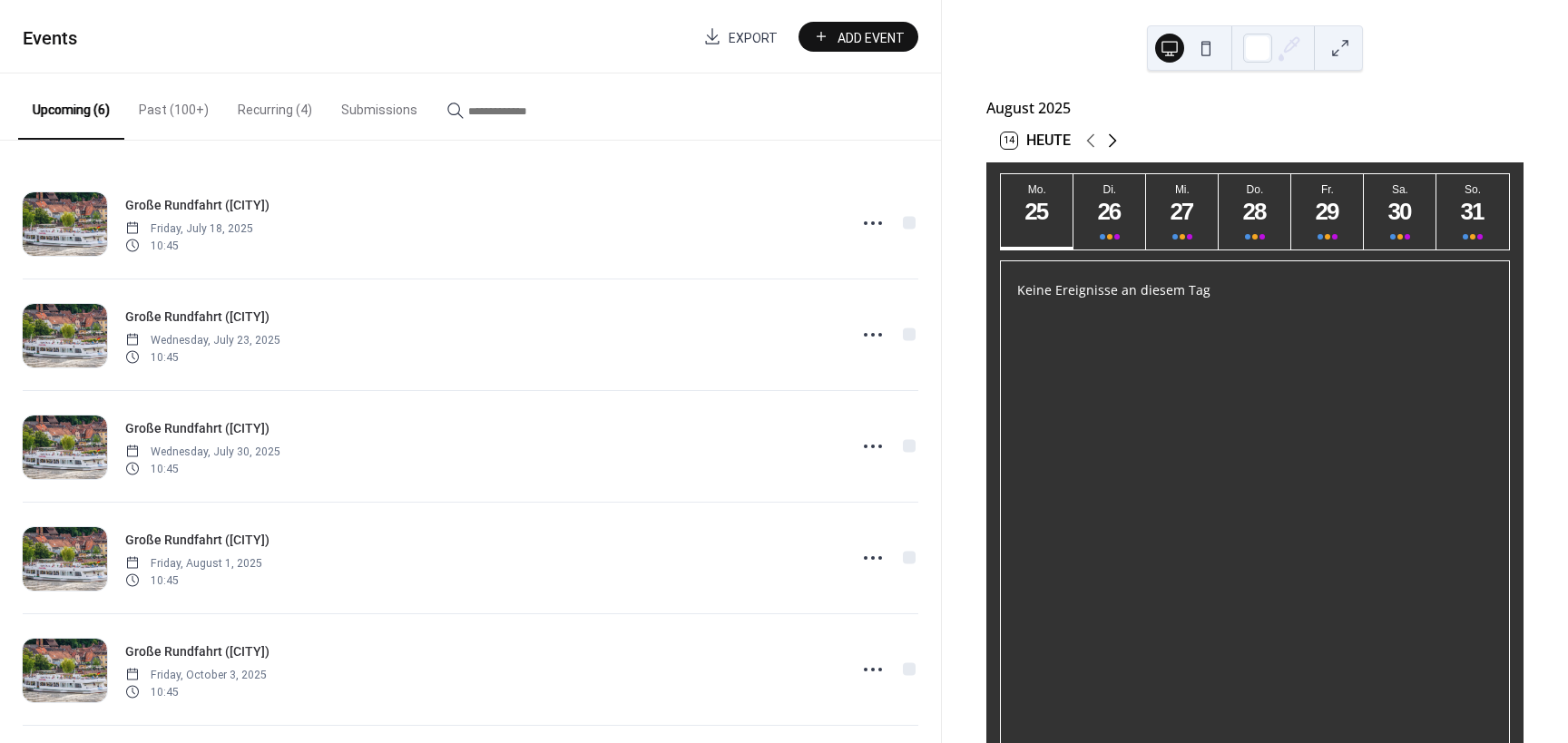 click 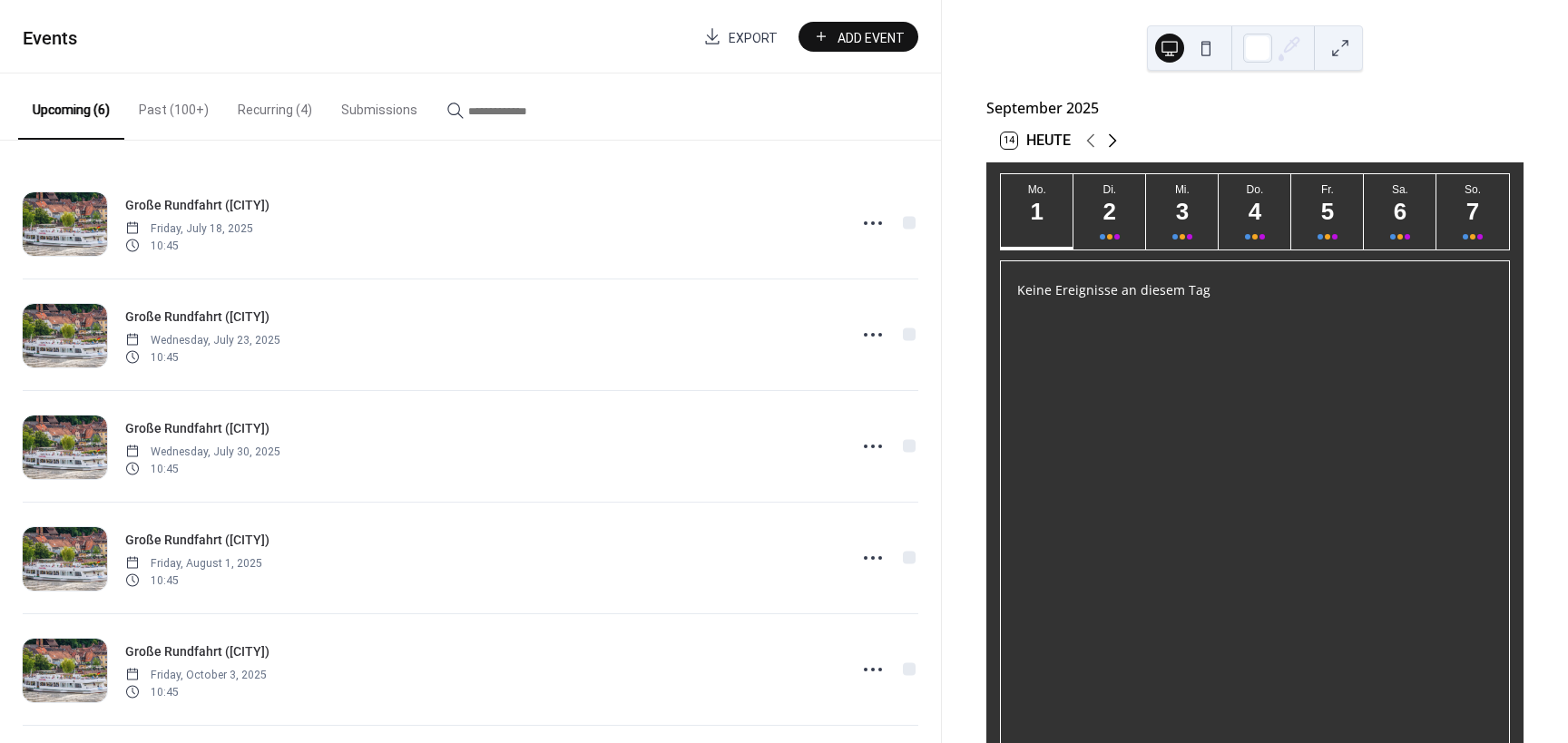 click 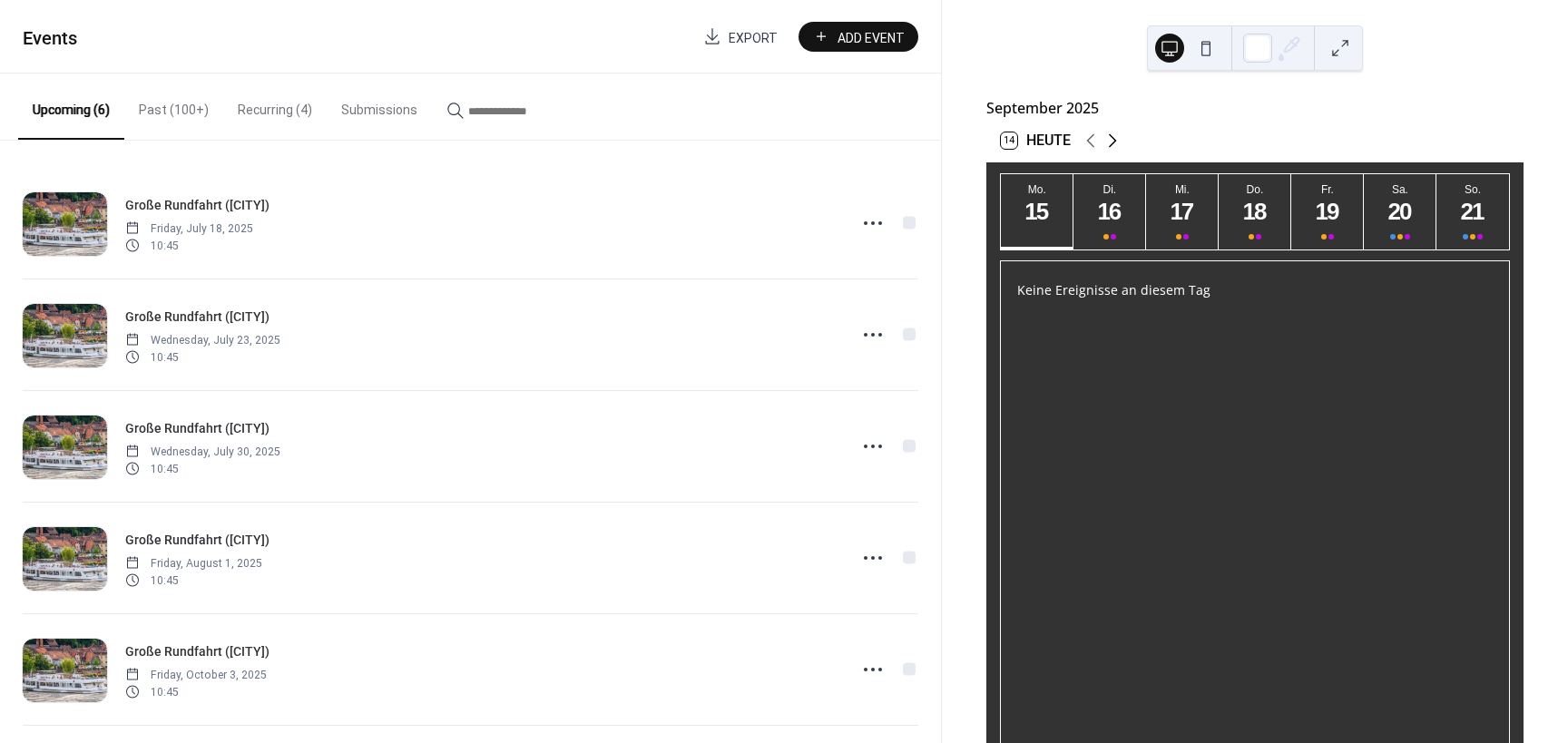 click 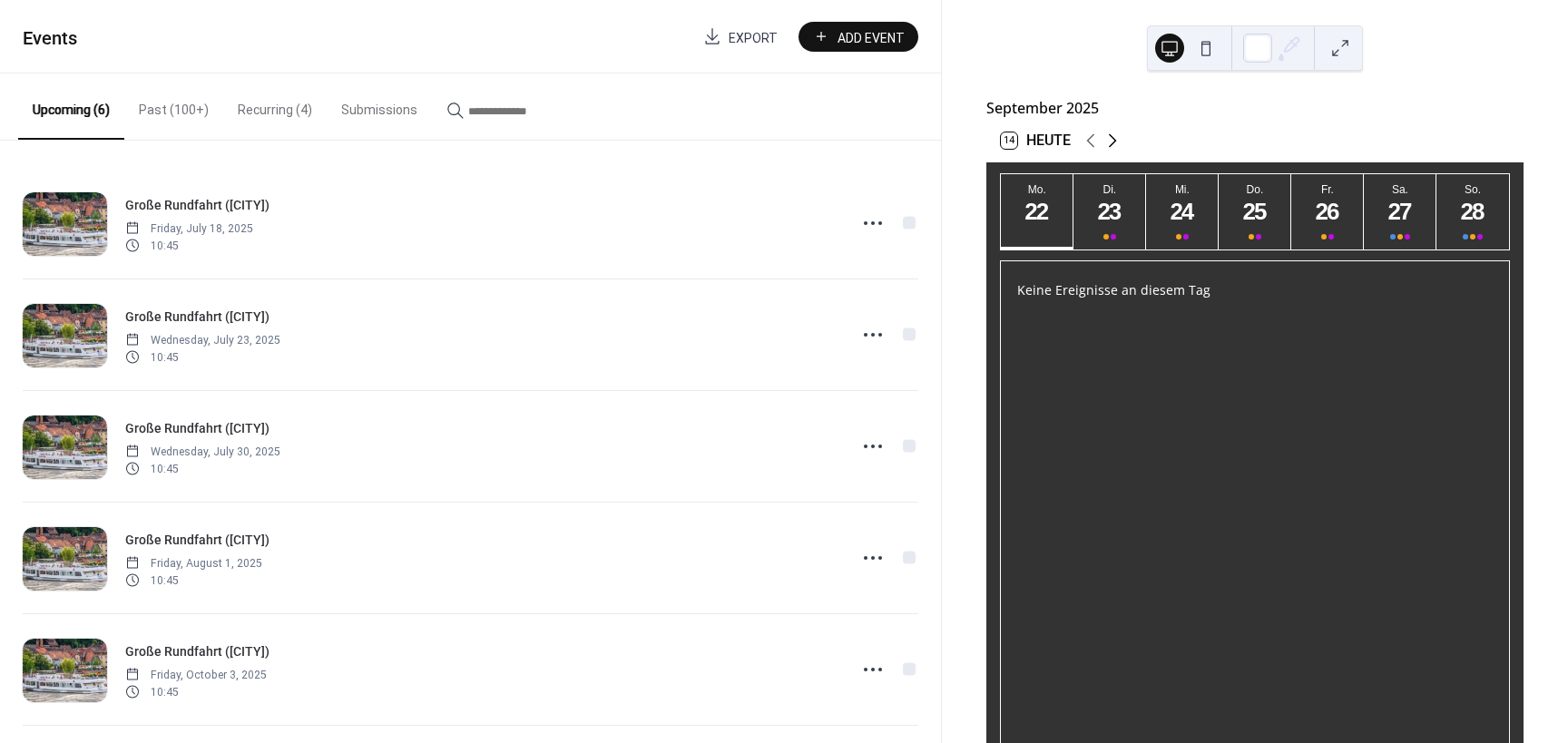click 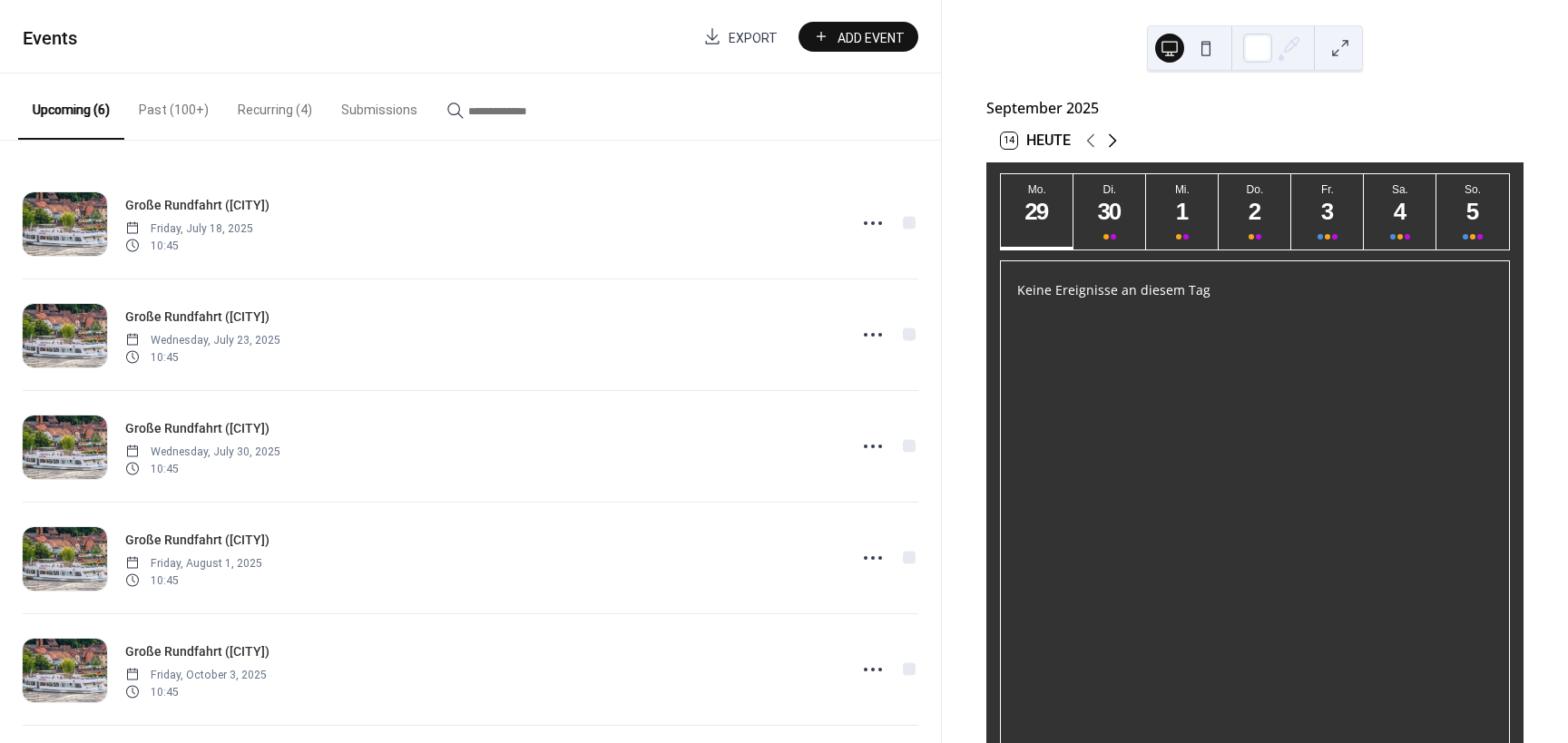 click 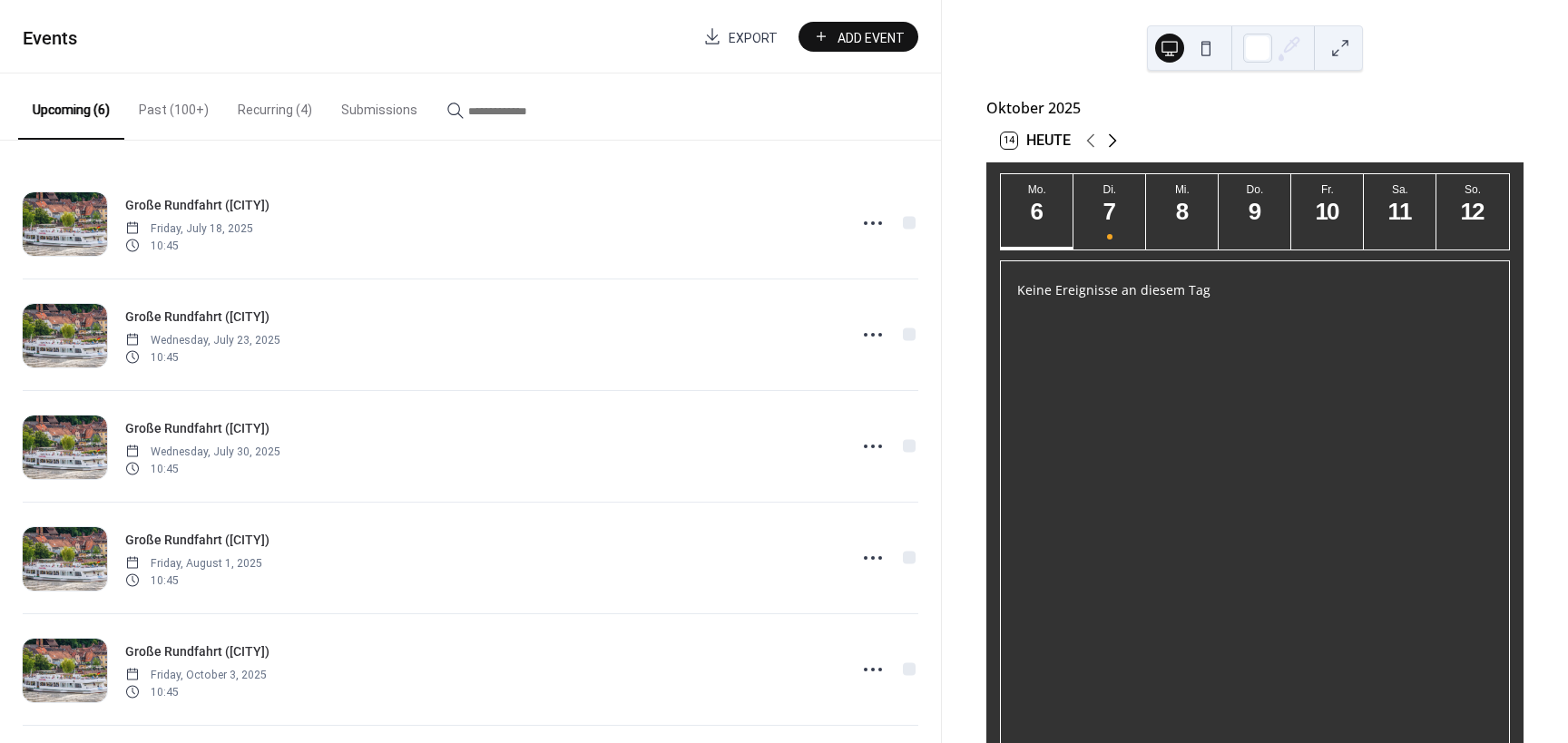 click 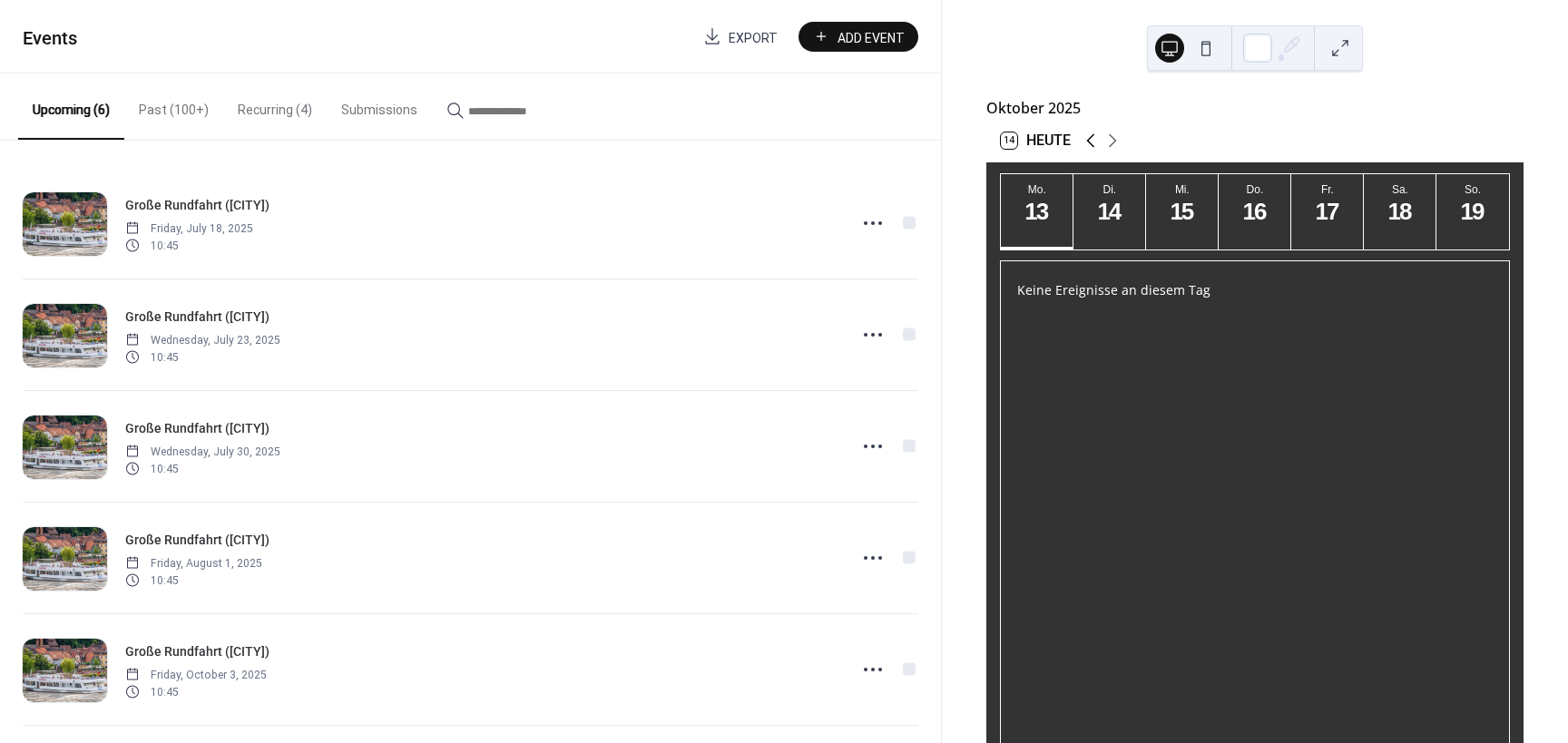 click 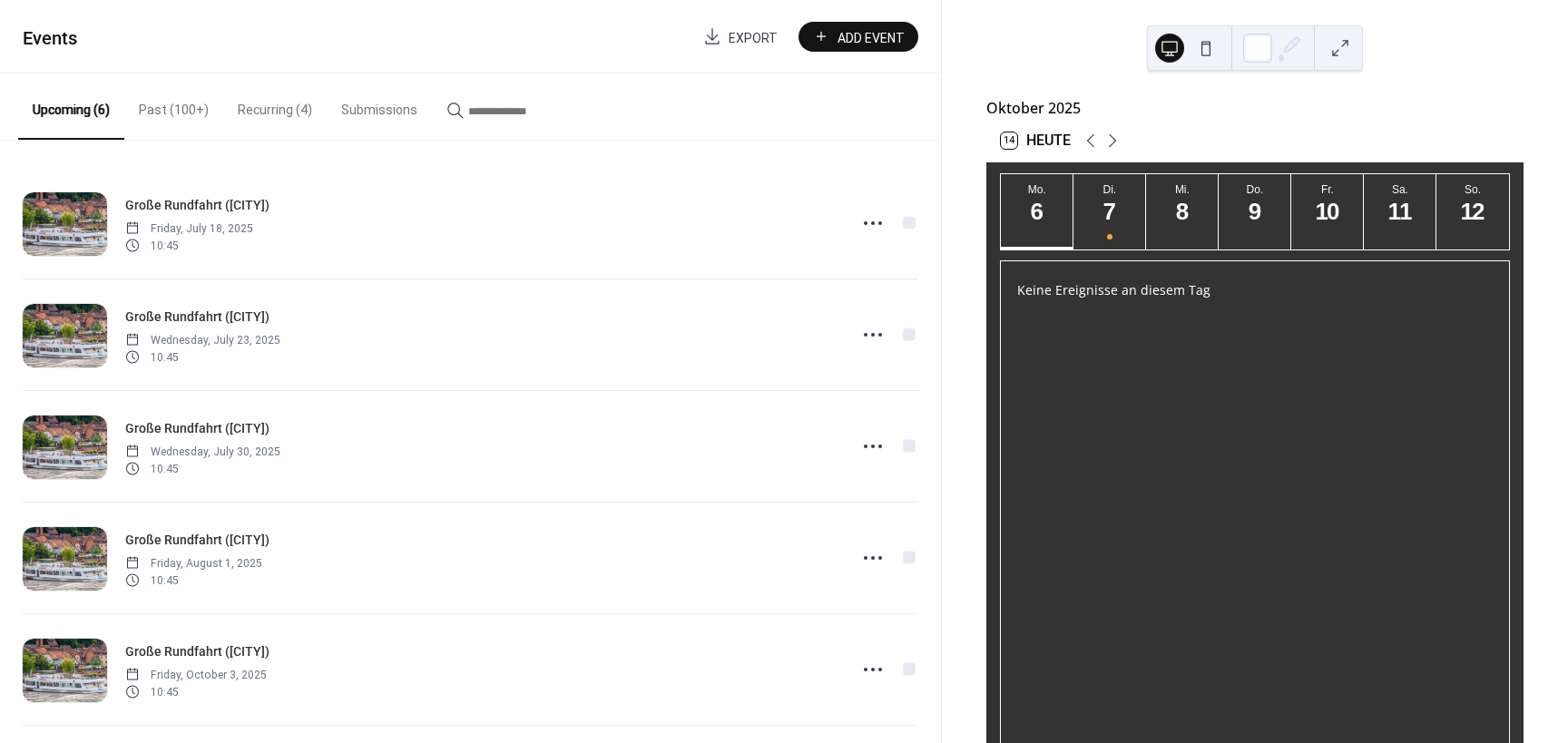 click on "Past (100+)" at bounding box center (173, 105) 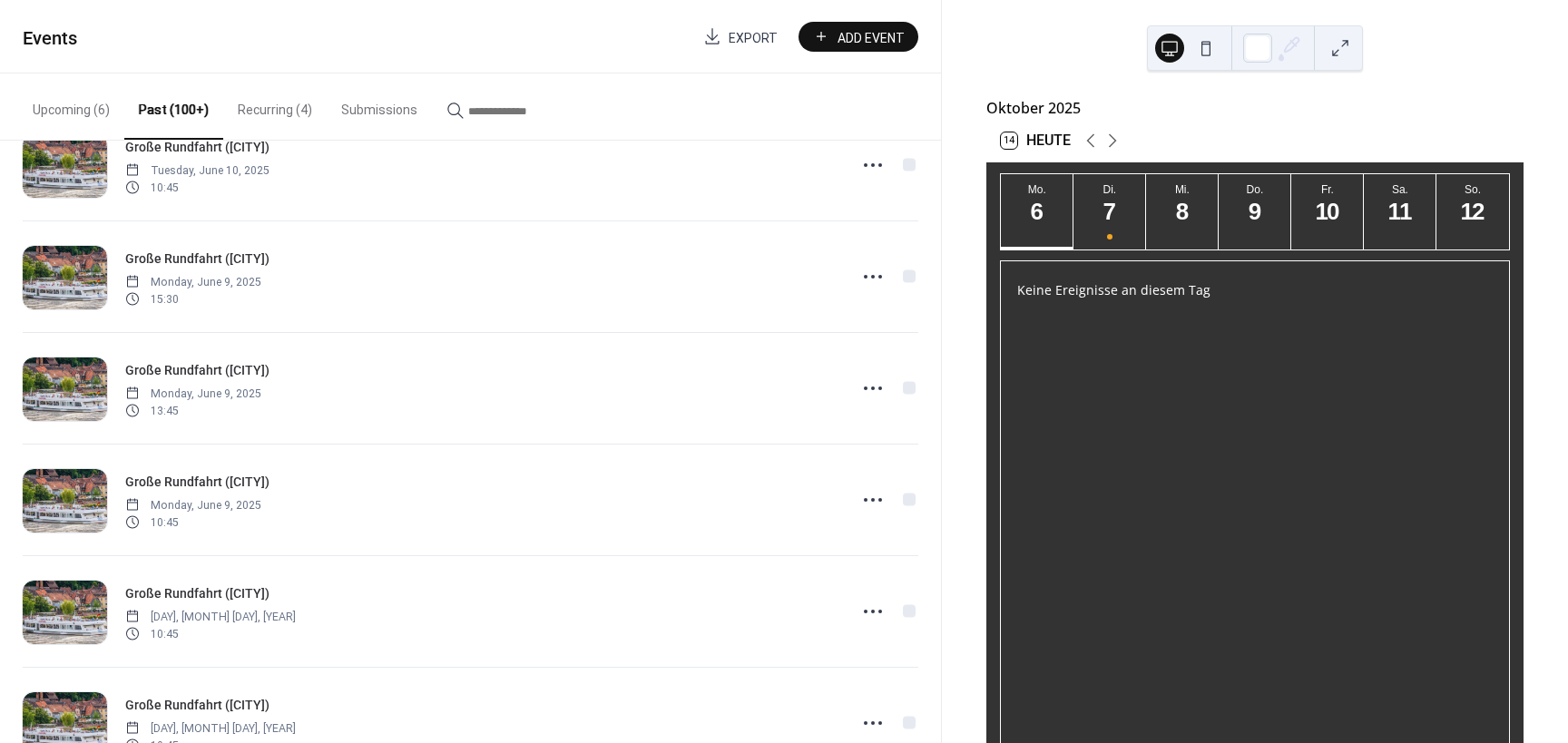 scroll, scrollTop: 764, scrollLeft: 0, axis: vertical 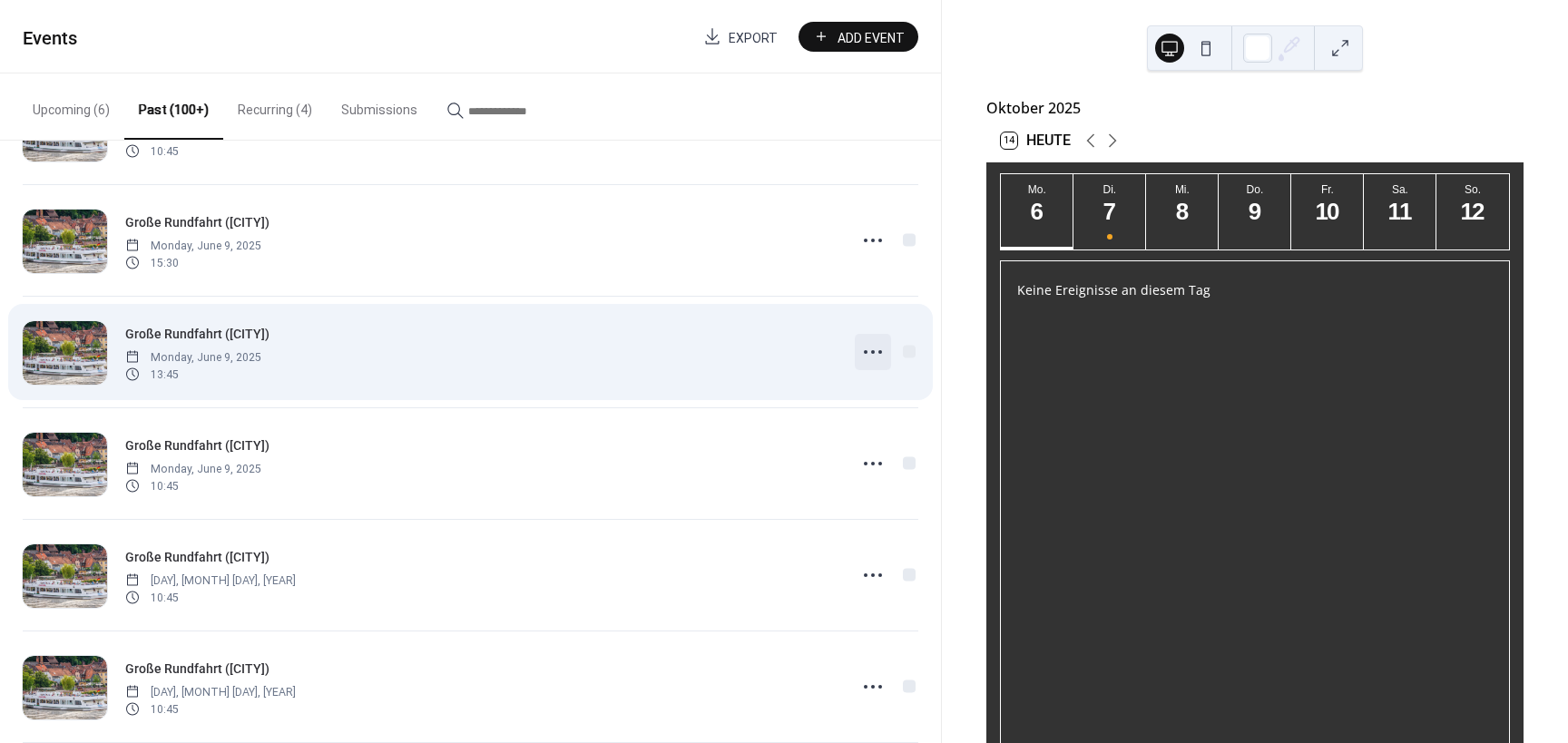 click 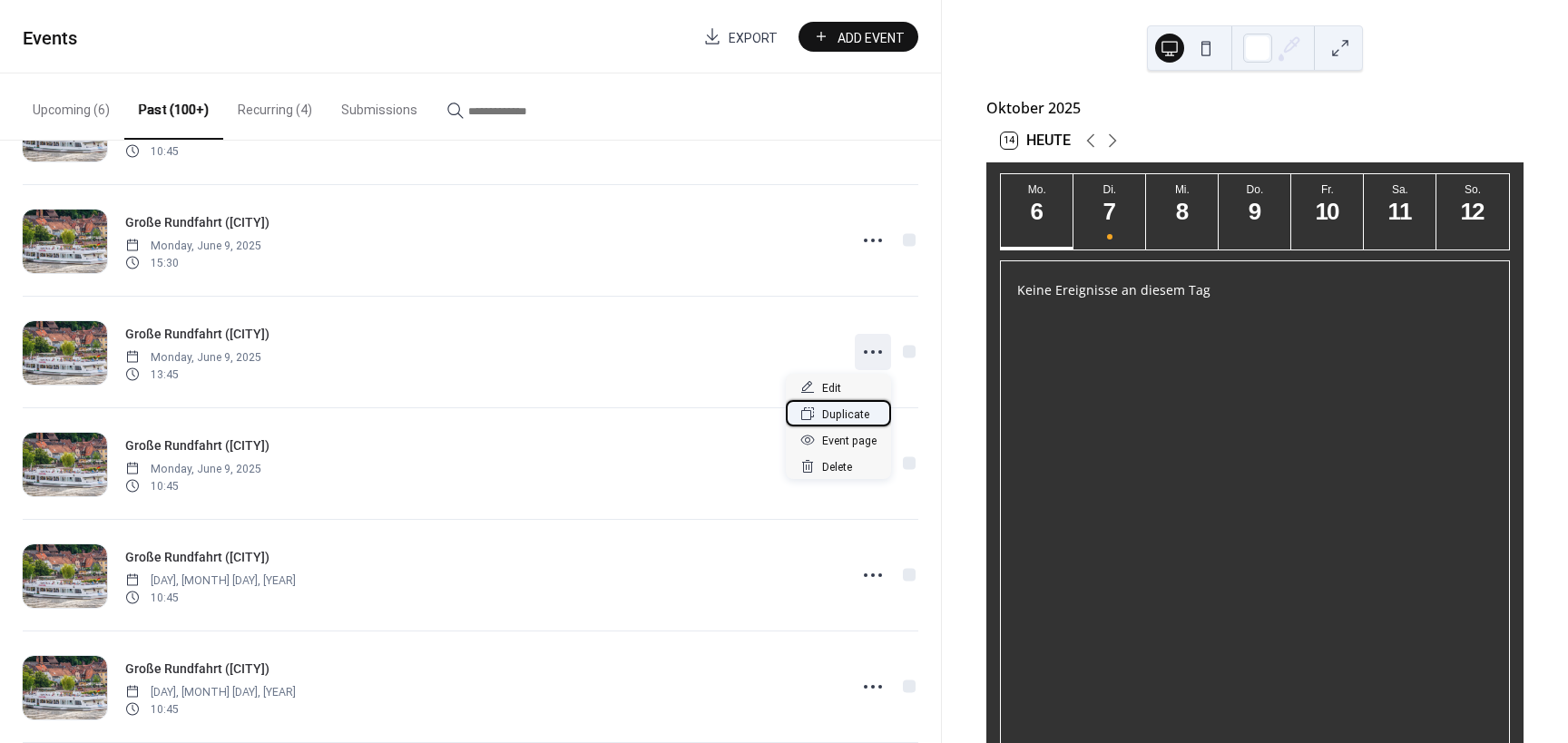 click on "Duplicate" at bounding box center (846, 415) 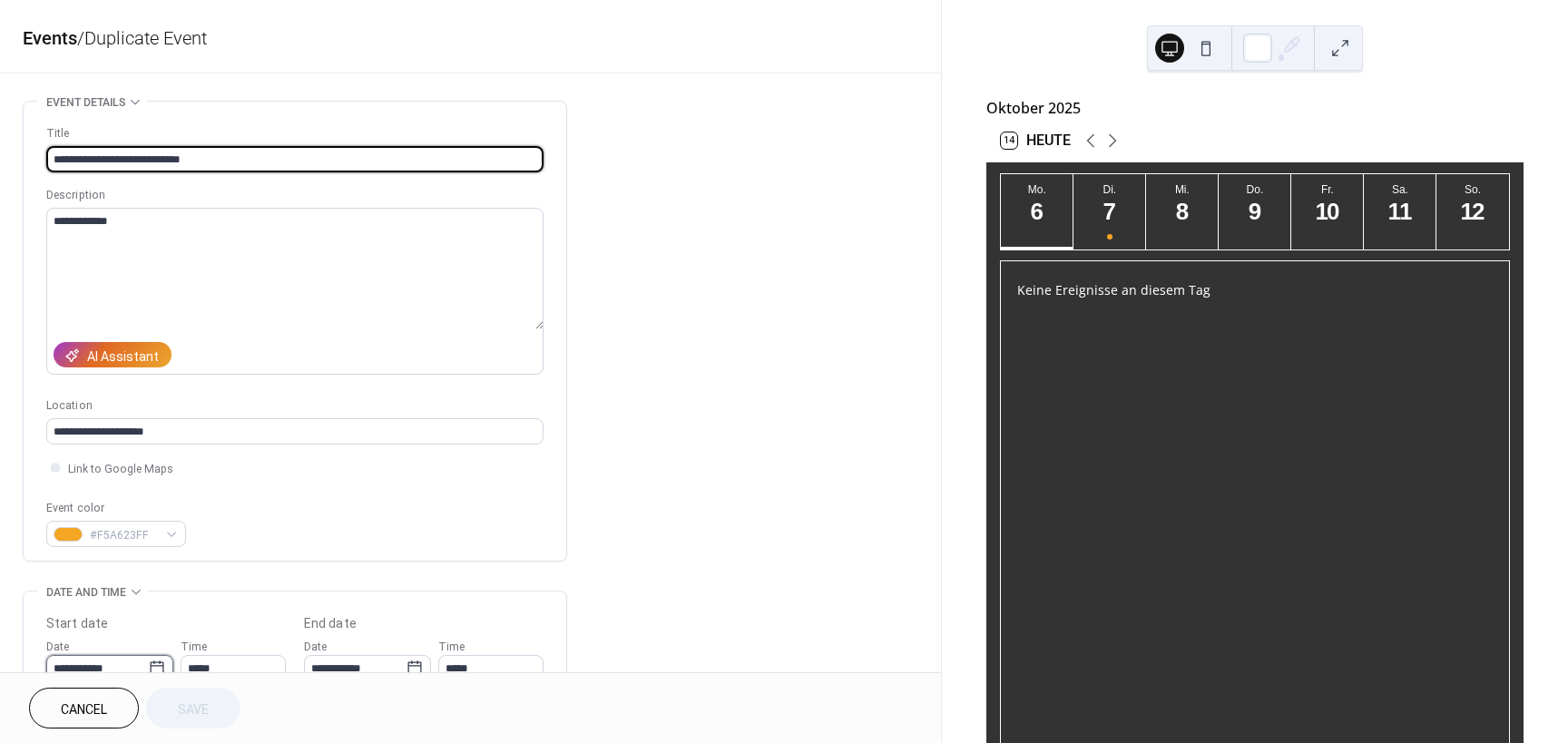 click on "**********" at bounding box center [97, 668] 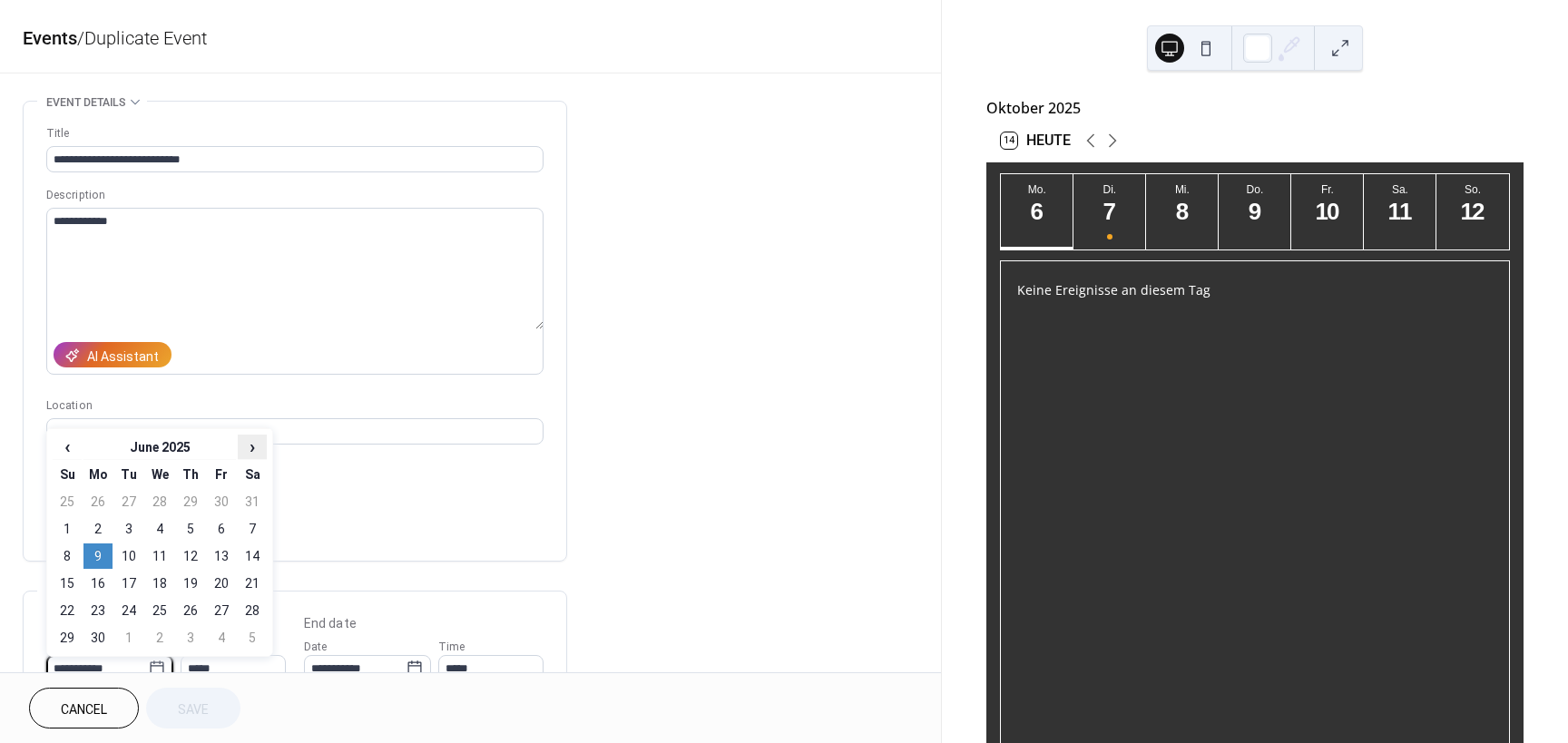 click on "›" at bounding box center [252, 446] 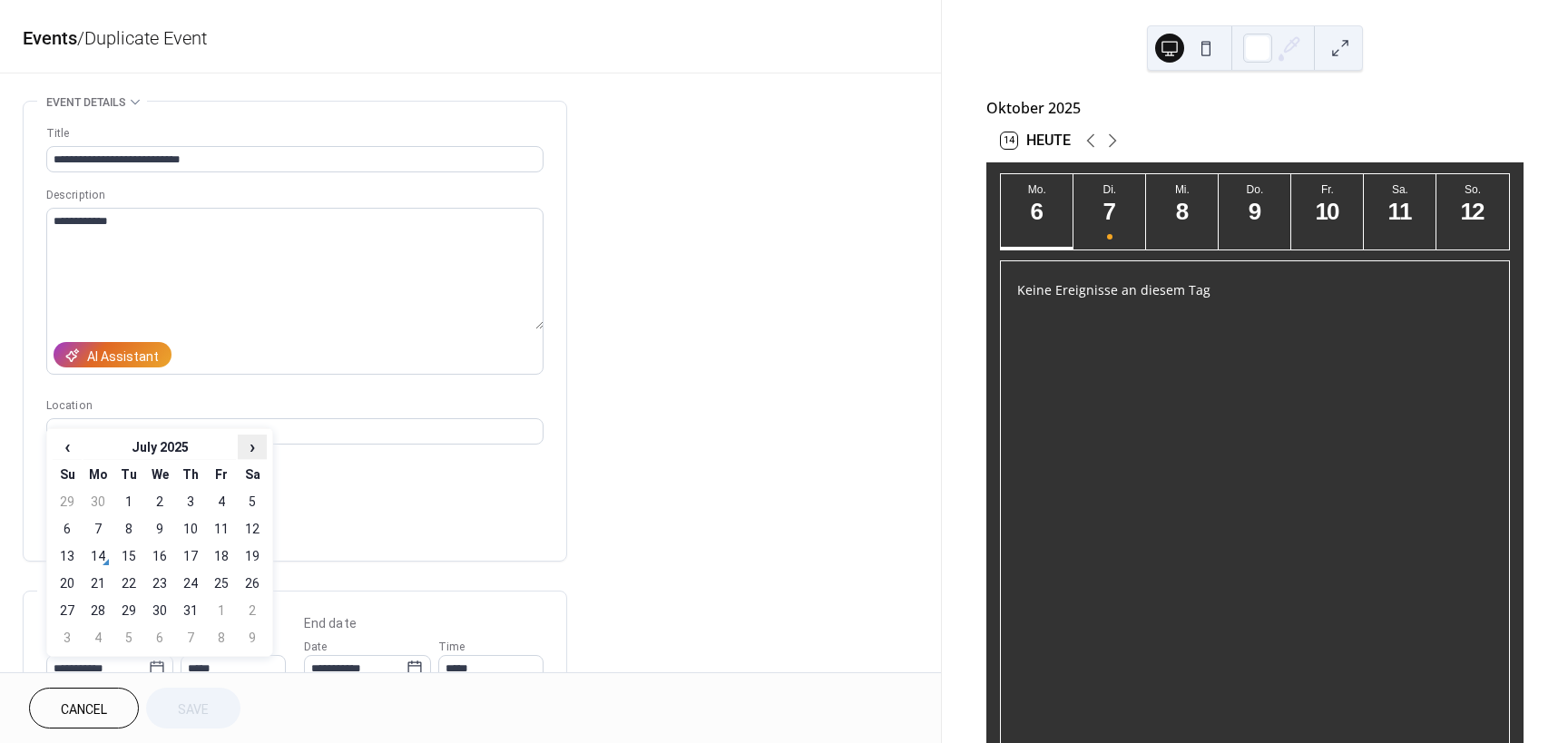 click on "›" at bounding box center (252, 446) 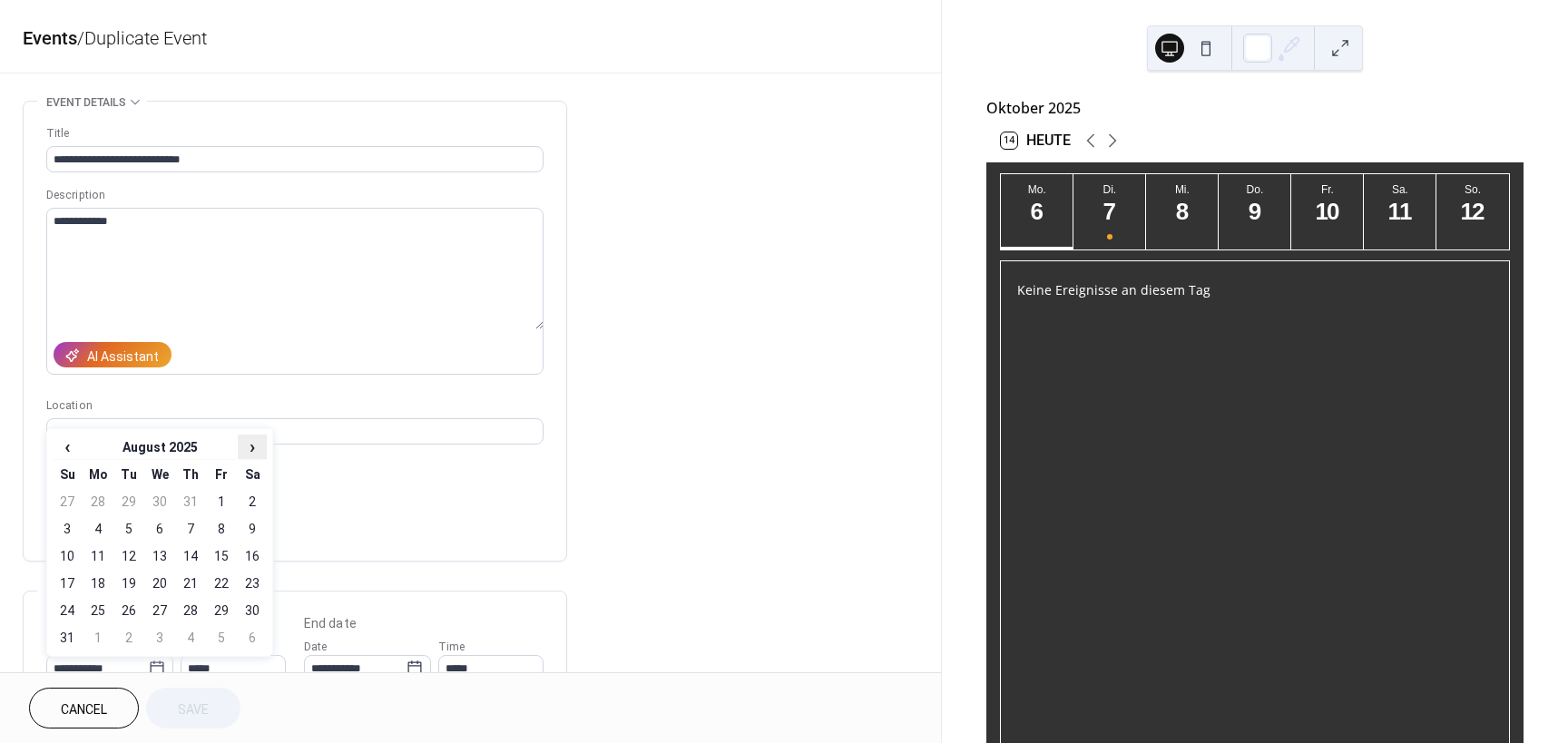 click on "›" at bounding box center [252, 446] 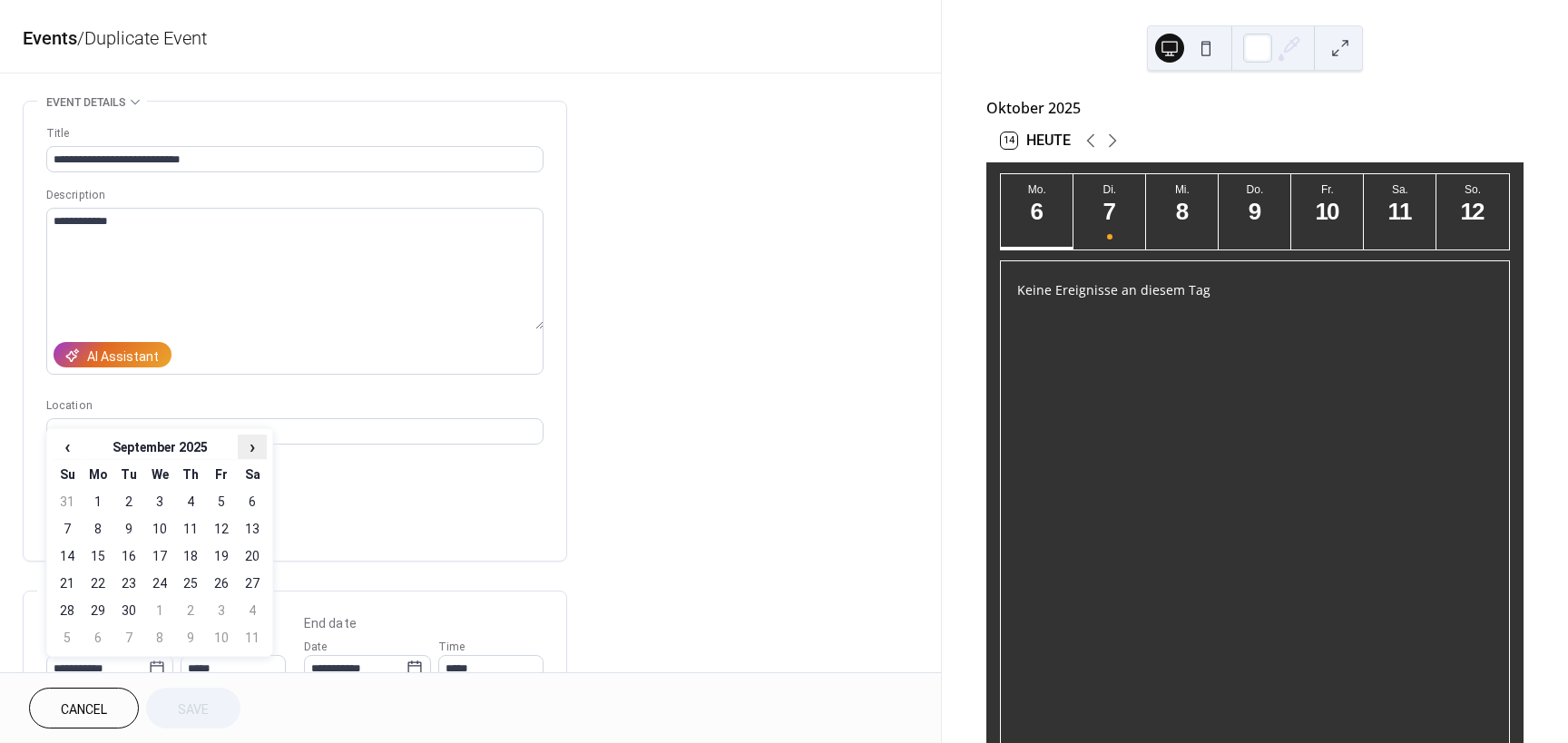 click on "›" at bounding box center (252, 446) 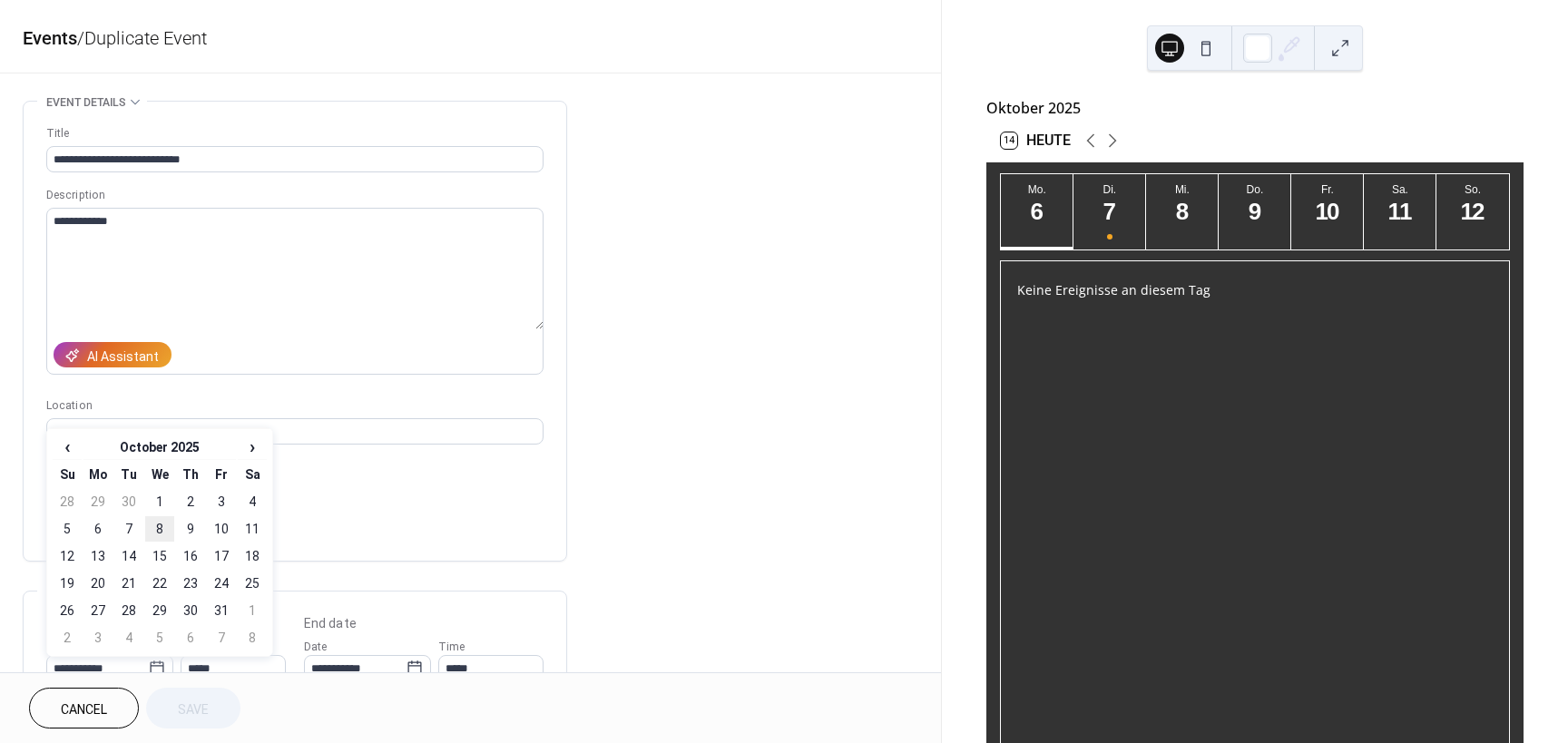 click on "8" at bounding box center (160, 529) 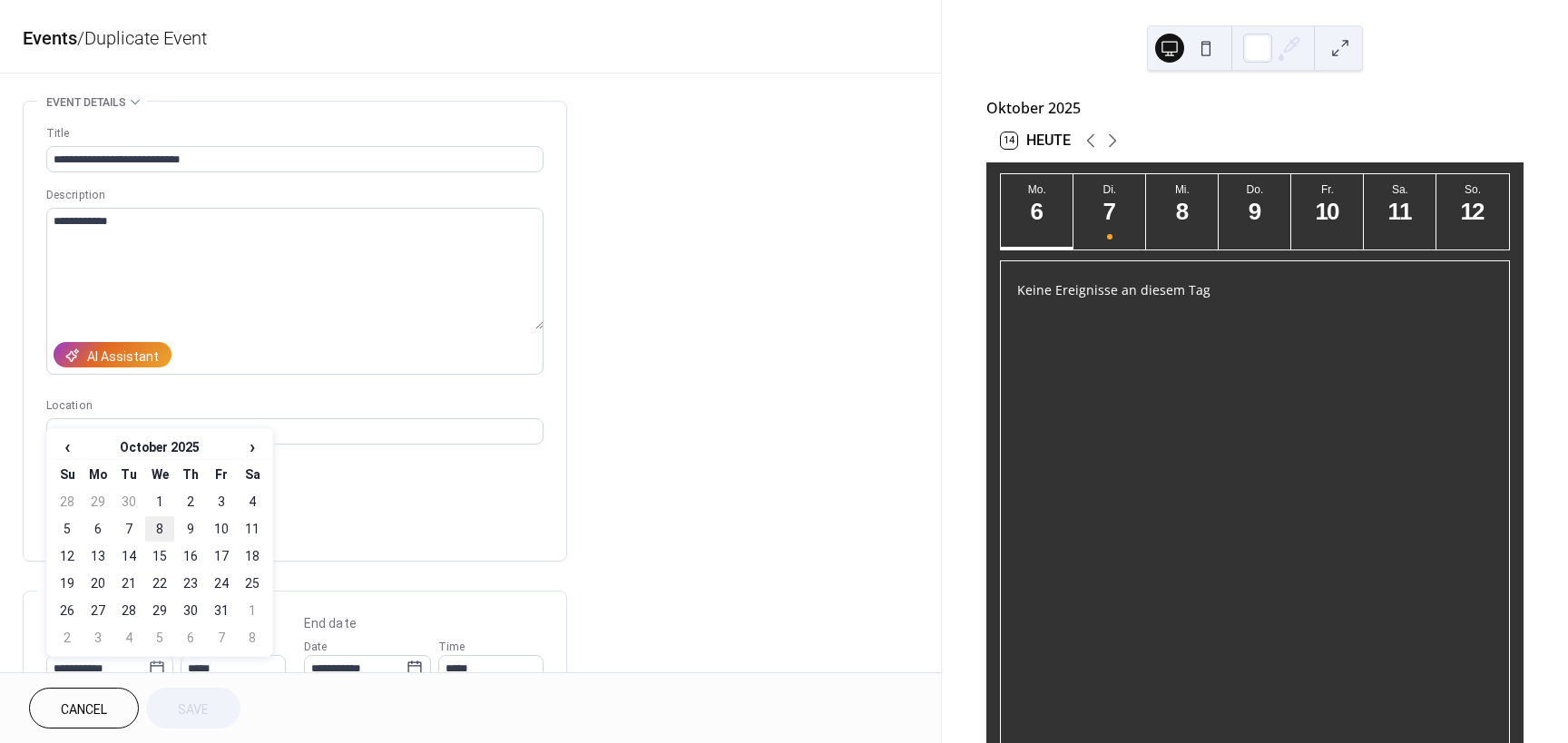 type on "**********" 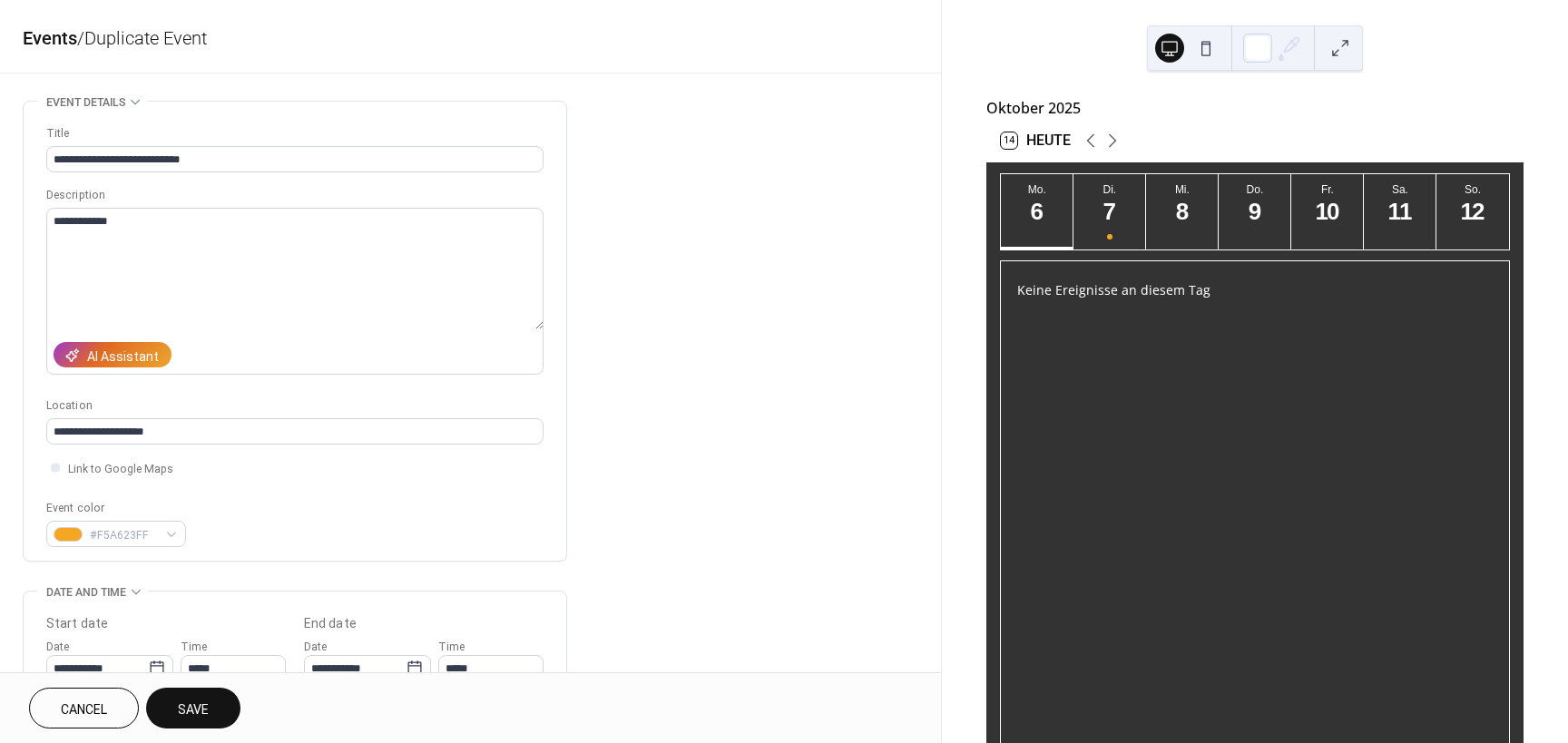 click on "Save" at bounding box center (193, 709) 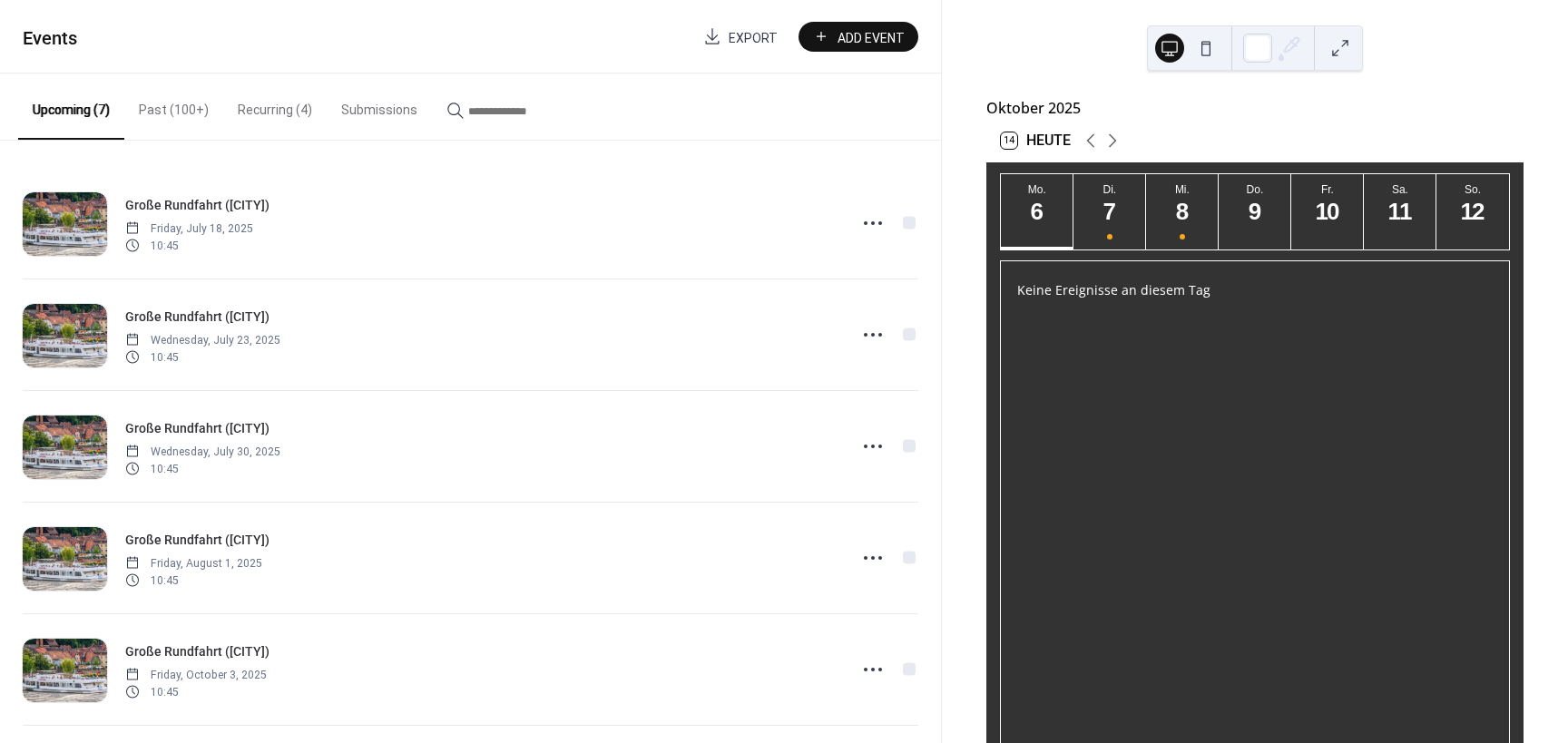 click on "Past (100+)" at bounding box center [173, 105] 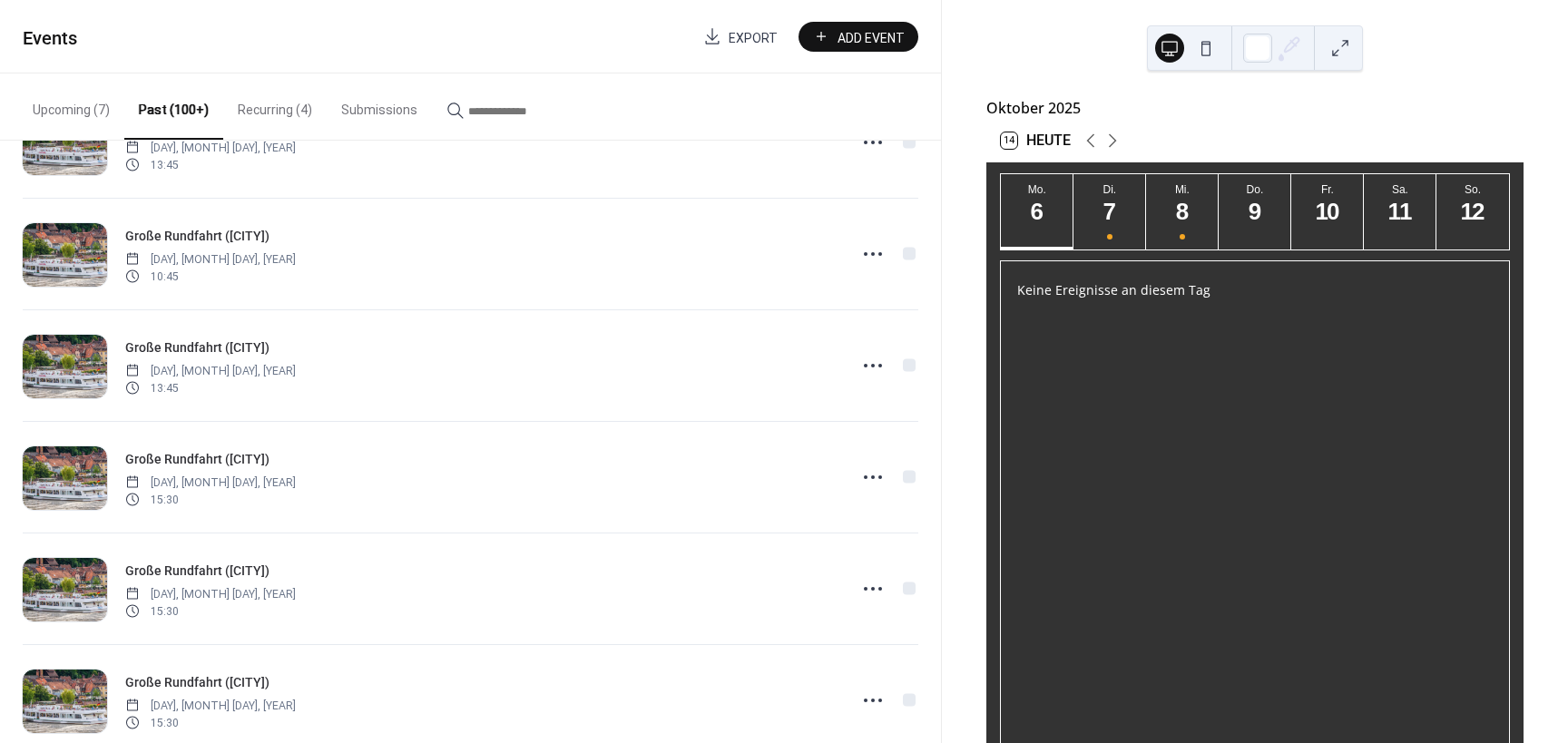 scroll, scrollTop: 2429, scrollLeft: 0, axis: vertical 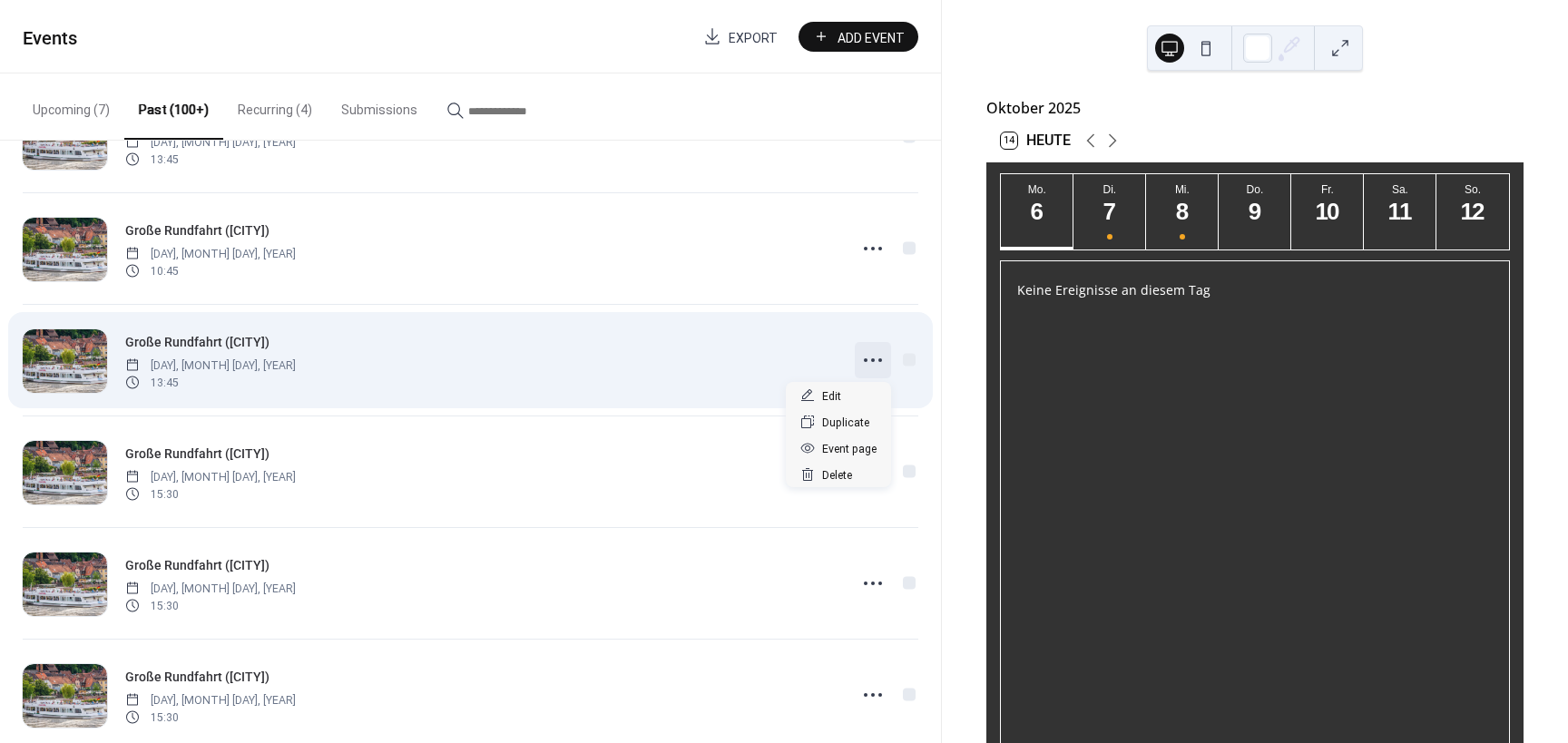 click 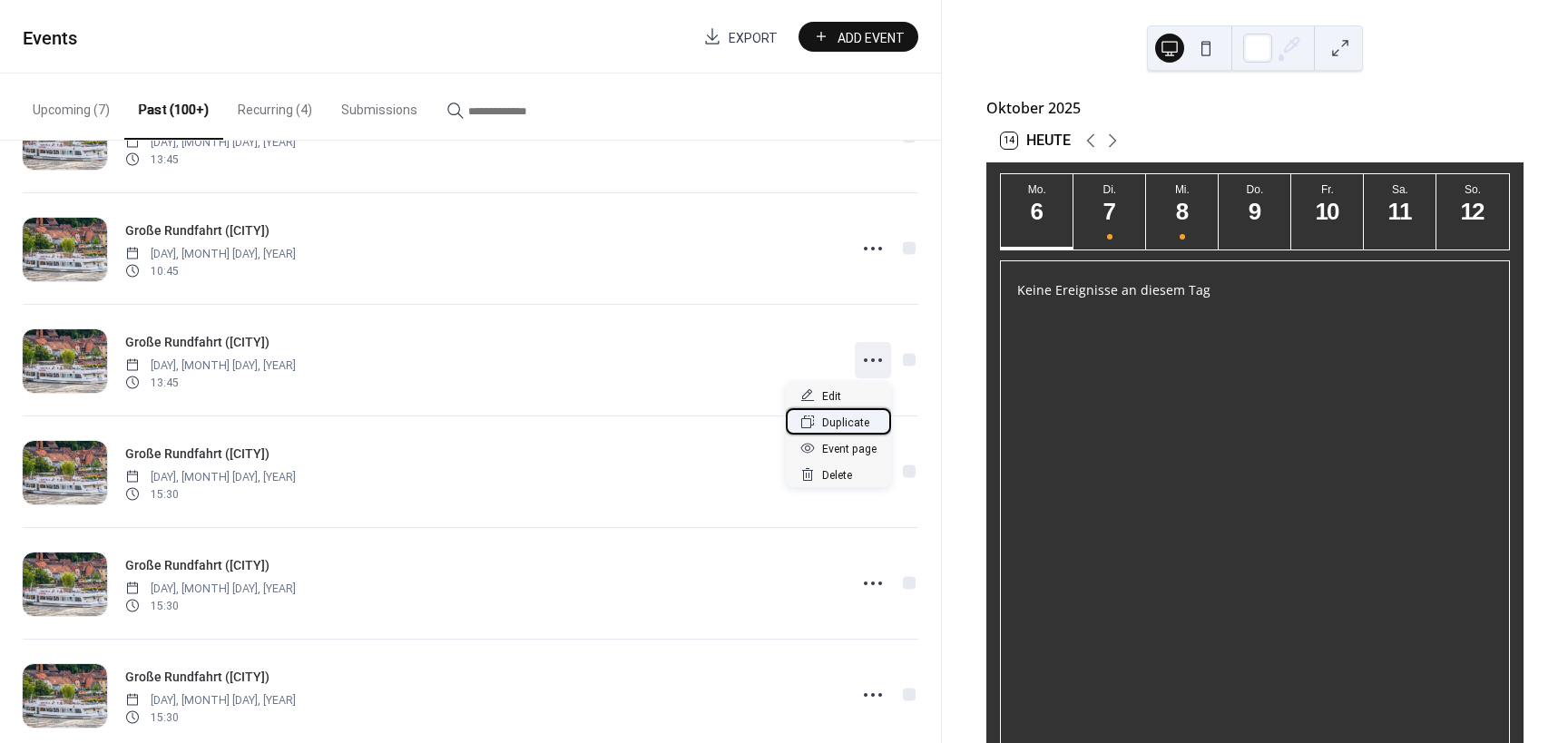 click on "Duplicate" at bounding box center (846, 423) 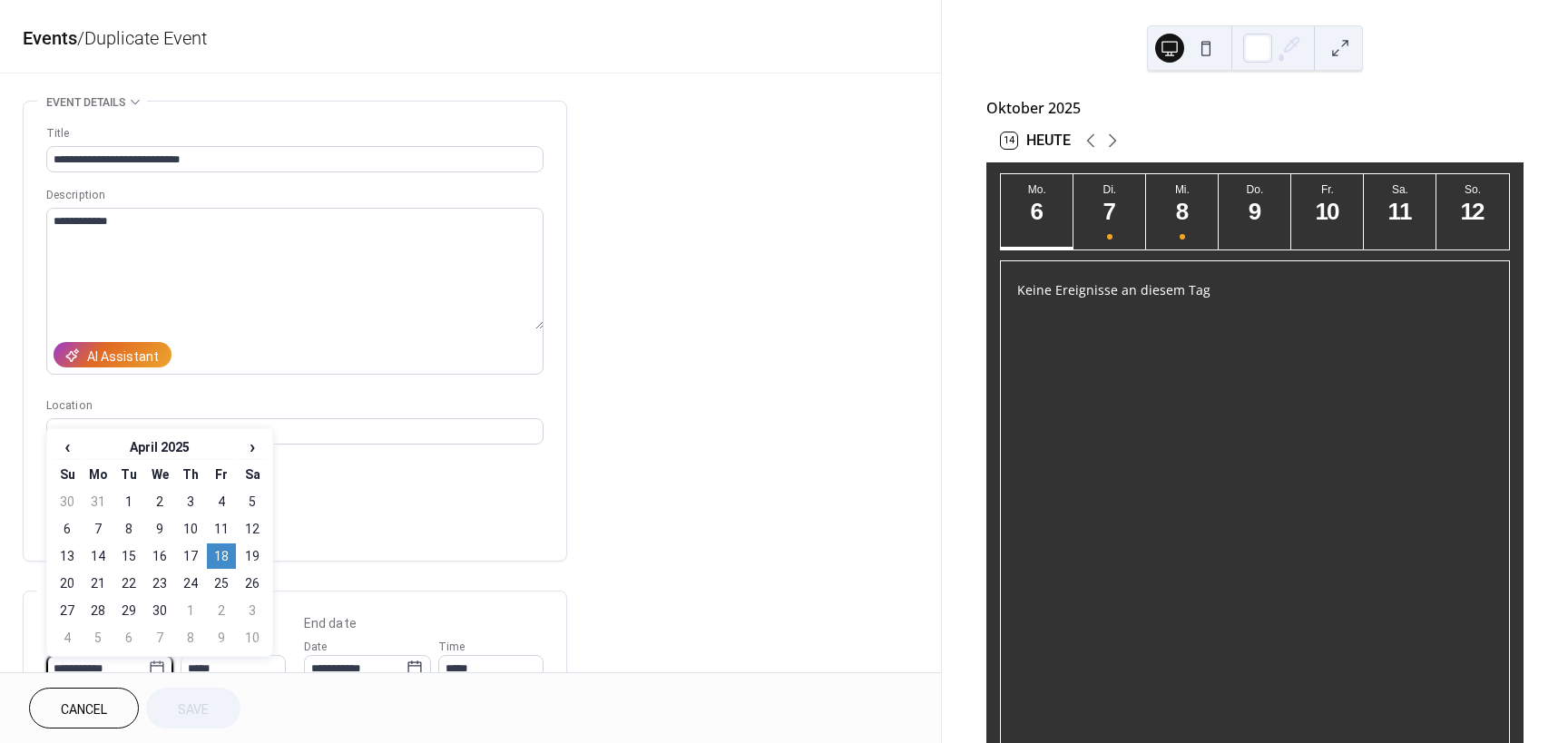 click on "**********" at bounding box center (97, 668) 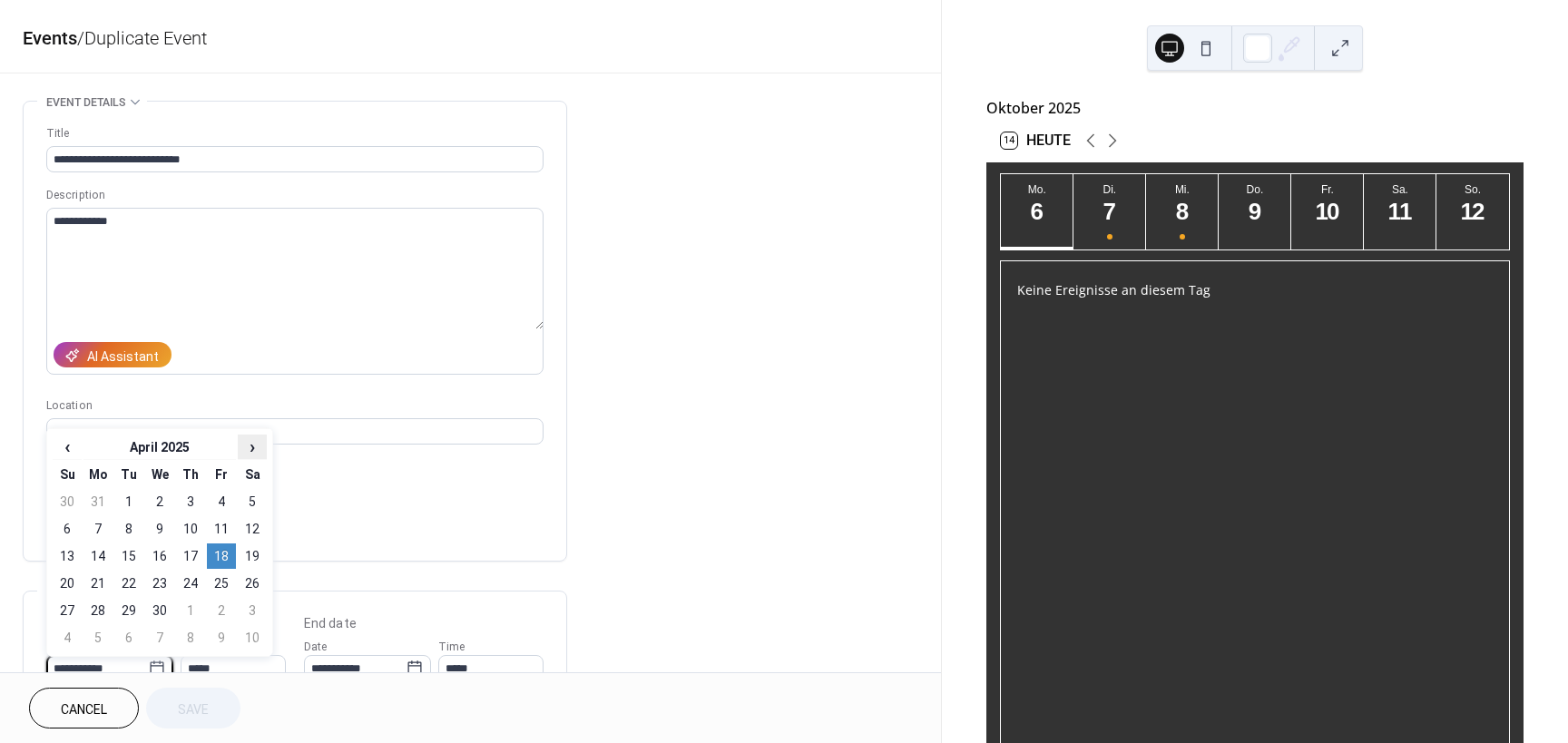 click on "›" at bounding box center (252, 446) 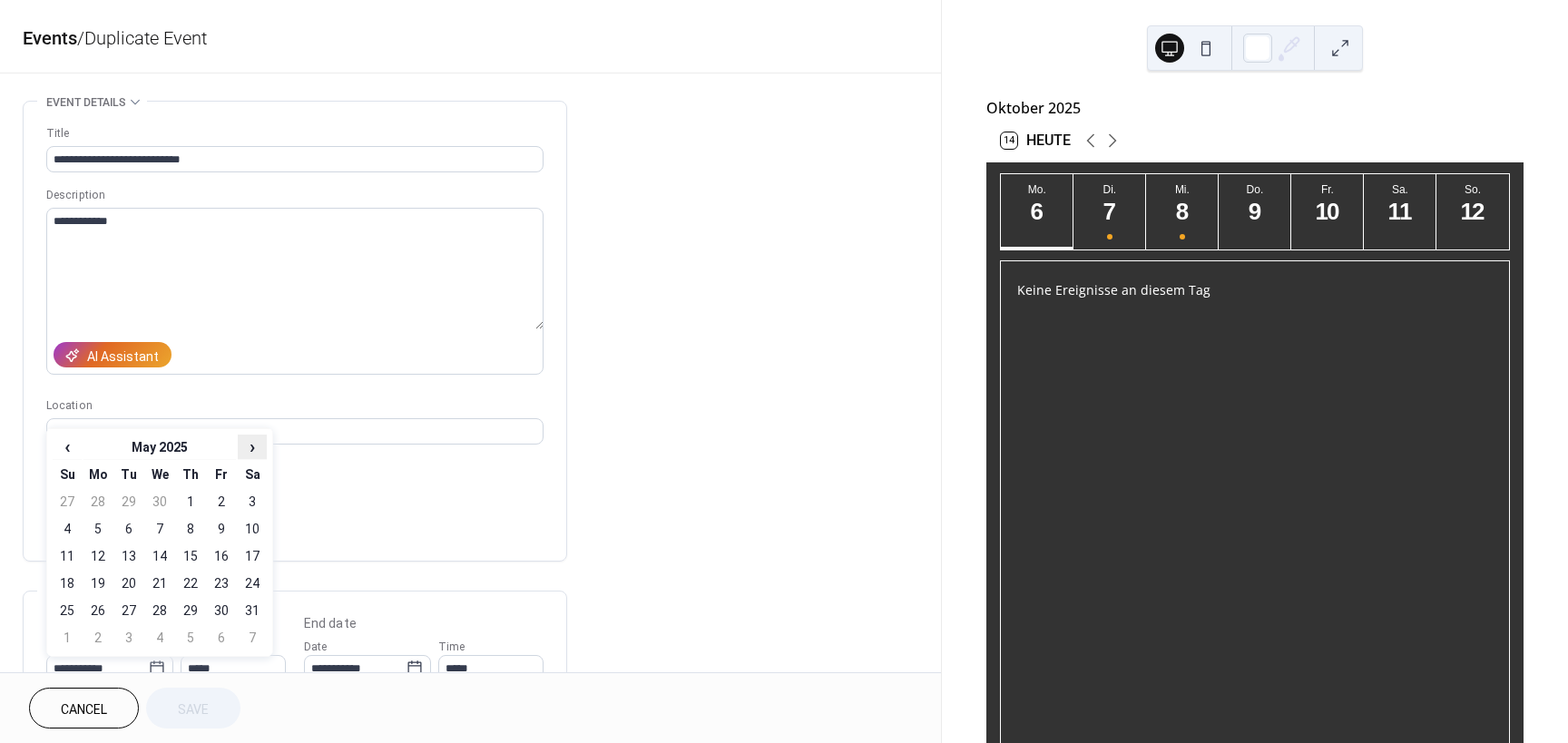 click on "›" at bounding box center [252, 446] 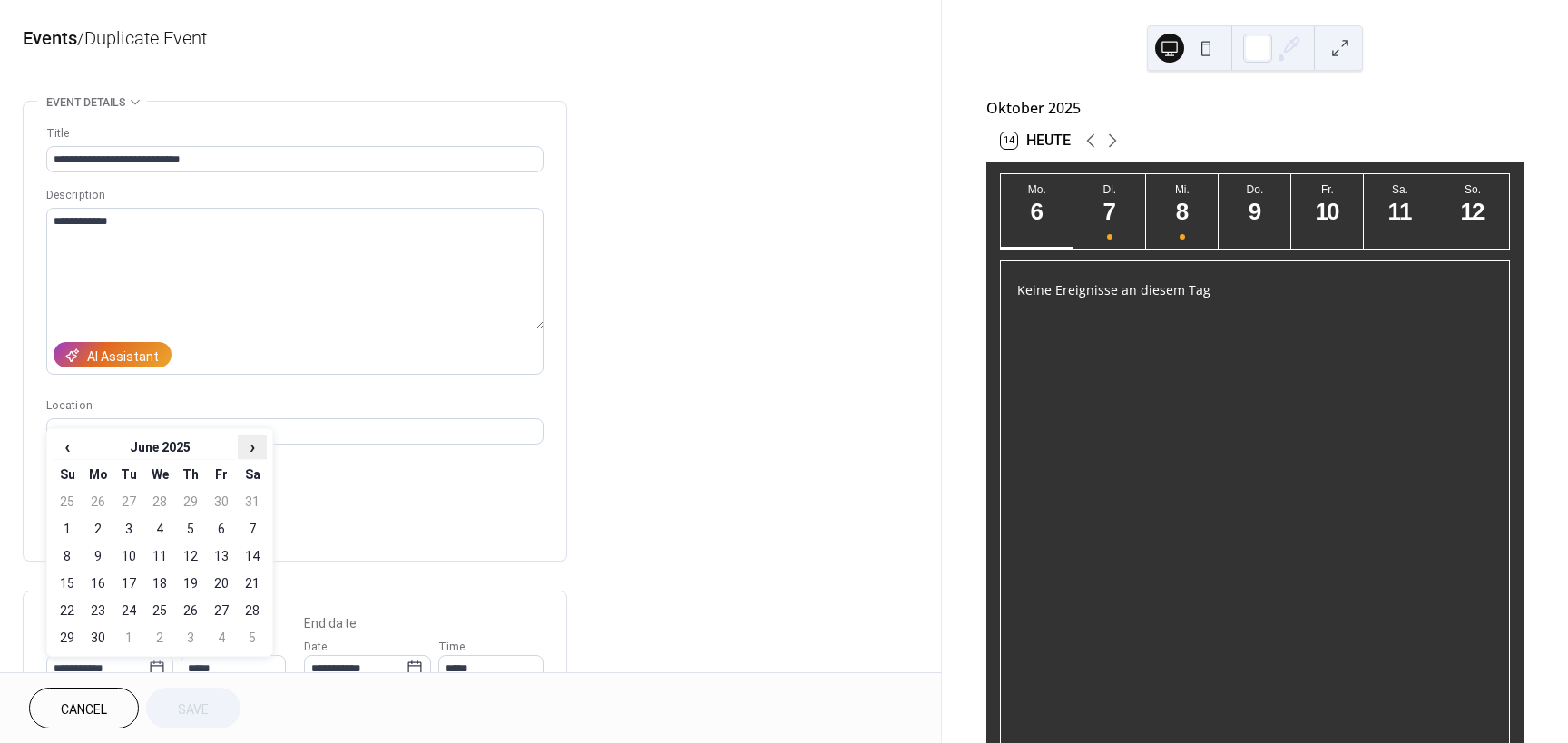 click on "›" at bounding box center [252, 446] 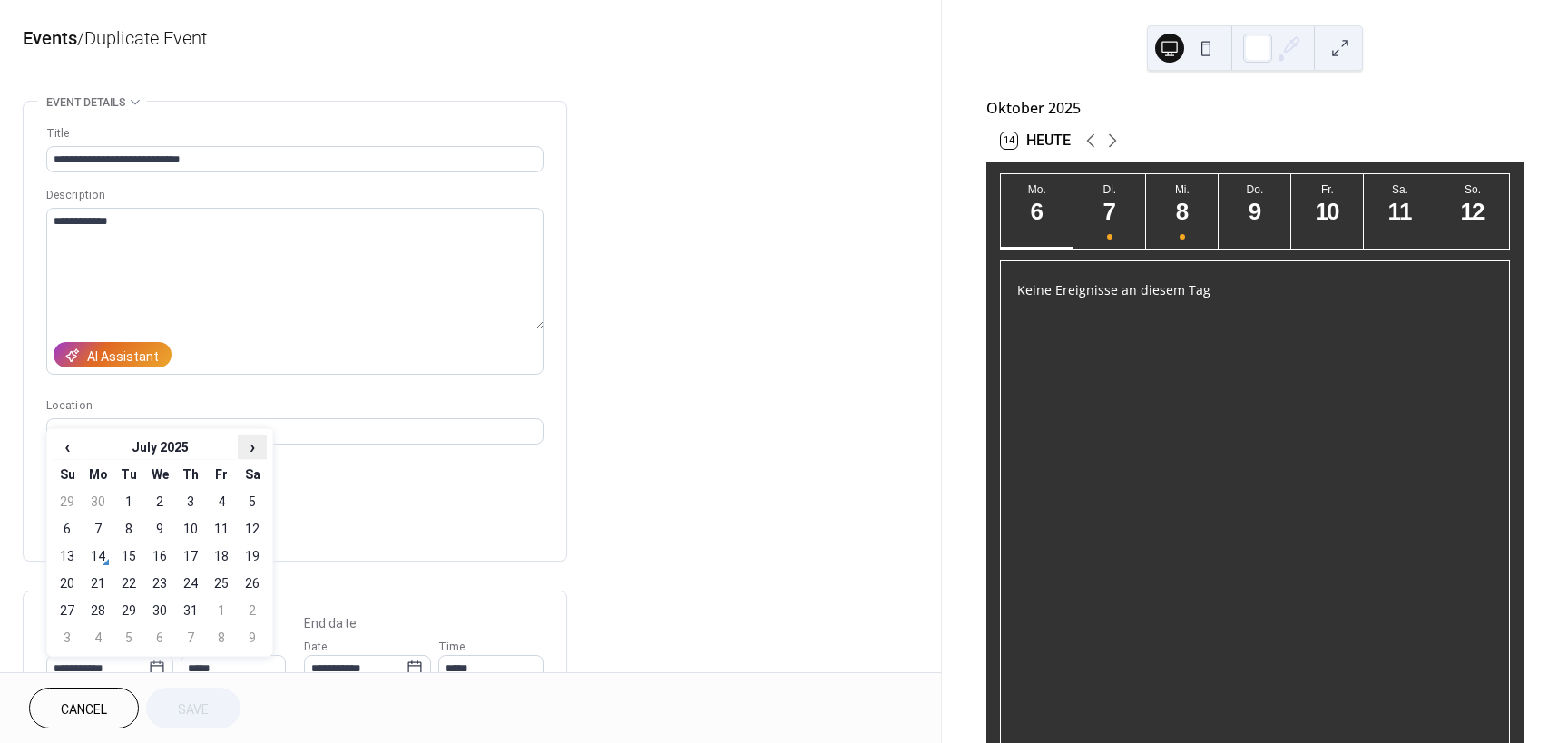 click on "›" at bounding box center (252, 446) 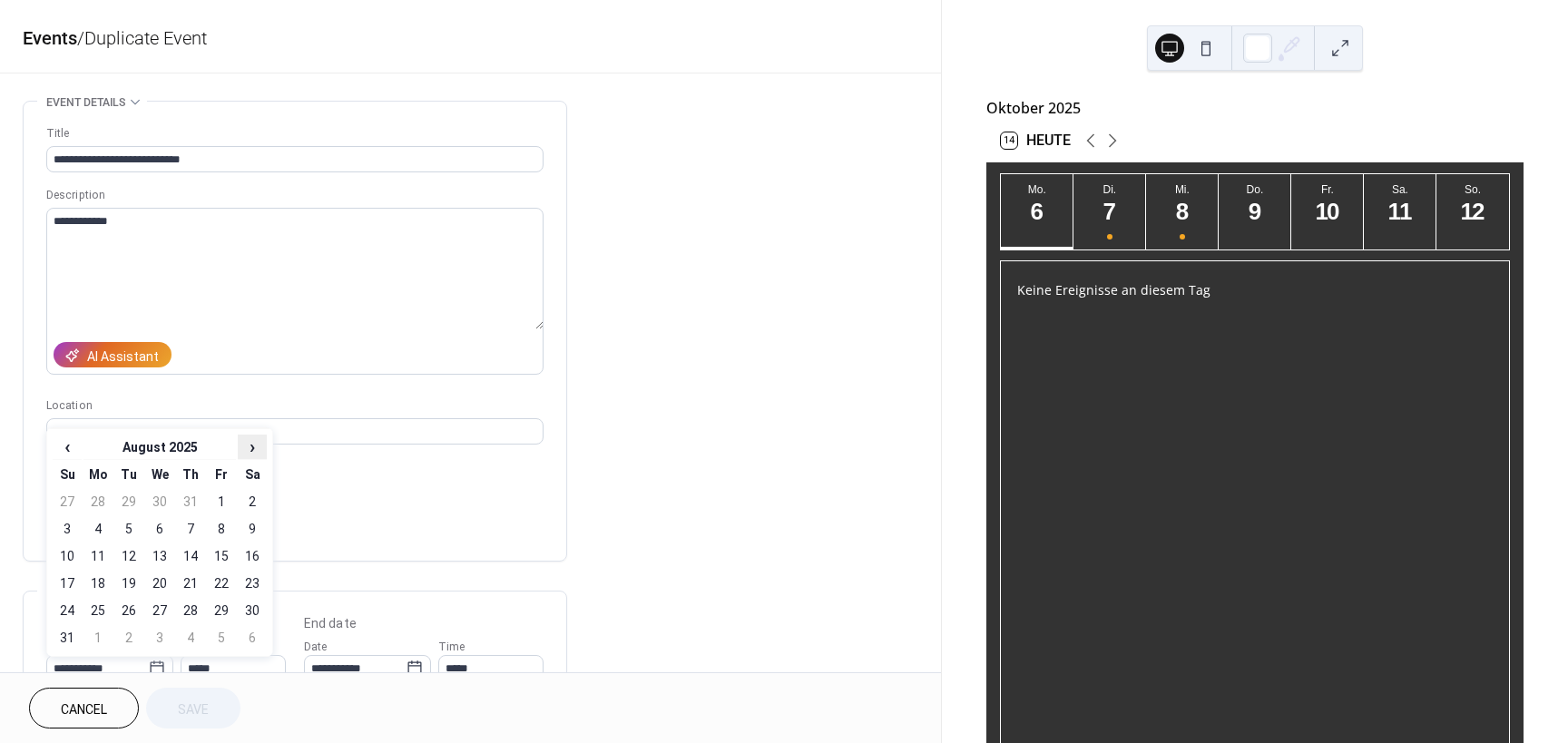 click on "›" at bounding box center [252, 446] 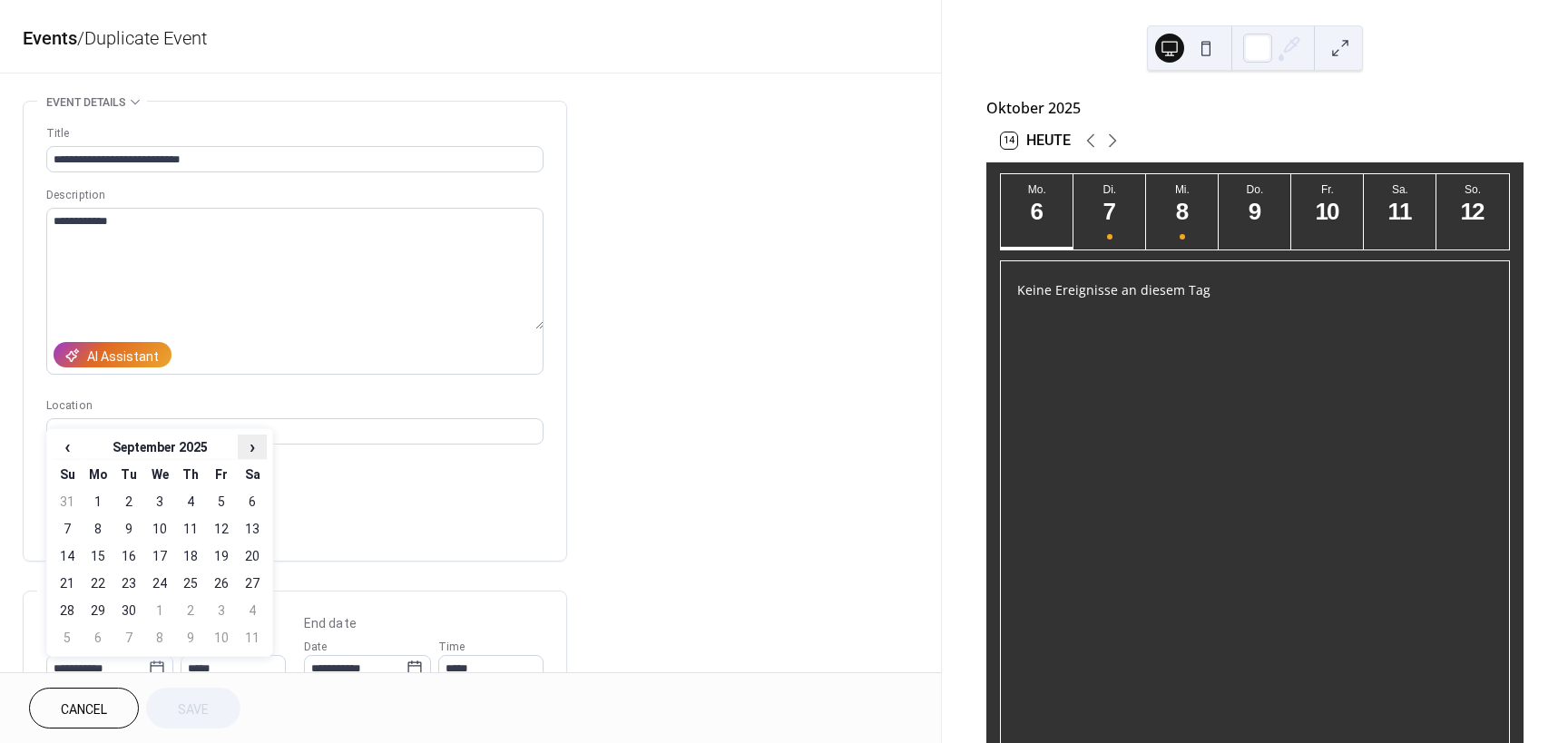 click on "›" at bounding box center [252, 446] 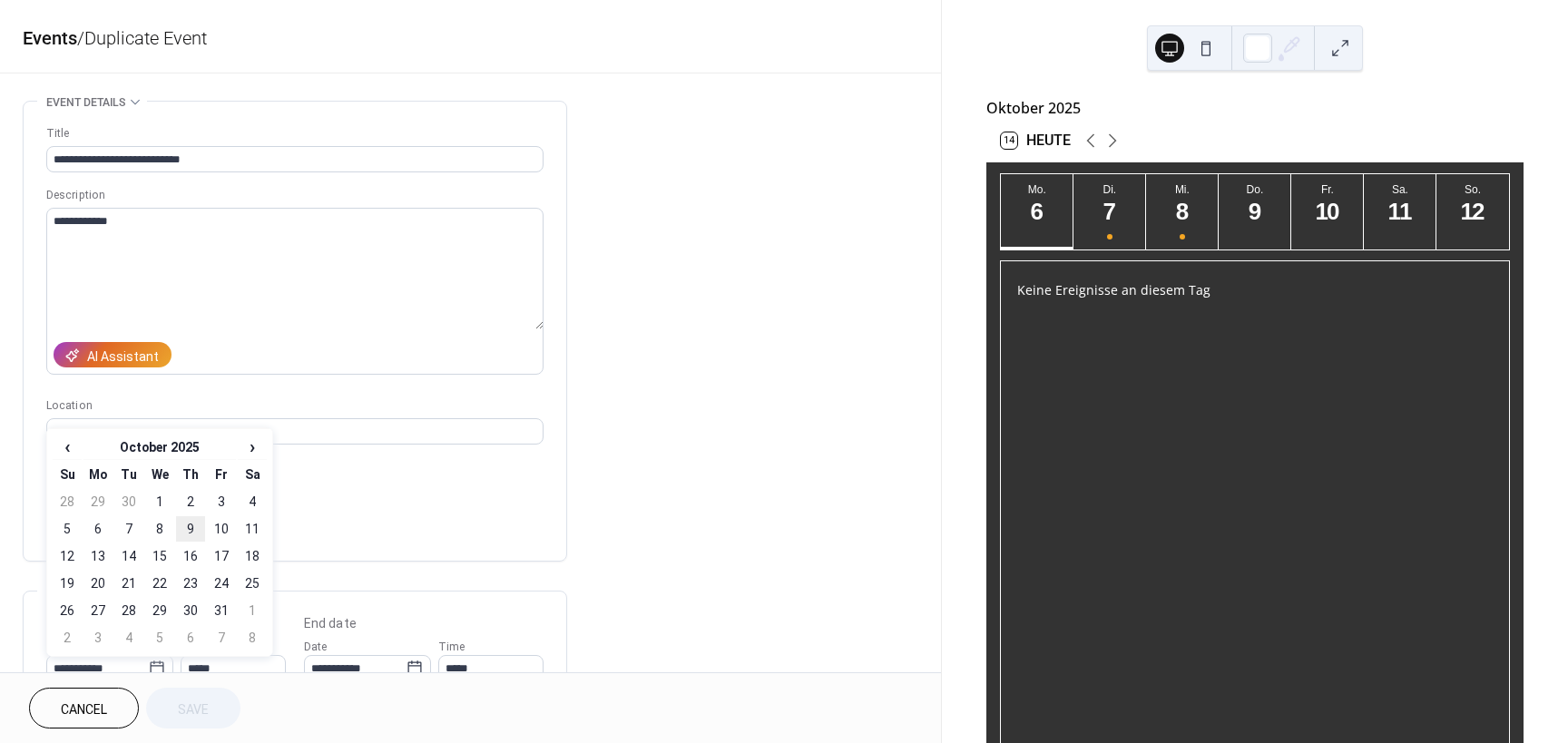 click on "9" at bounding box center [191, 529] 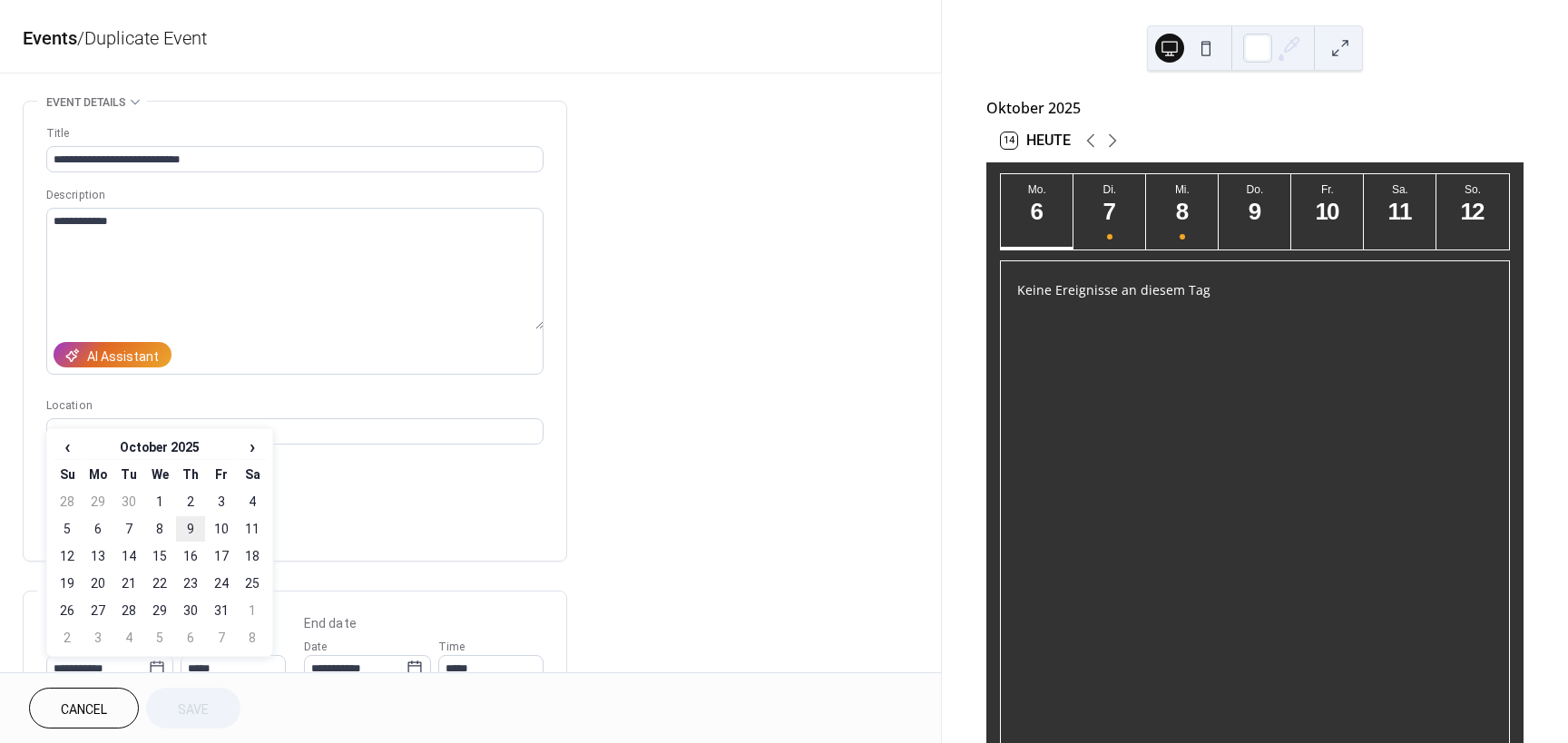 type on "**********" 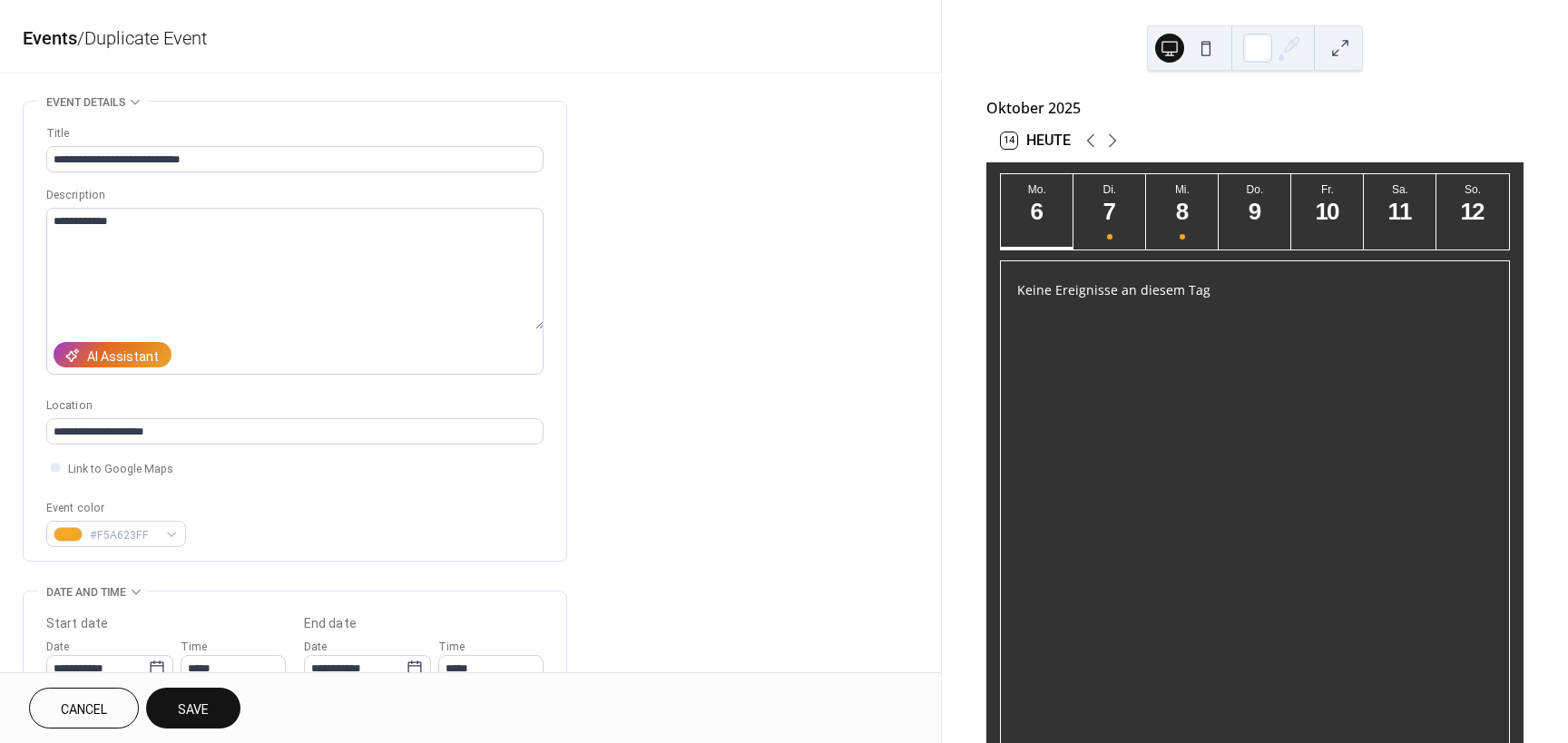 click on "Save" at bounding box center [193, 709] 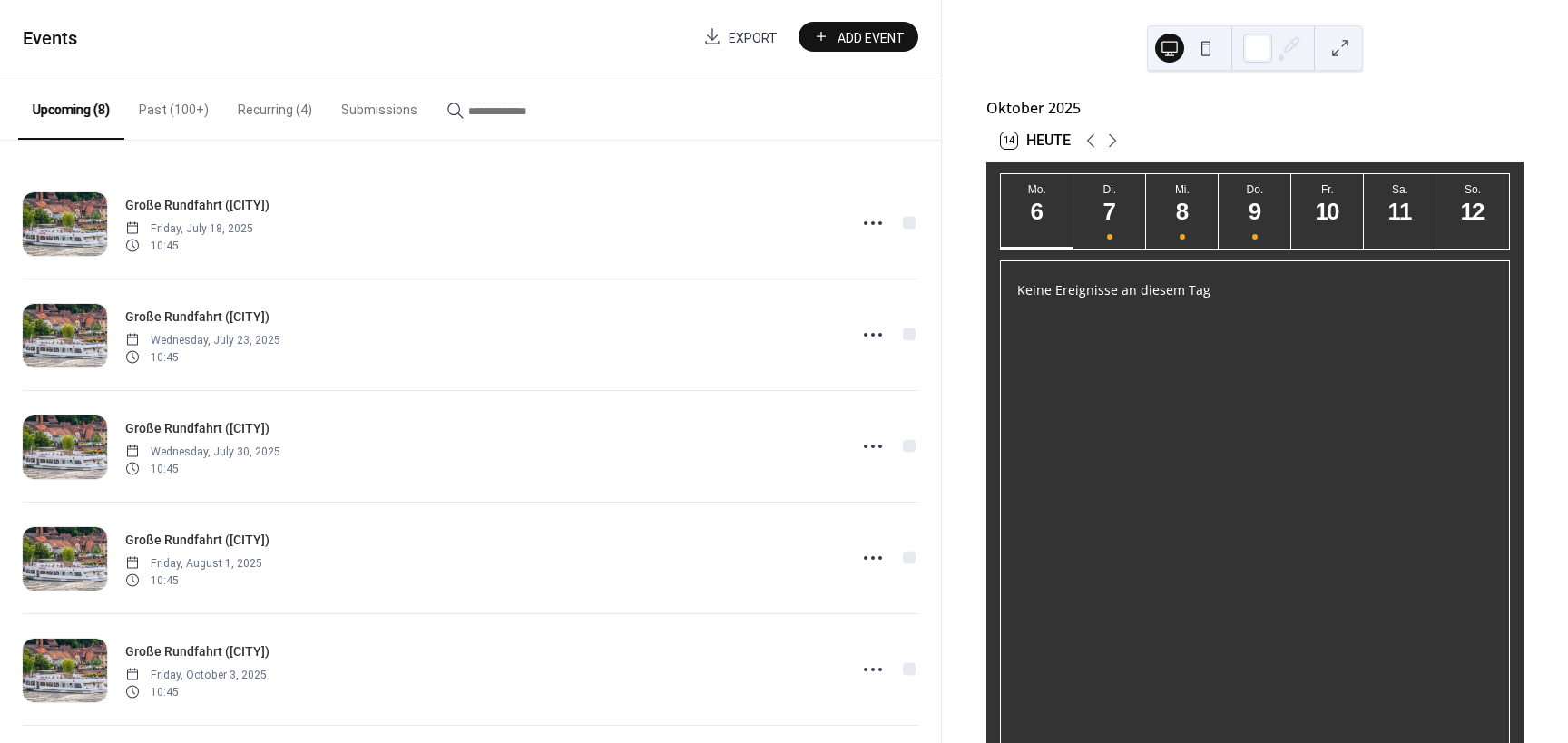 click on "Past (100+)" at bounding box center [173, 105] 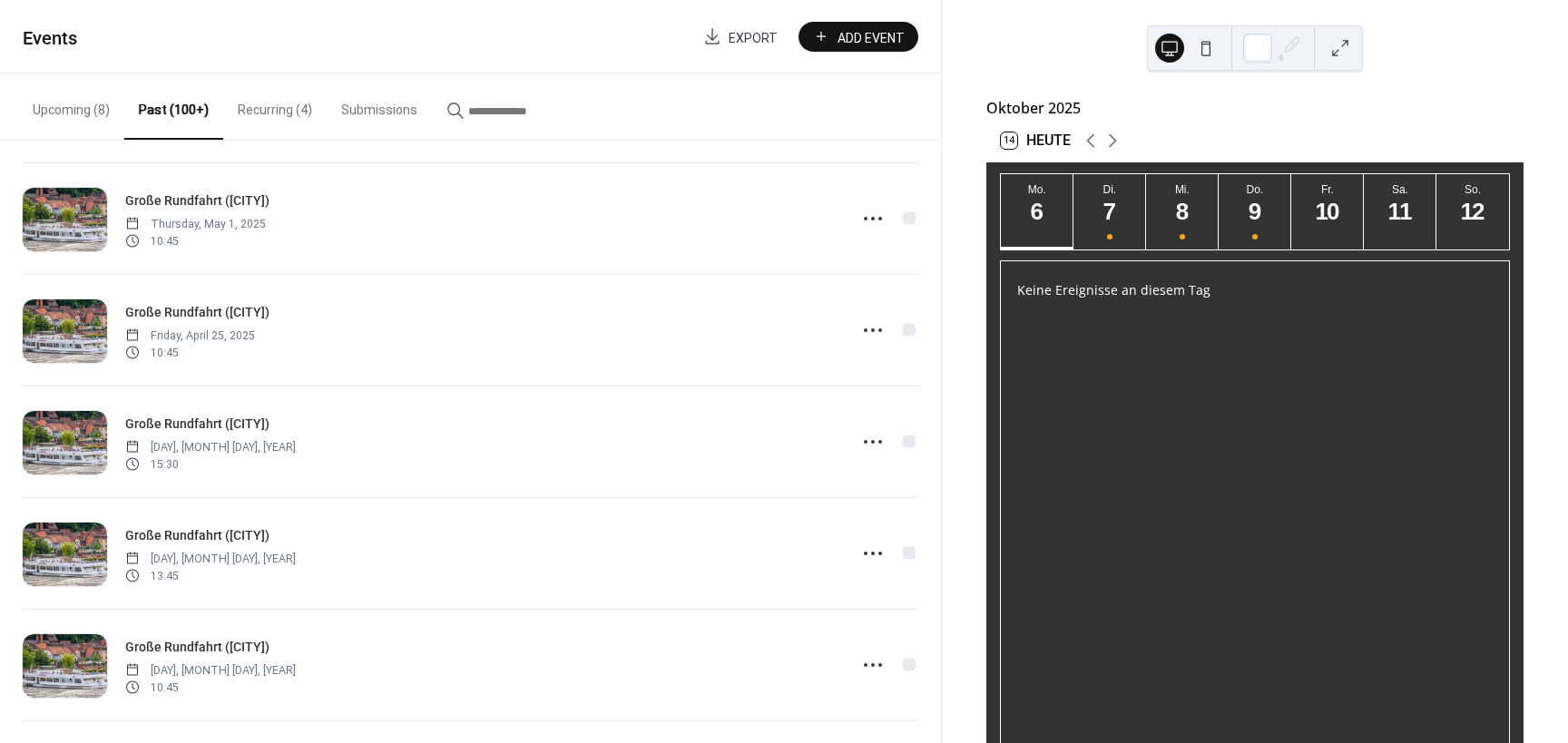 scroll, scrollTop: 2009, scrollLeft: 0, axis: vertical 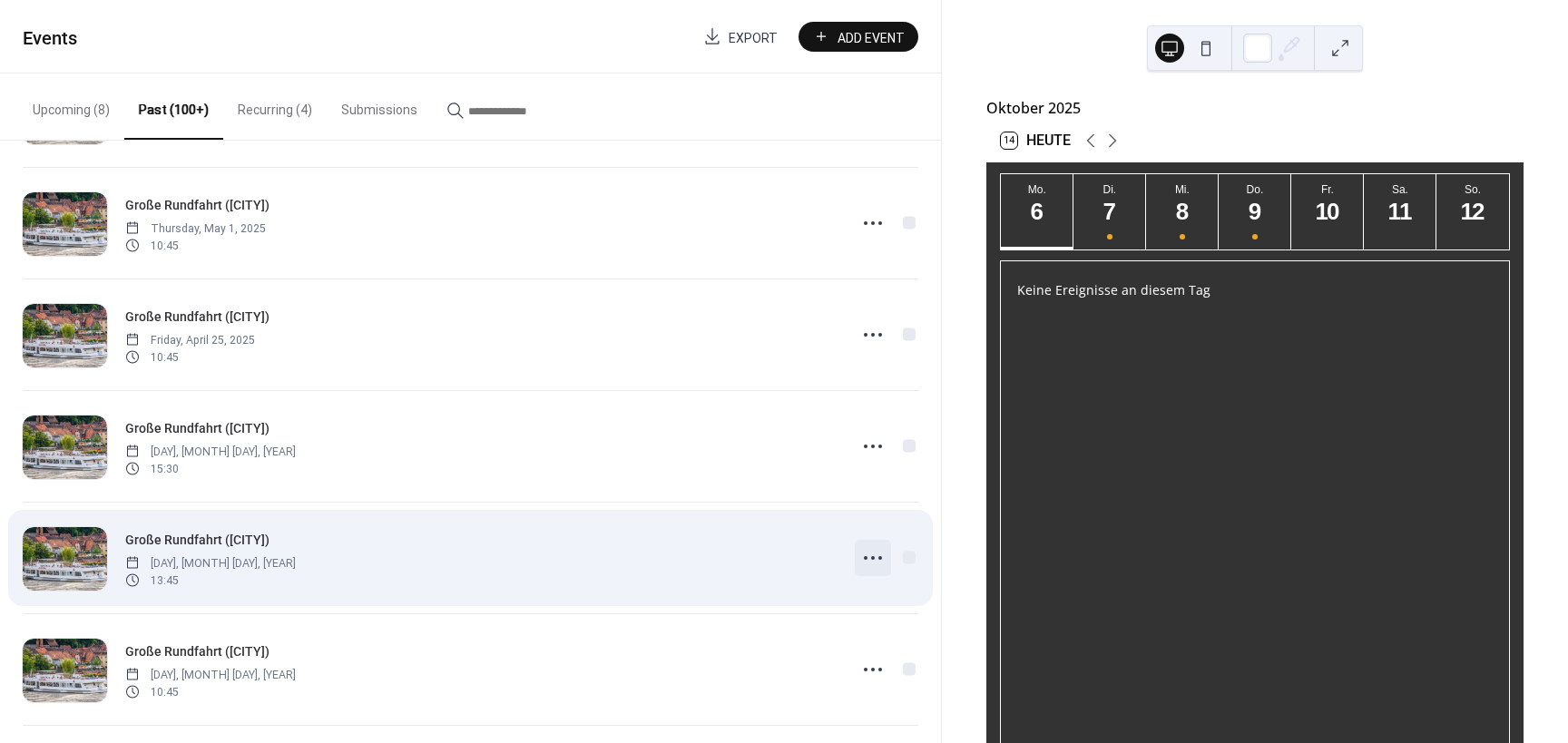 click 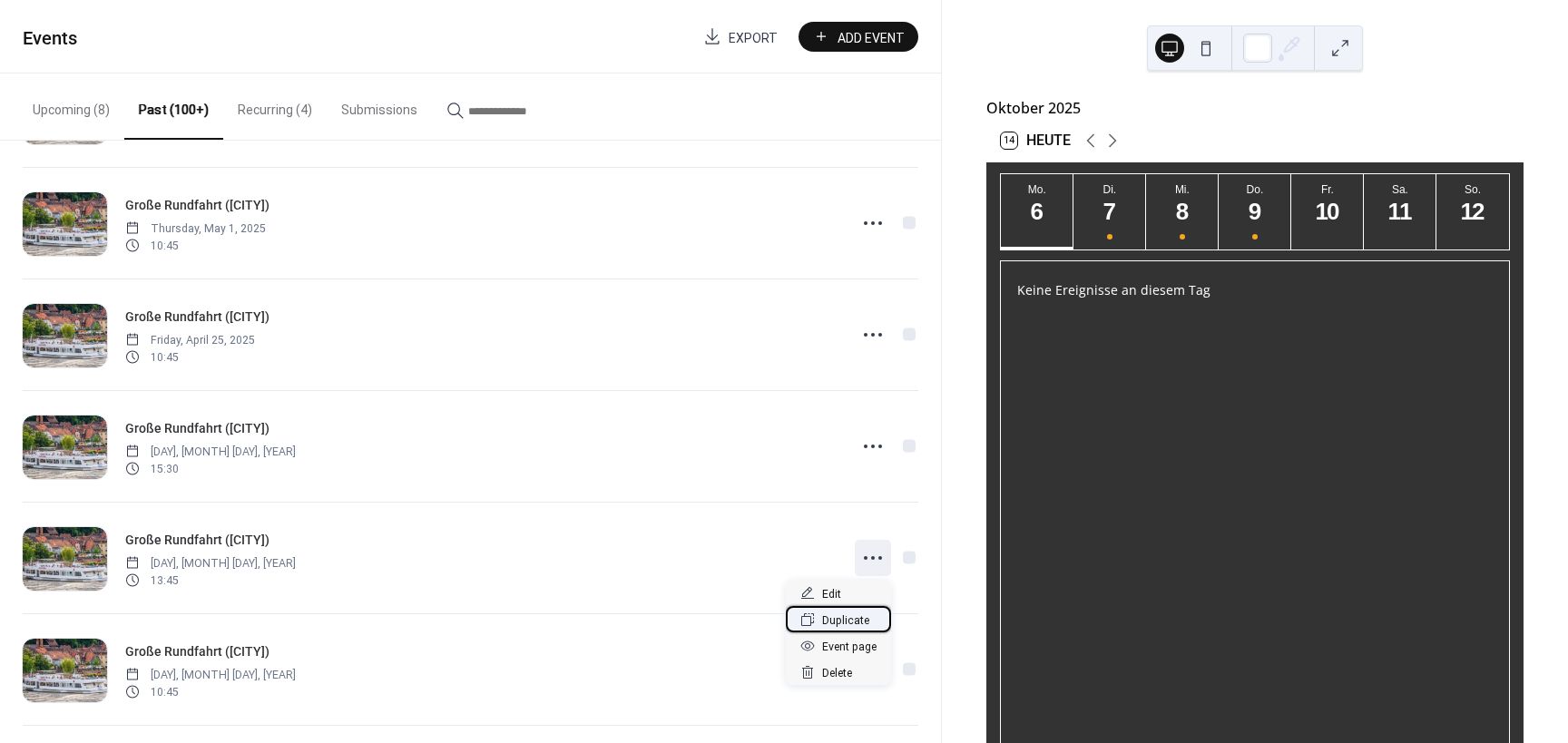 click on "Duplicate" at bounding box center [846, 621] 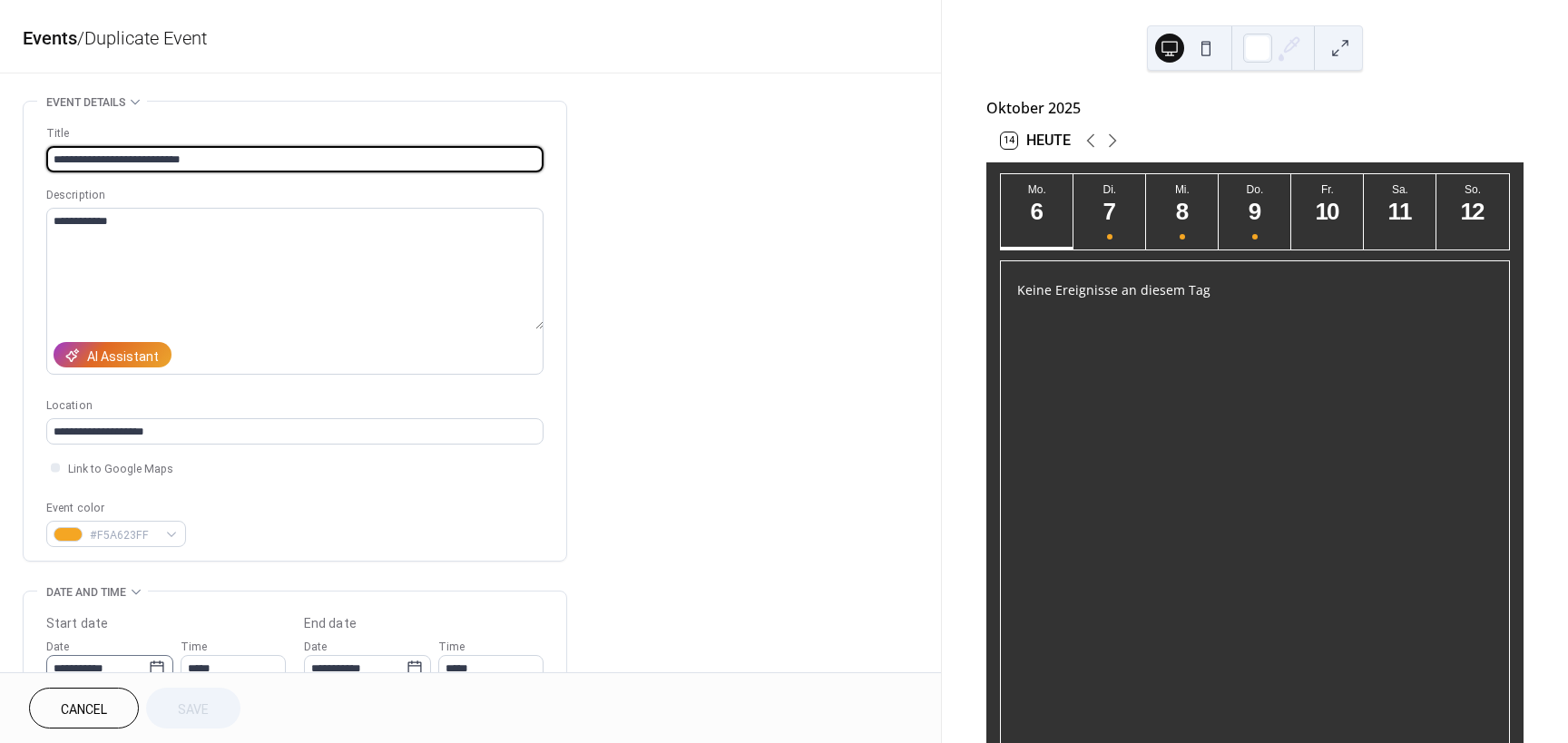 click 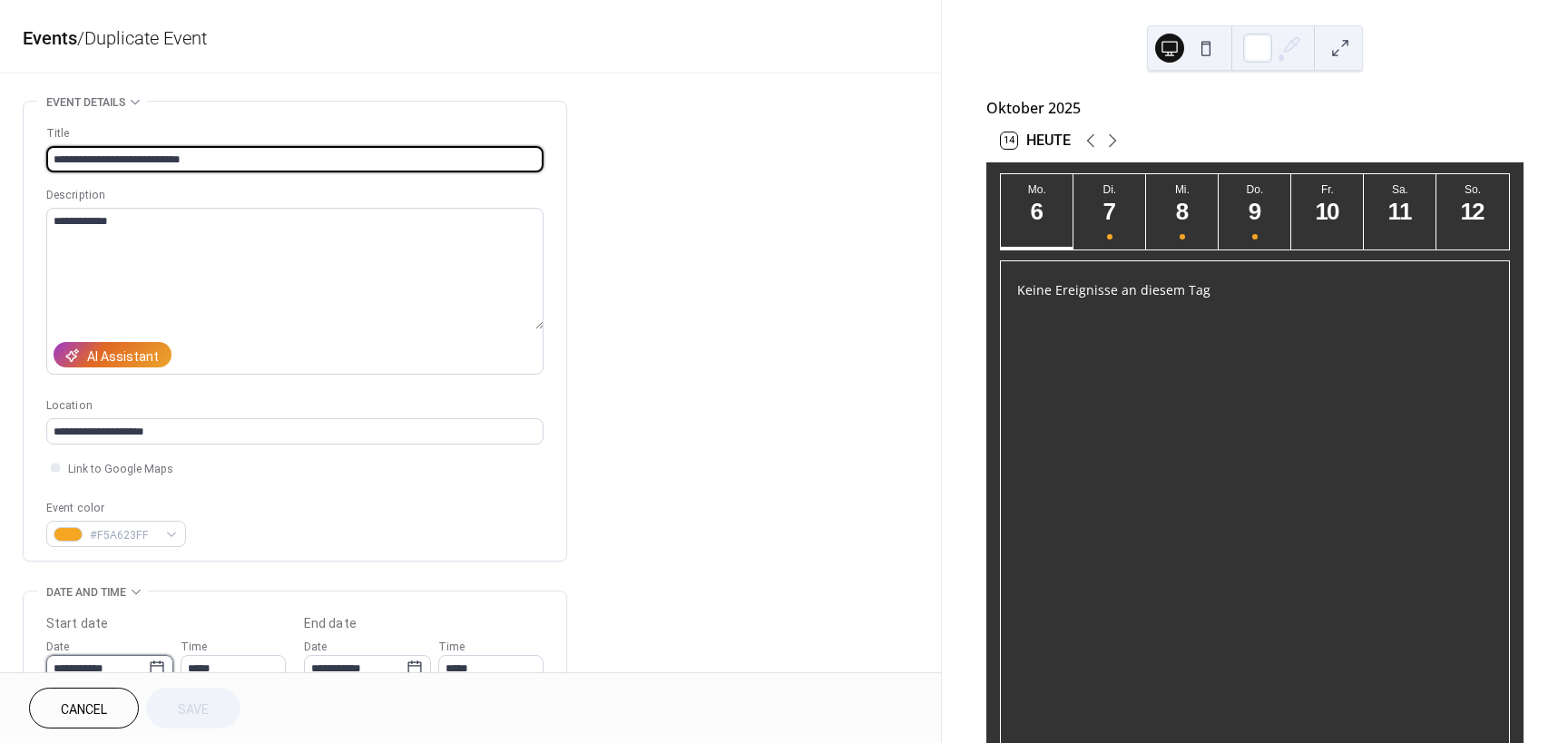 click on "**********" at bounding box center (97, 668) 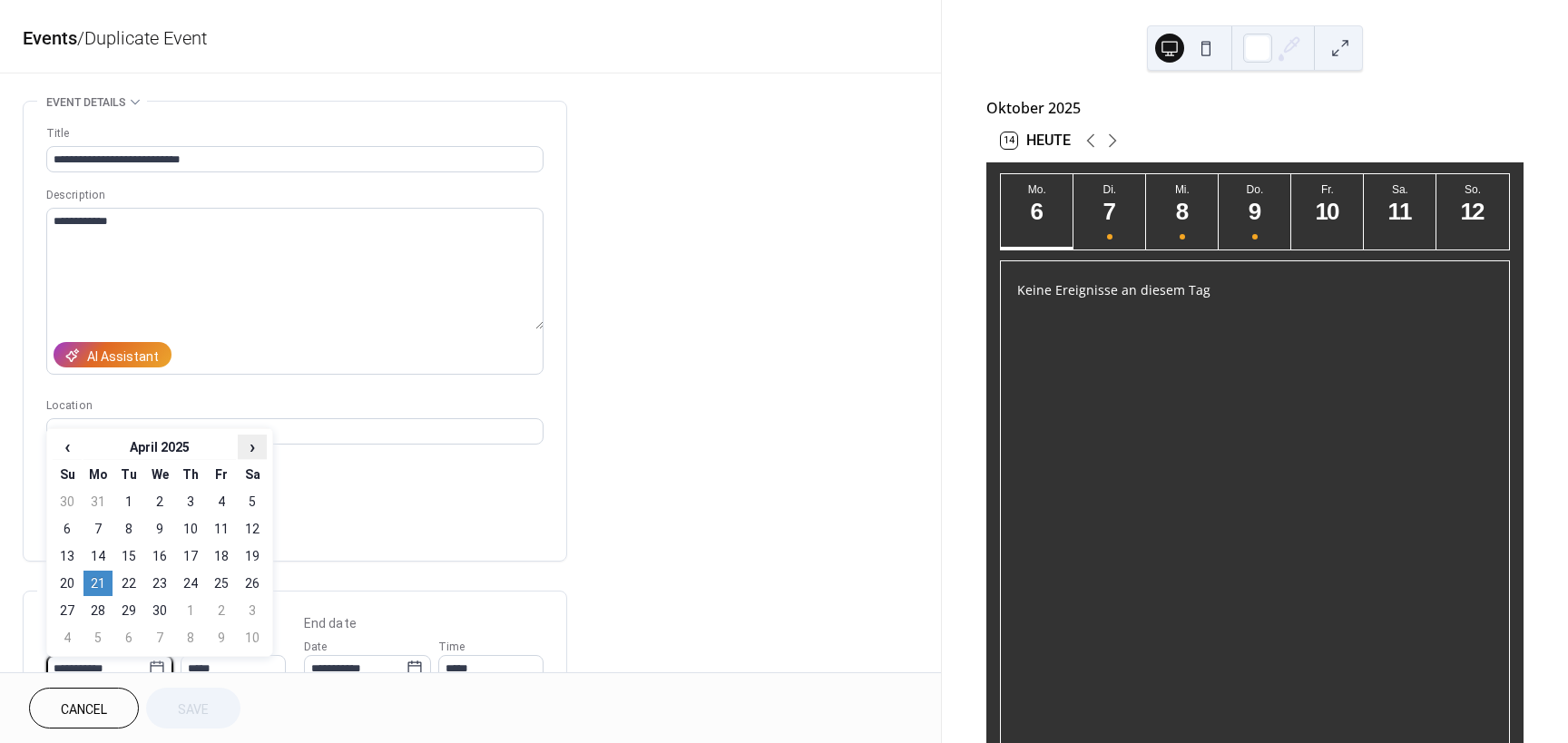 click on "›" at bounding box center [252, 446] 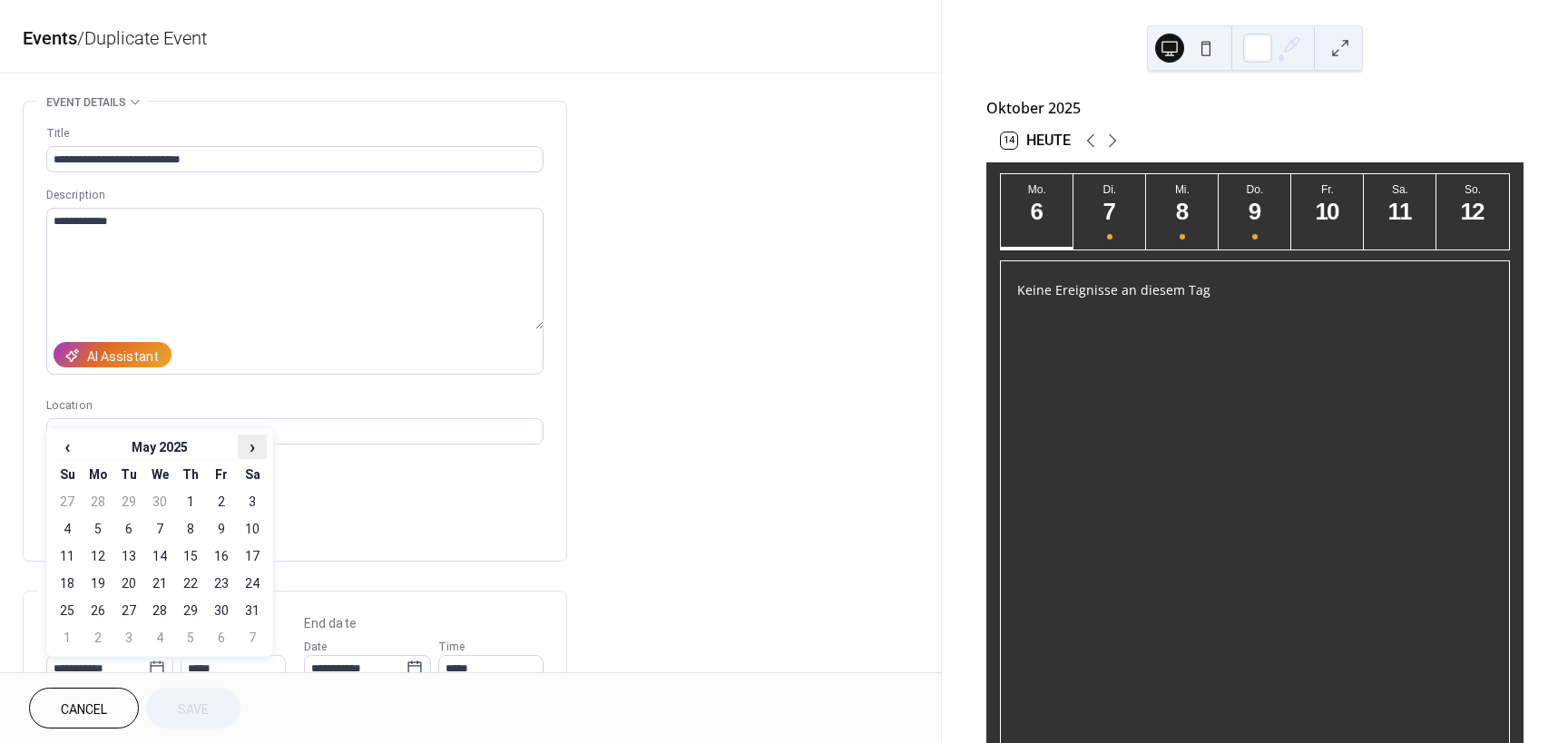 click on "›" at bounding box center [252, 446] 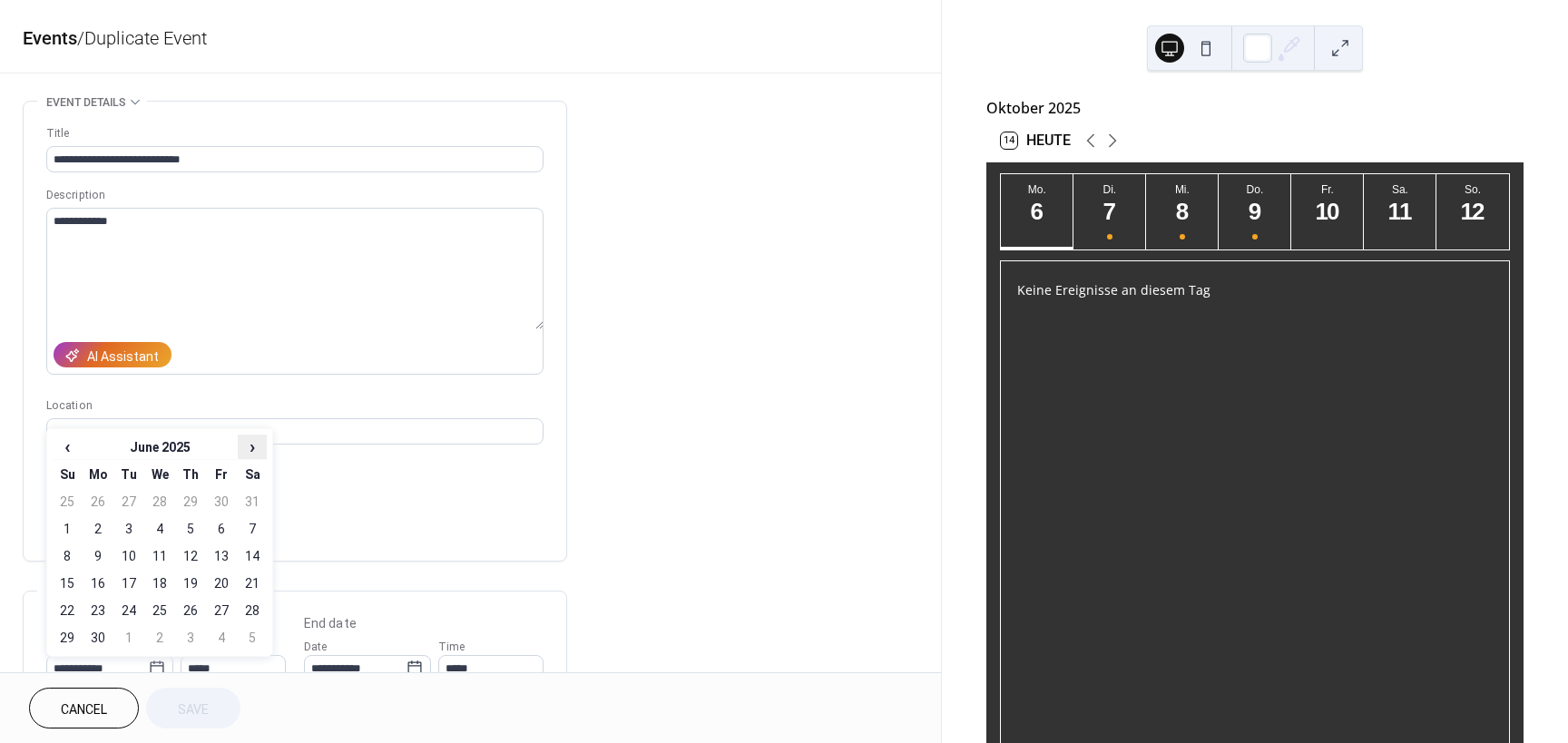 click on "›" at bounding box center (252, 446) 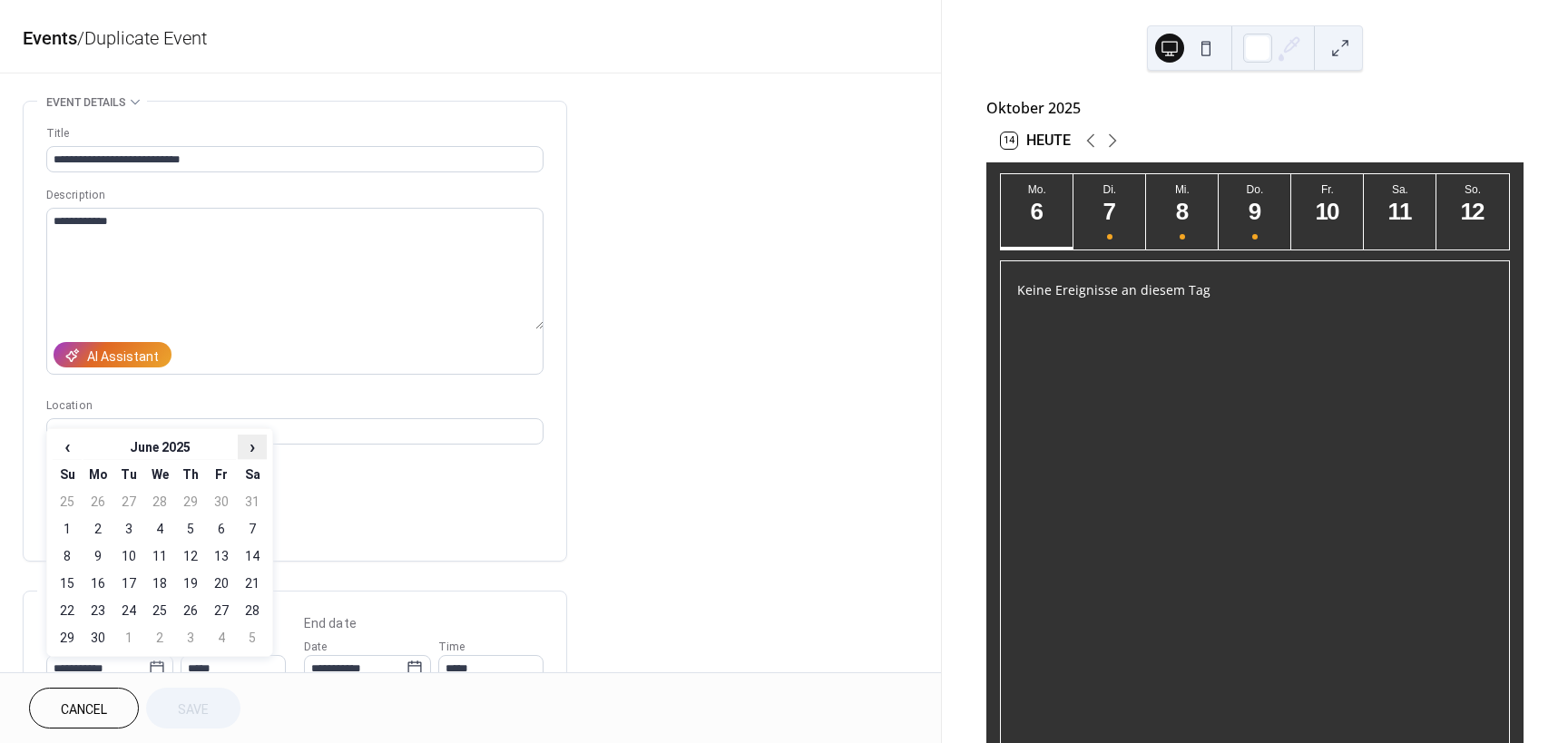 click on "›" at bounding box center [252, 446] 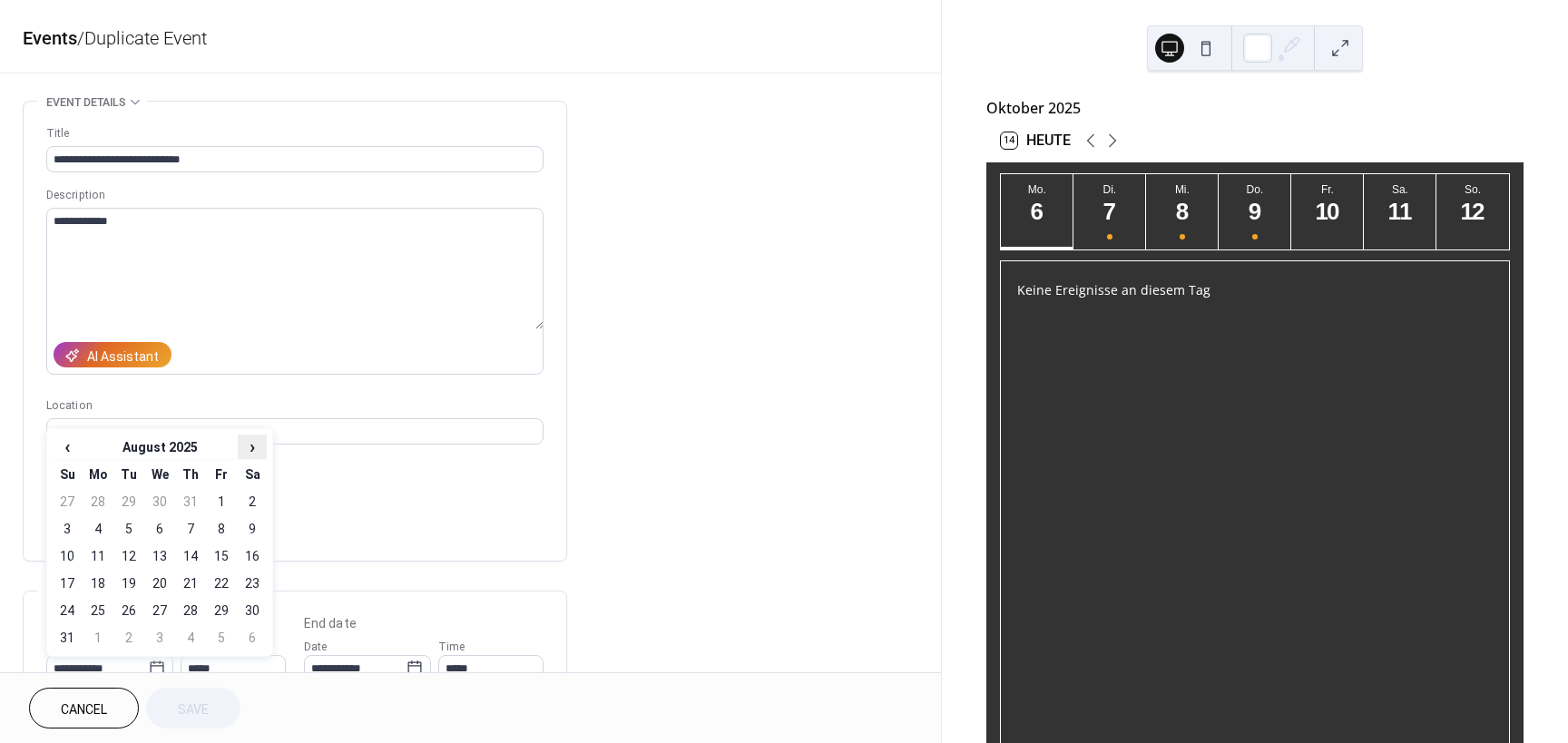 click on "›" at bounding box center [252, 446] 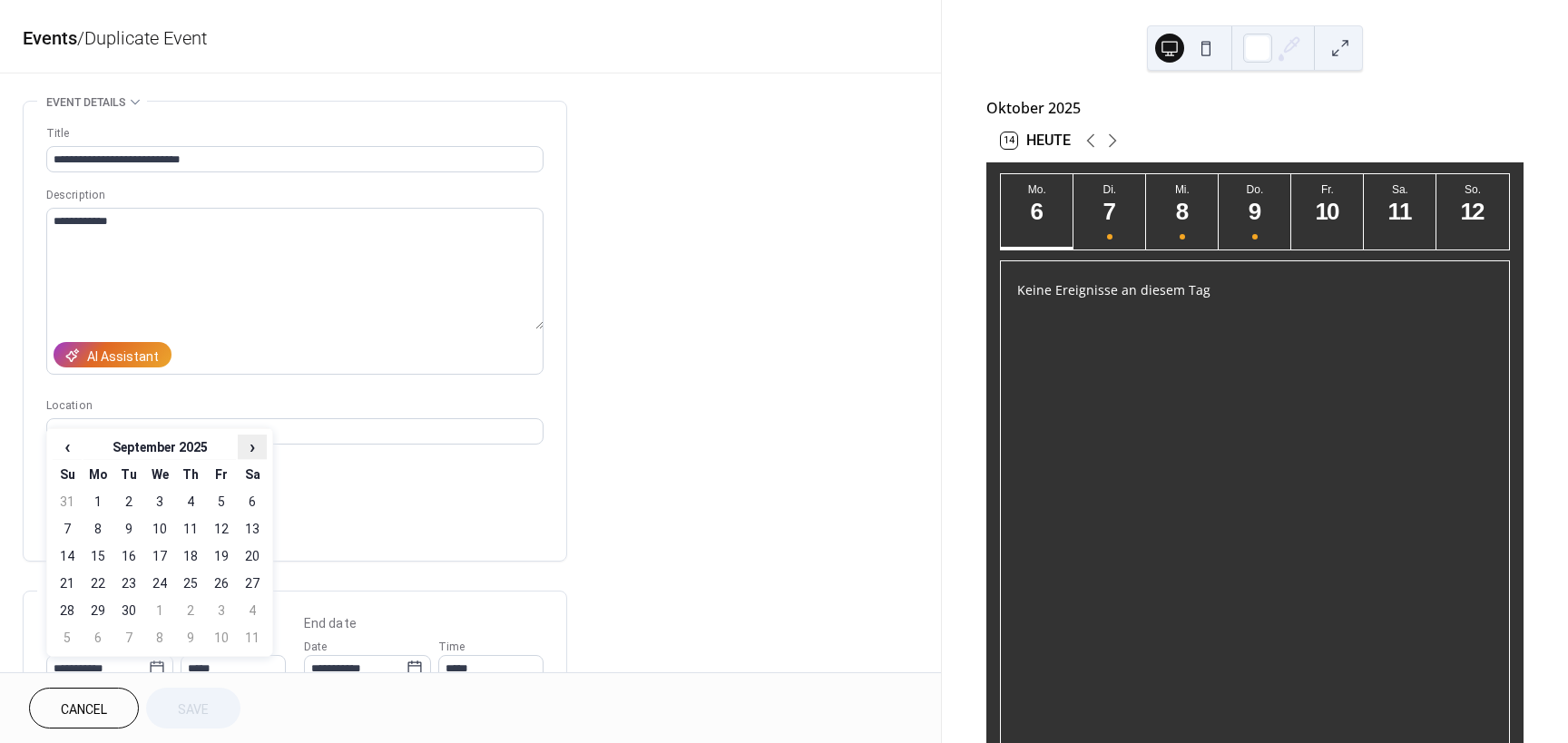 click on "›" at bounding box center (252, 446) 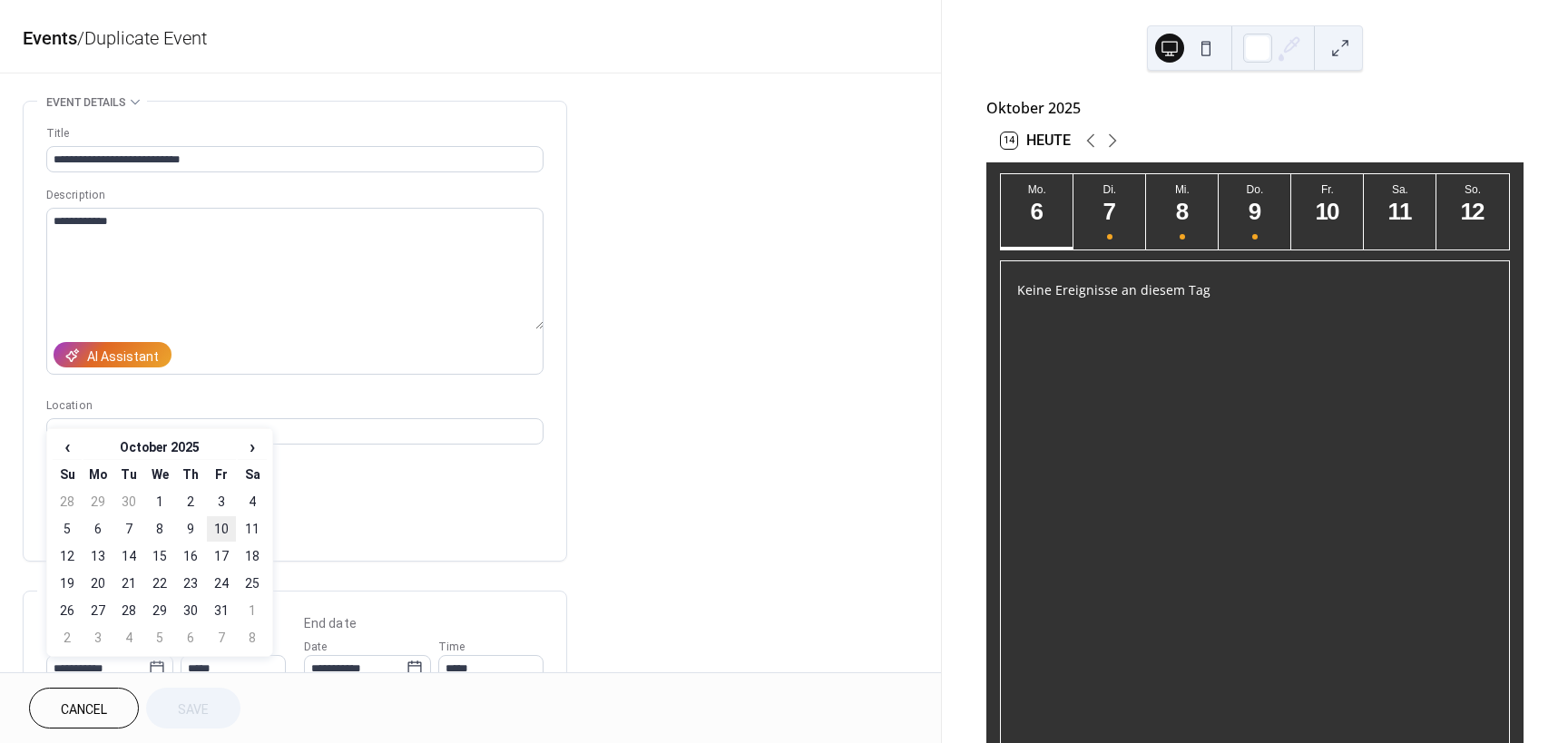 click on "10" at bounding box center (221, 529) 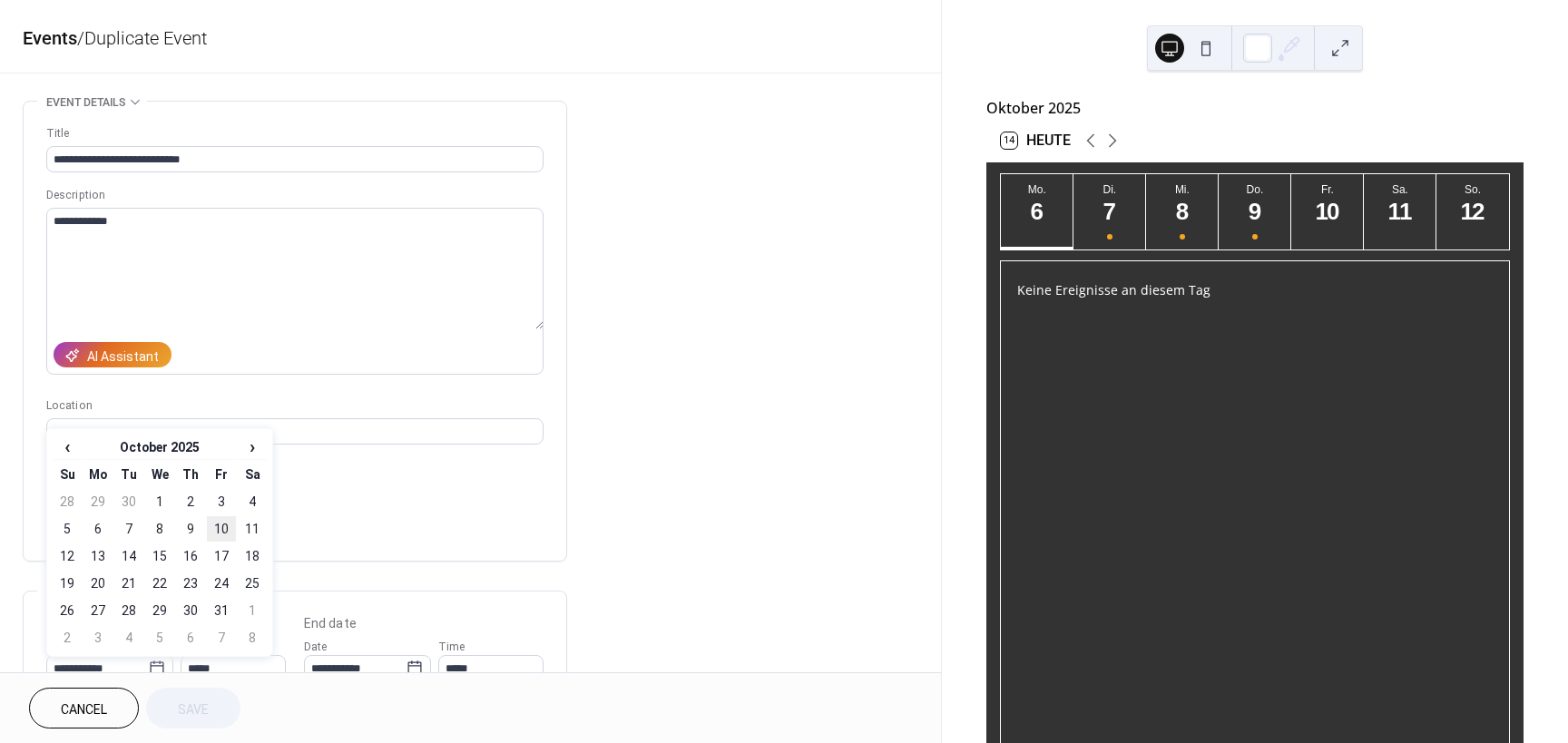 type on "**********" 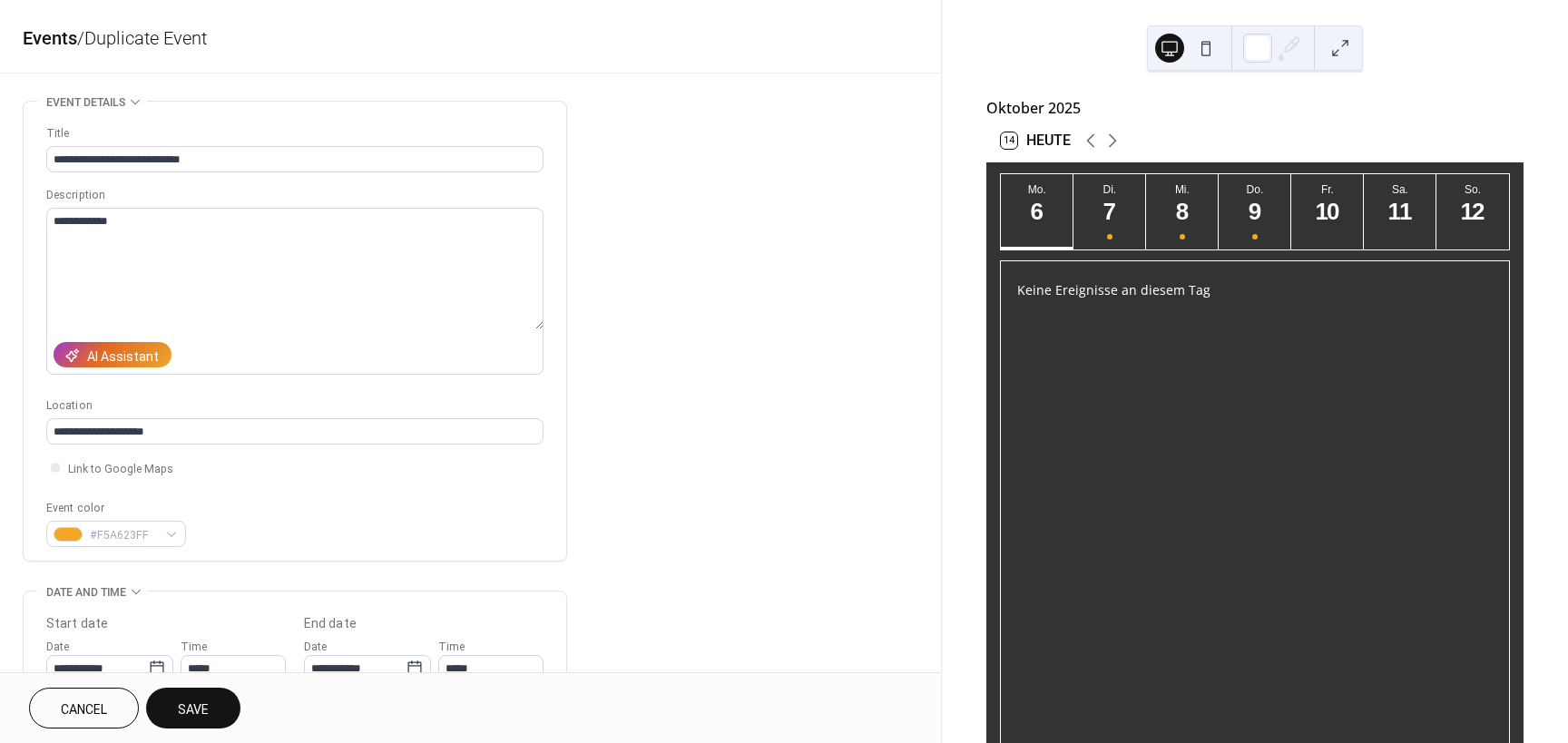 click on "Save" at bounding box center (193, 709) 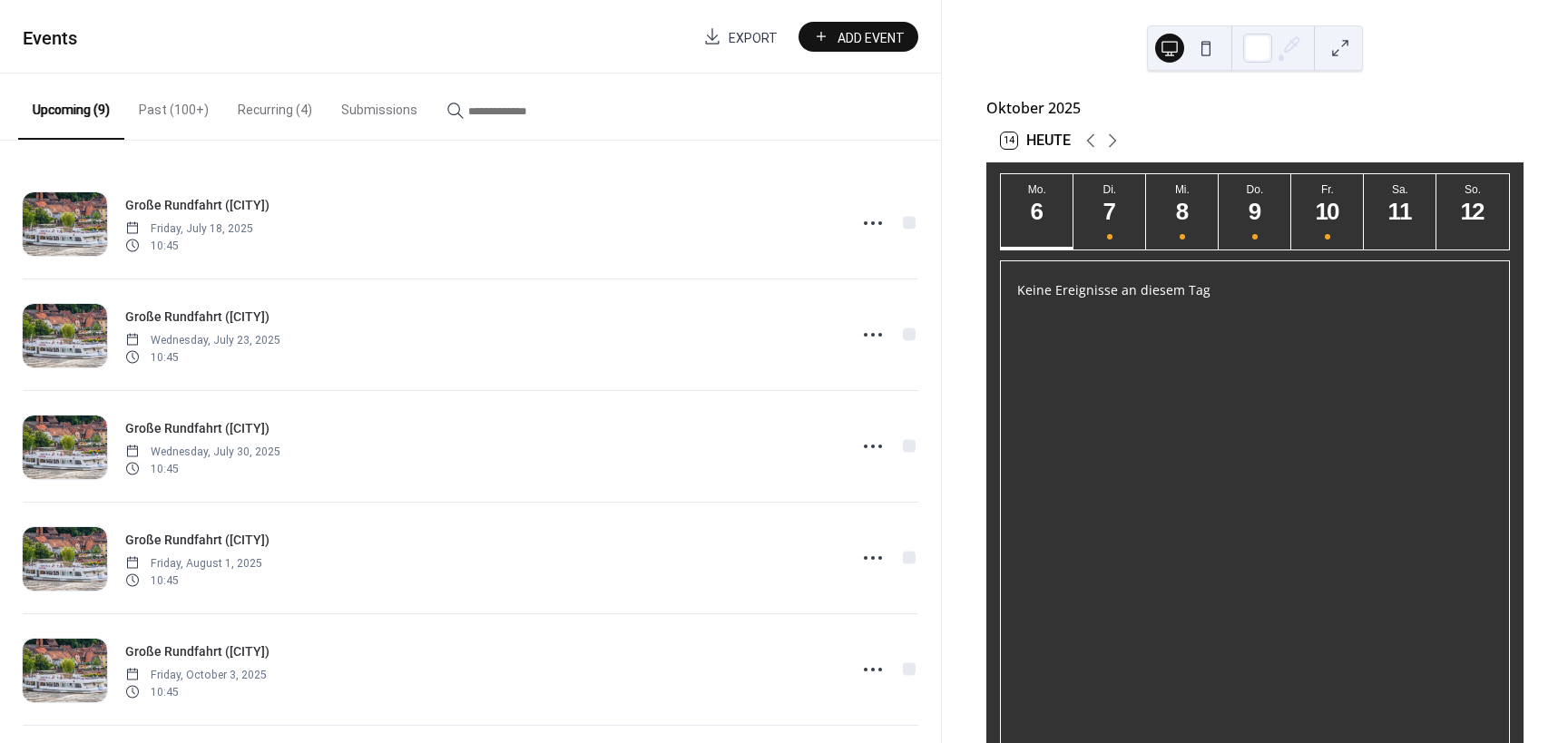 click on "Past (100+)" at bounding box center (173, 105) 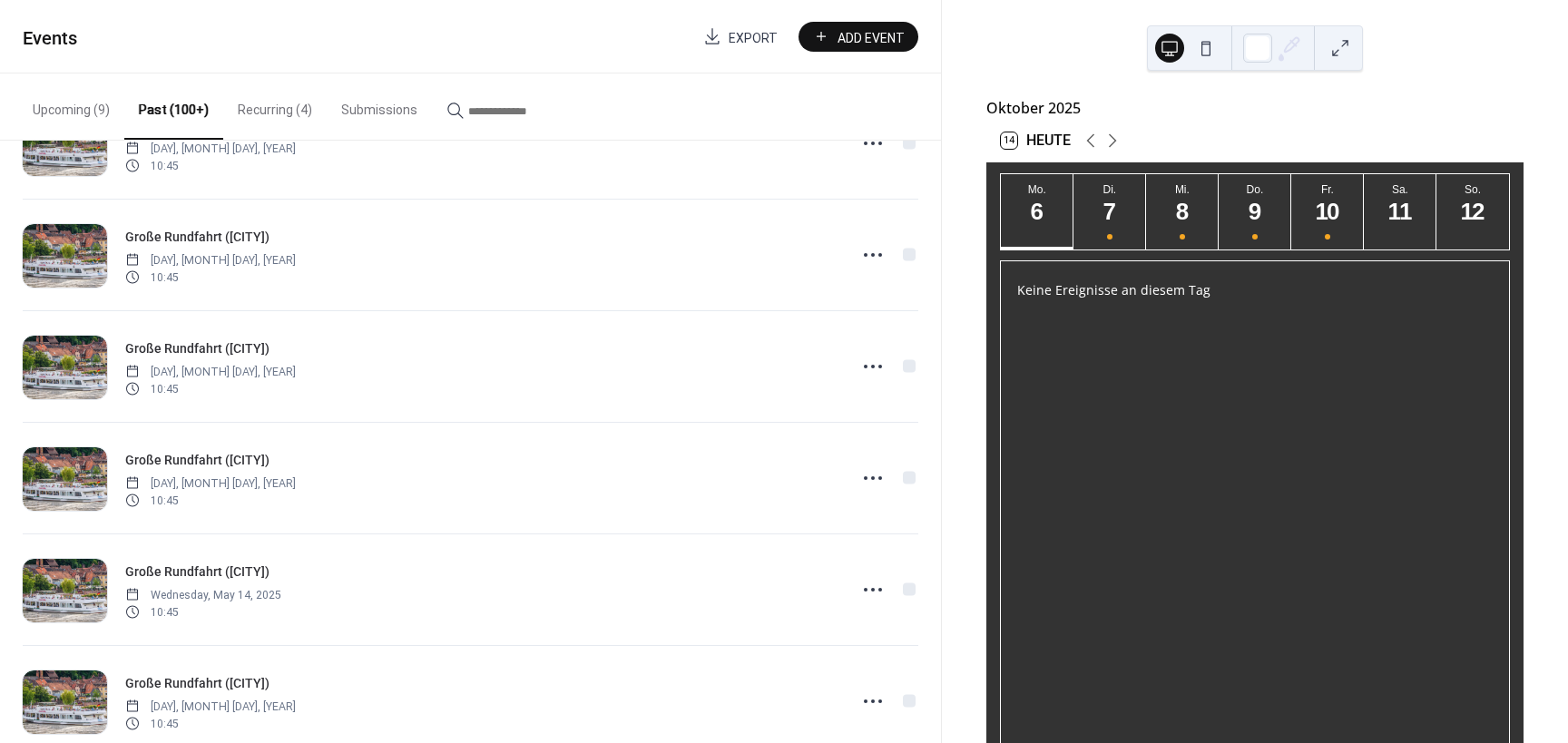 scroll, scrollTop: 2414, scrollLeft: 0, axis: vertical 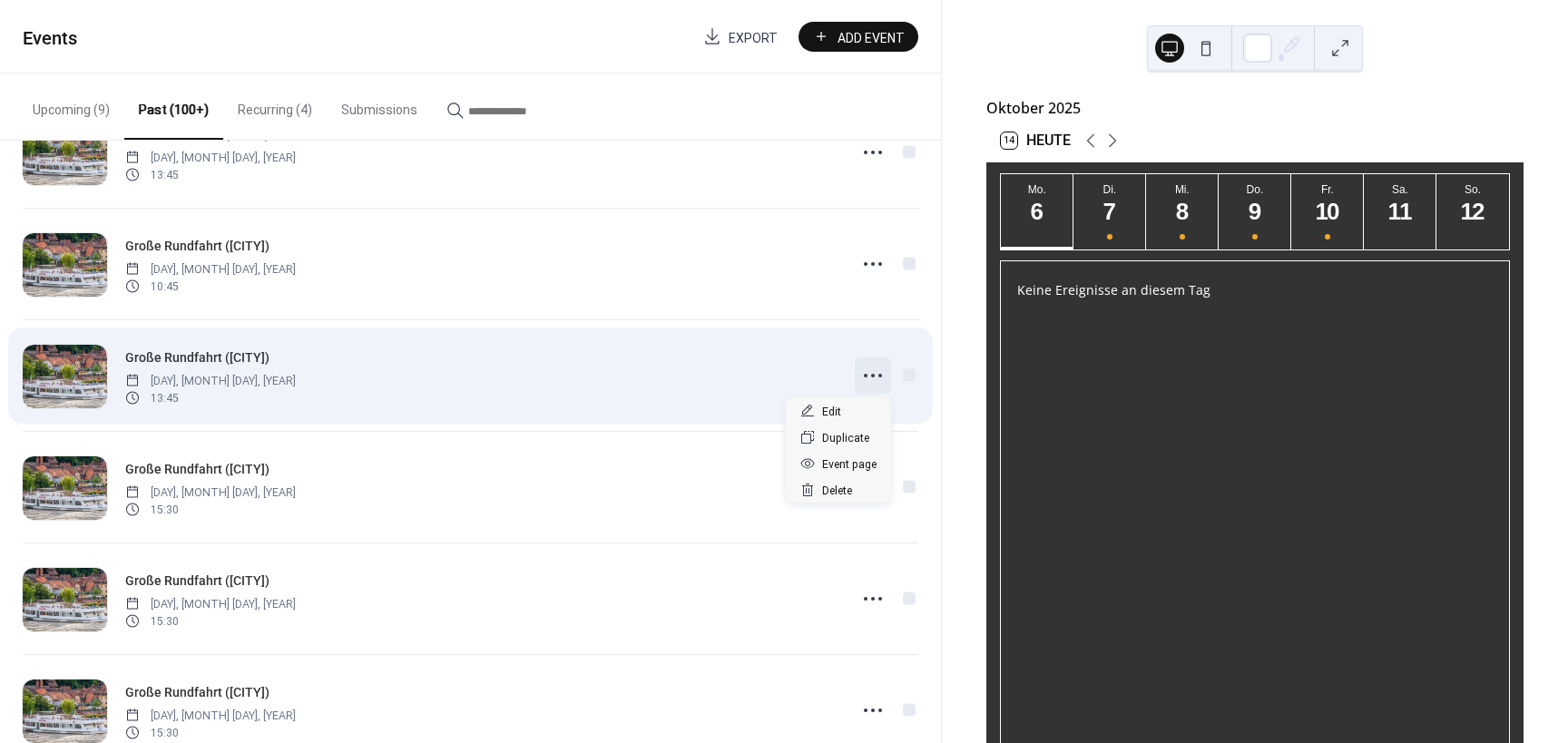 click 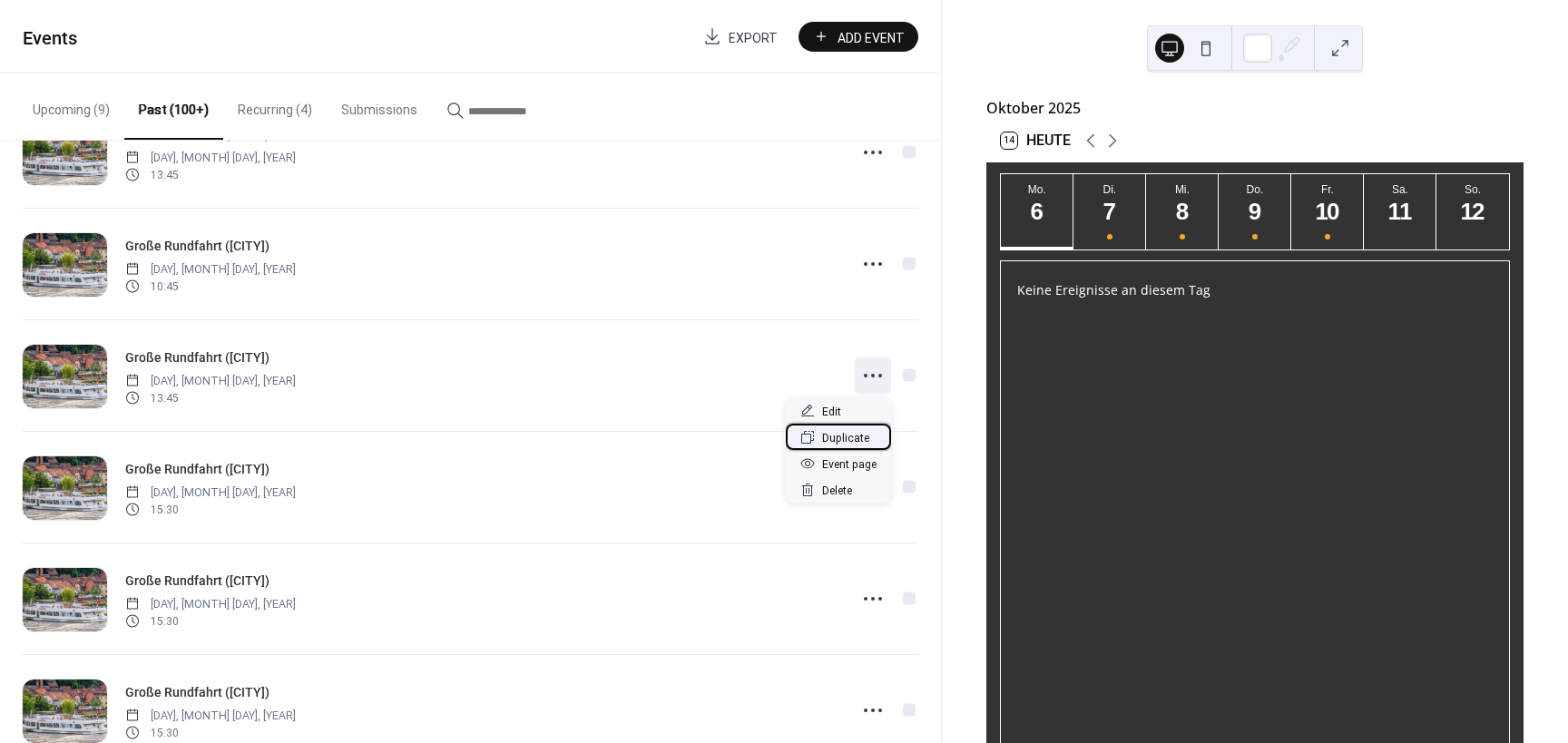 click on "Duplicate" at bounding box center (846, 438) 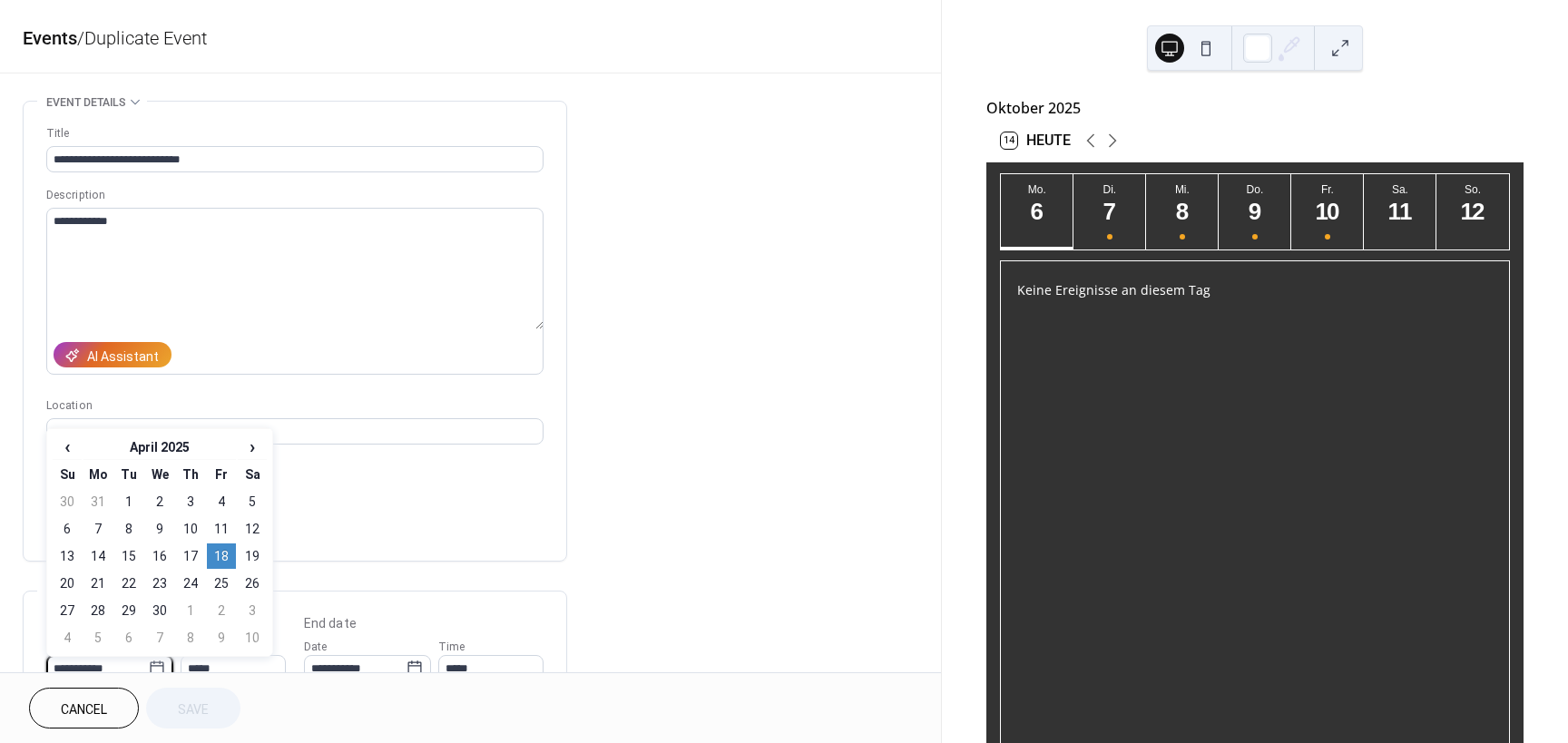 click on "**********" at bounding box center (97, 668) 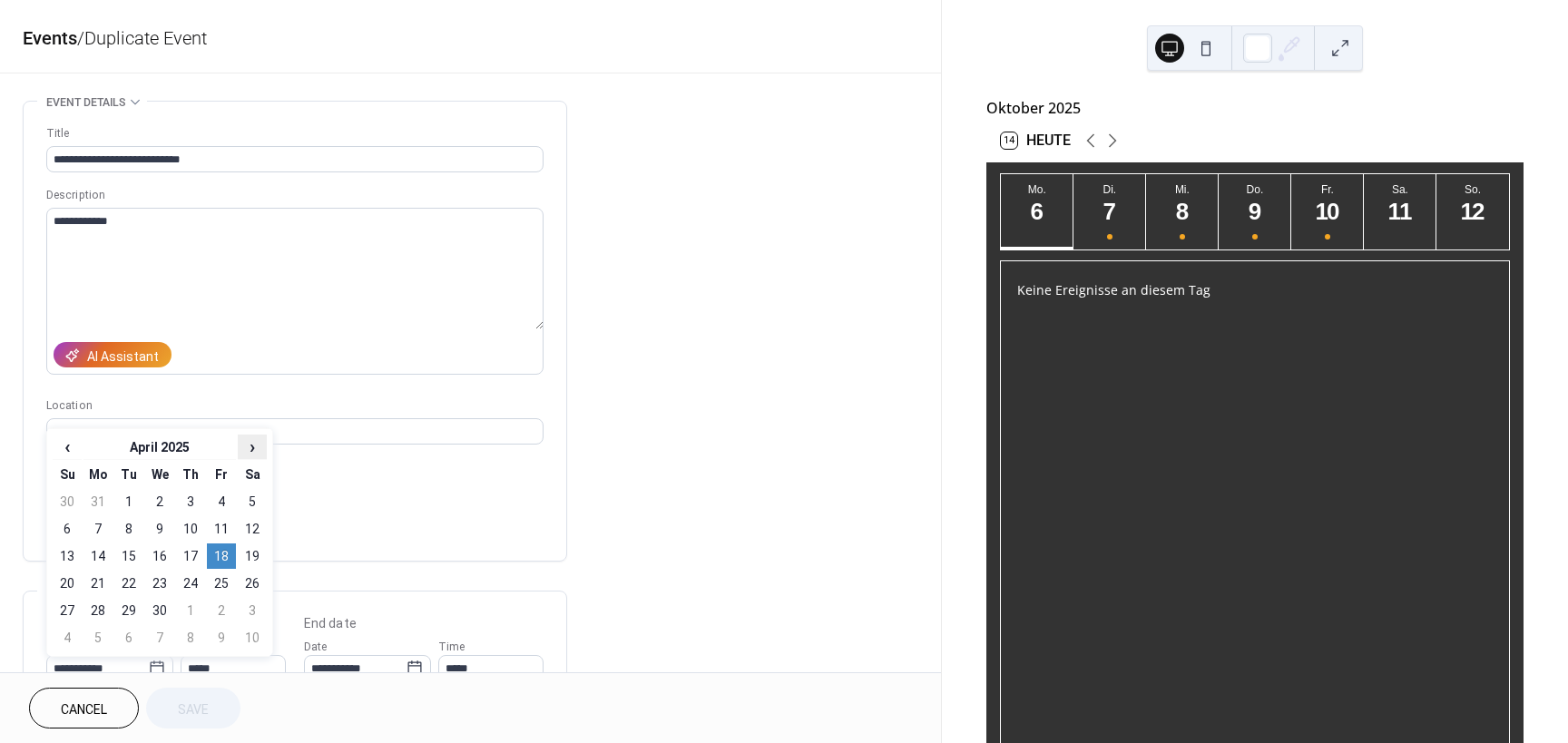 click on "›" at bounding box center (252, 446) 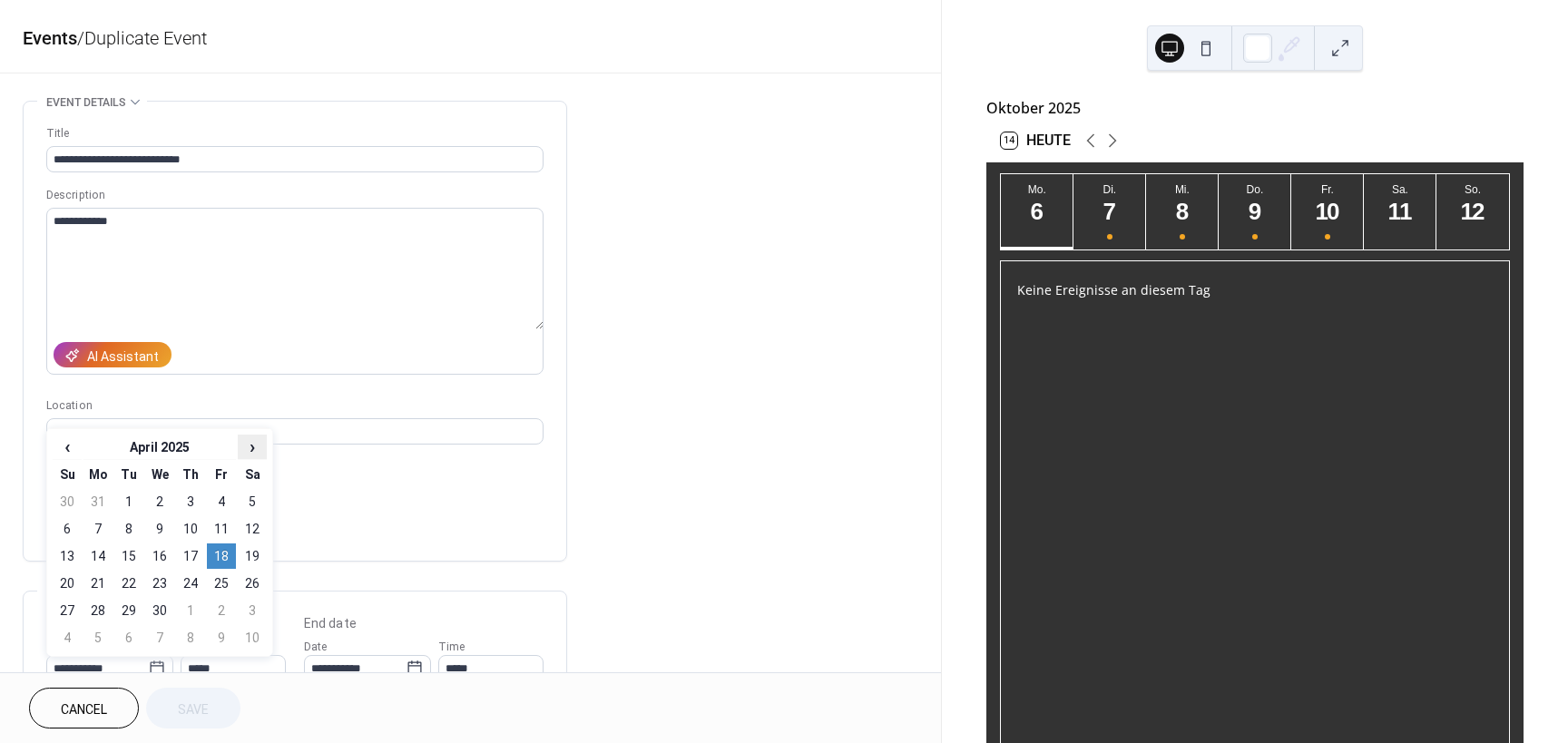 click on "›" at bounding box center (252, 446) 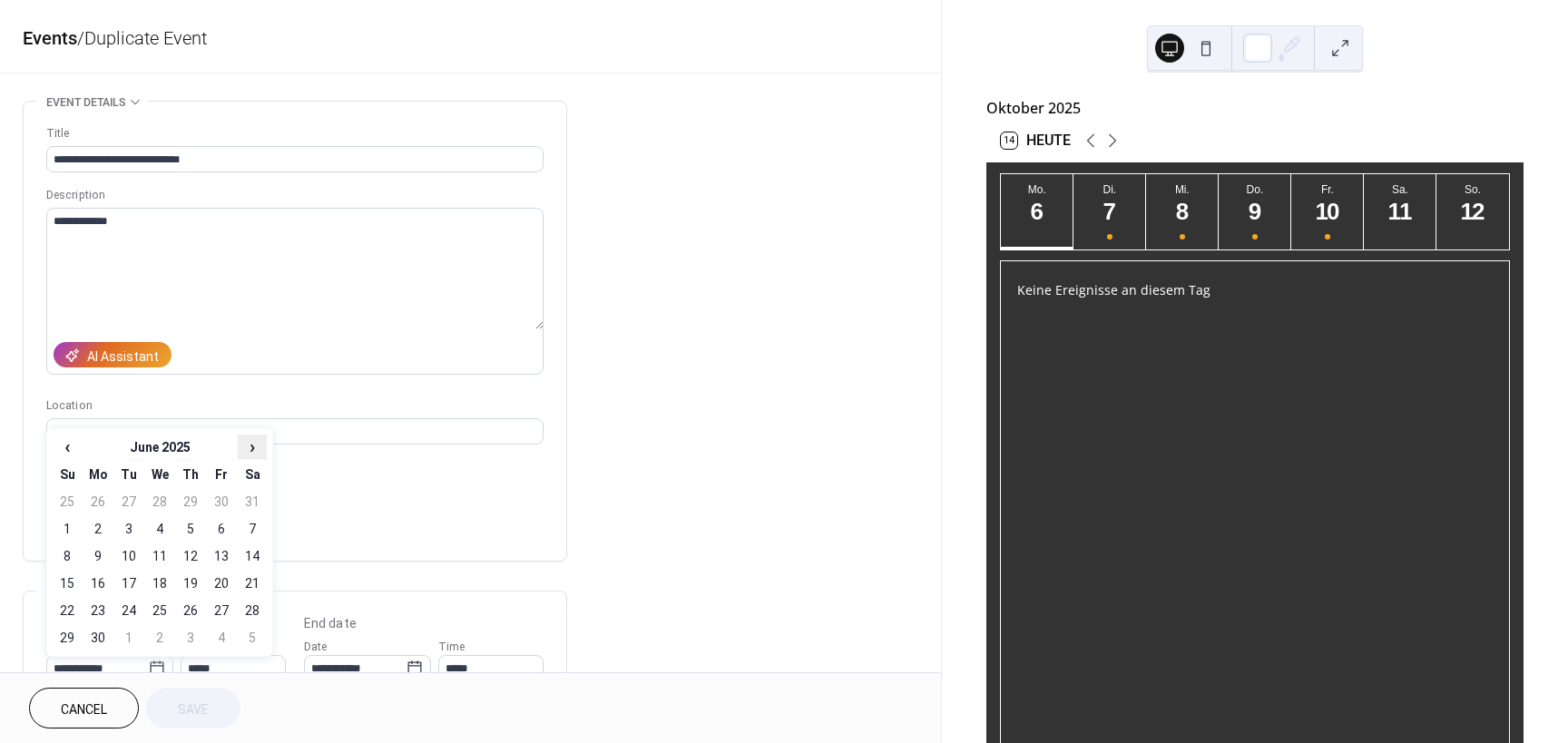 click on "›" at bounding box center [252, 446] 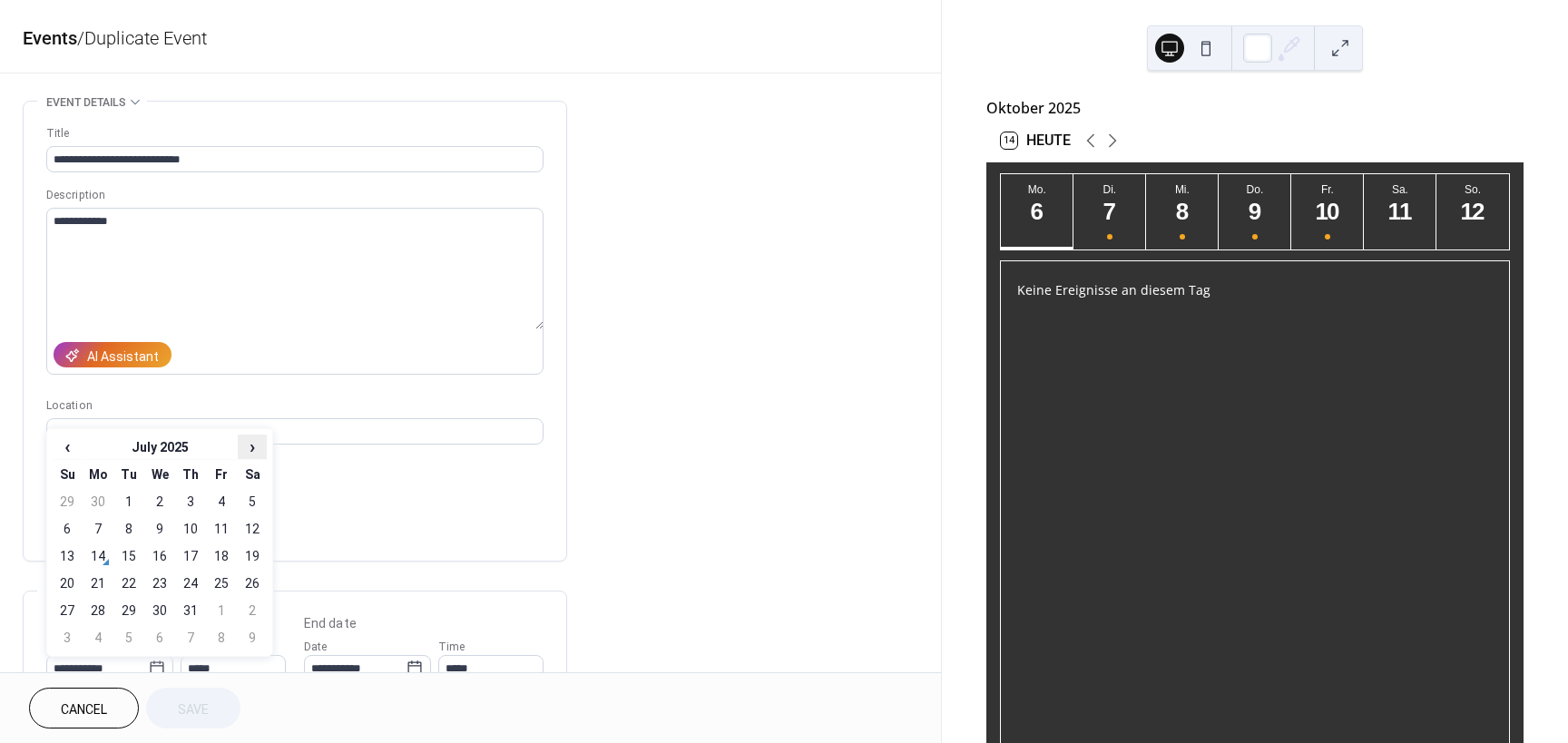 click on "›" at bounding box center (252, 446) 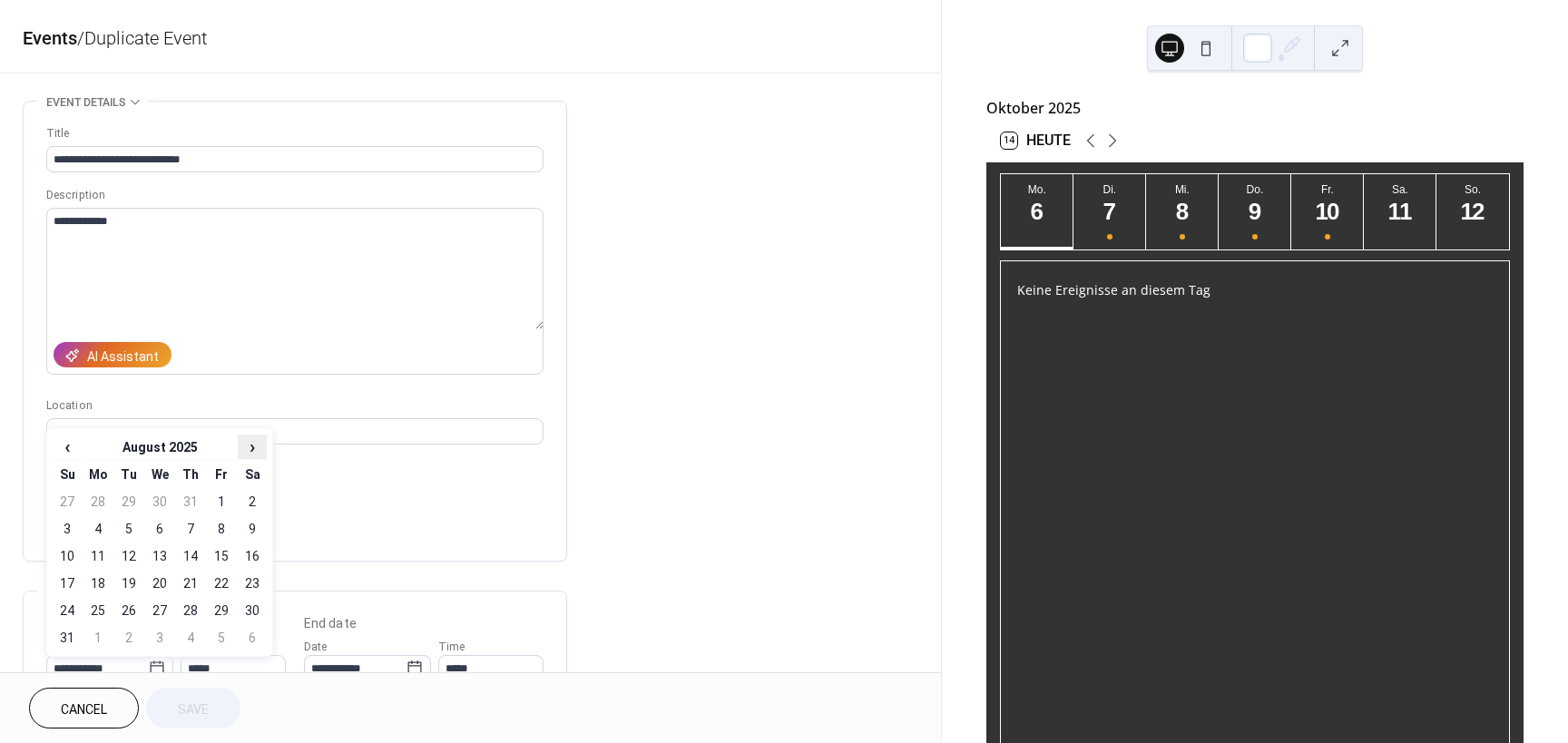 click on "›" at bounding box center (252, 446) 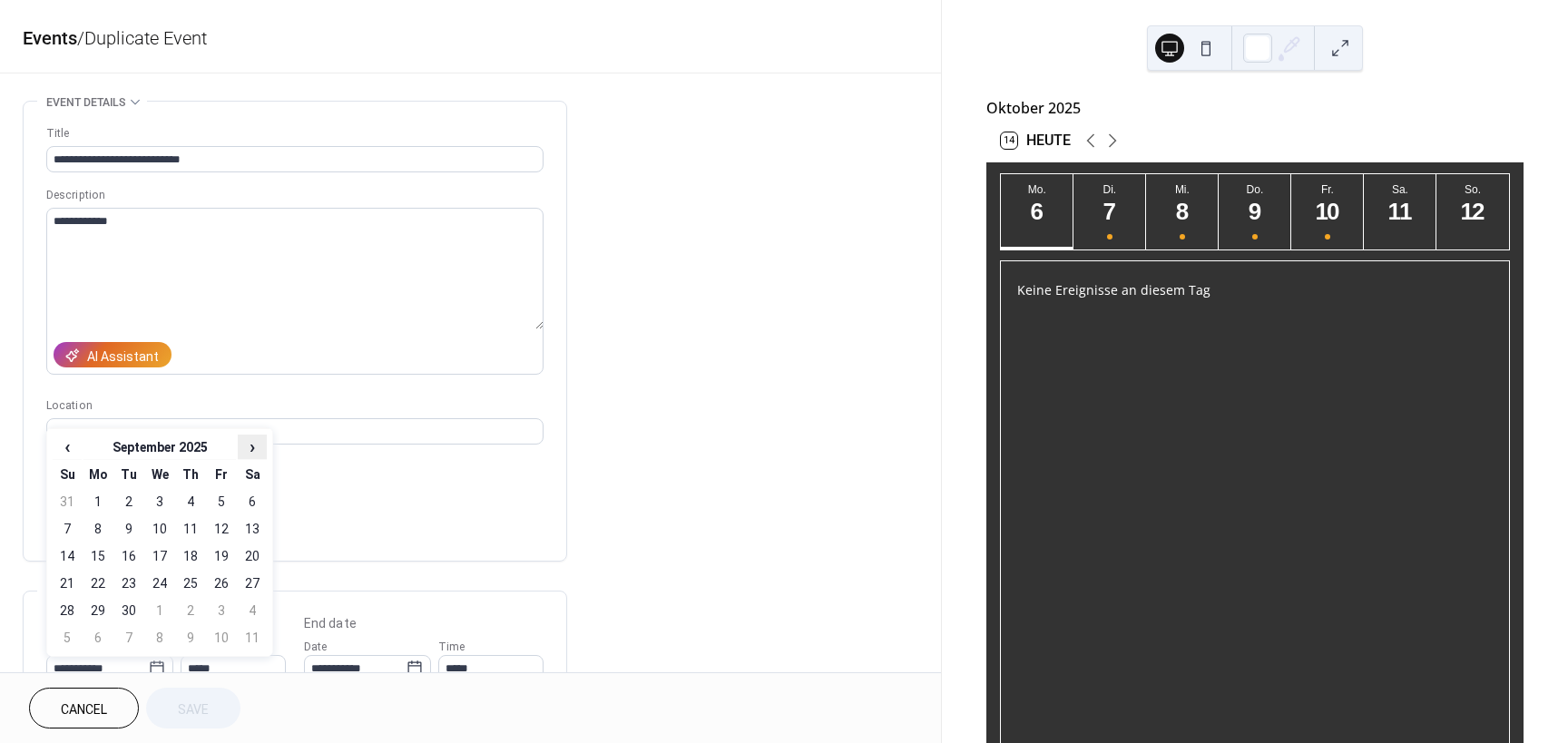 click on "›" at bounding box center [252, 446] 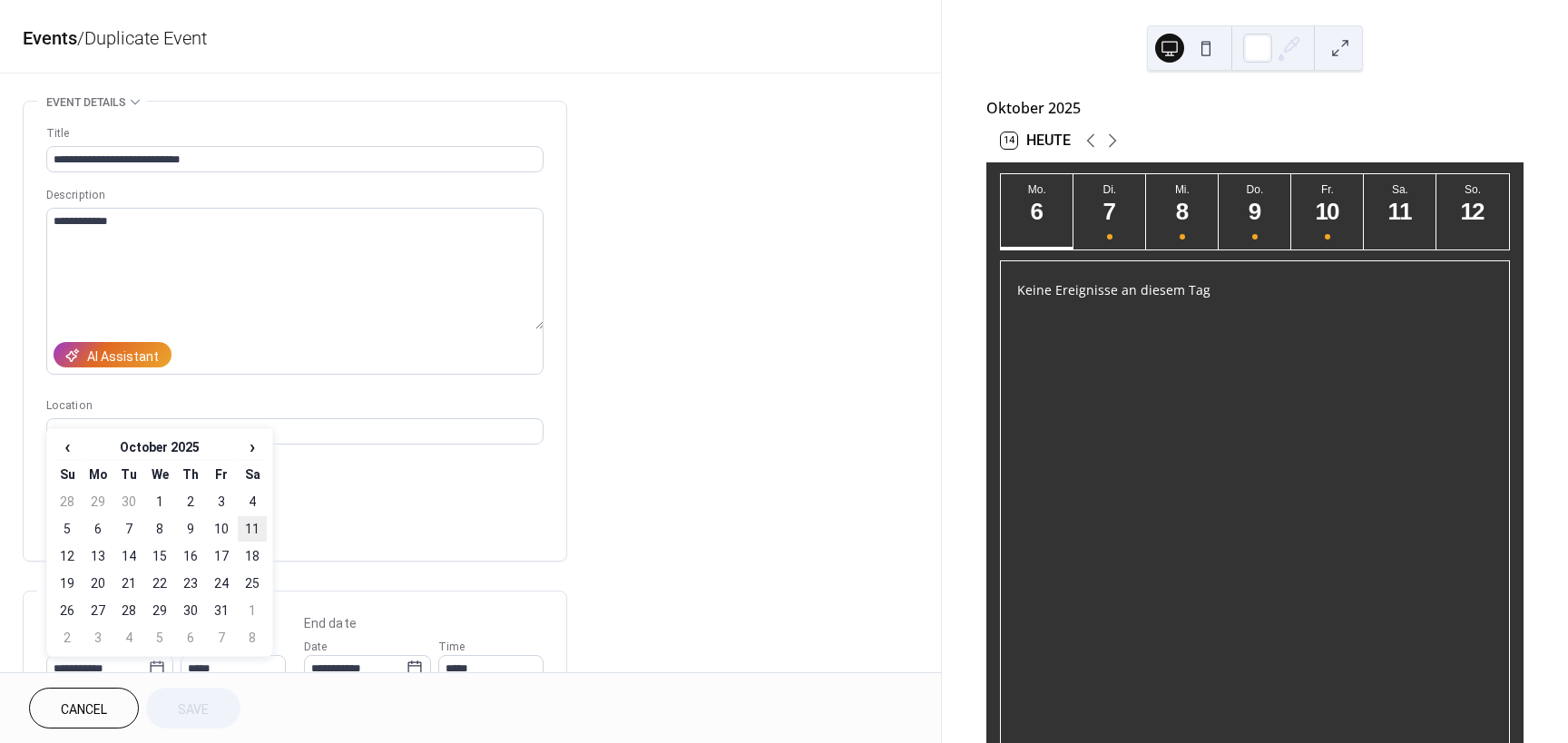 click on "11" at bounding box center [252, 529] 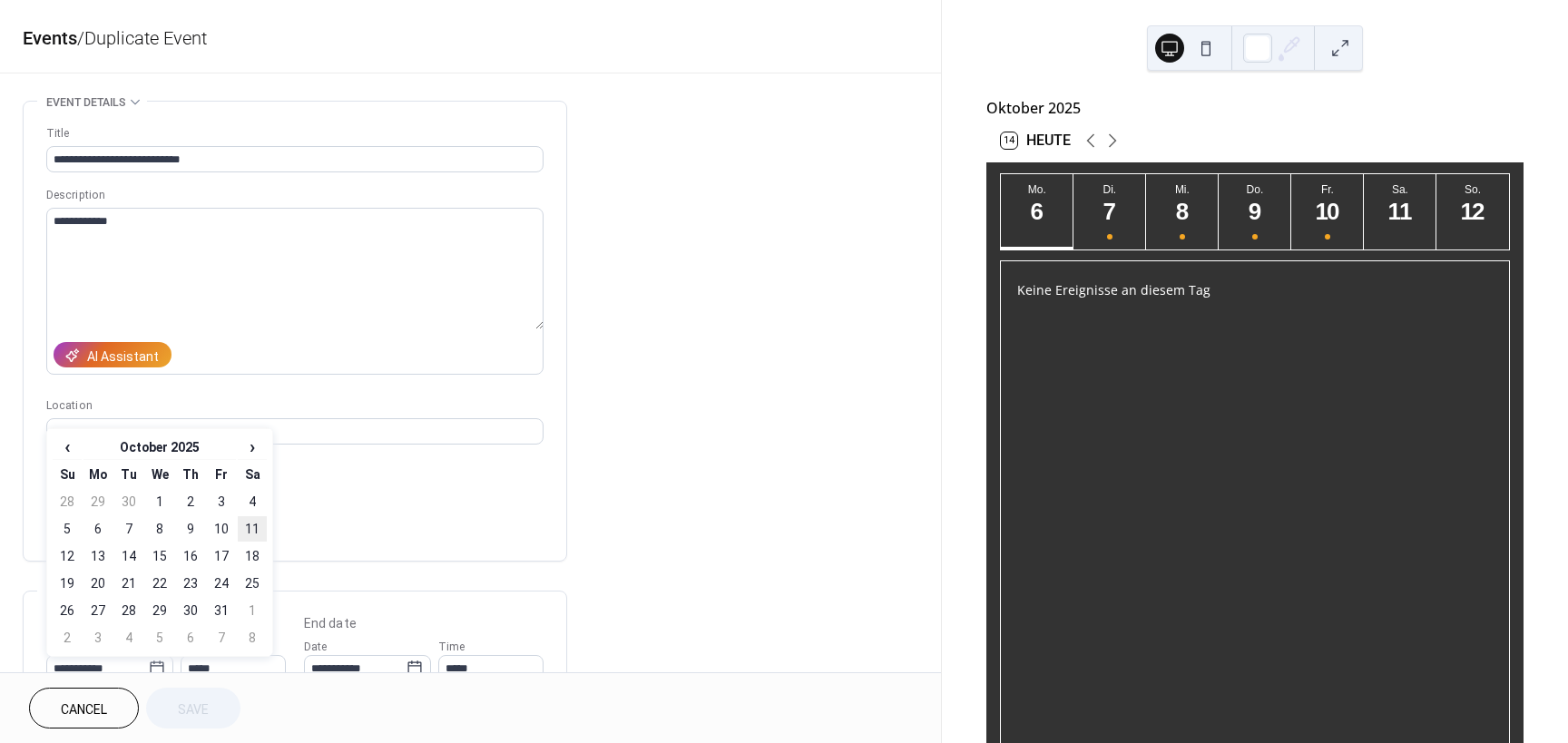 type on "**********" 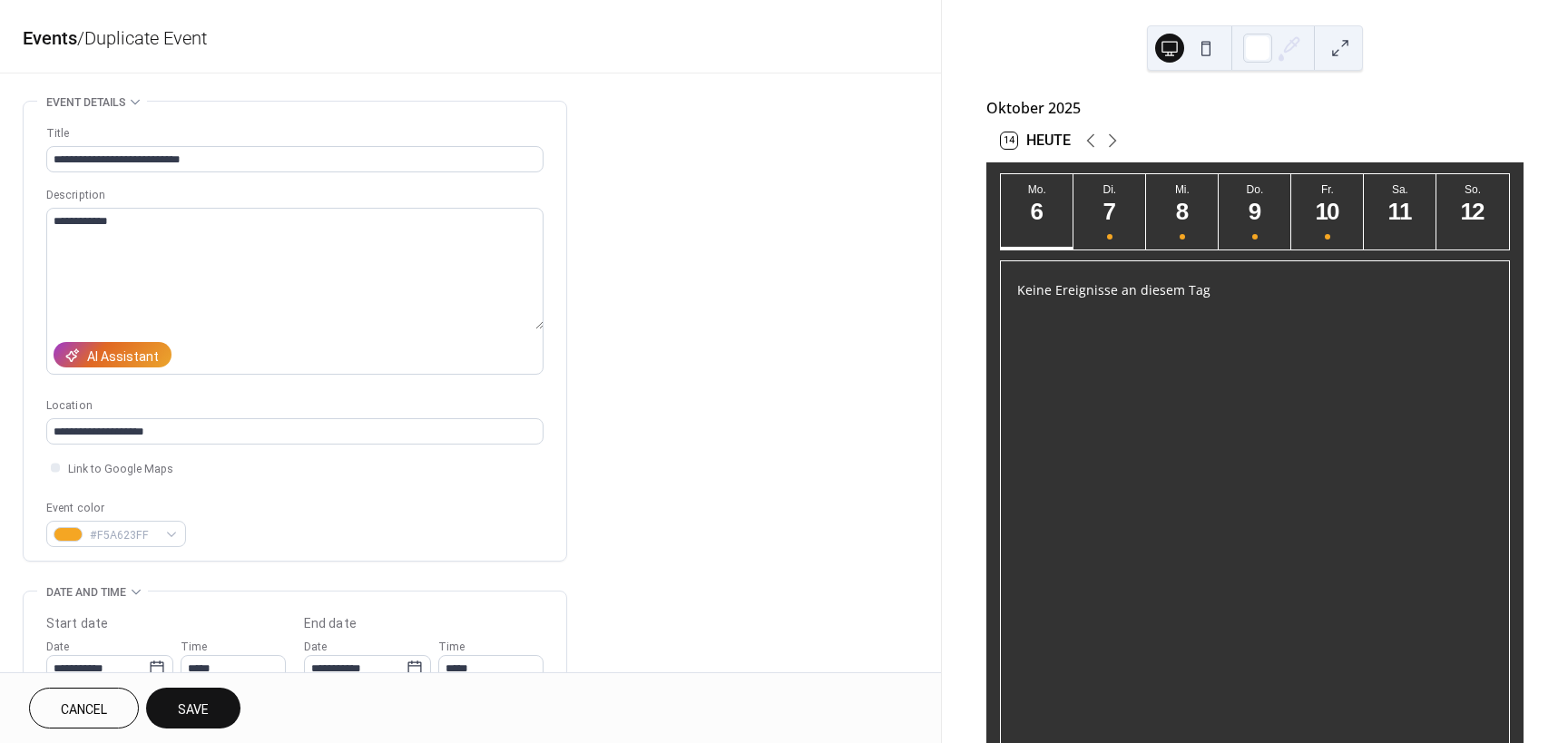 click on "Save" at bounding box center [193, 709] 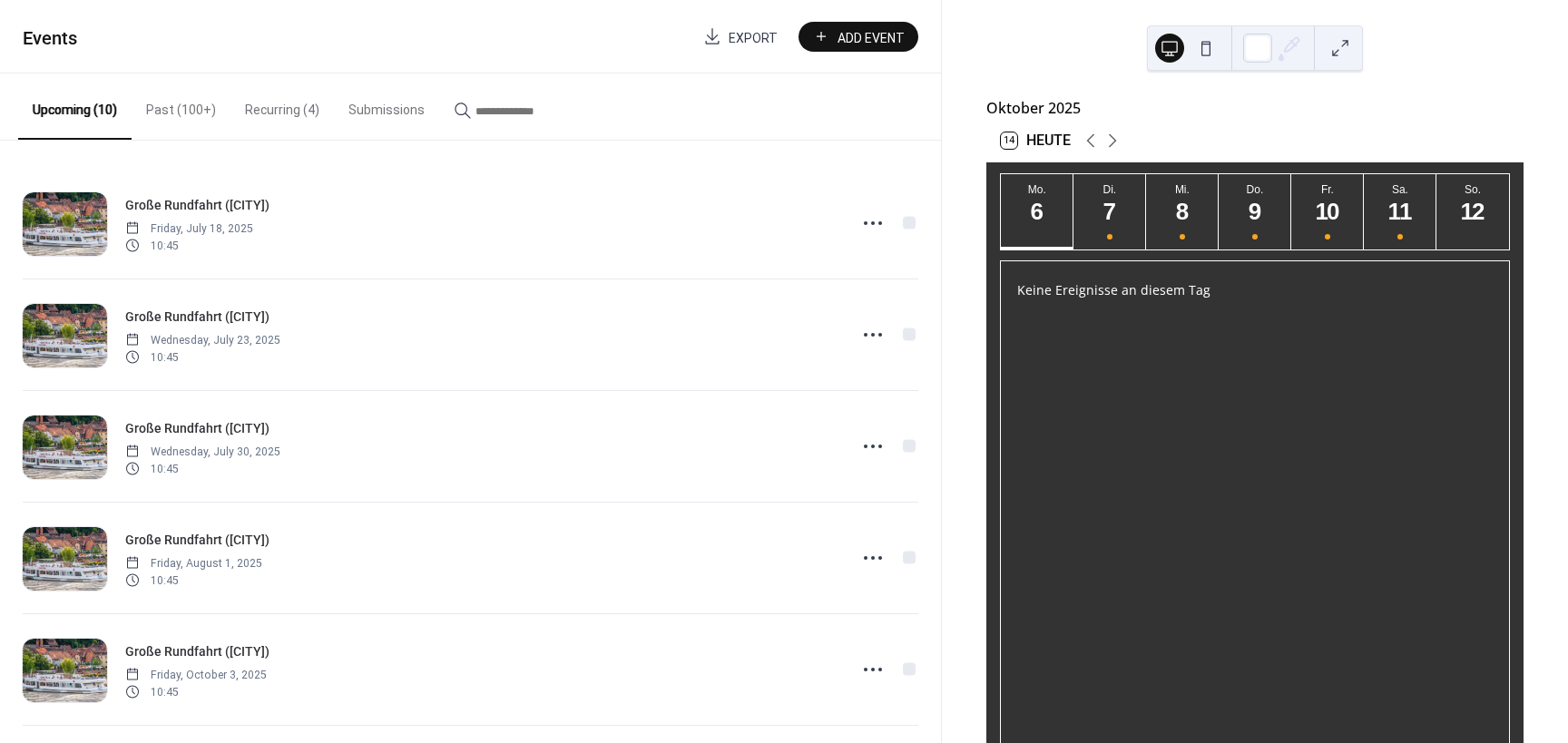 click on "Past (100+)" at bounding box center (181, 105) 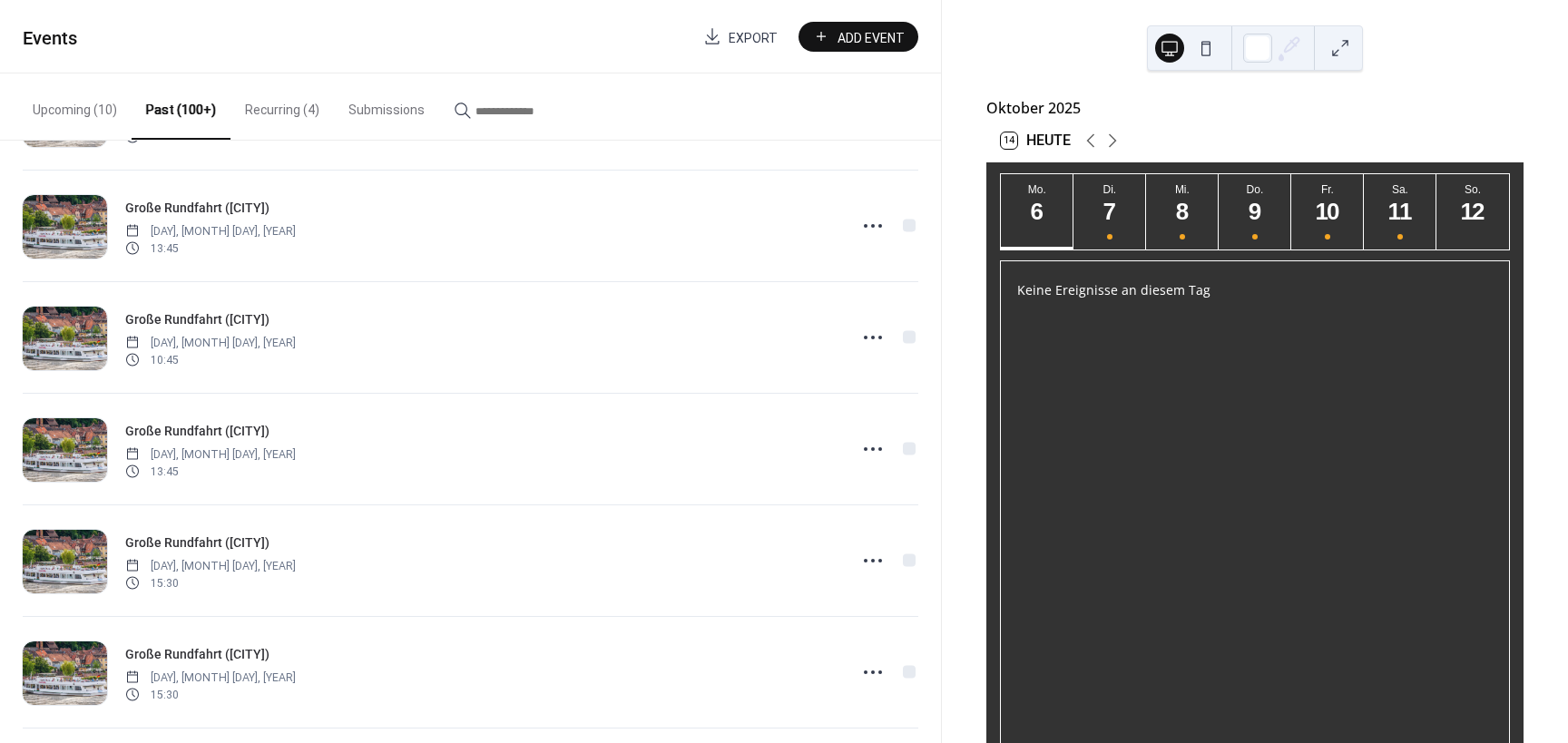 scroll, scrollTop: 2351, scrollLeft: 0, axis: vertical 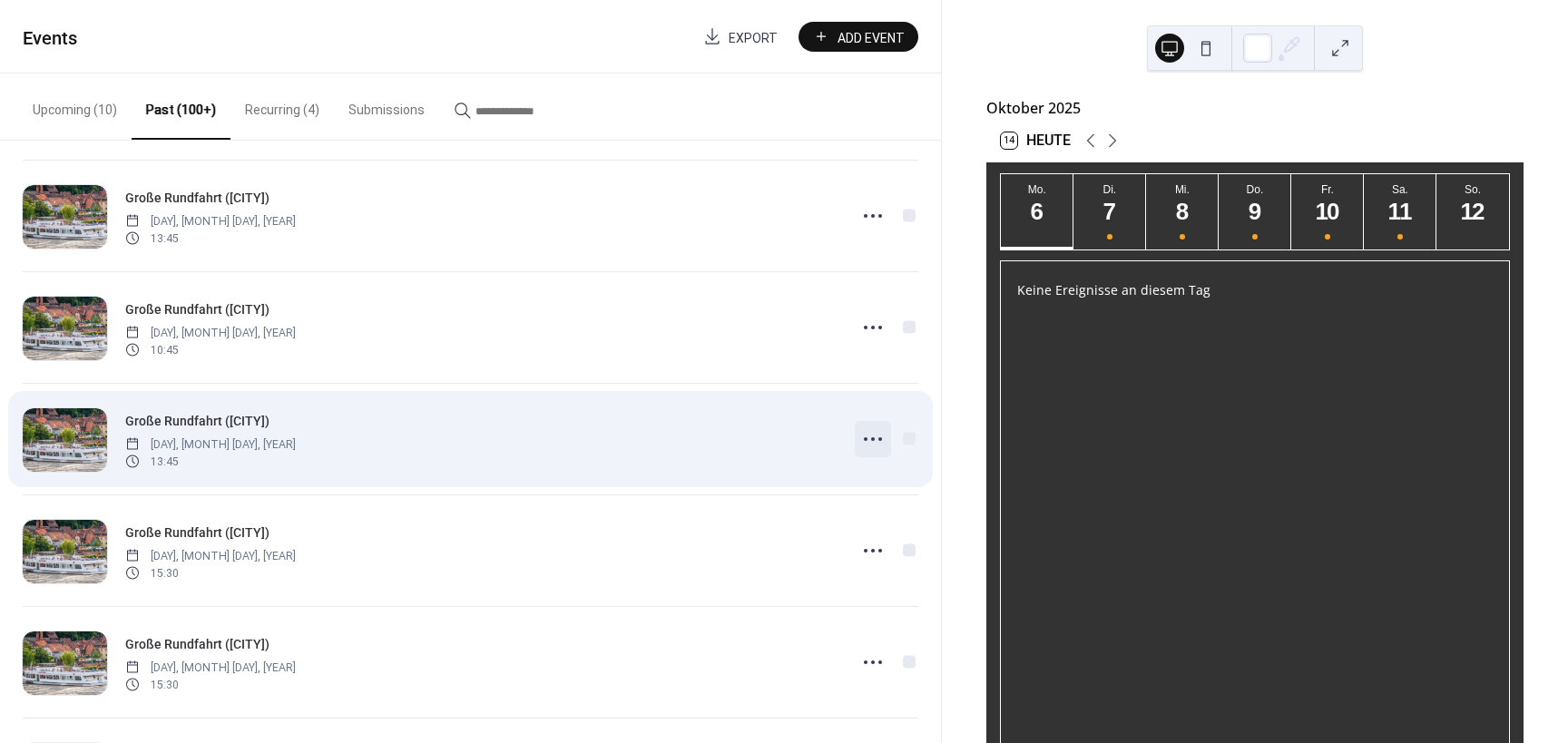 click 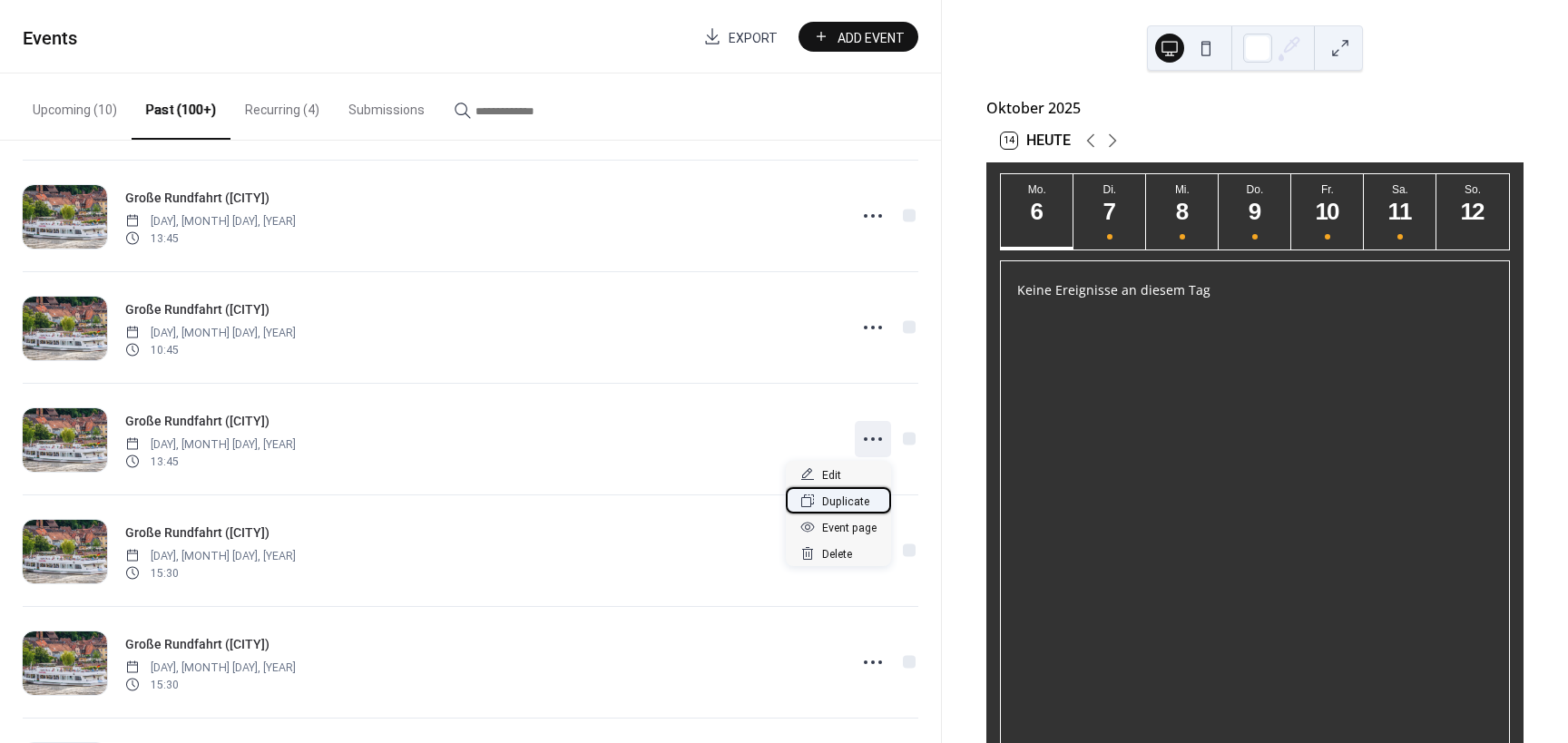 click on "Duplicate" at bounding box center (846, 502) 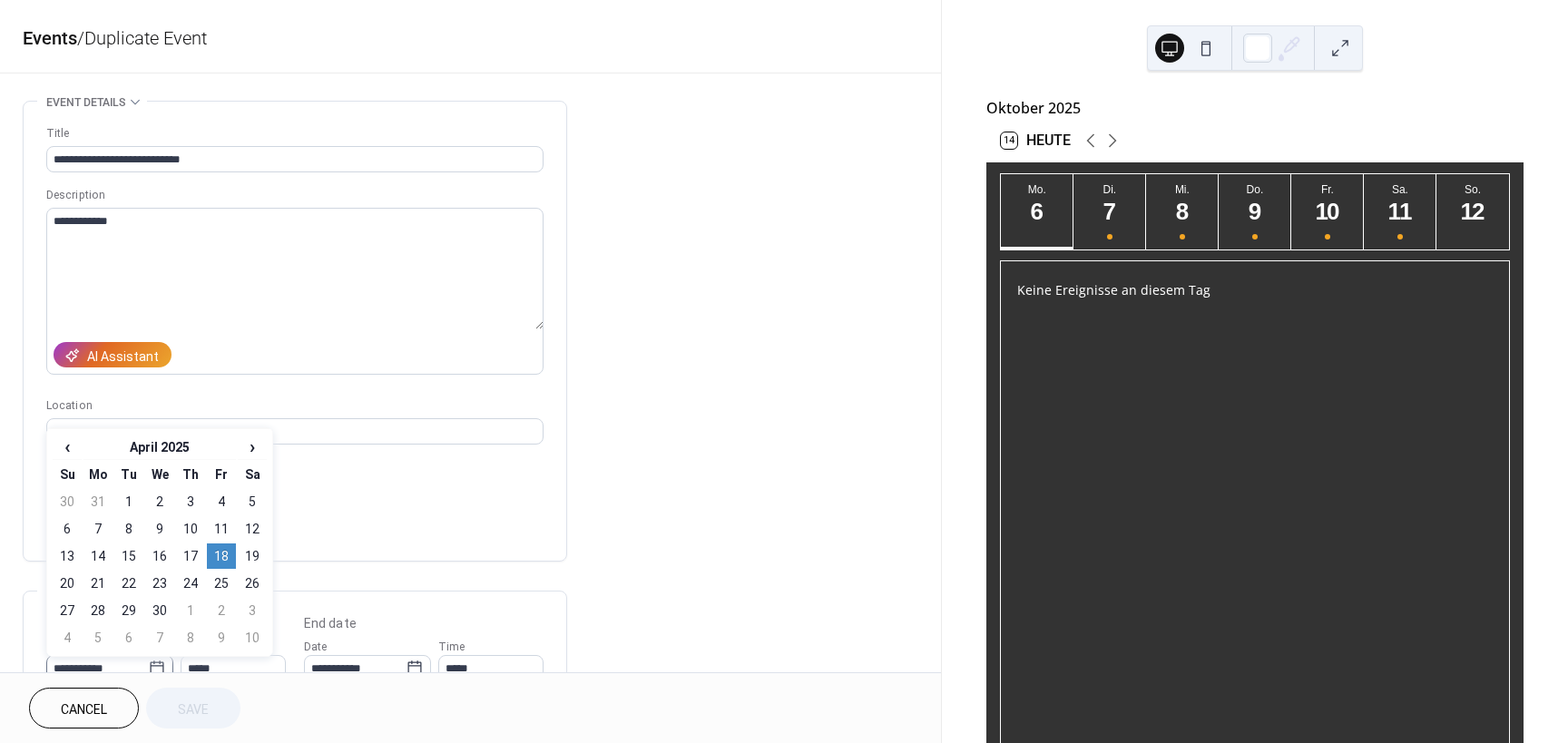 click 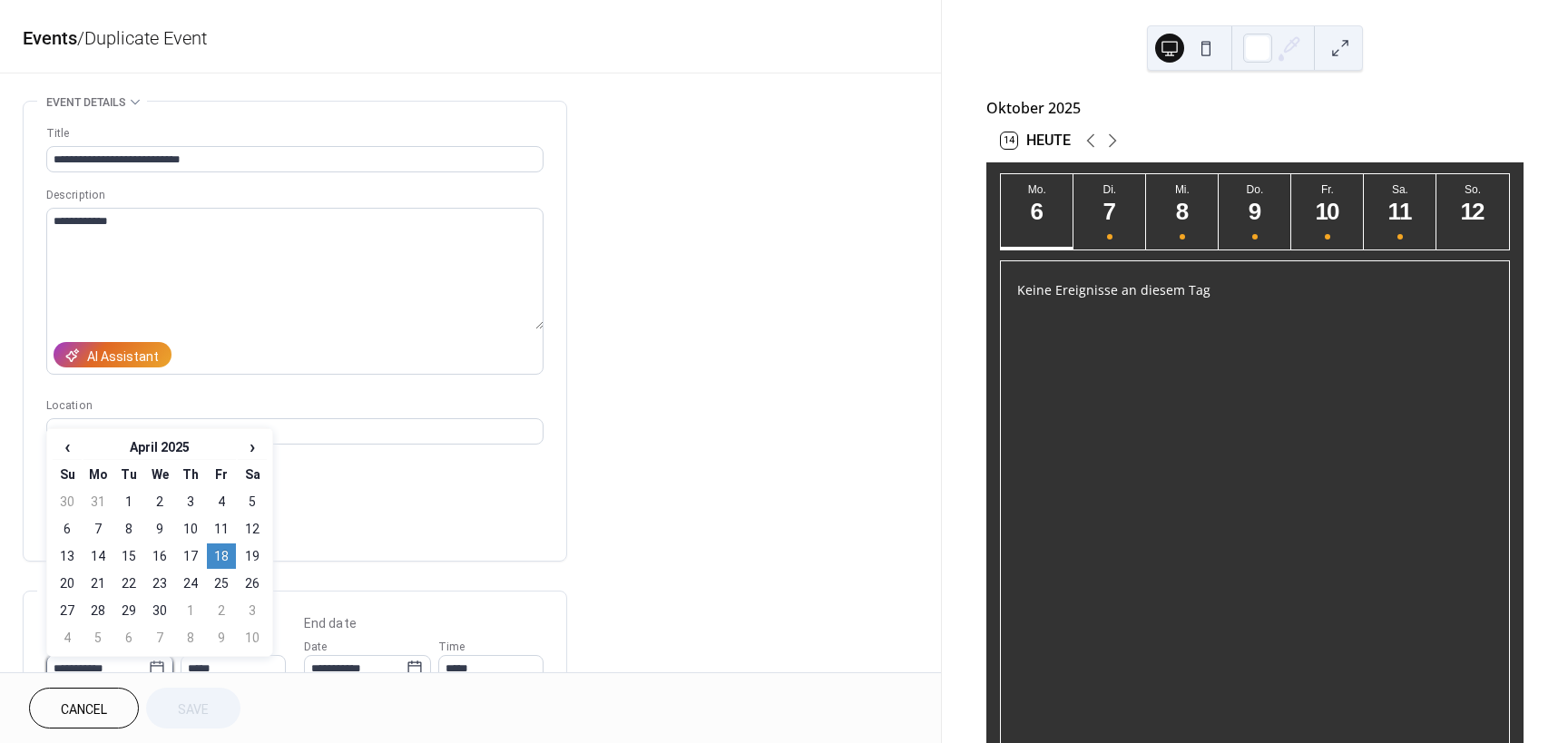 click on "**********" at bounding box center (97, 668) 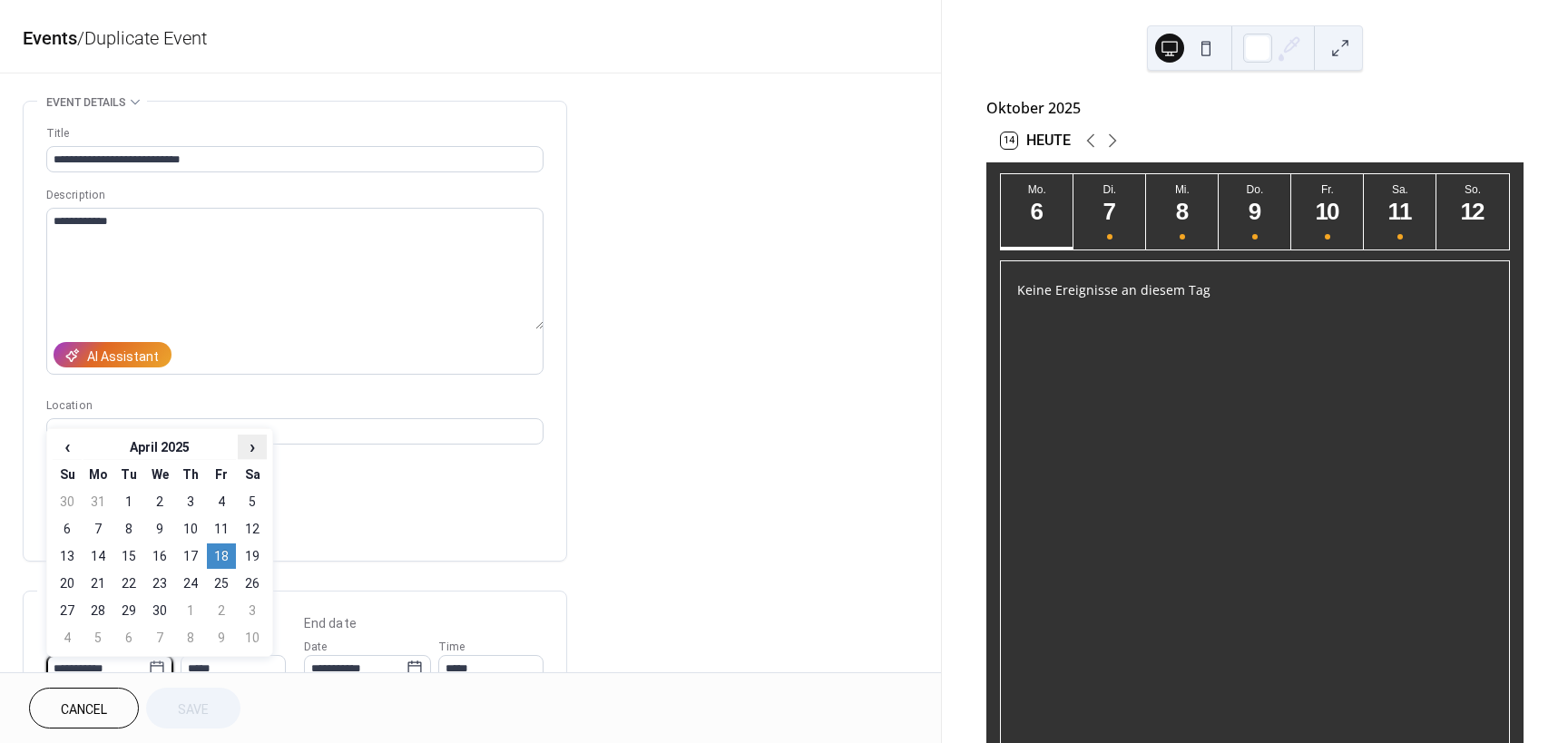 click on "›" at bounding box center (252, 446) 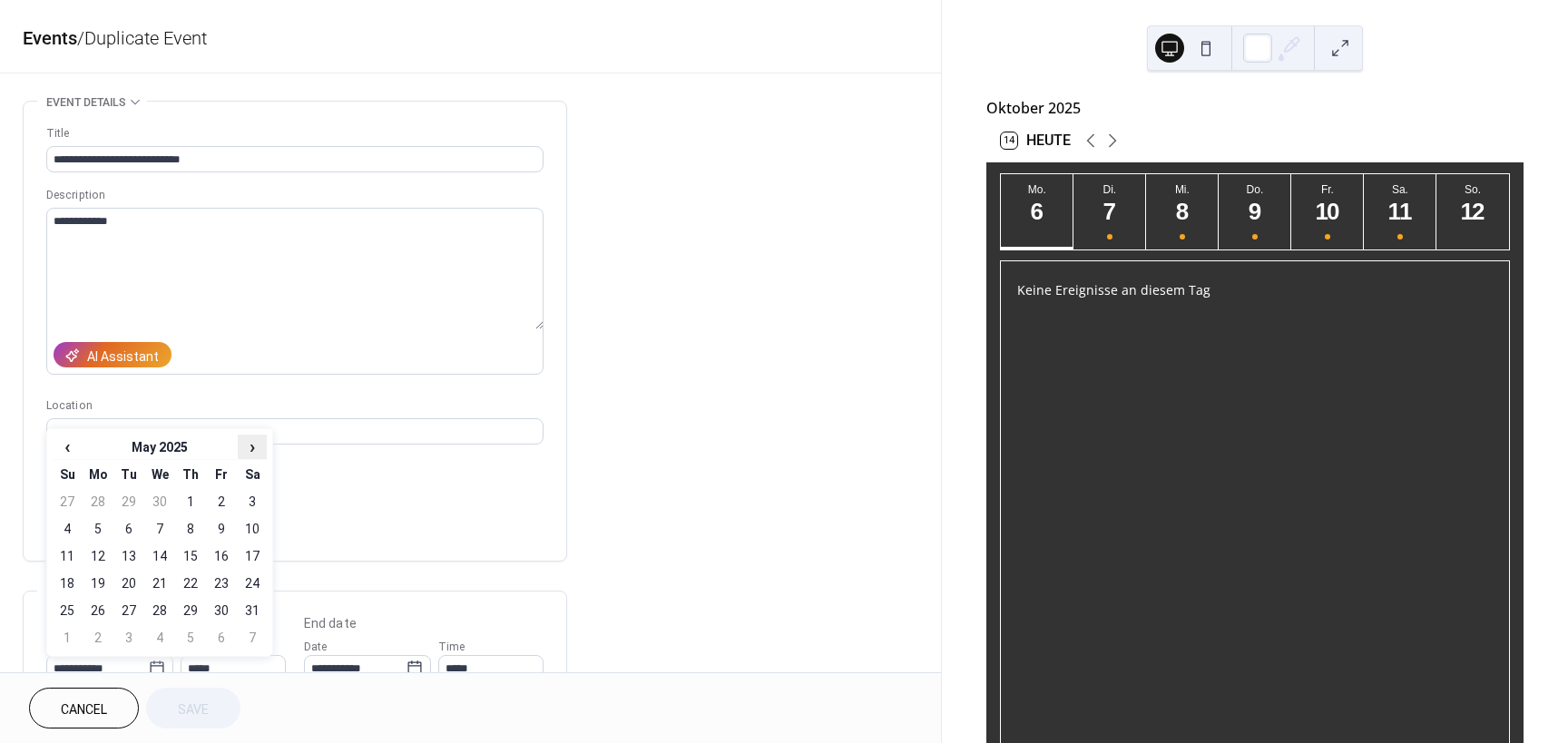 click on "›" at bounding box center (252, 446) 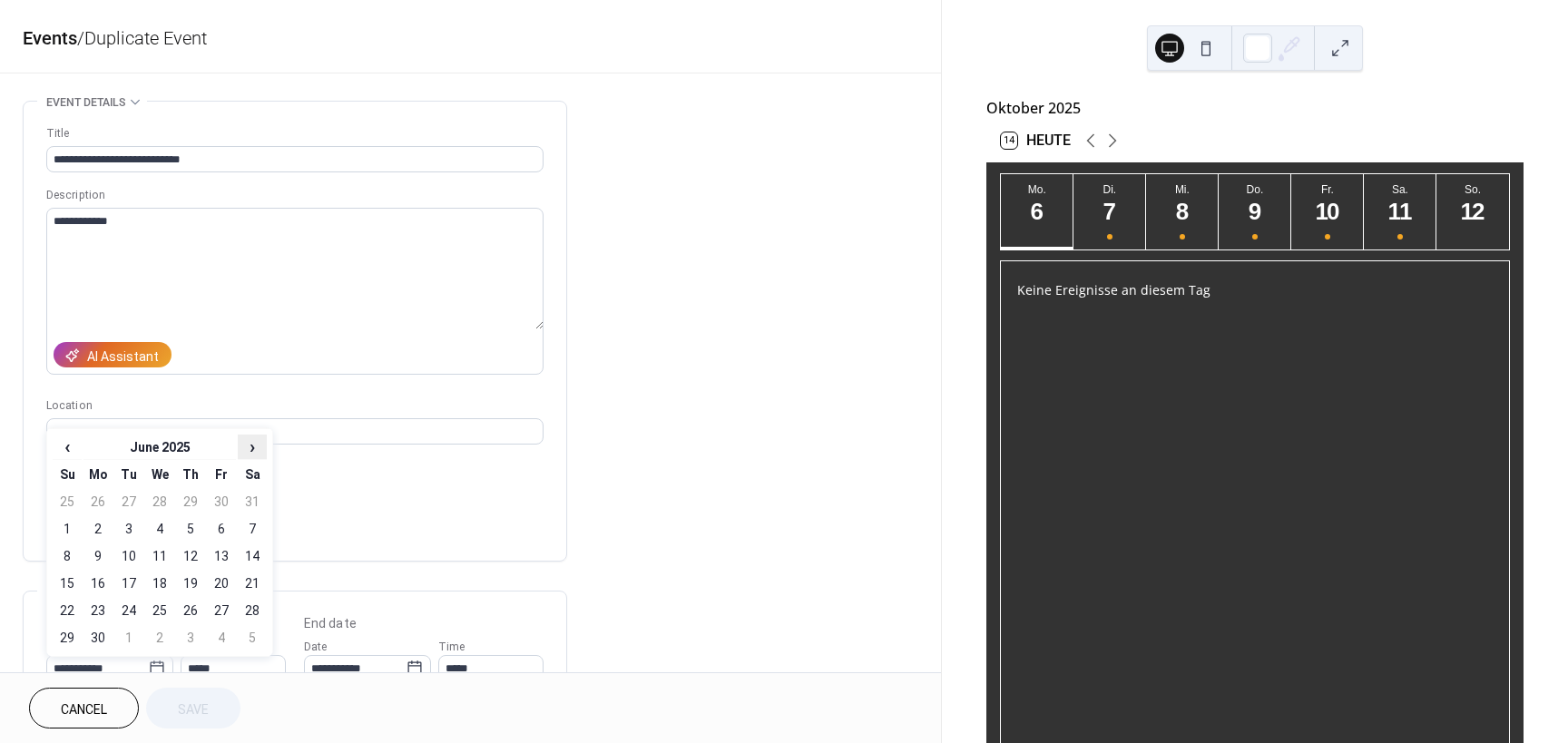 click on "›" at bounding box center [252, 446] 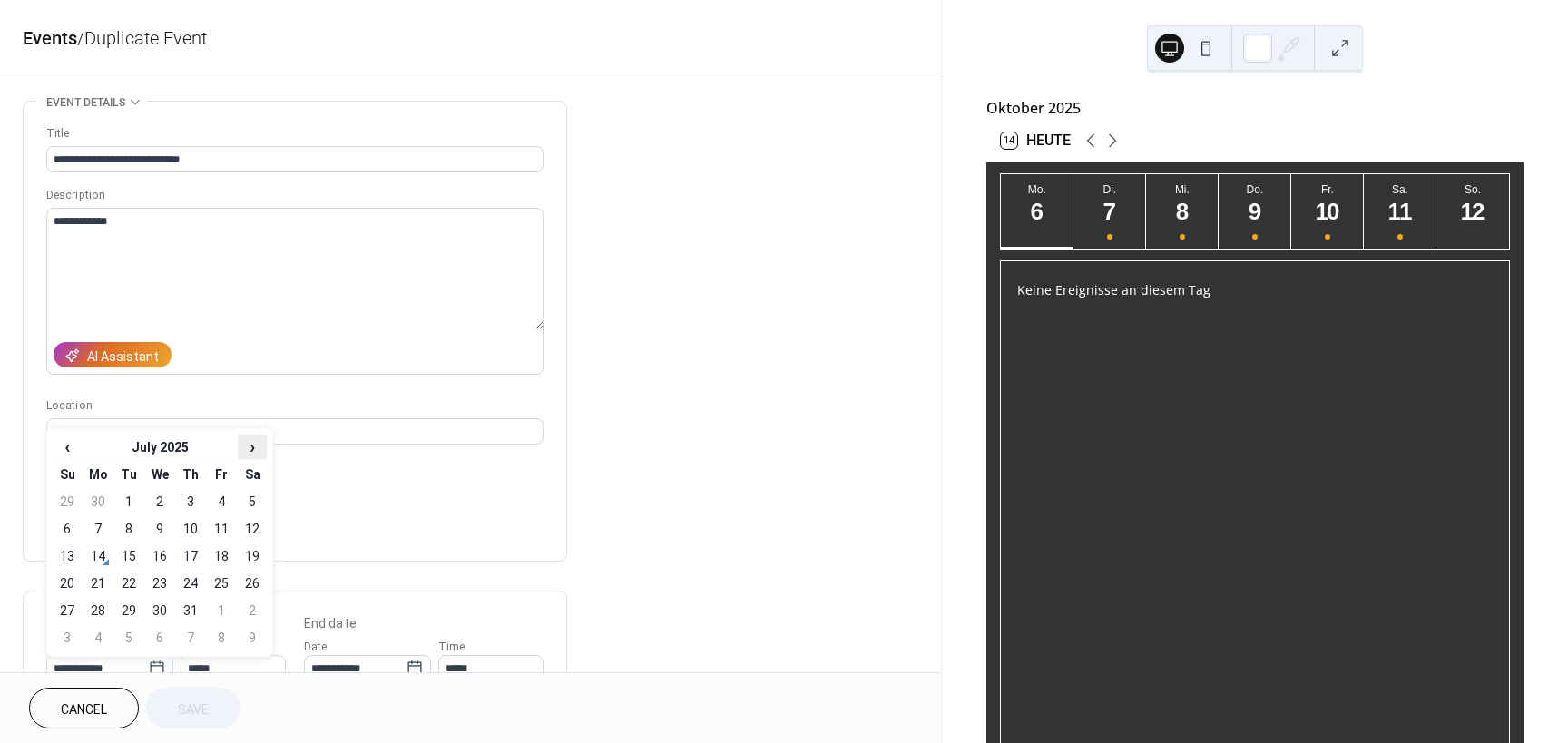 click on "›" at bounding box center [252, 446] 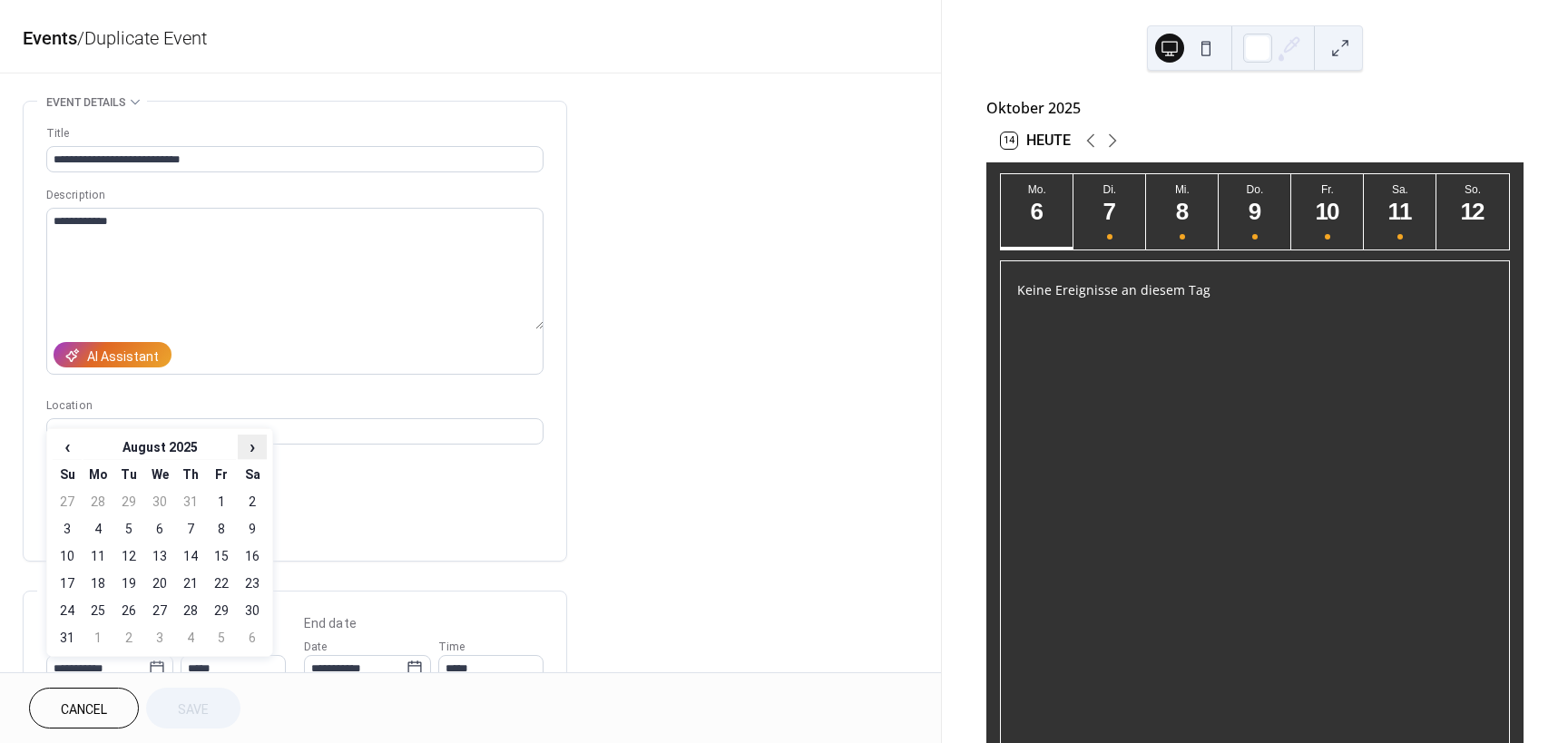 click on "›" at bounding box center [252, 446] 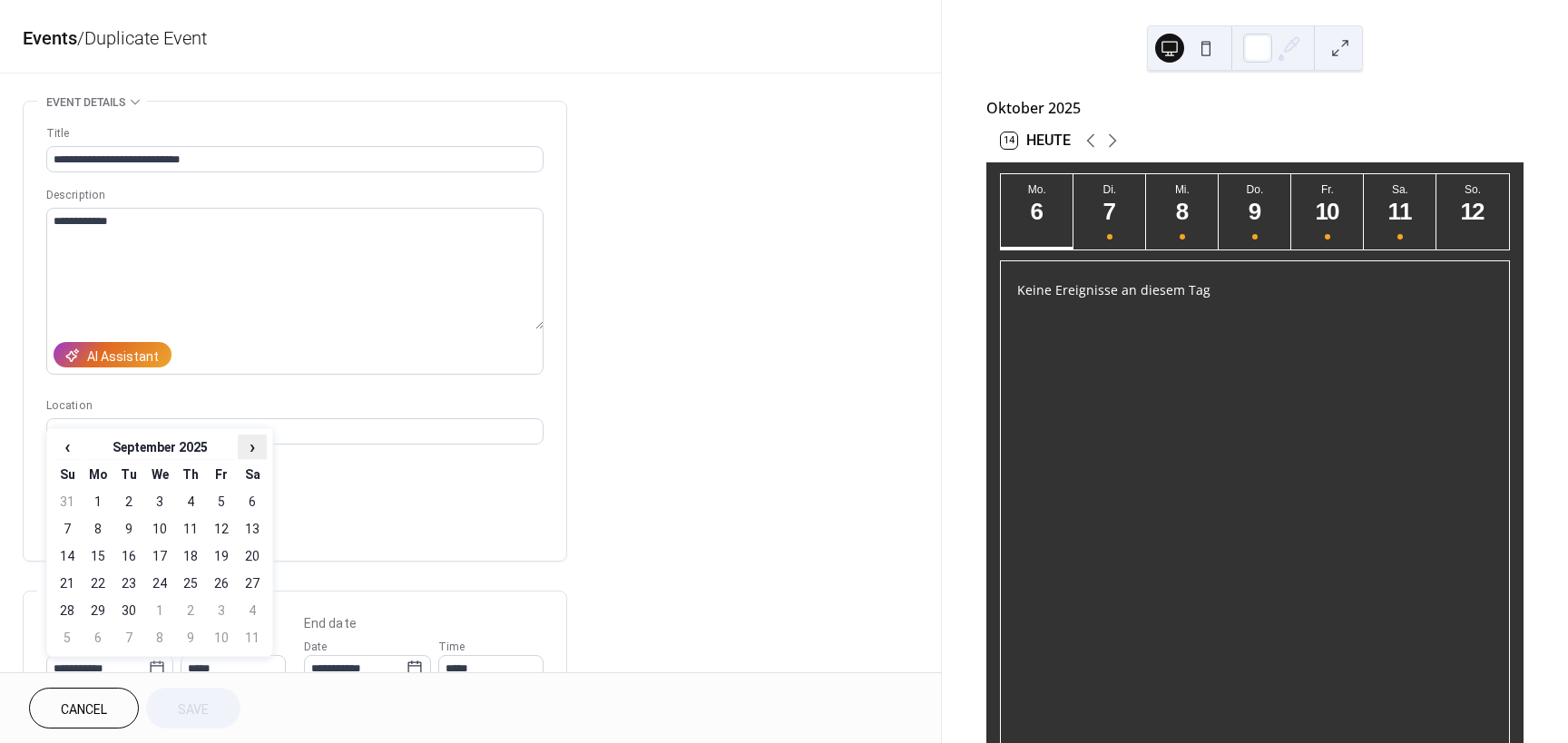 click on "›" at bounding box center [252, 446] 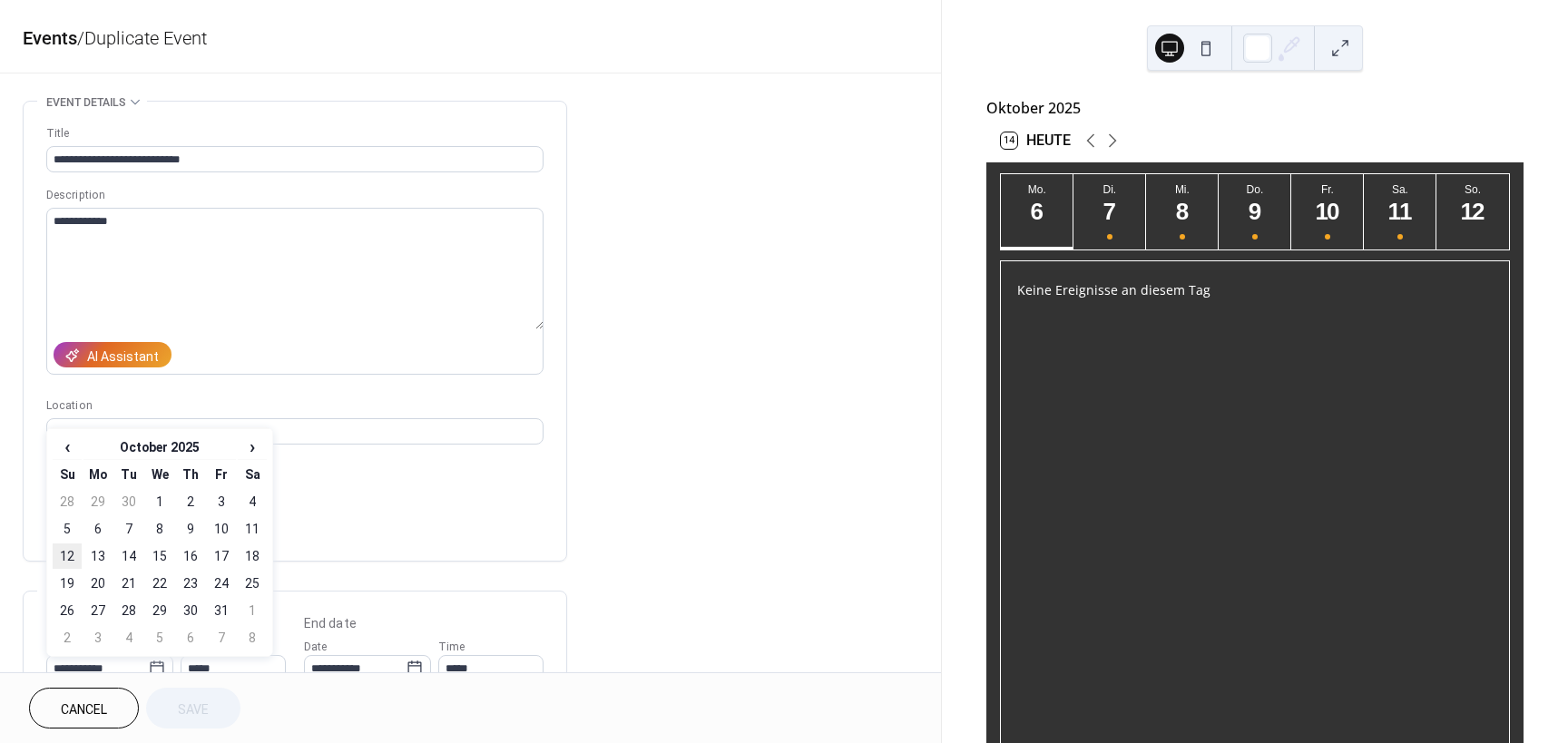 click on "12" at bounding box center [67, 556] 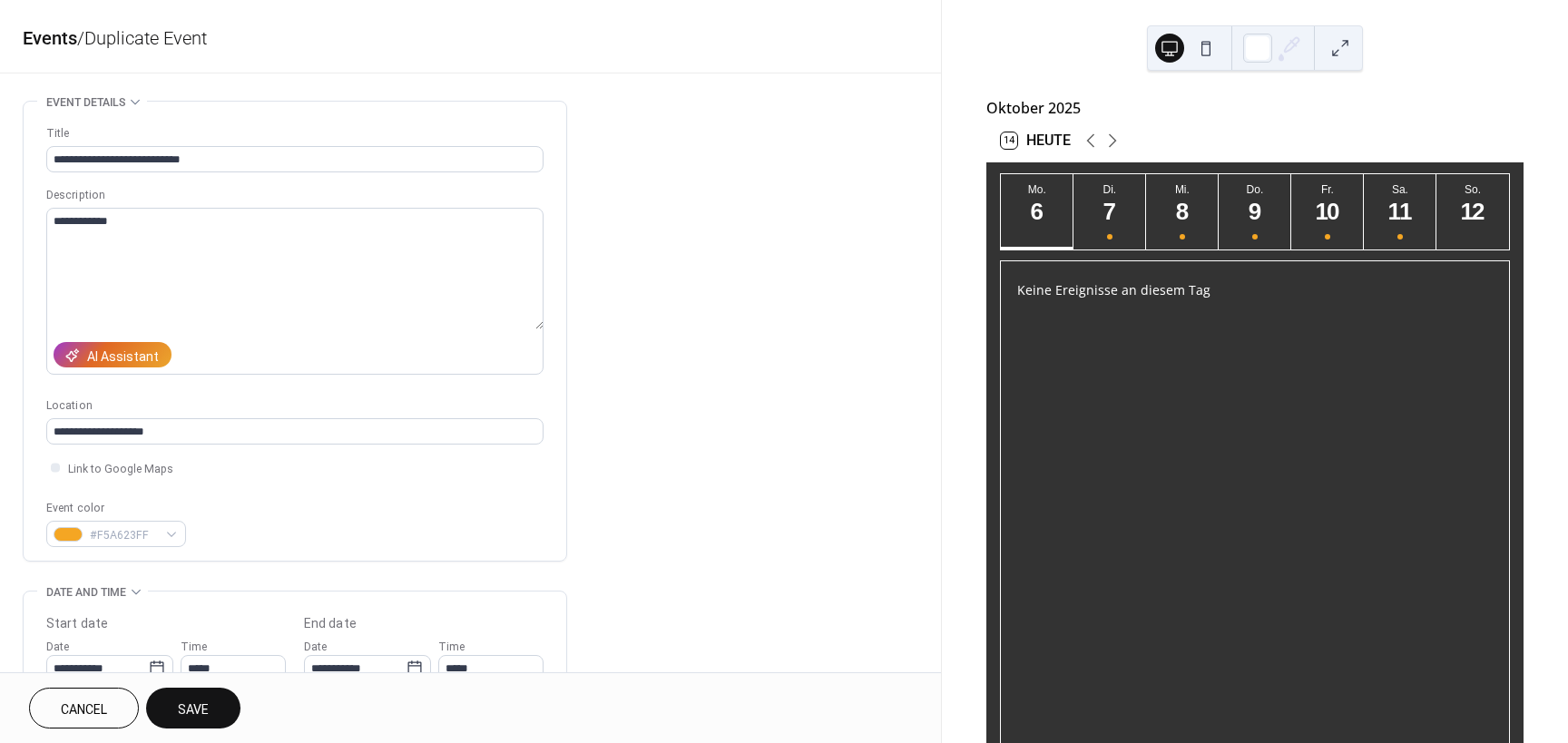 click on "Save" at bounding box center [193, 709] 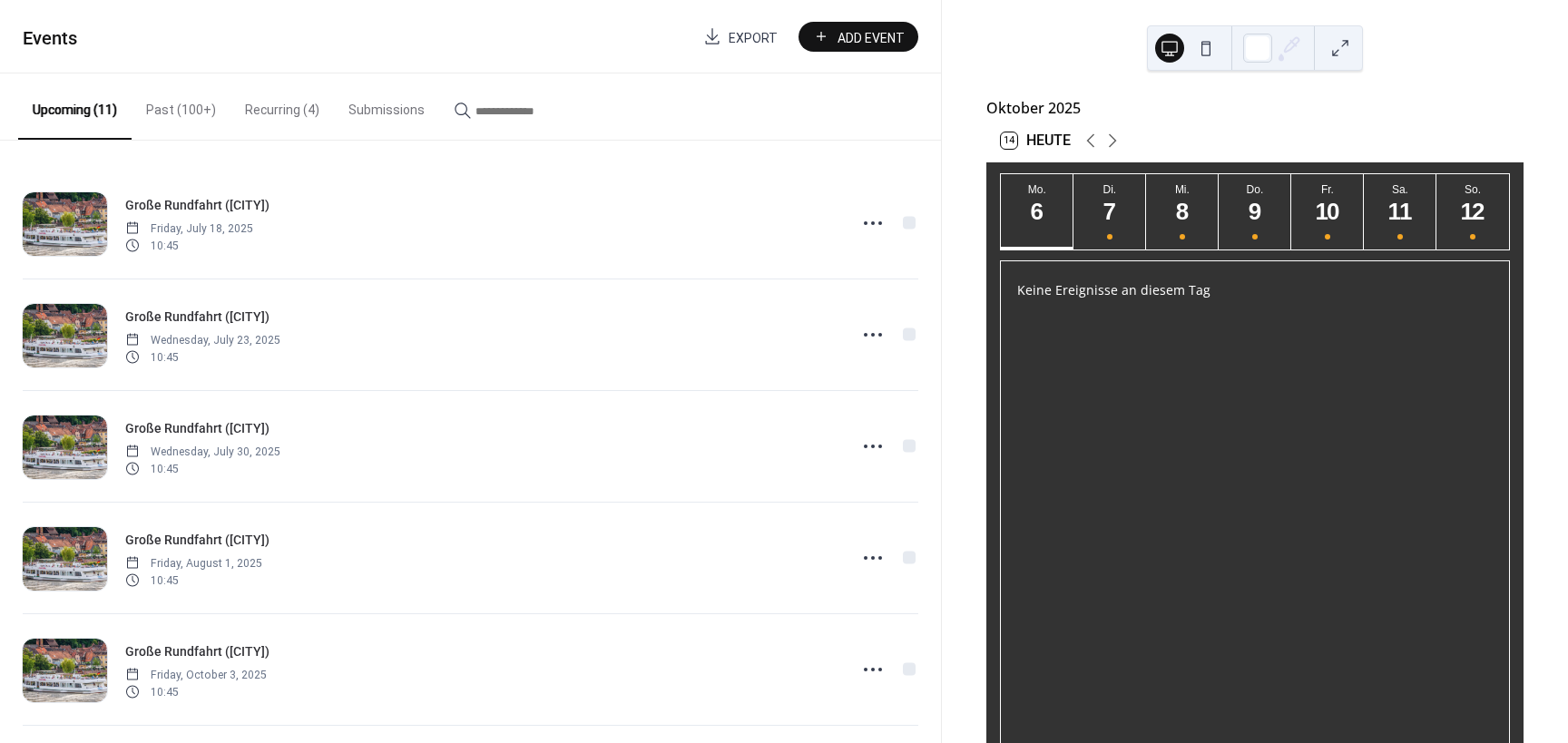 click on "Past (100+)" at bounding box center [181, 105] 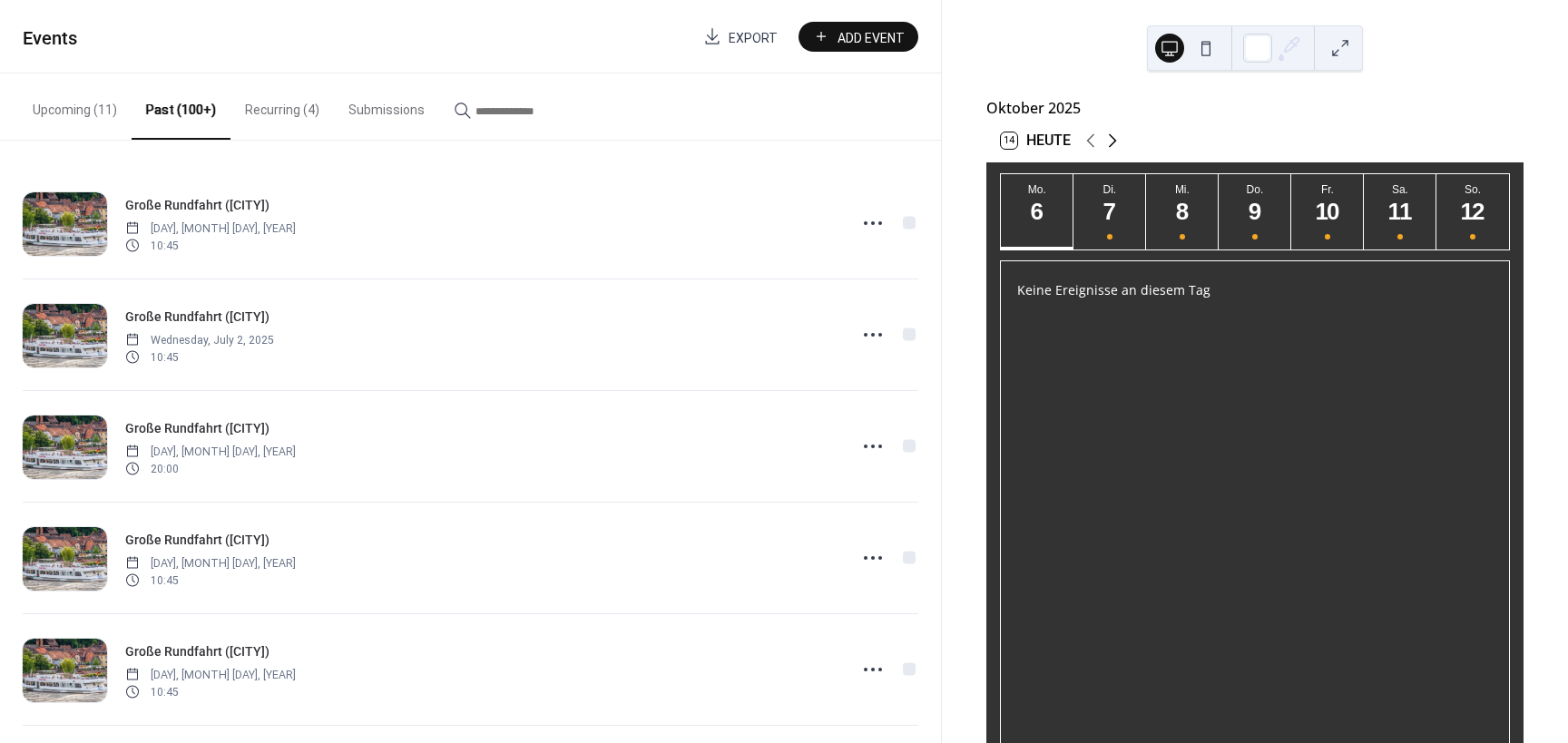 click 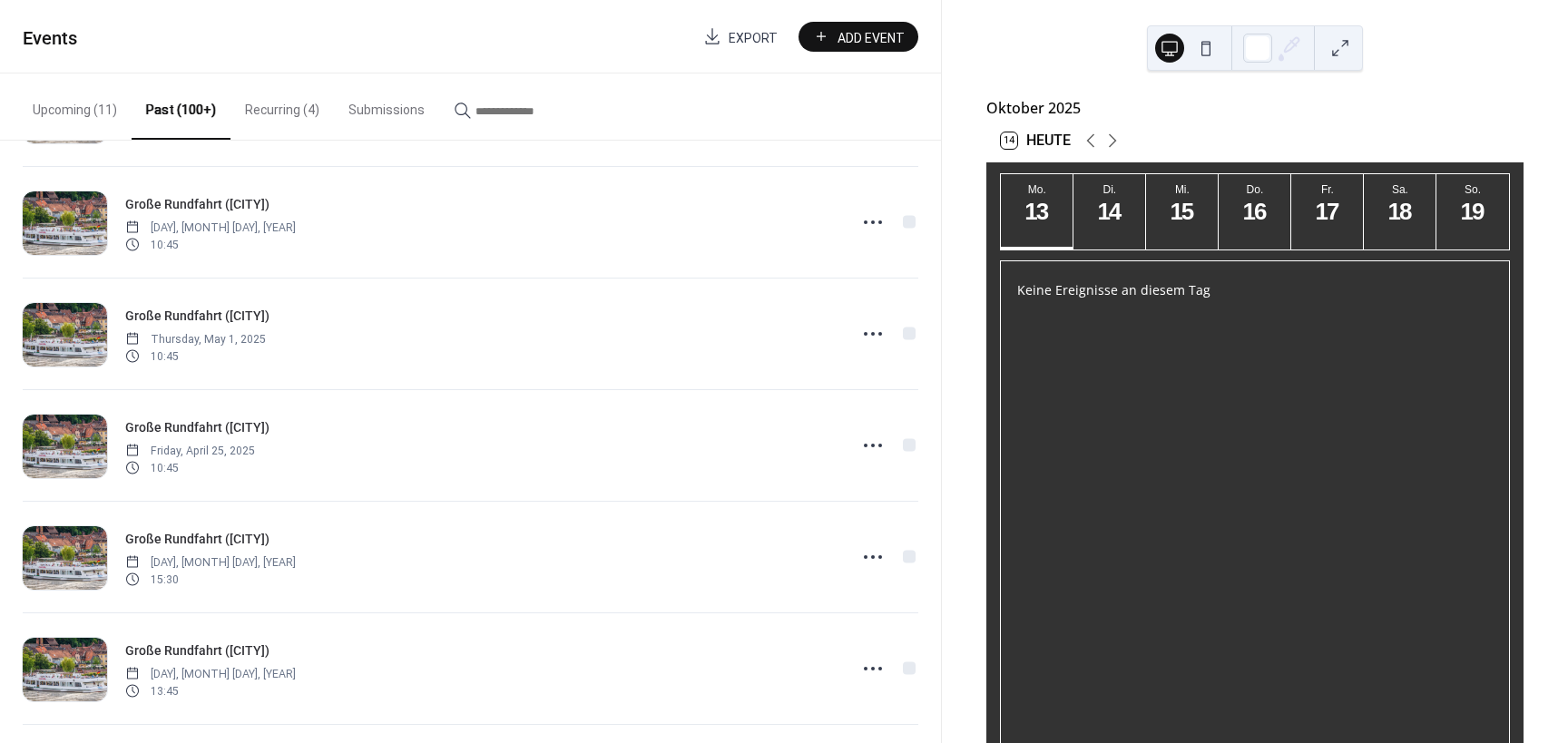 scroll, scrollTop: 1898, scrollLeft: 0, axis: vertical 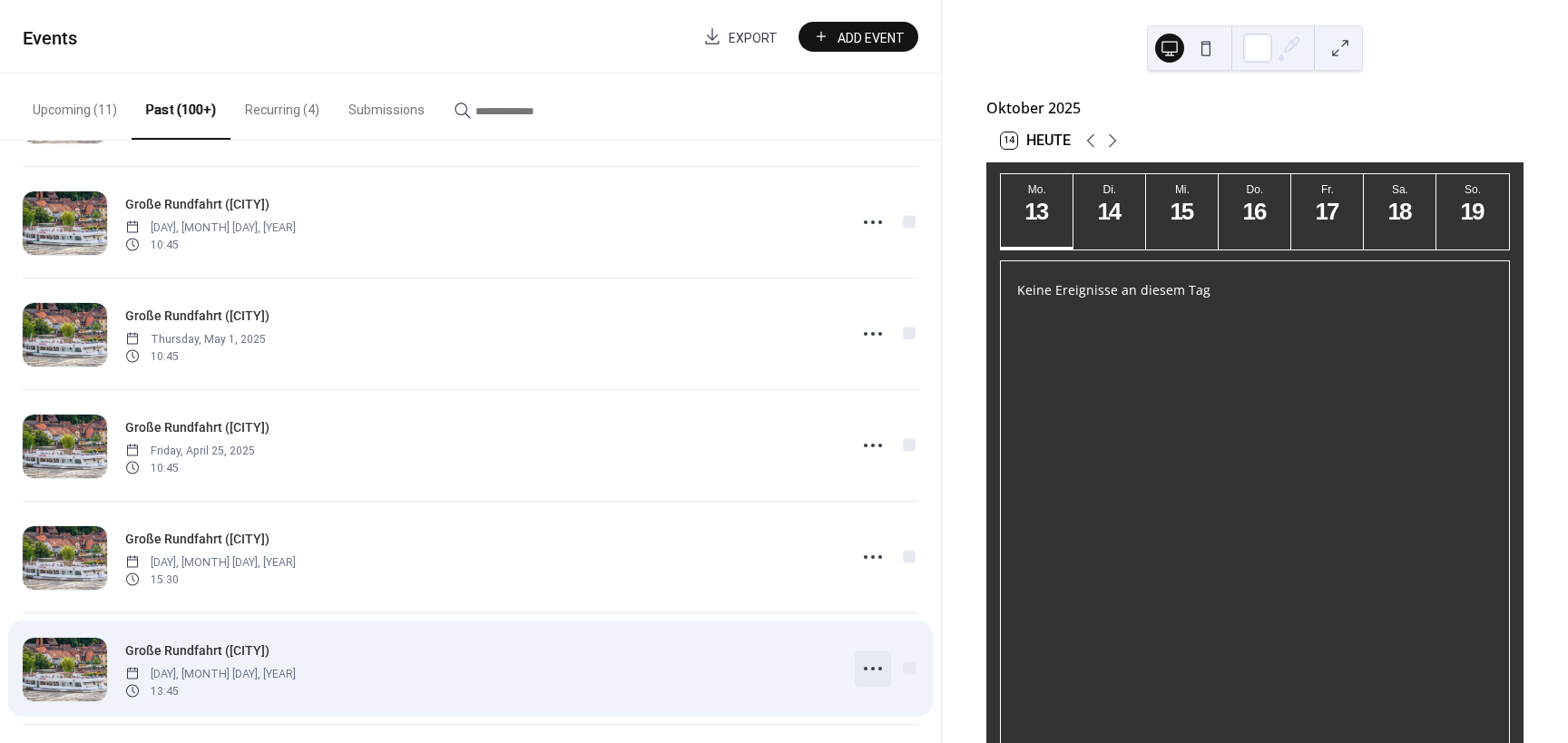 click 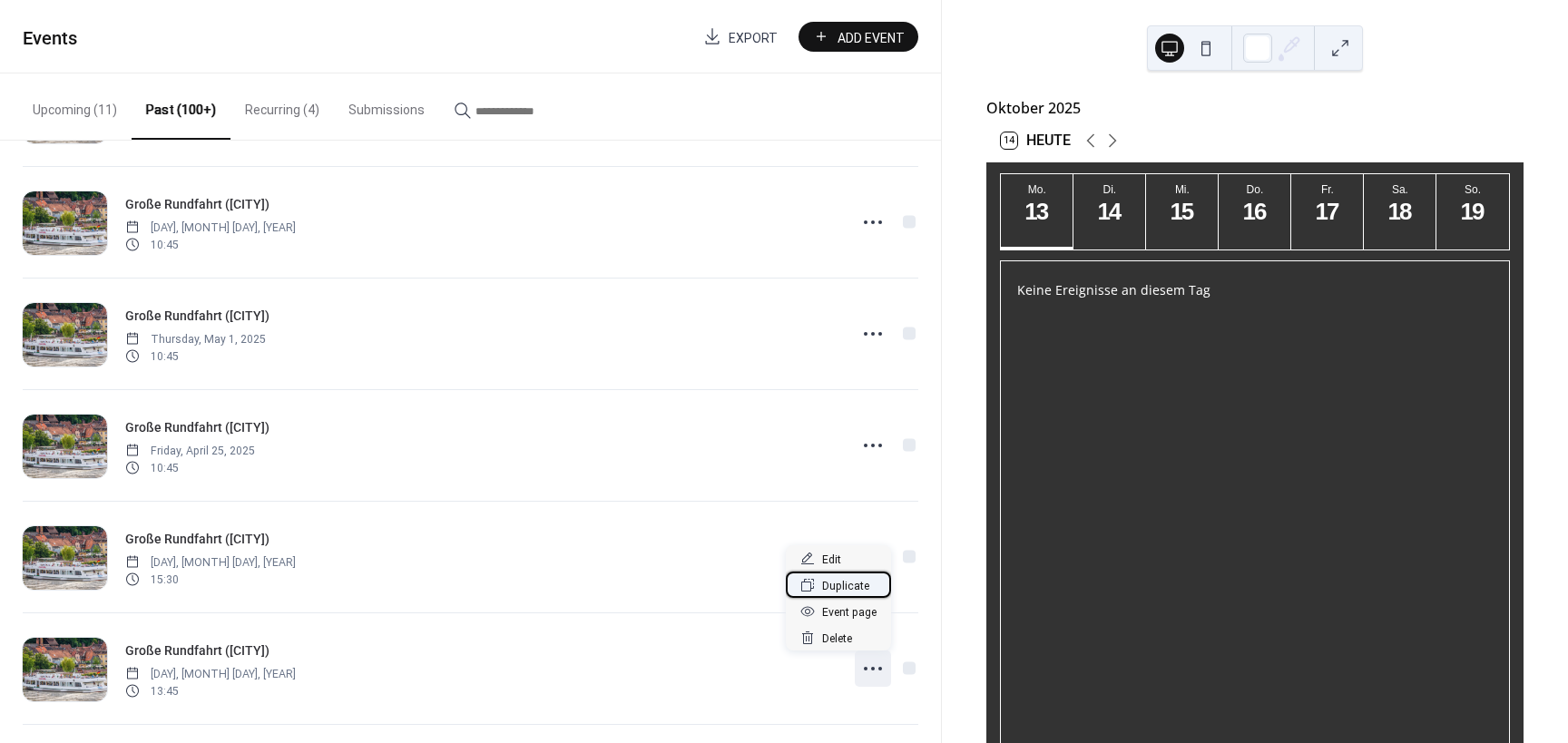click on "Duplicate" at bounding box center [846, 586] 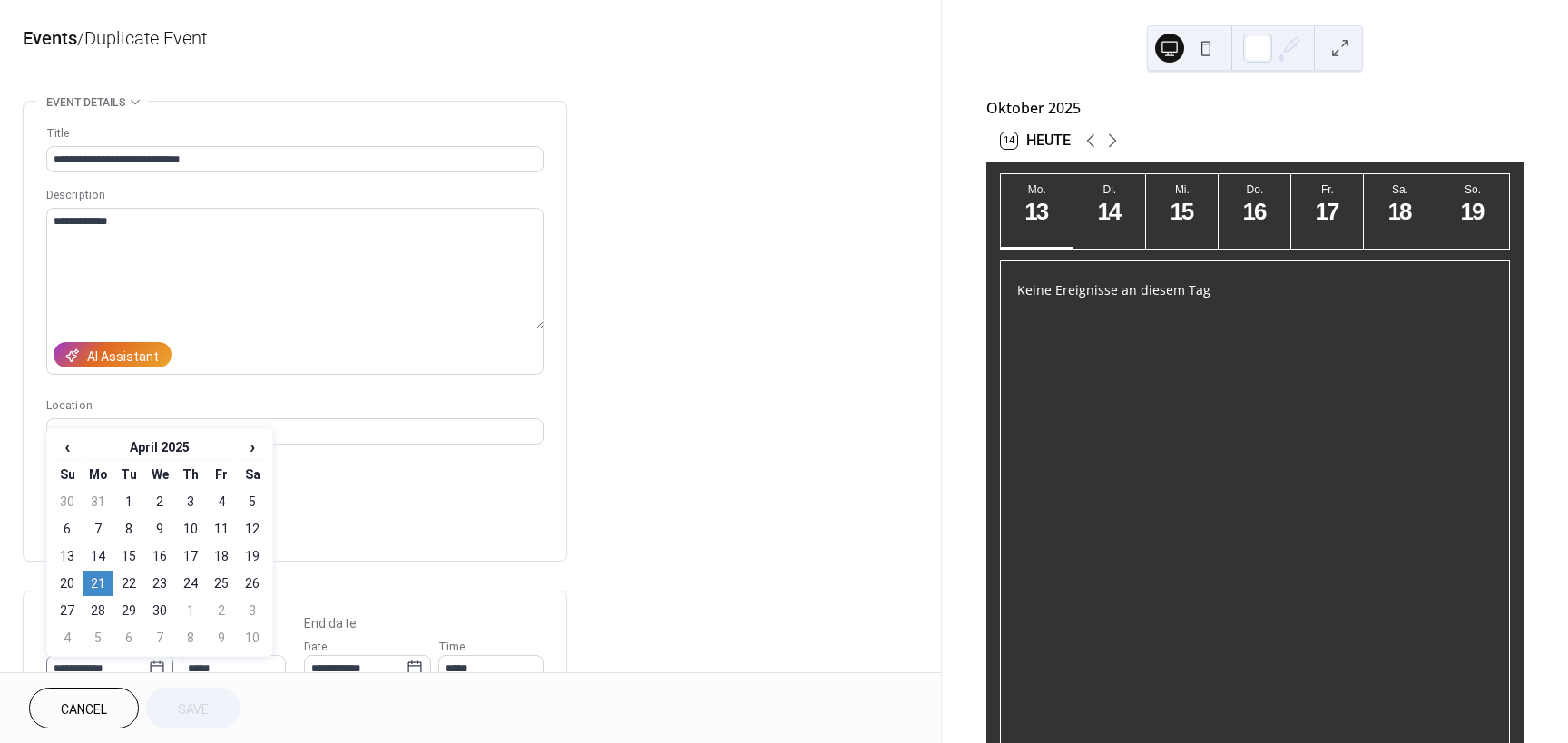 click 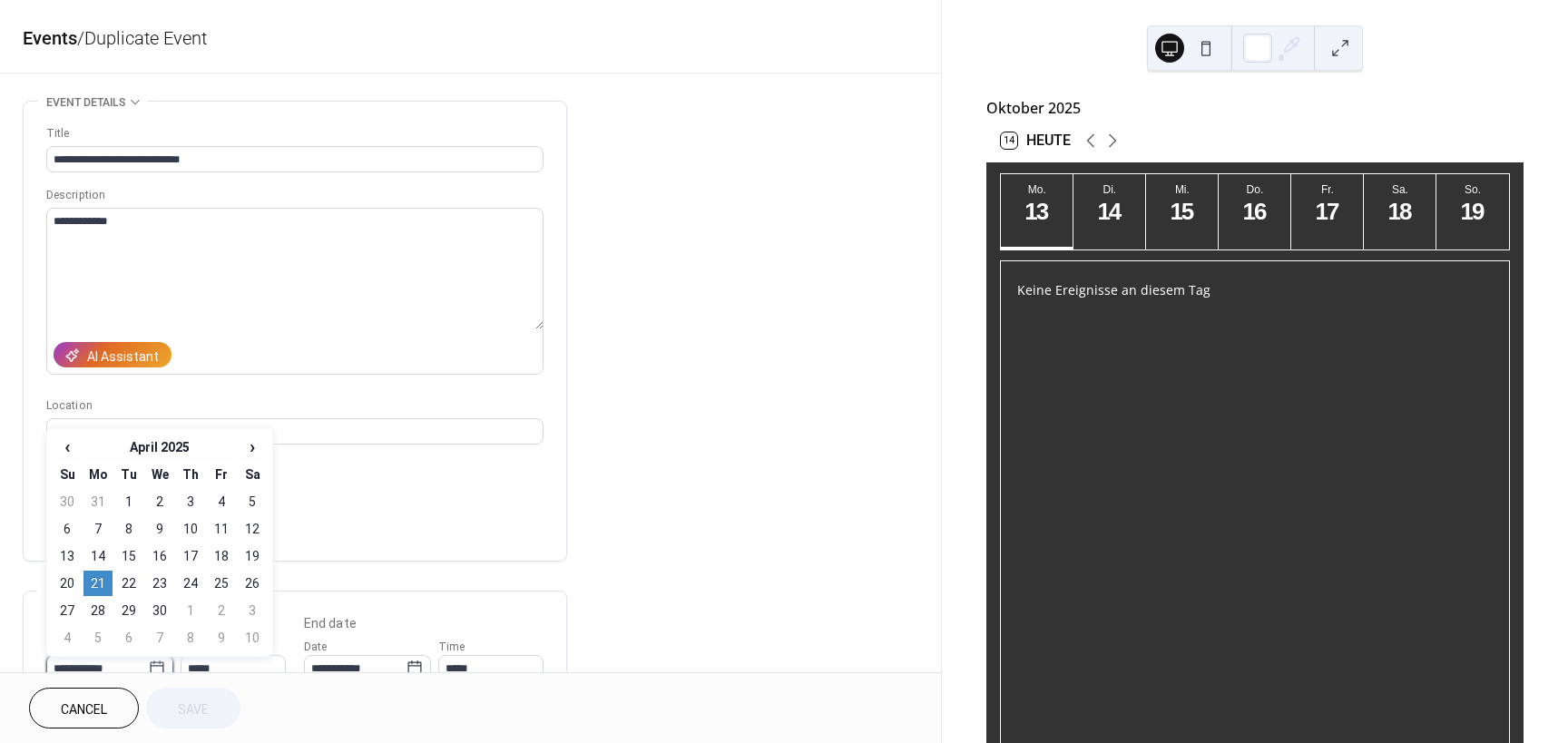 click on "**********" at bounding box center [97, 668] 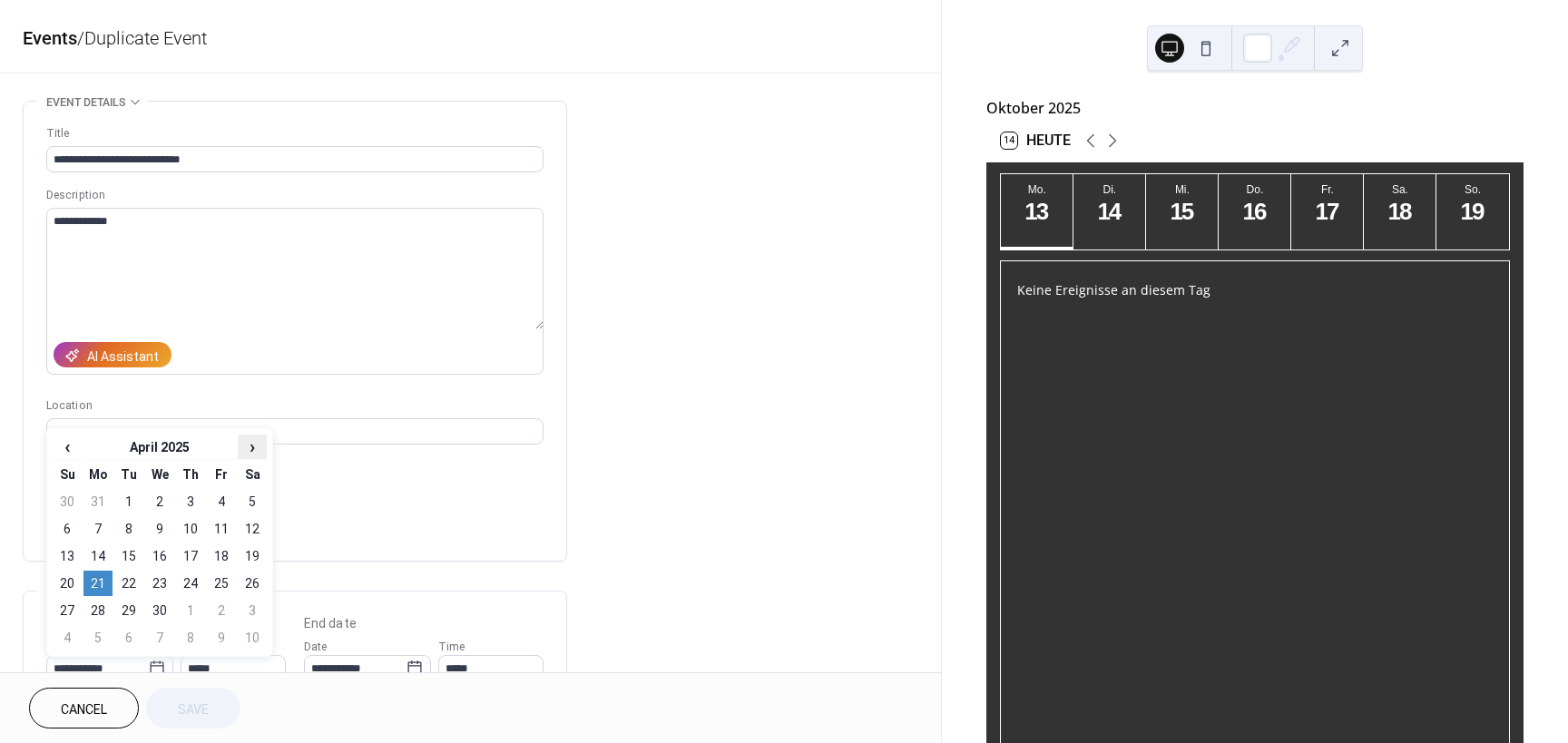 click on "›" at bounding box center (252, 446) 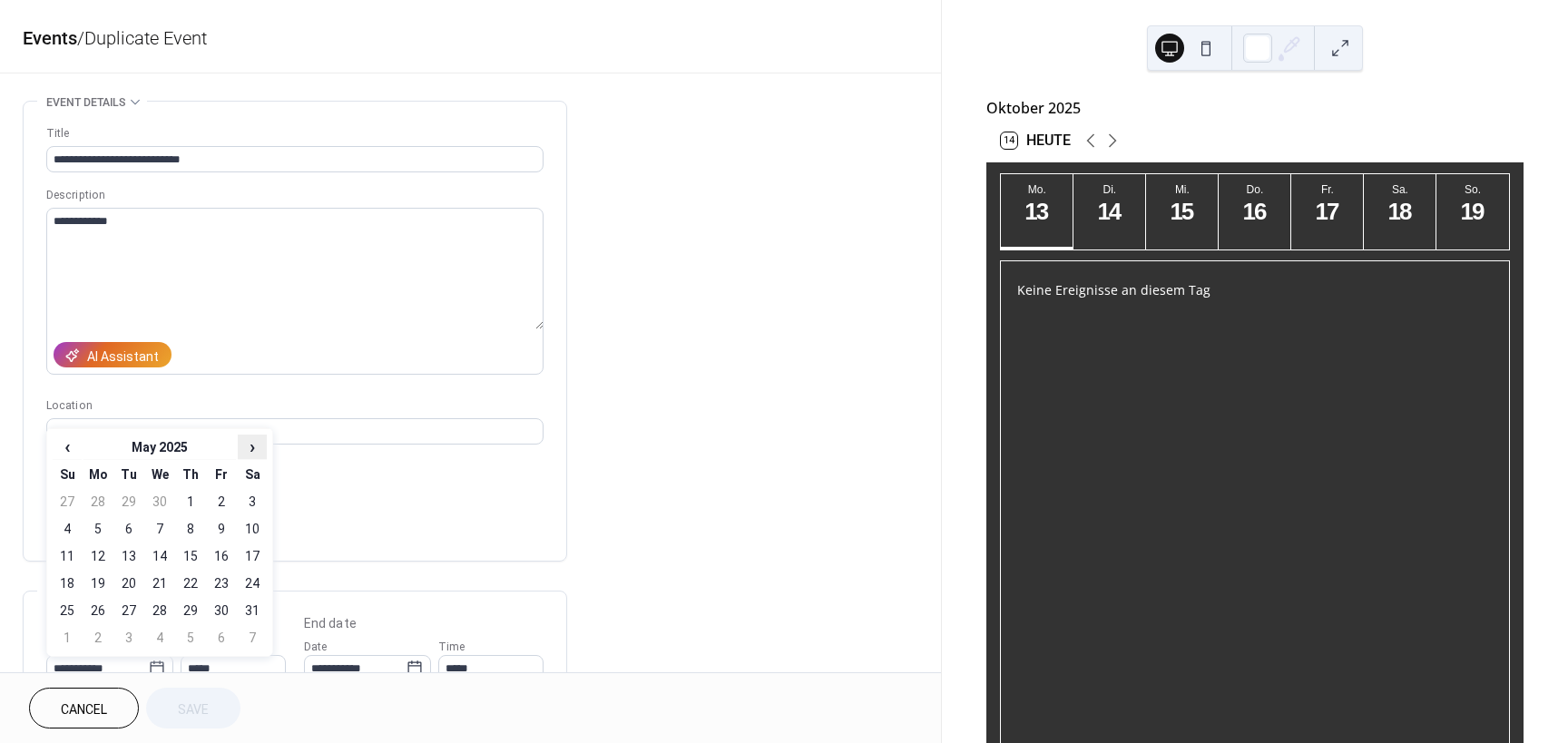 click on "›" at bounding box center [252, 446] 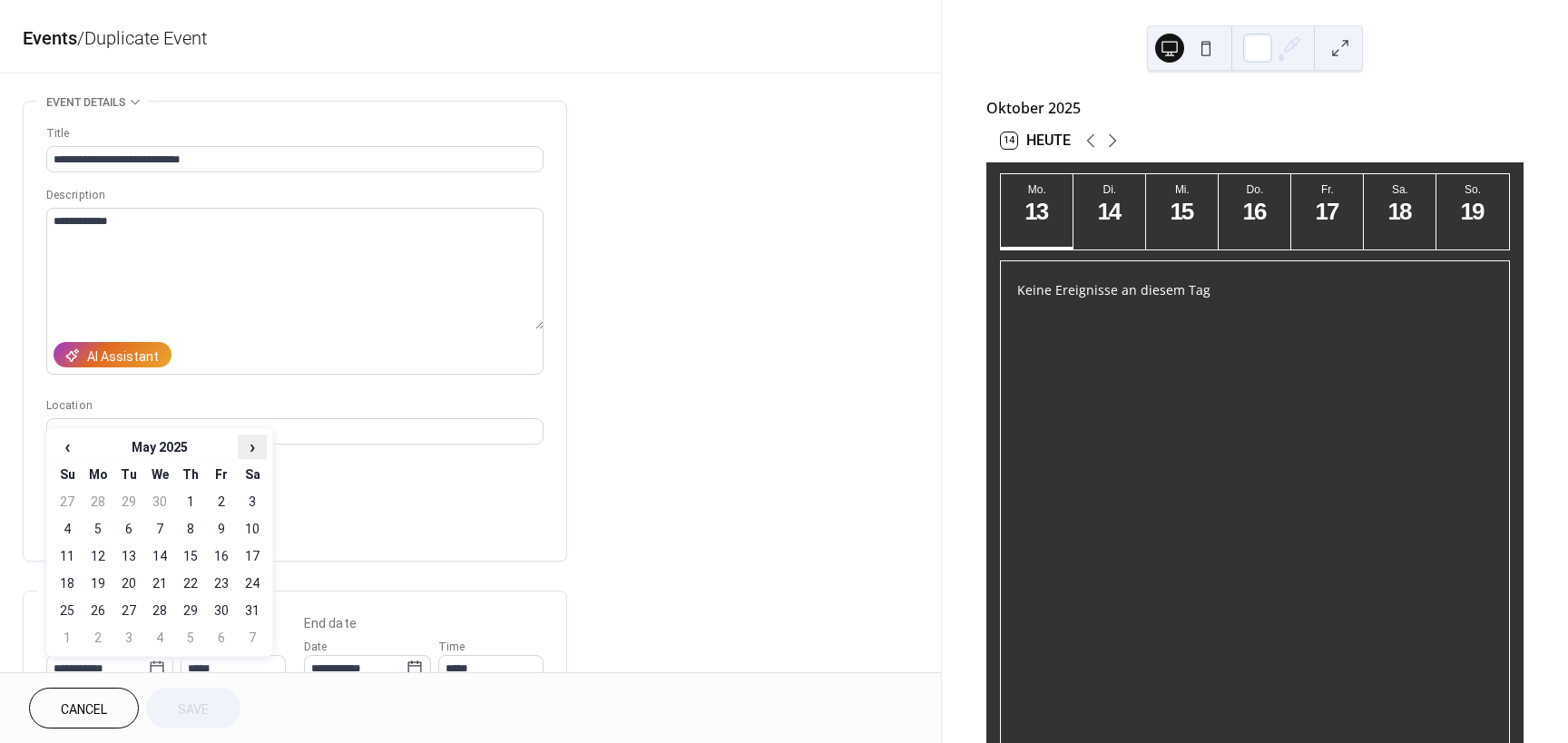 click on "›" at bounding box center (252, 446) 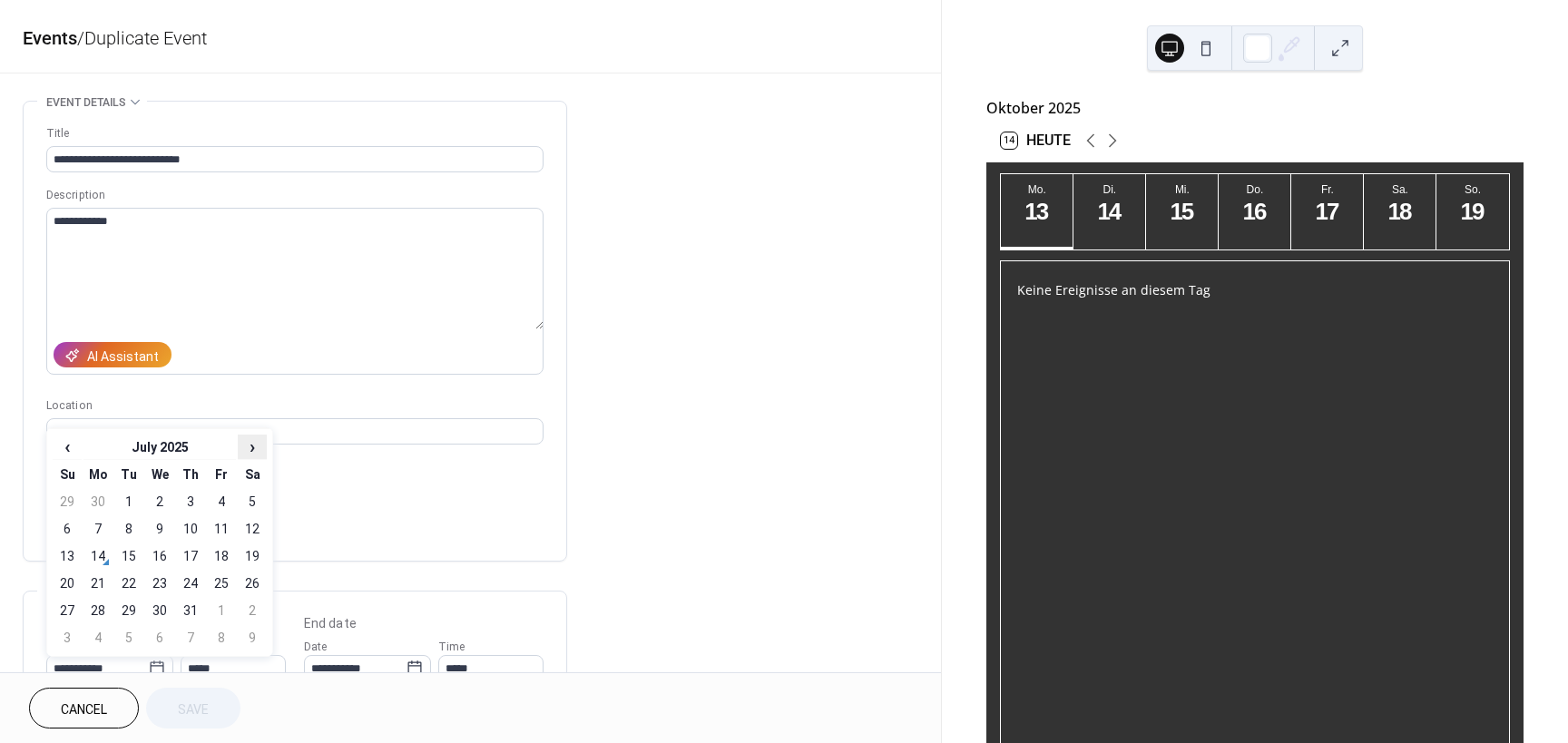 click on "›" at bounding box center (252, 446) 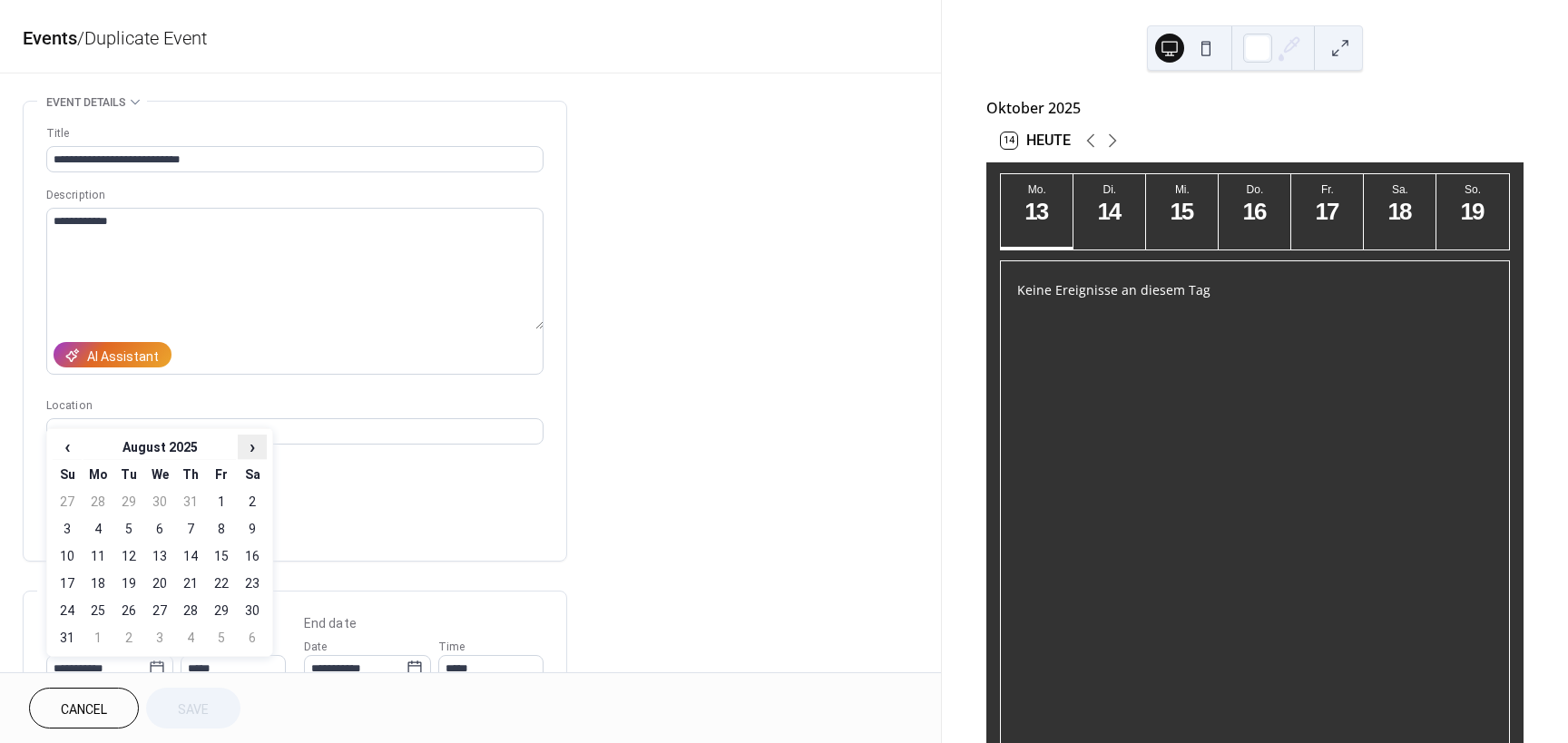 click on "›" at bounding box center (252, 446) 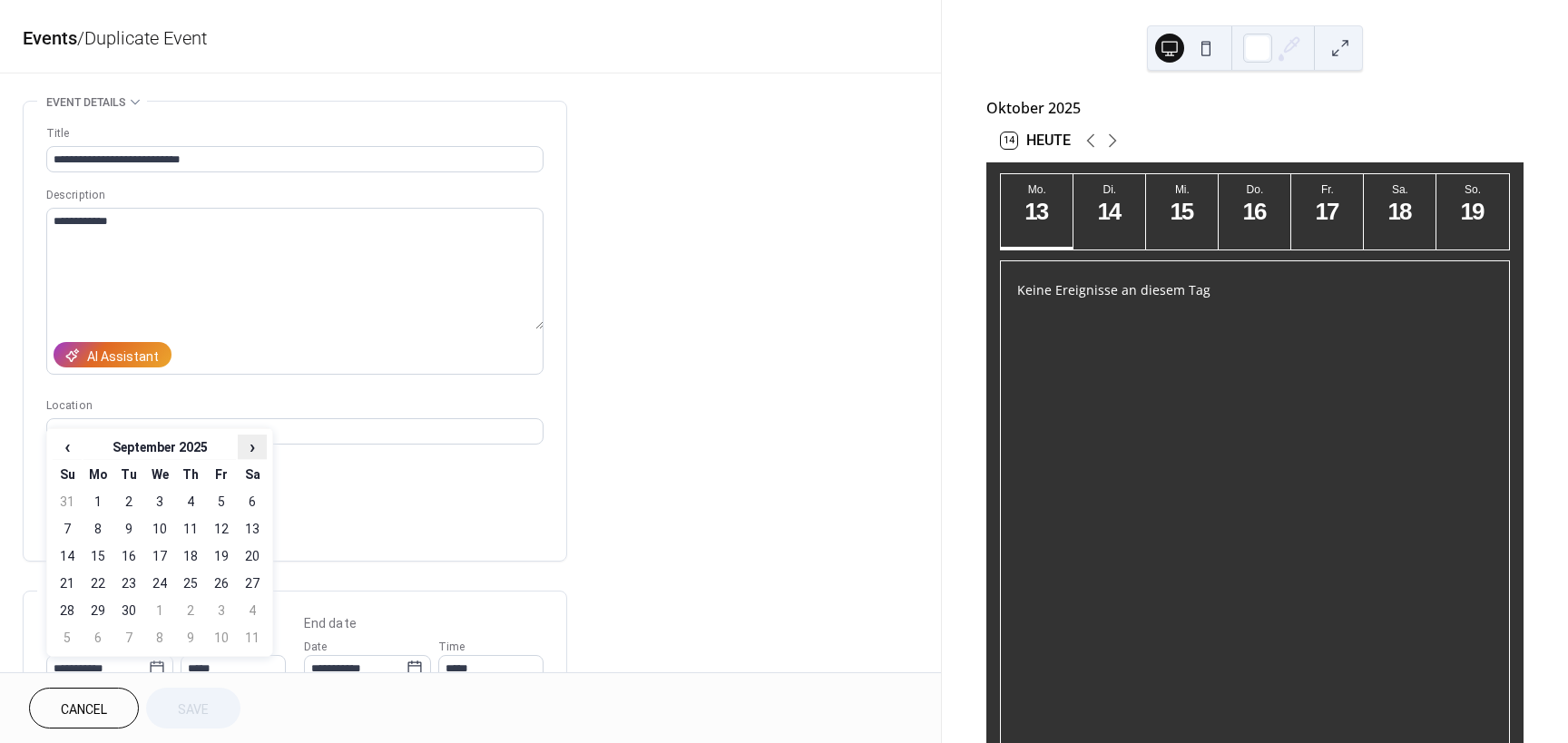 click on "›" at bounding box center [252, 446] 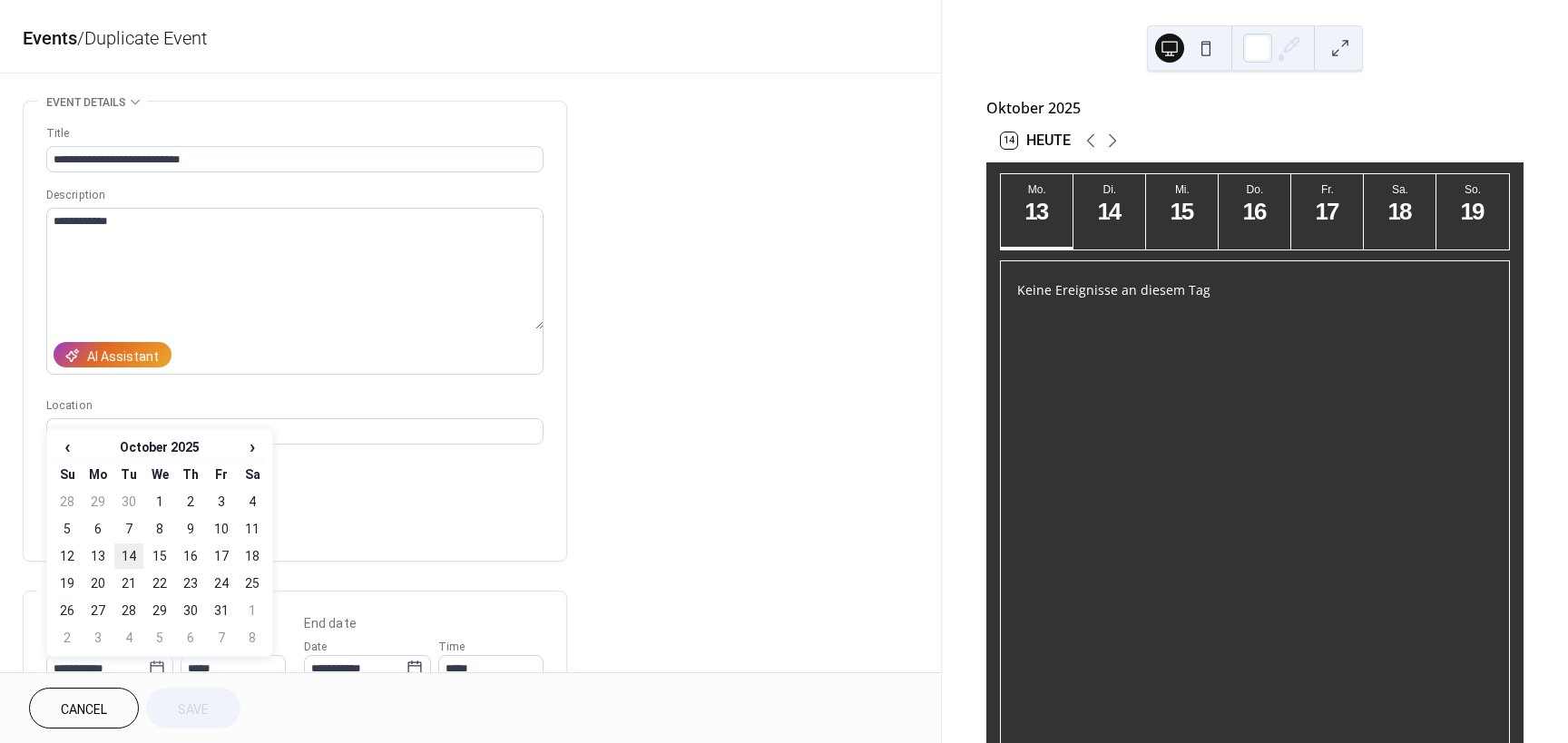 click on "14" at bounding box center [129, 556] 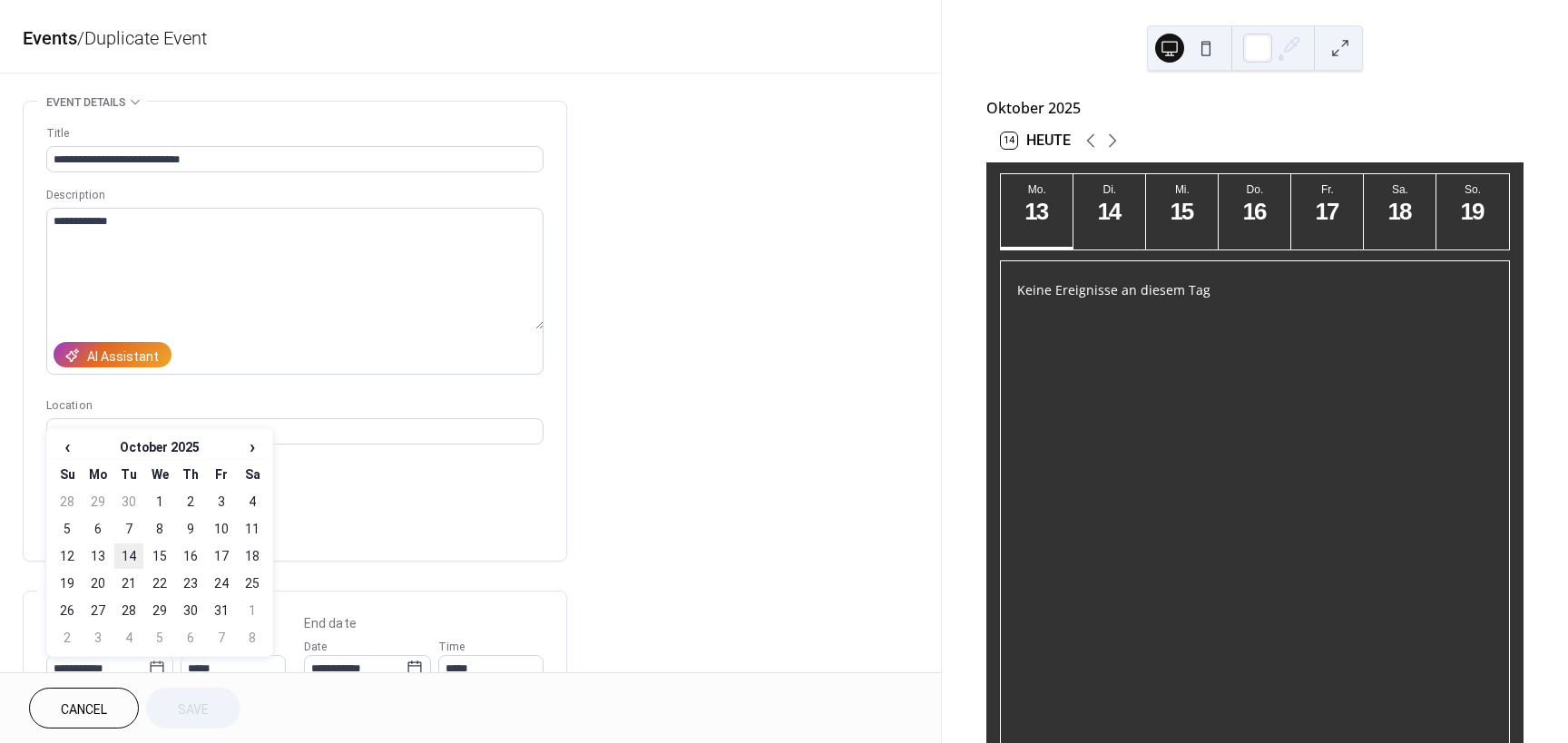 type on "**********" 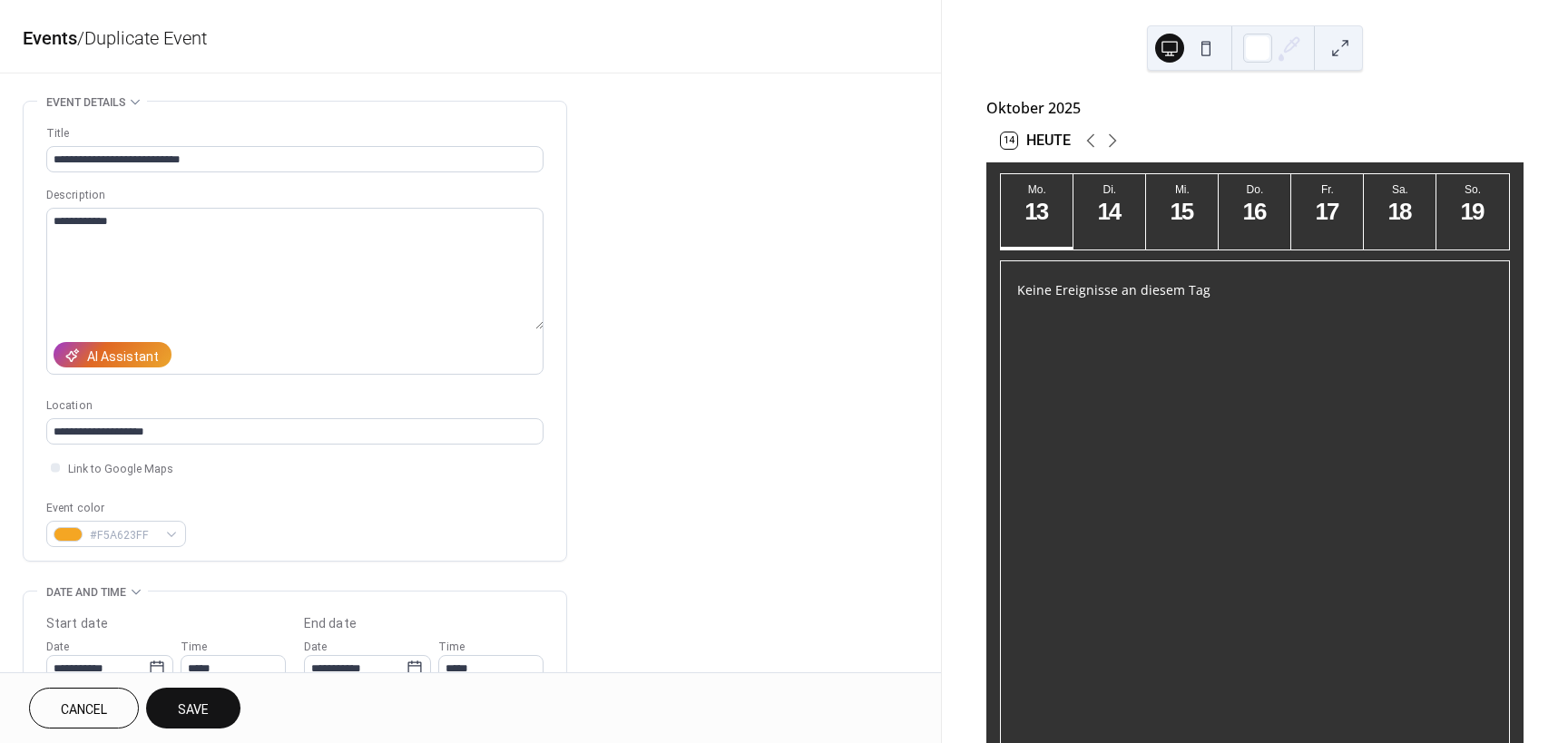 click on "Save" at bounding box center [193, 709] 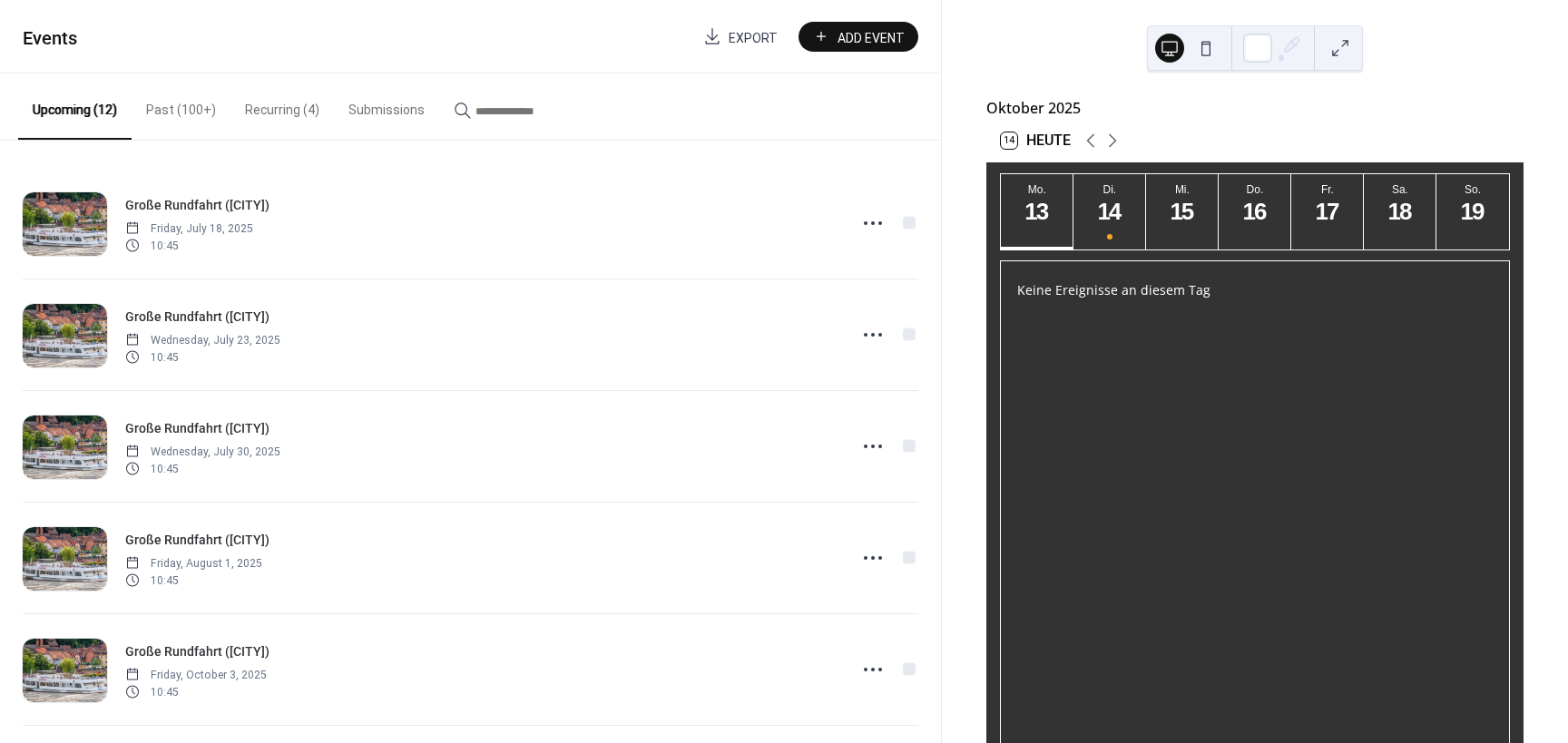 click on "Past (100+)" at bounding box center (181, 105) 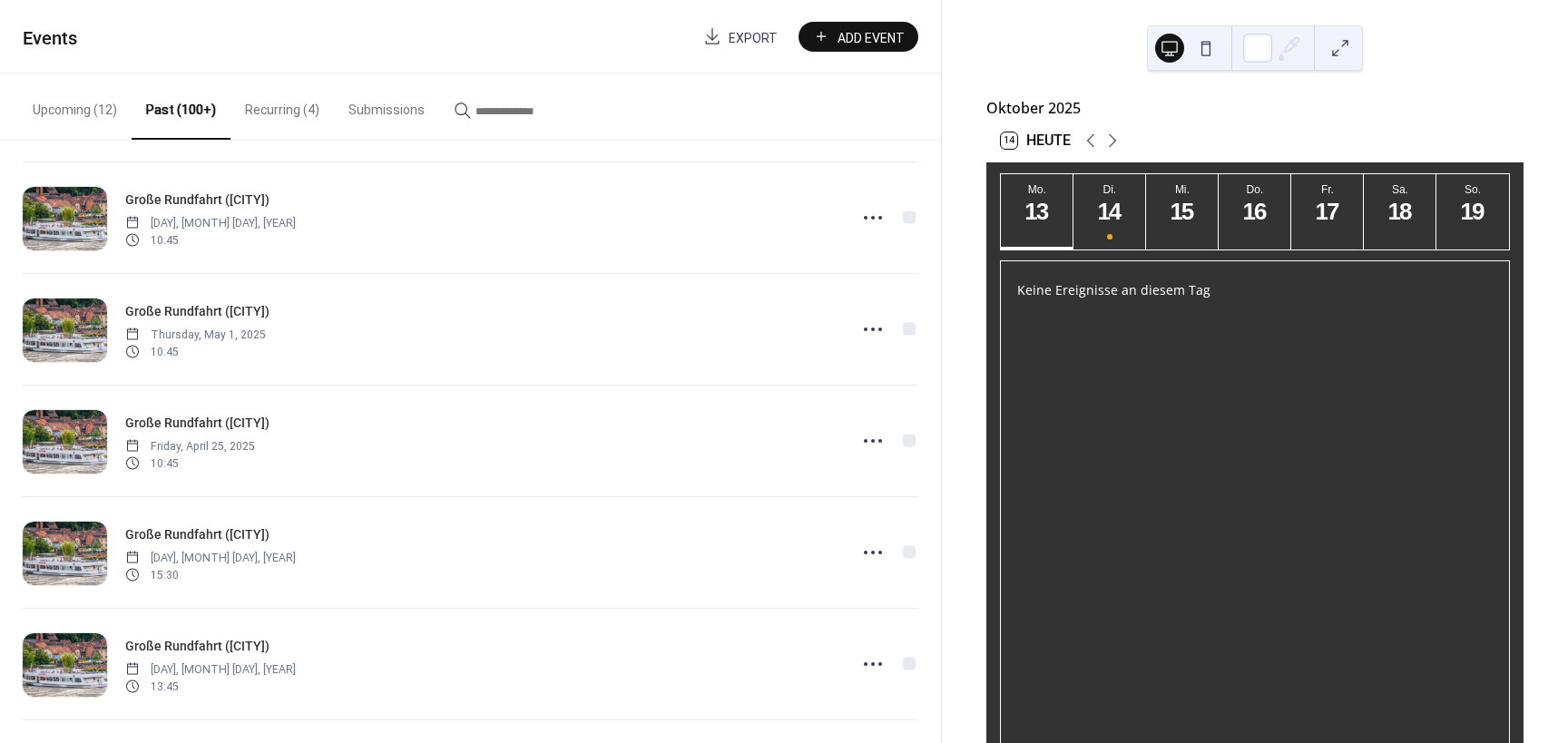 scroll, scrollTop: 1908, scrollLeft: 0, axis: vertical 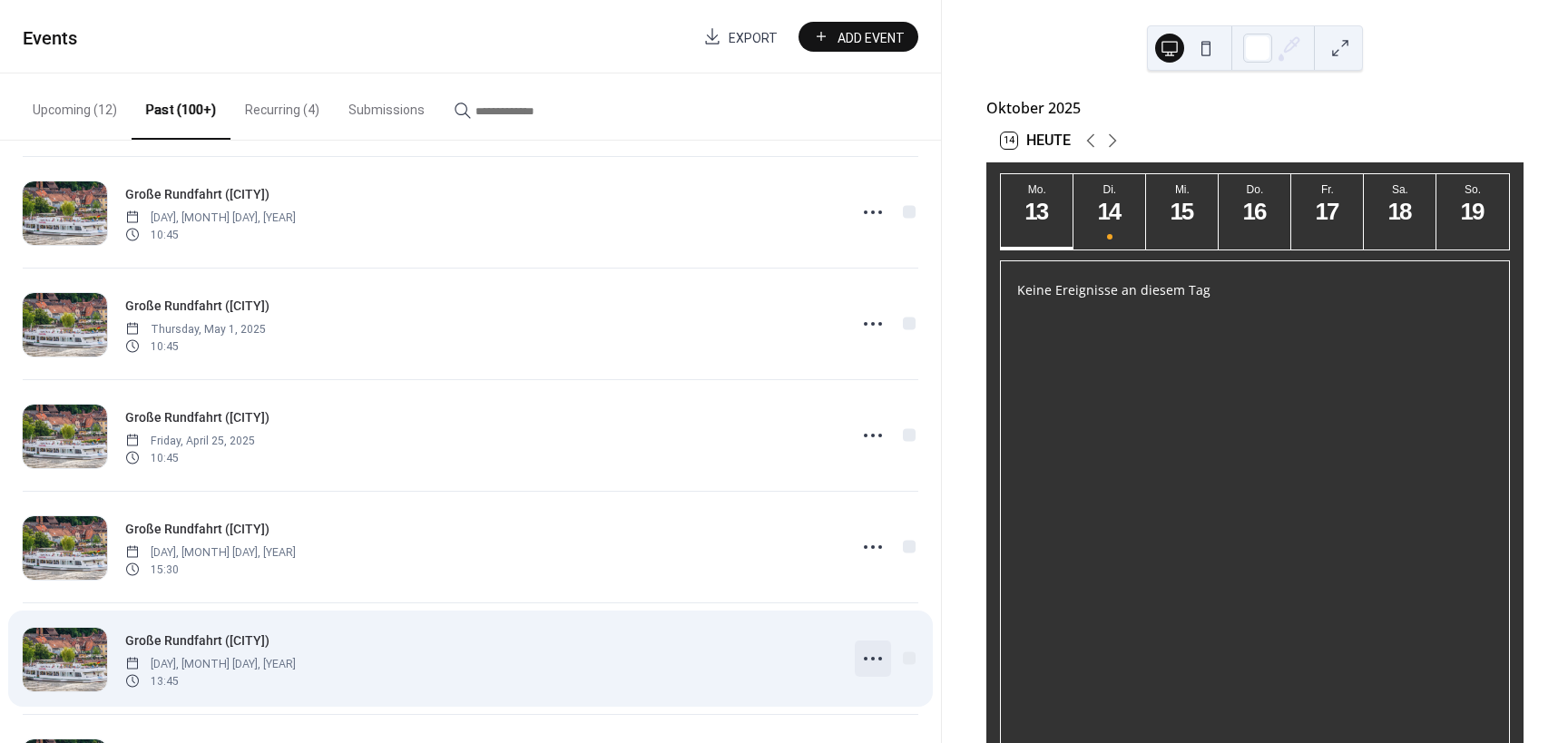 click 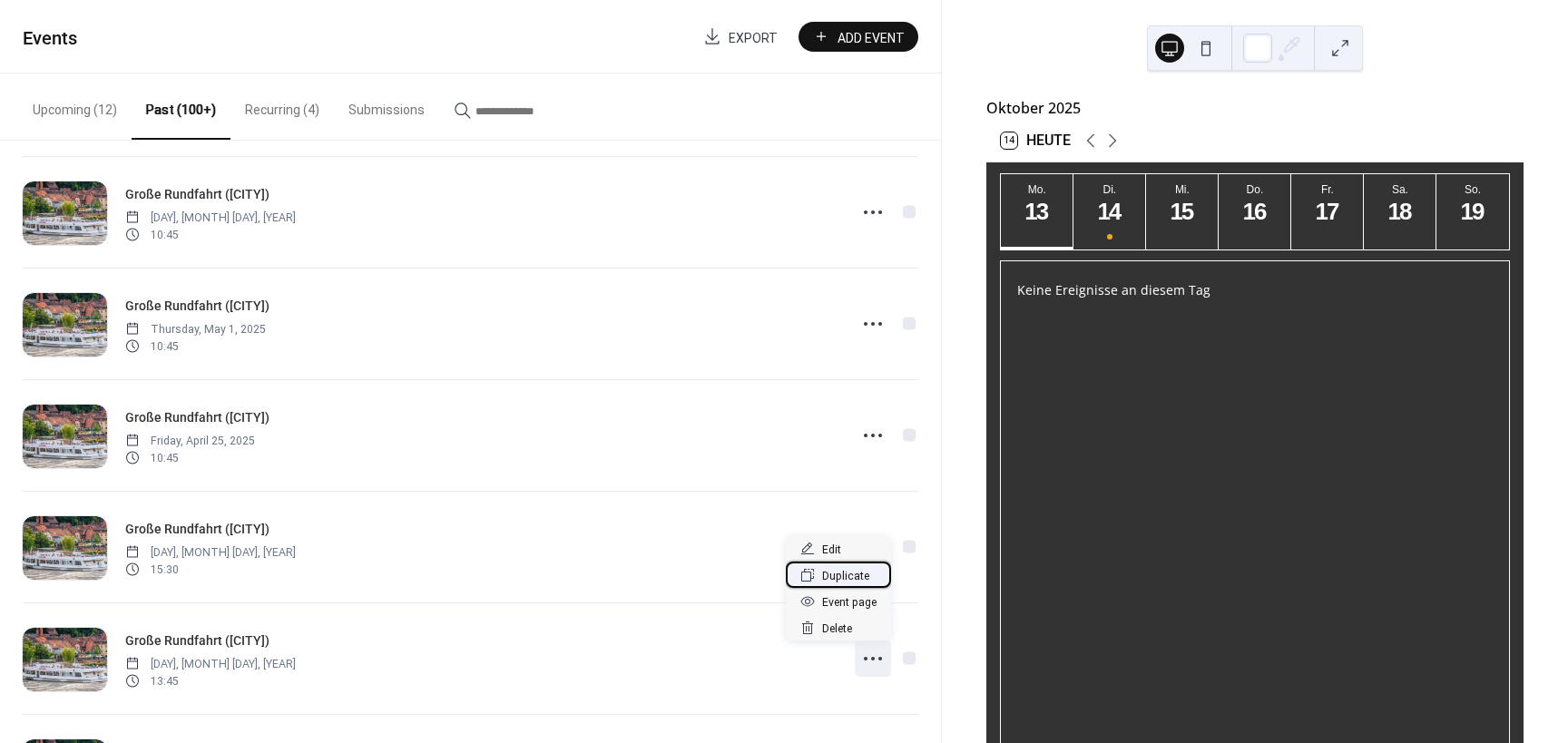 click on "Duplicate" at bounding box center [846, 576] 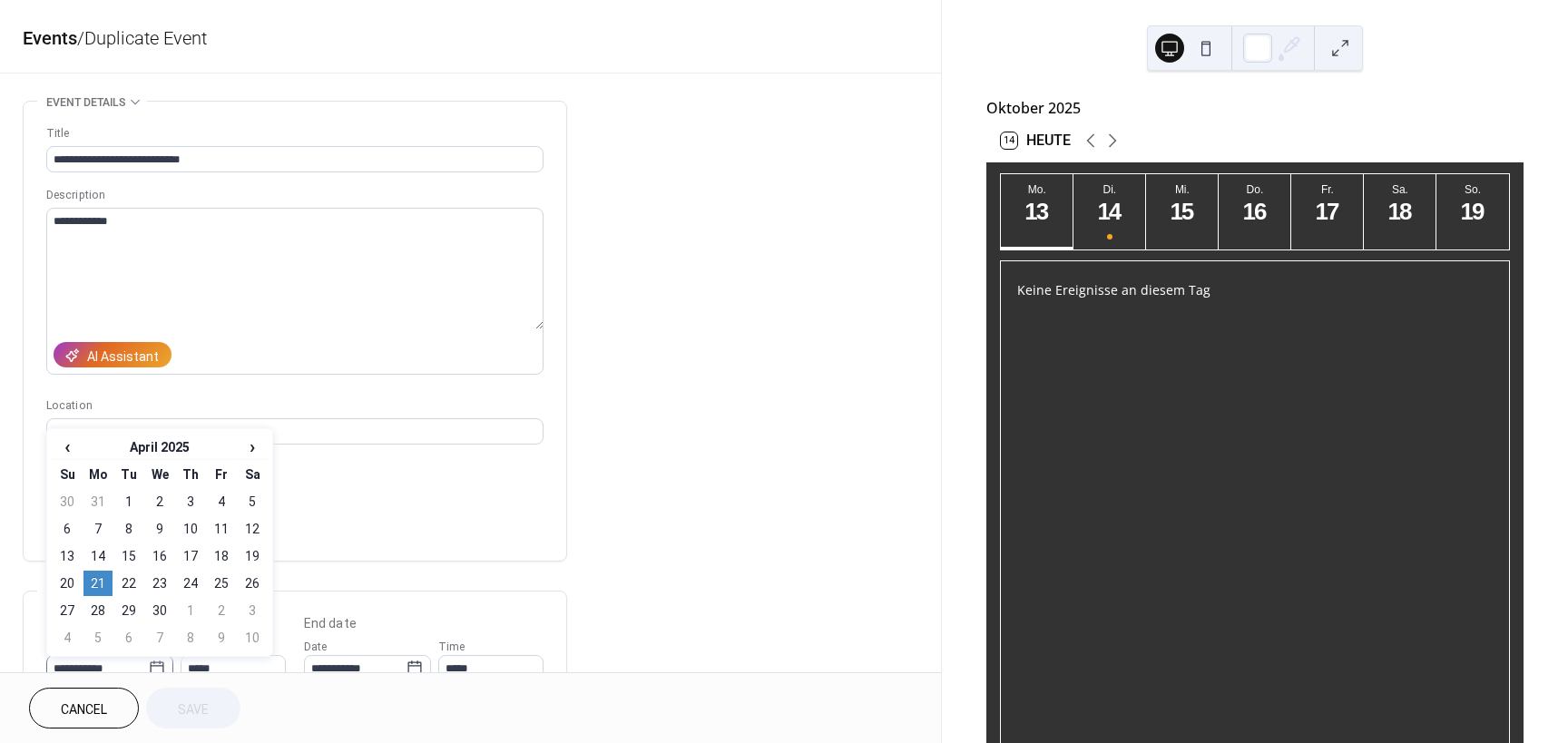 click 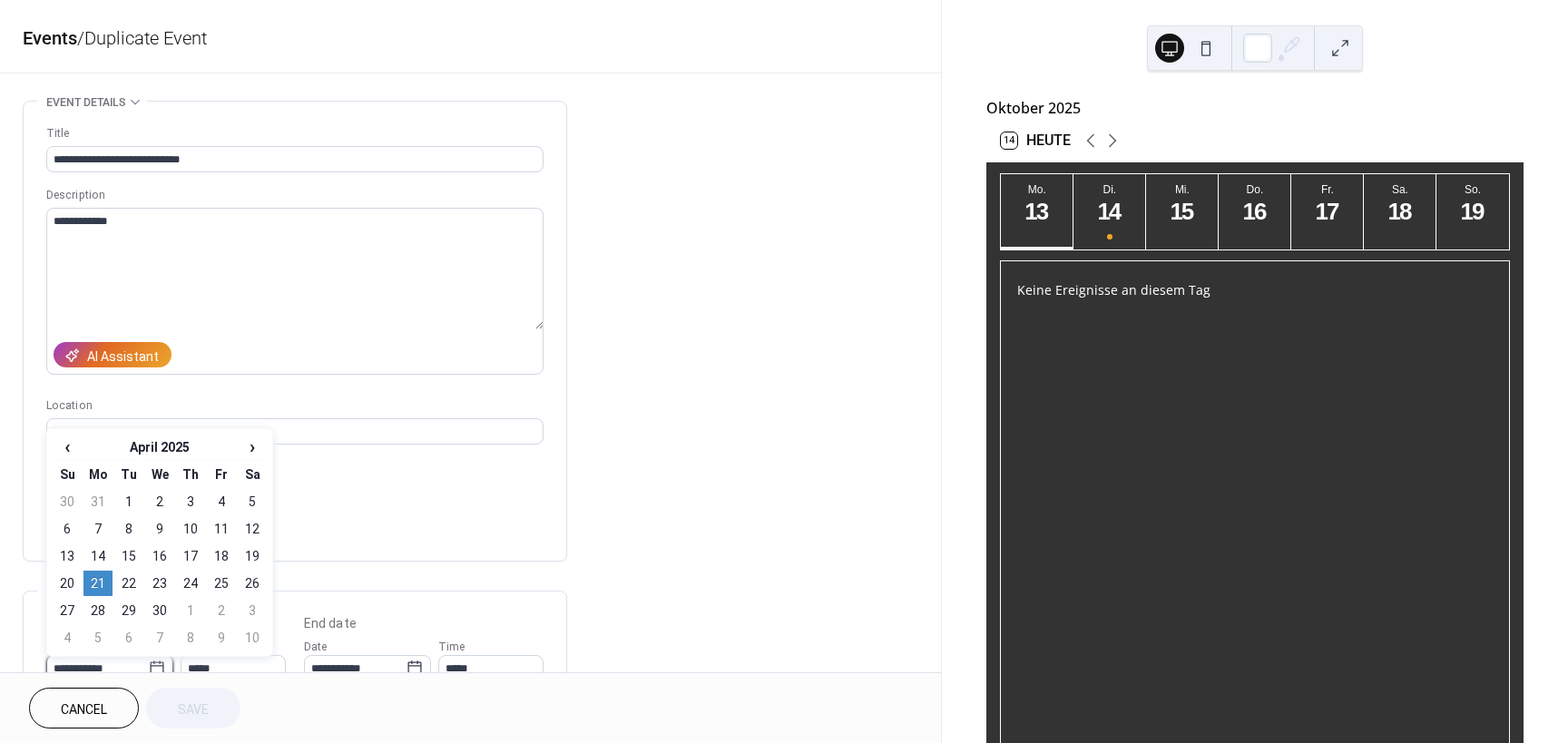 click on "**********" at bounding box center [97, 668] 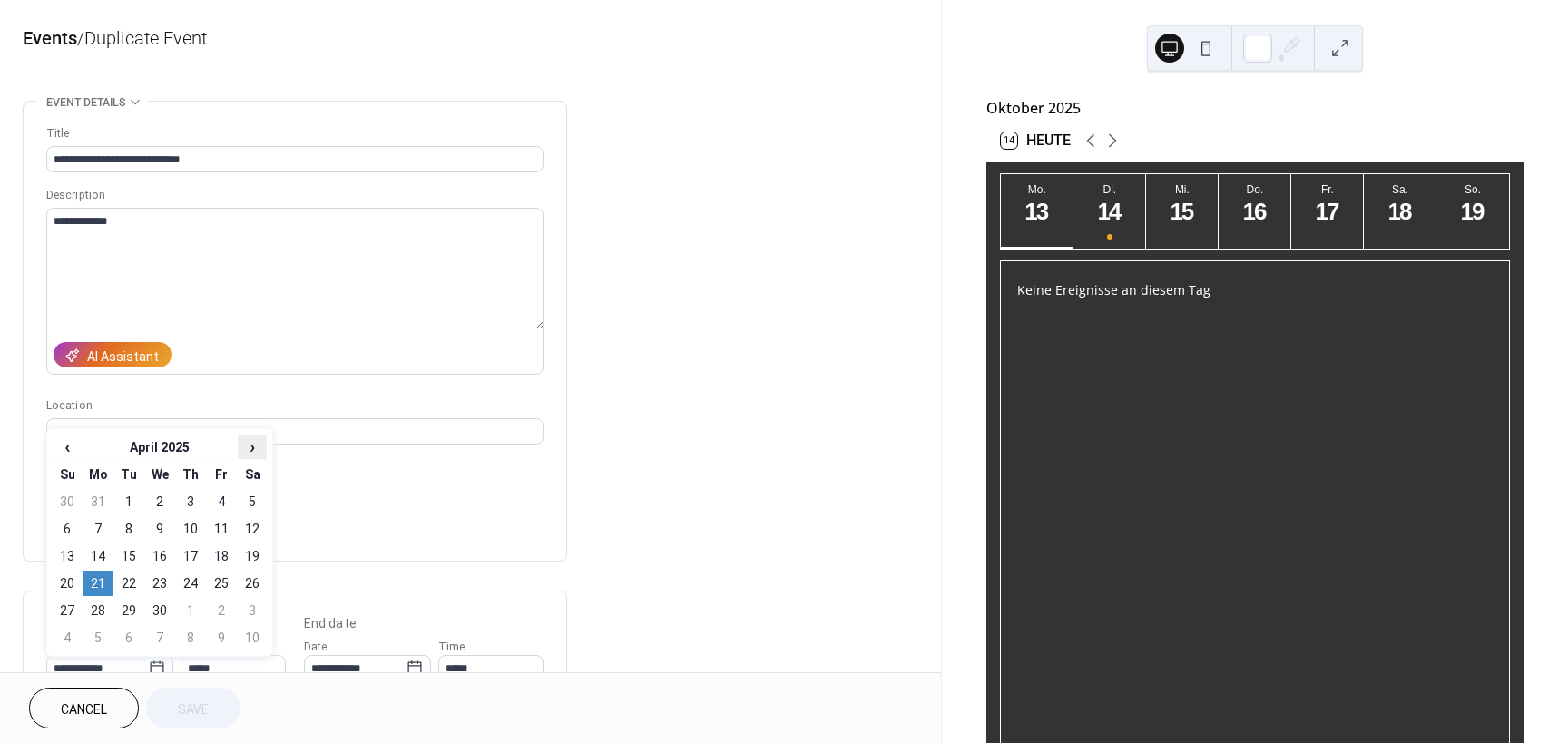 click on "›" at bounding box center [252, 446] 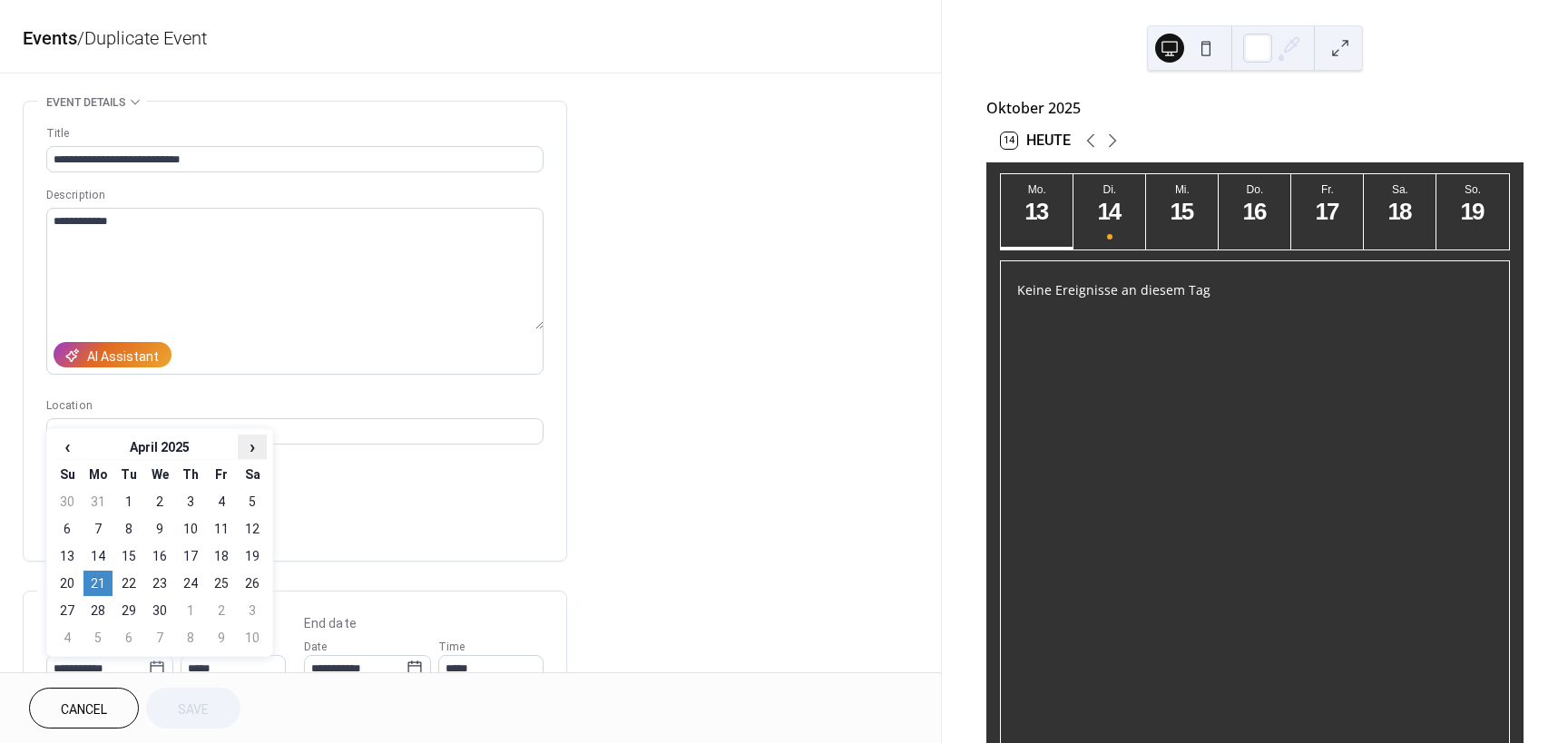 click on "›" at bounding box center [252, 446] 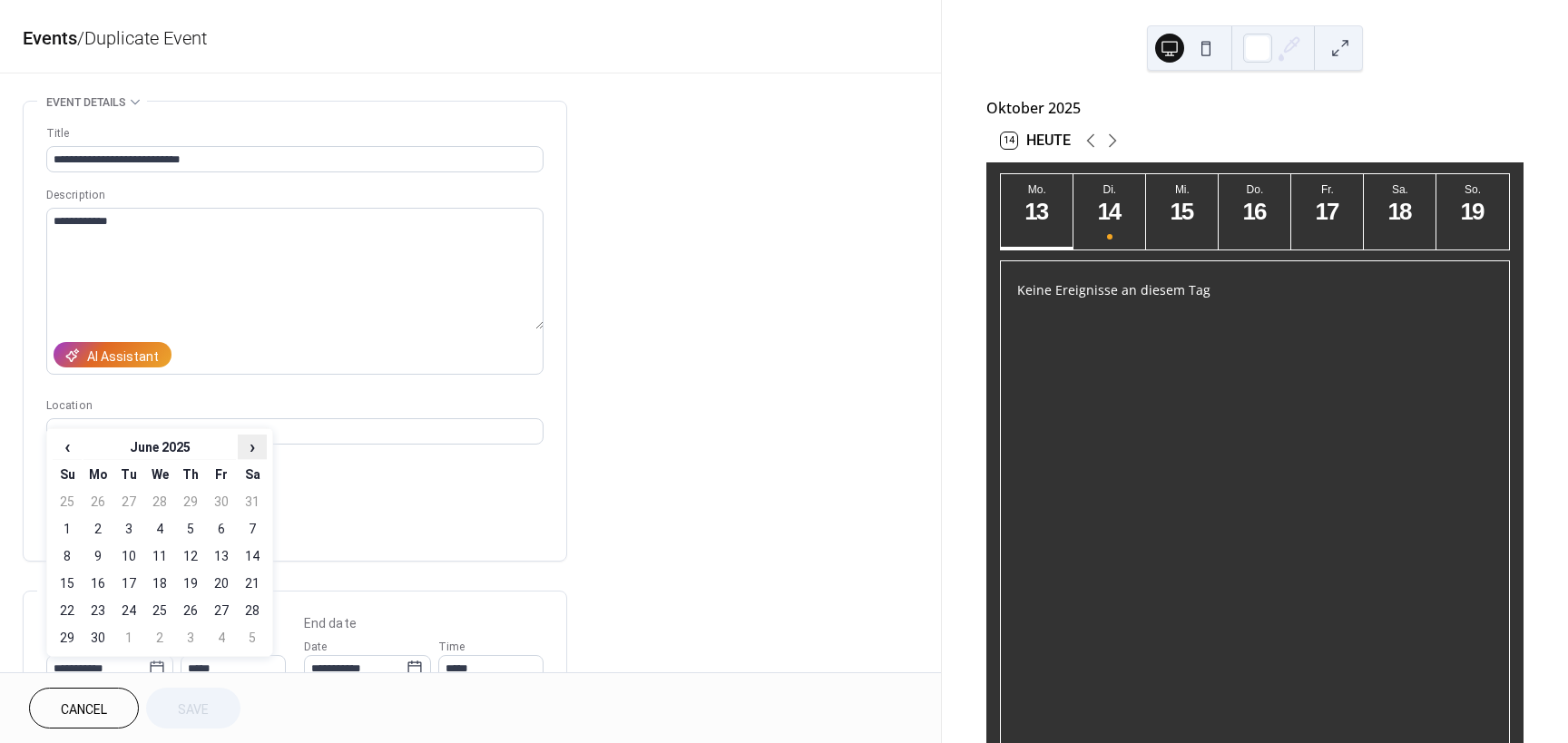 click on "›" at bounding box center (252, 446) 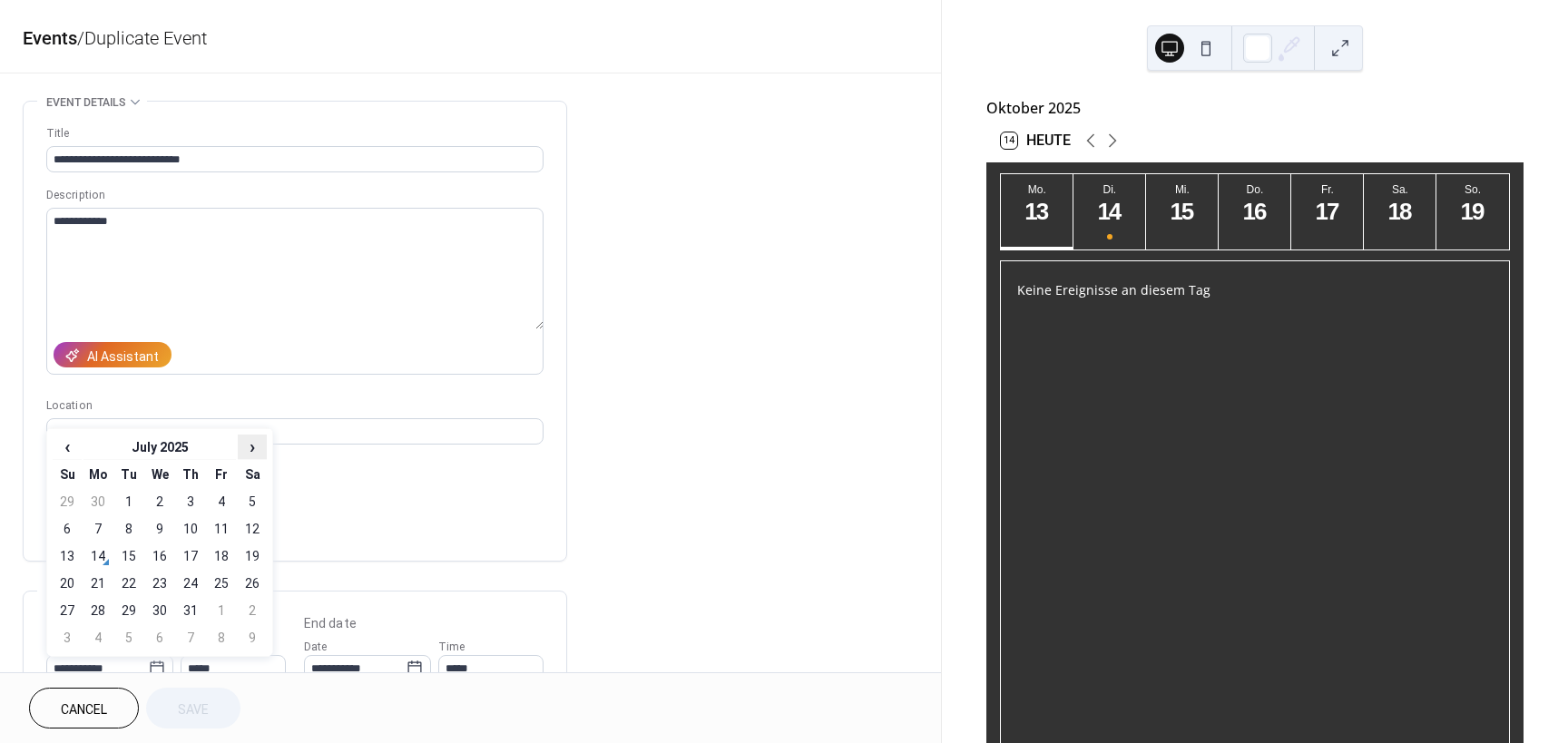 click on "›" at bounding box center [252, 446] 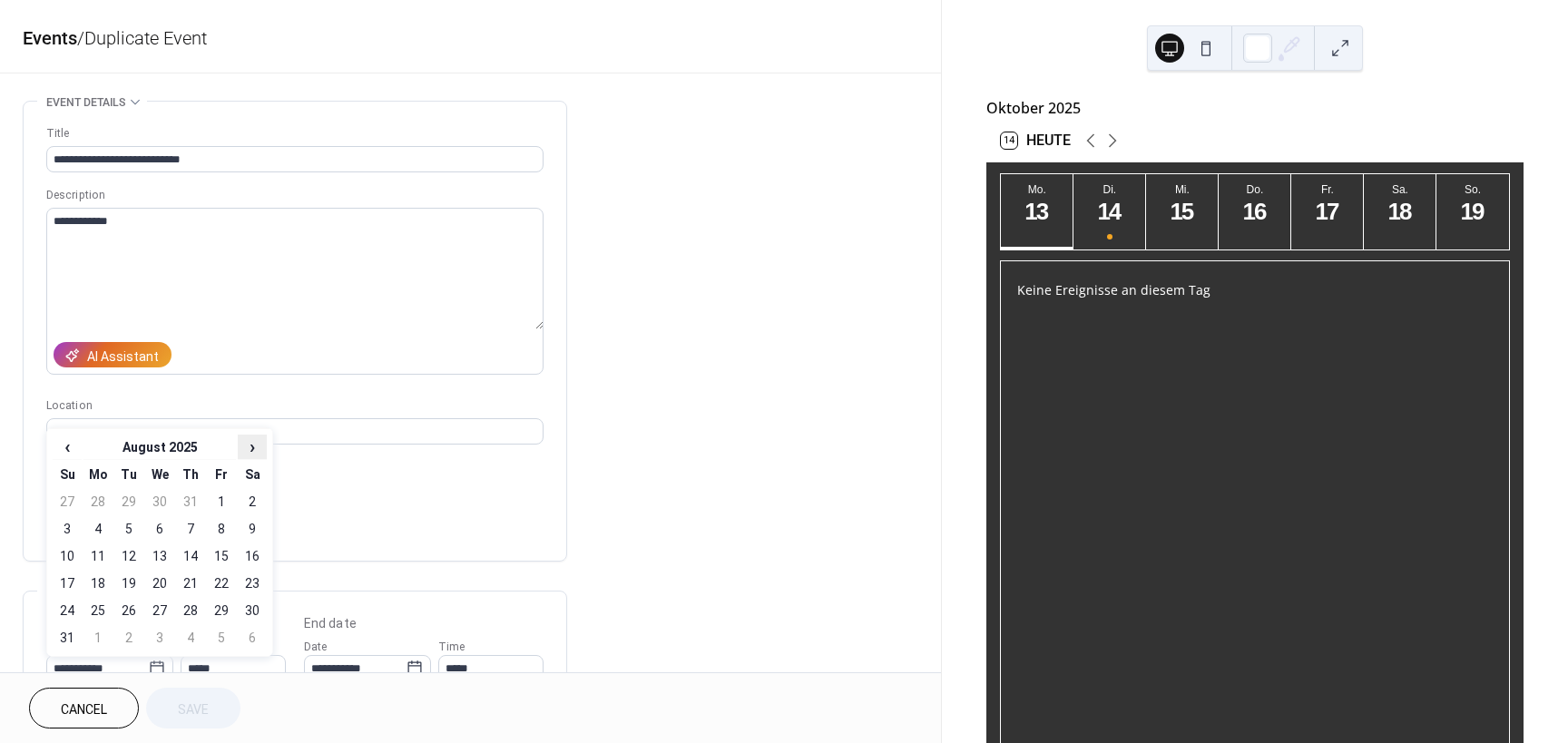 click on "›" at bounding box center (252, 446) 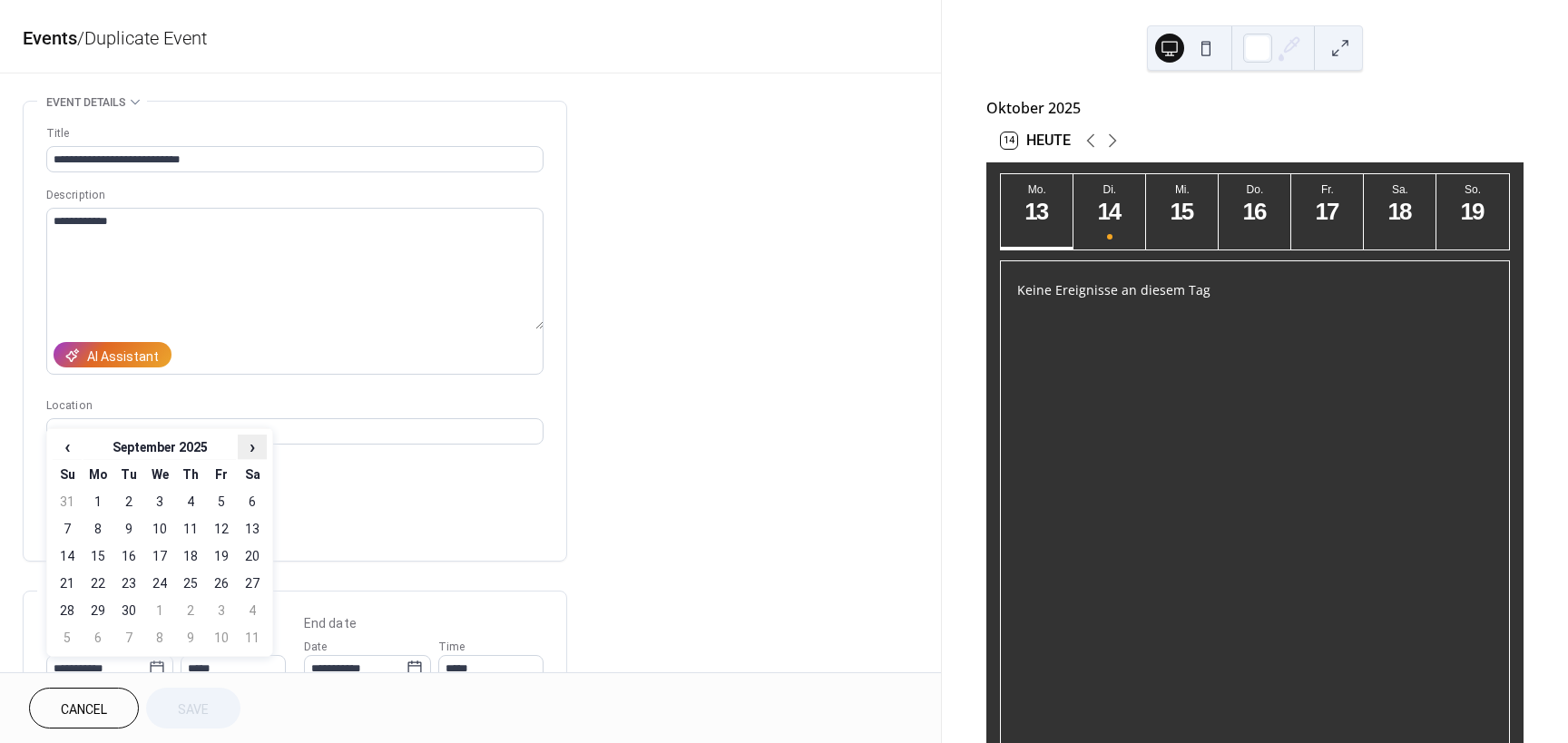 click on "›" at bounding box center (252, 446) 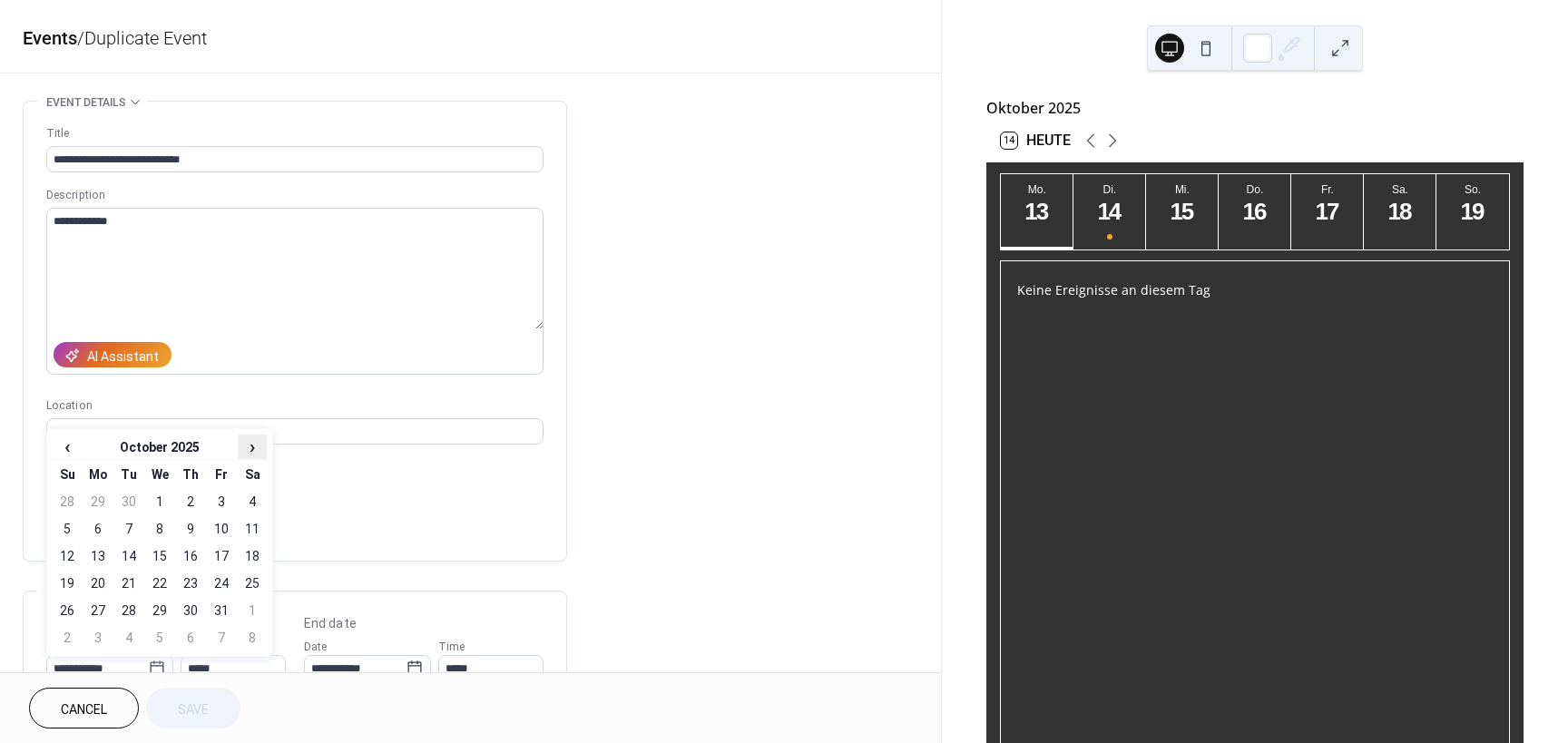 click on "›" at bounding box center [252, 446] 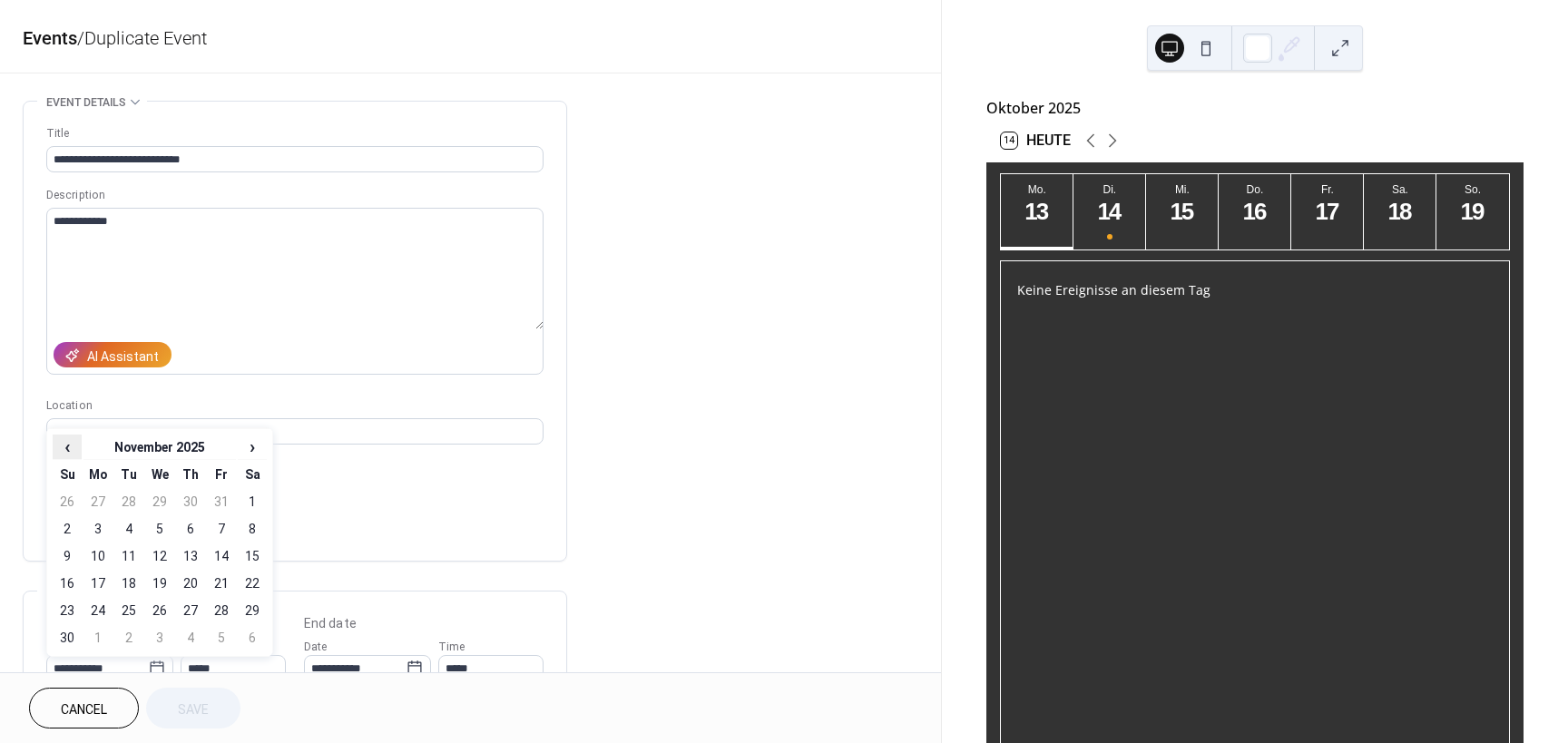 click on "‹" at bounding box center (67, 446) 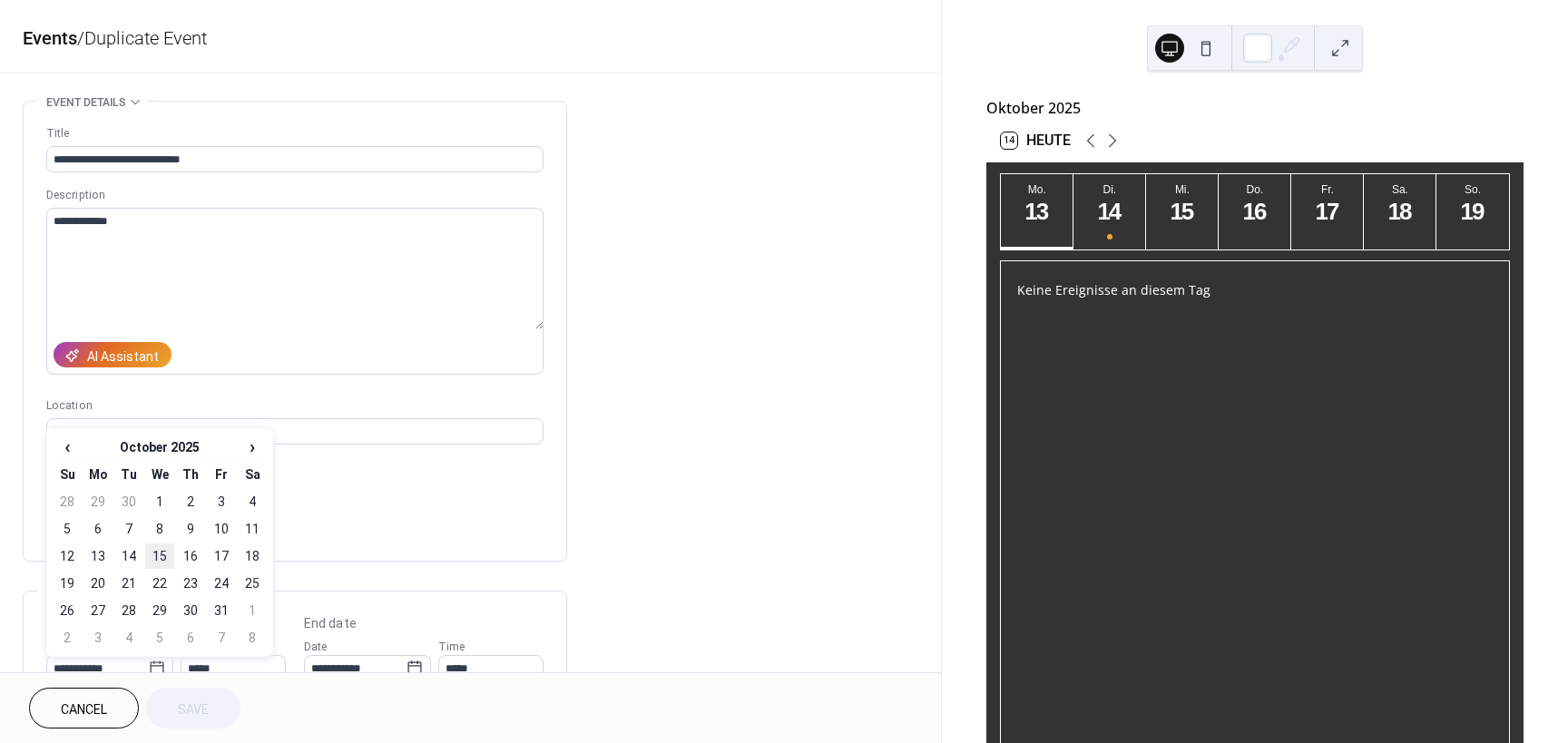click on "15" at bounding box center (160, 556) 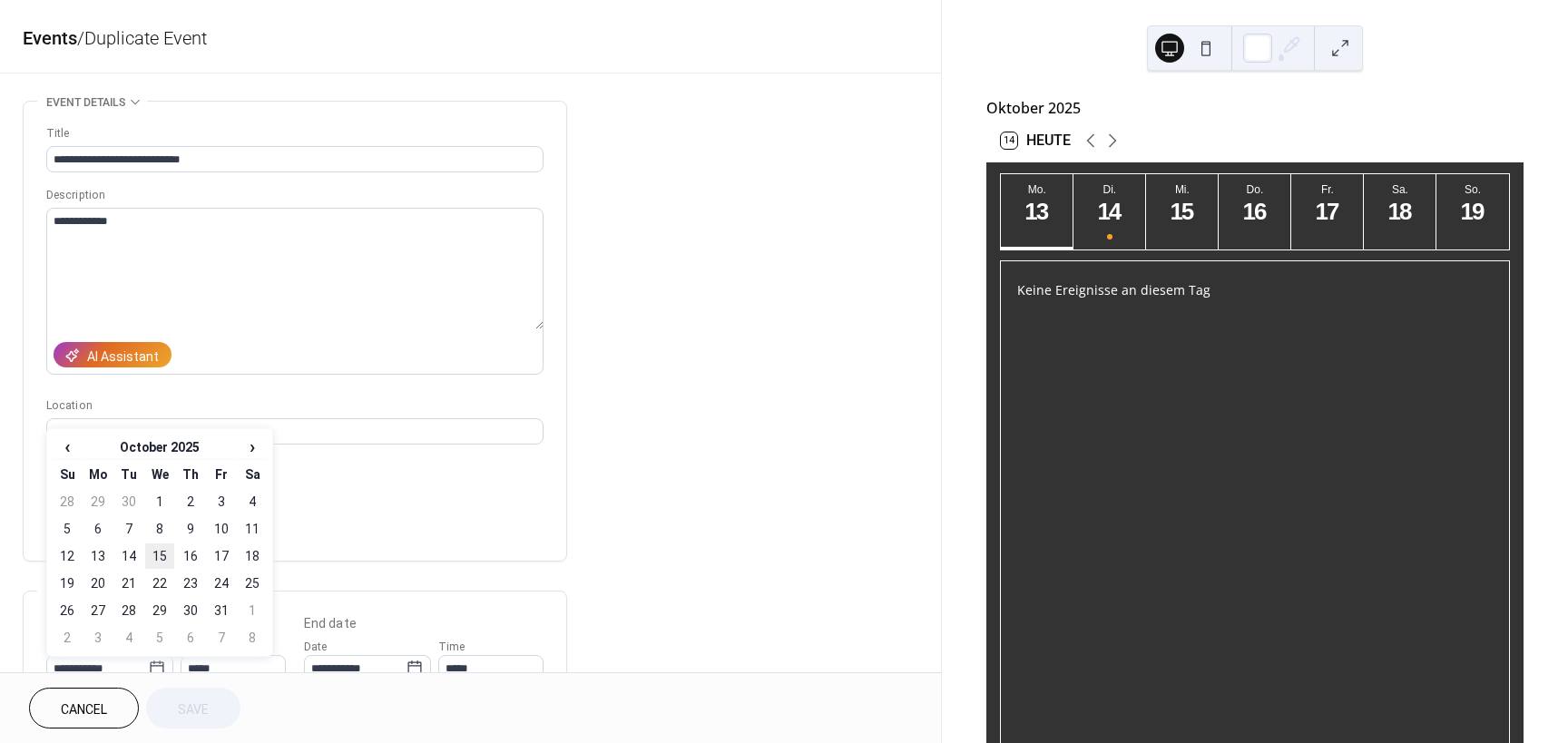 type on "**********" 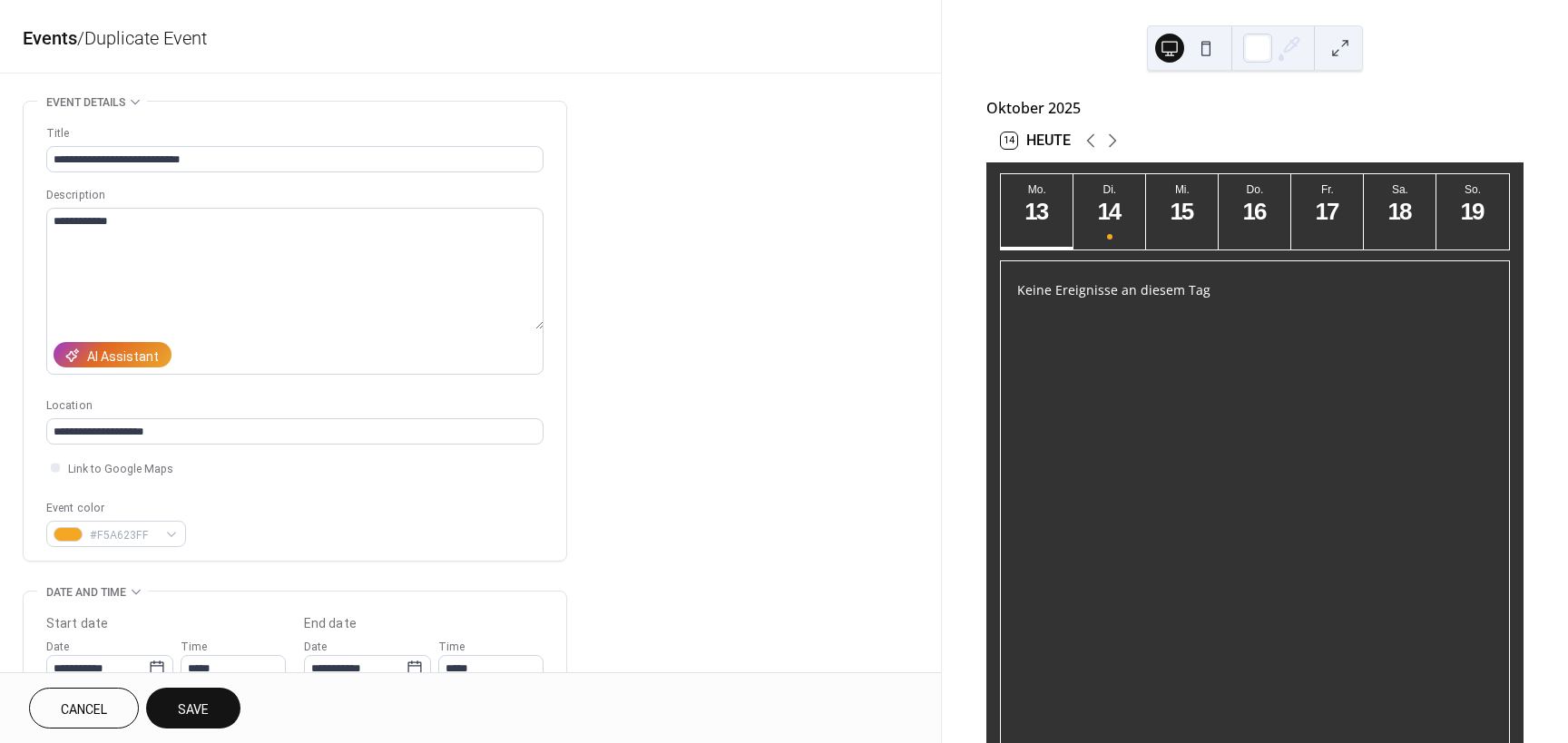 click on "Save" at bounding box center [193, 708] 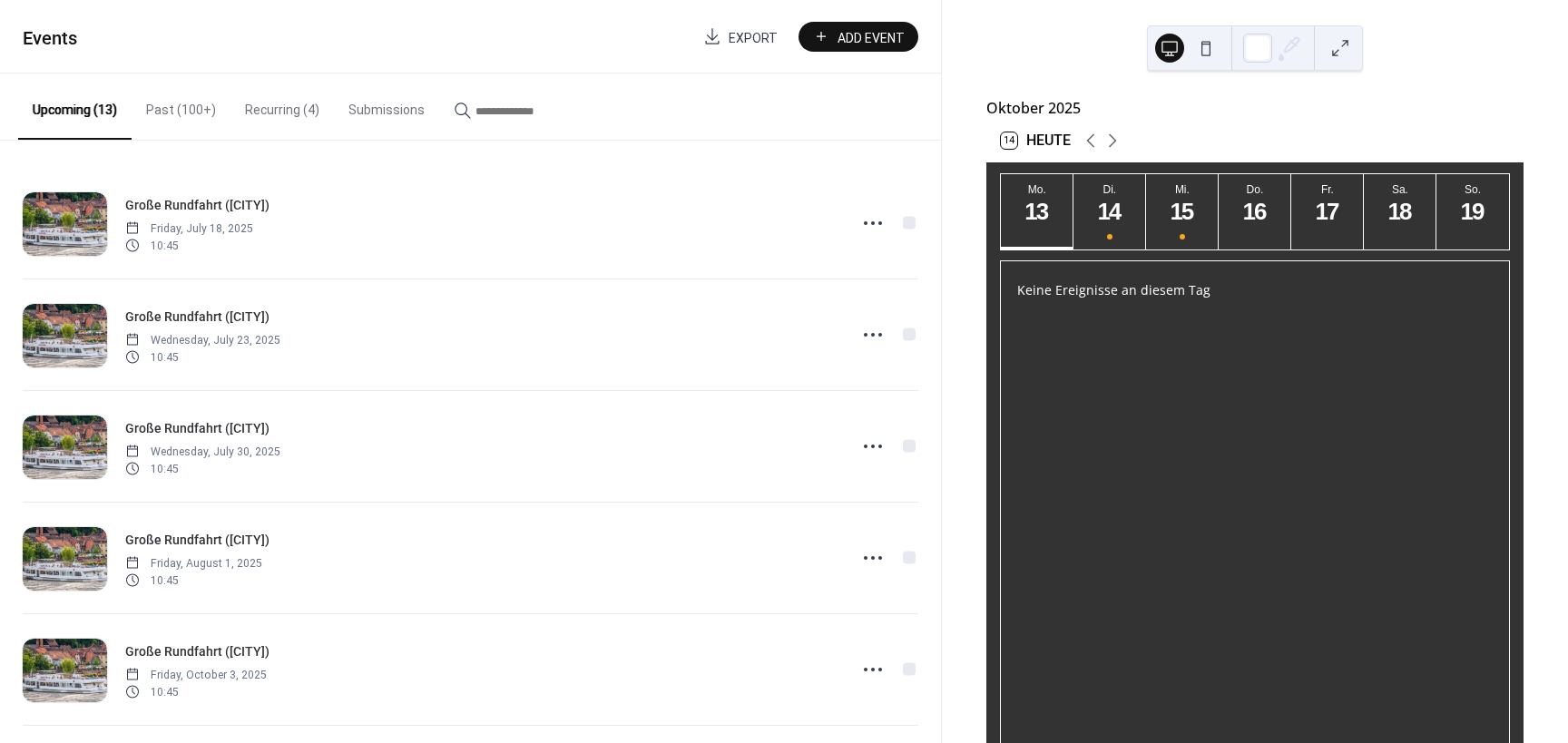 click on "Past (100+)" at bounding box center (181, 105) 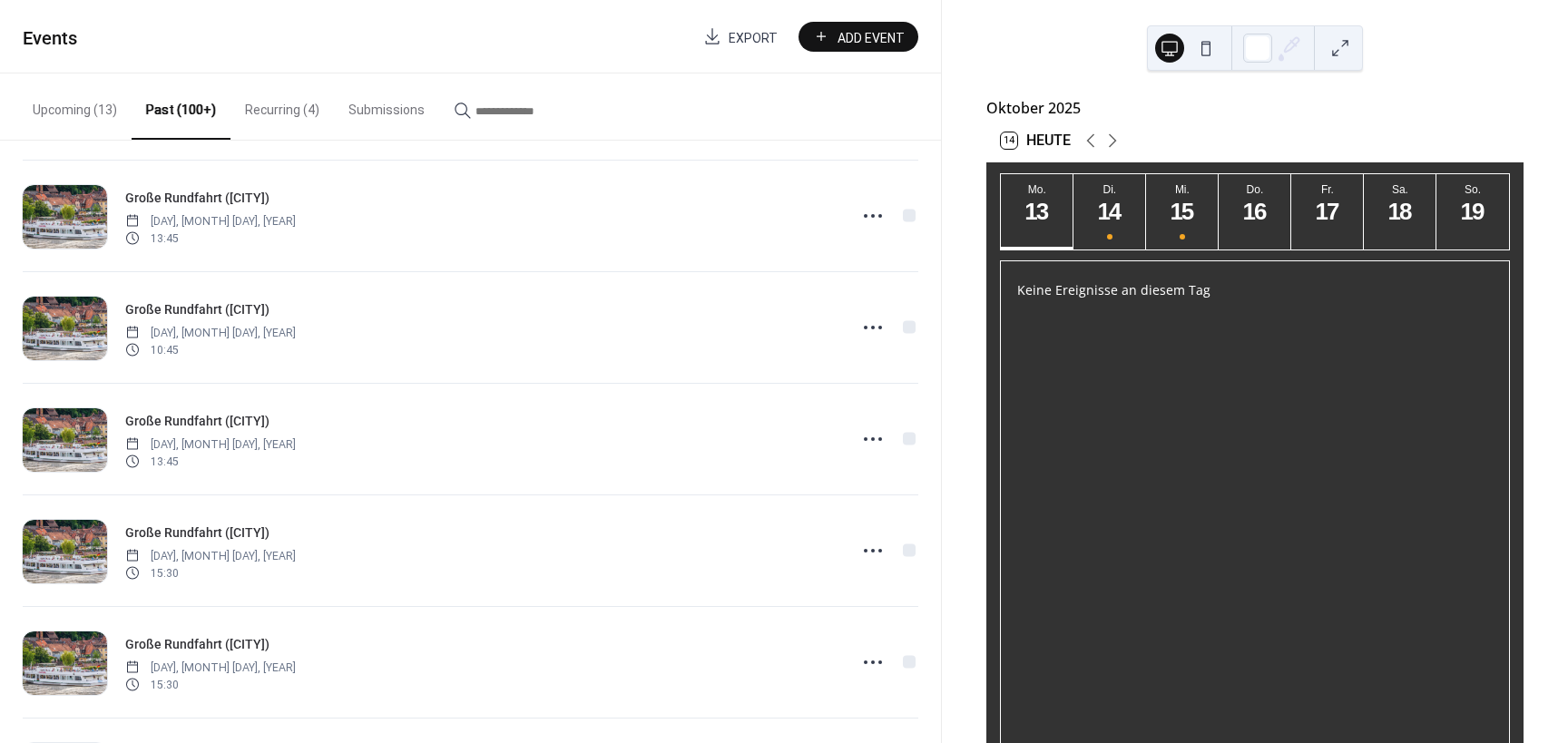 scroll, scrollTop: 2367, scrollLeft: 0, axis: vertical 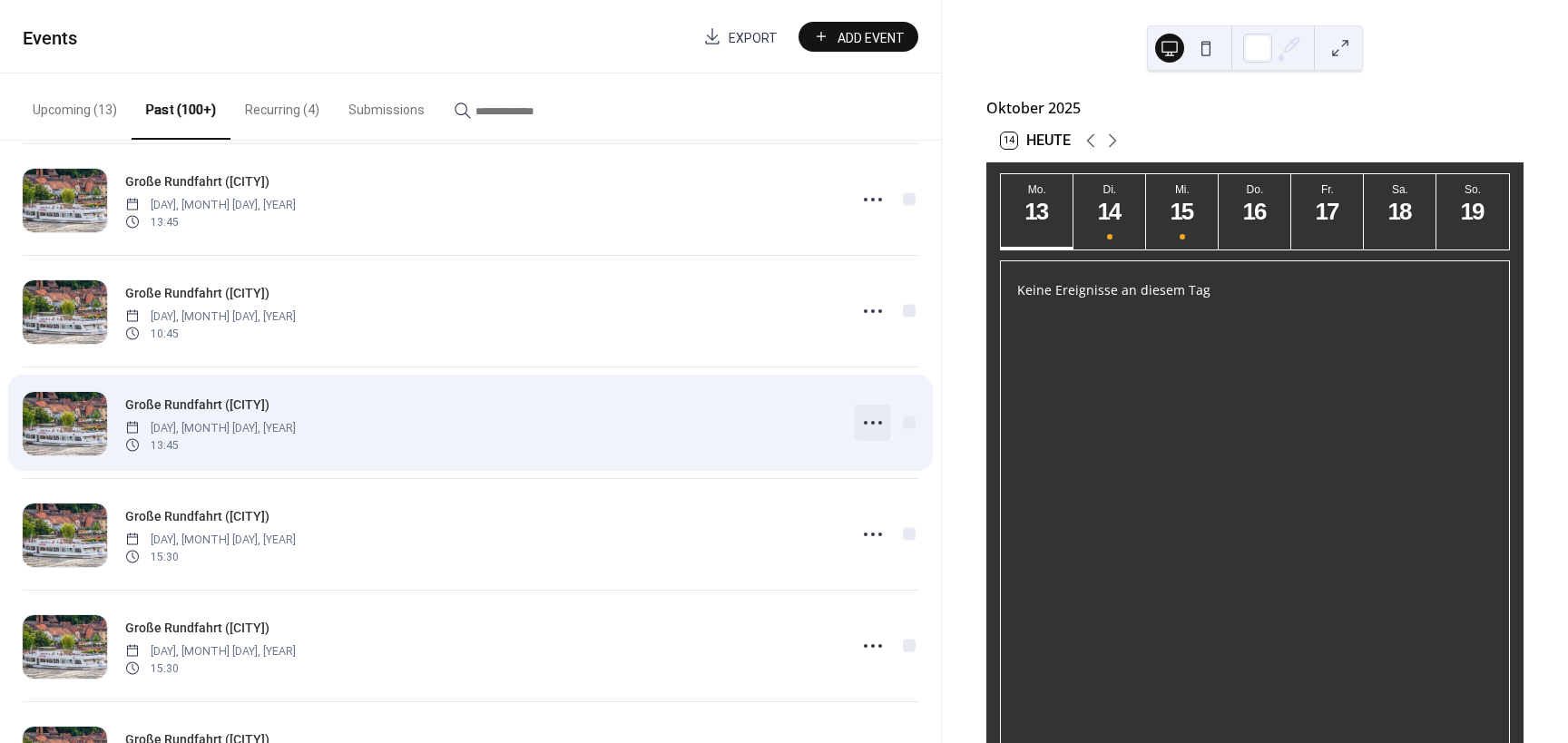 click 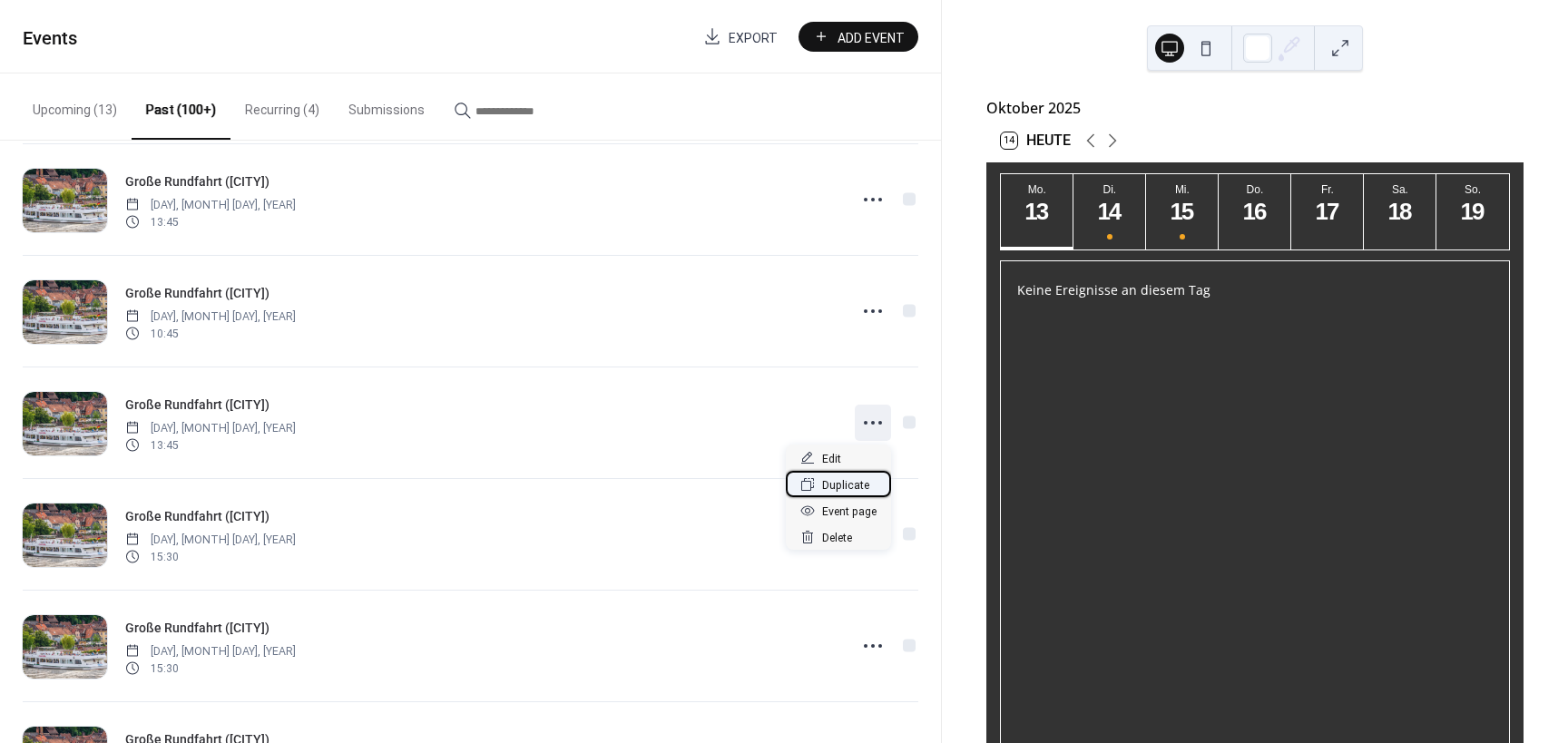 click on "Duplicate" at bounding box center [846, 485] 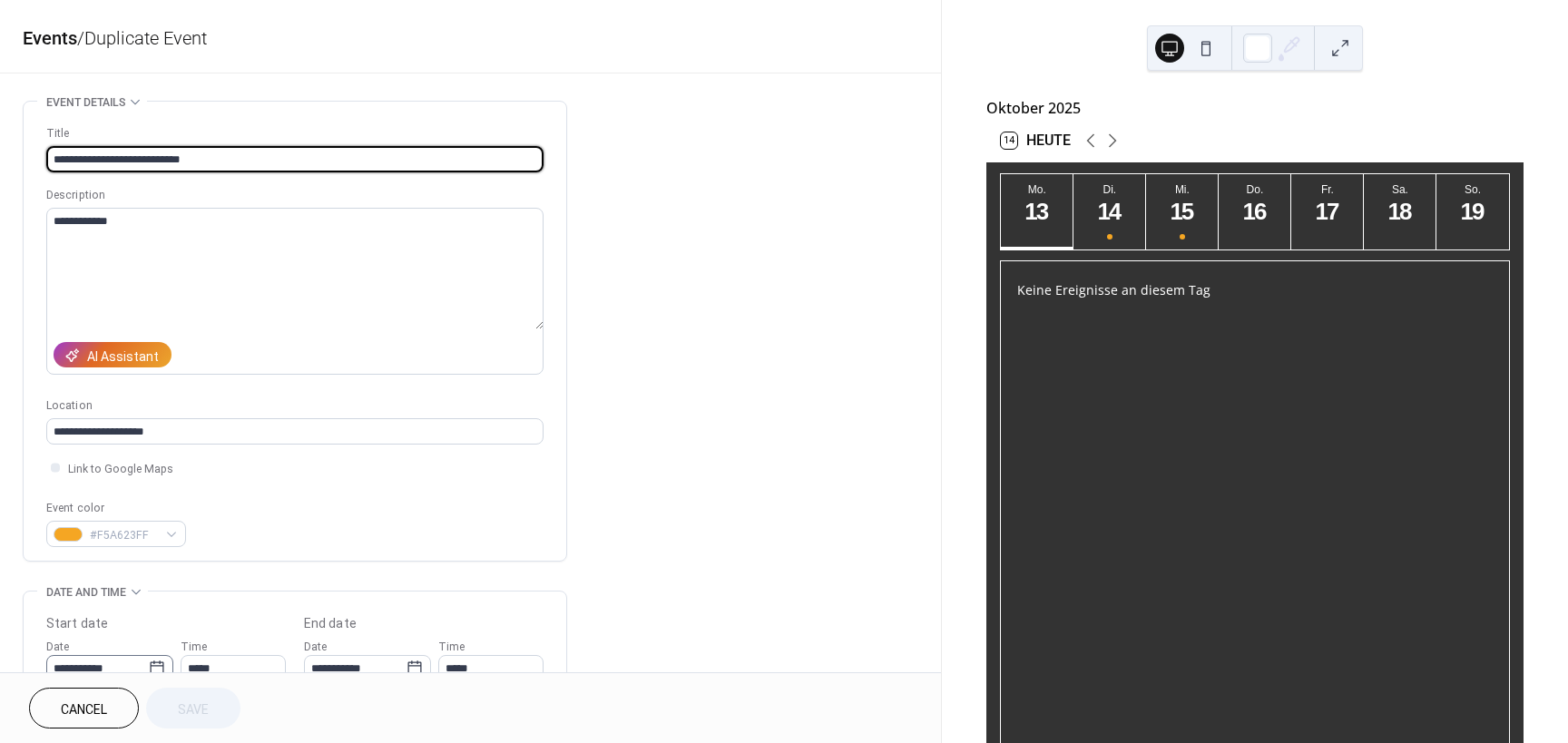 click 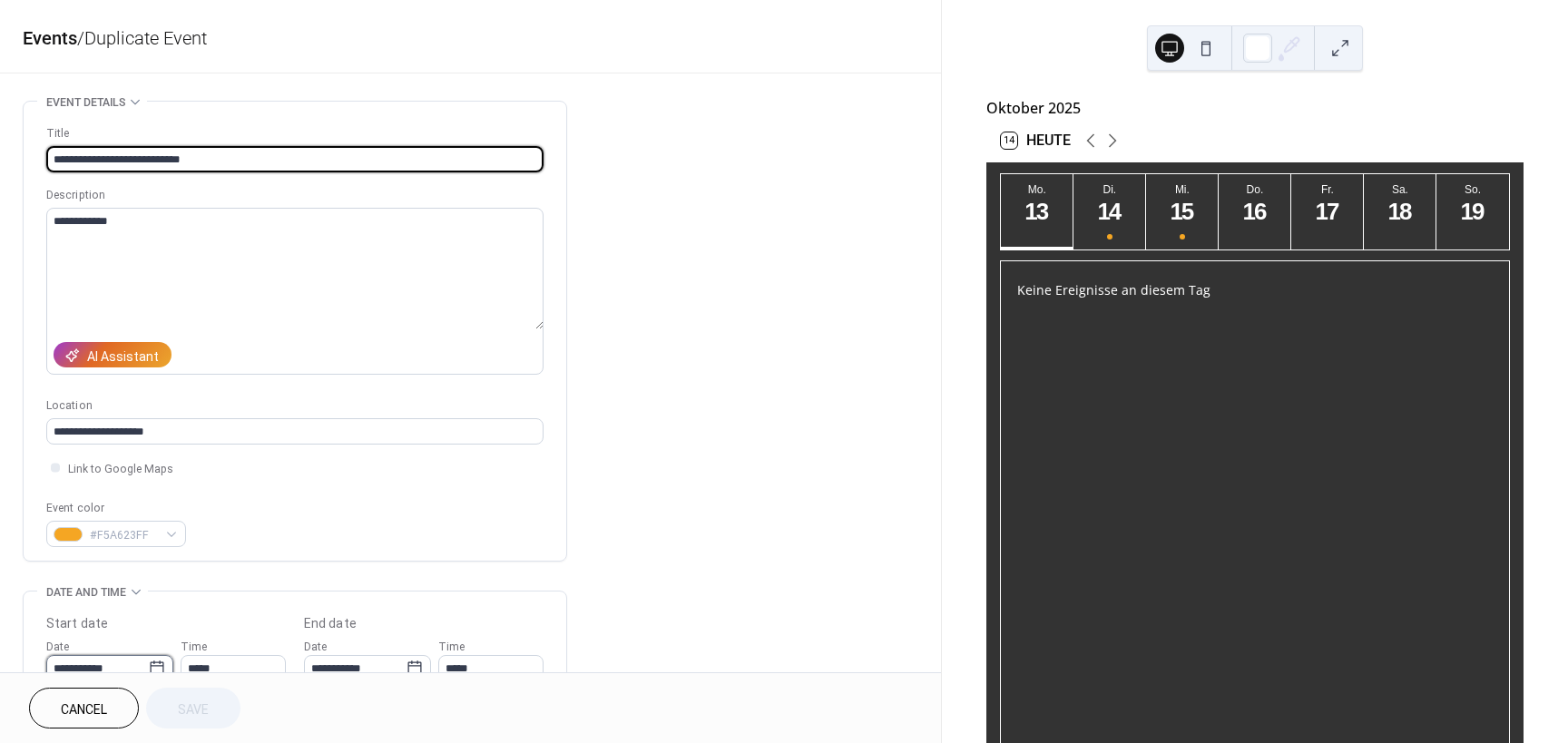 click on "**********" at bounding box center (97, 668) 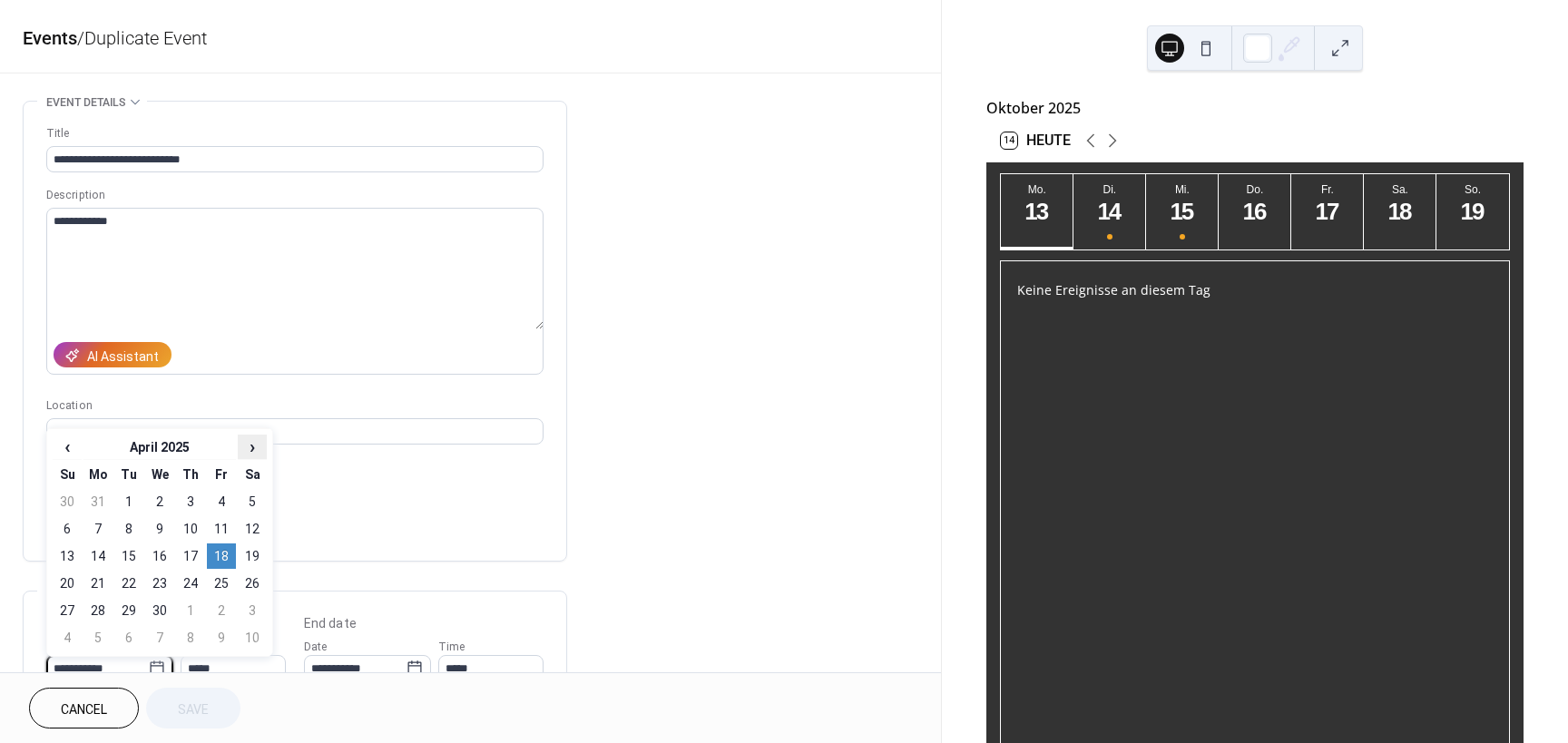 click on "›" at bounding box center (252, 446) 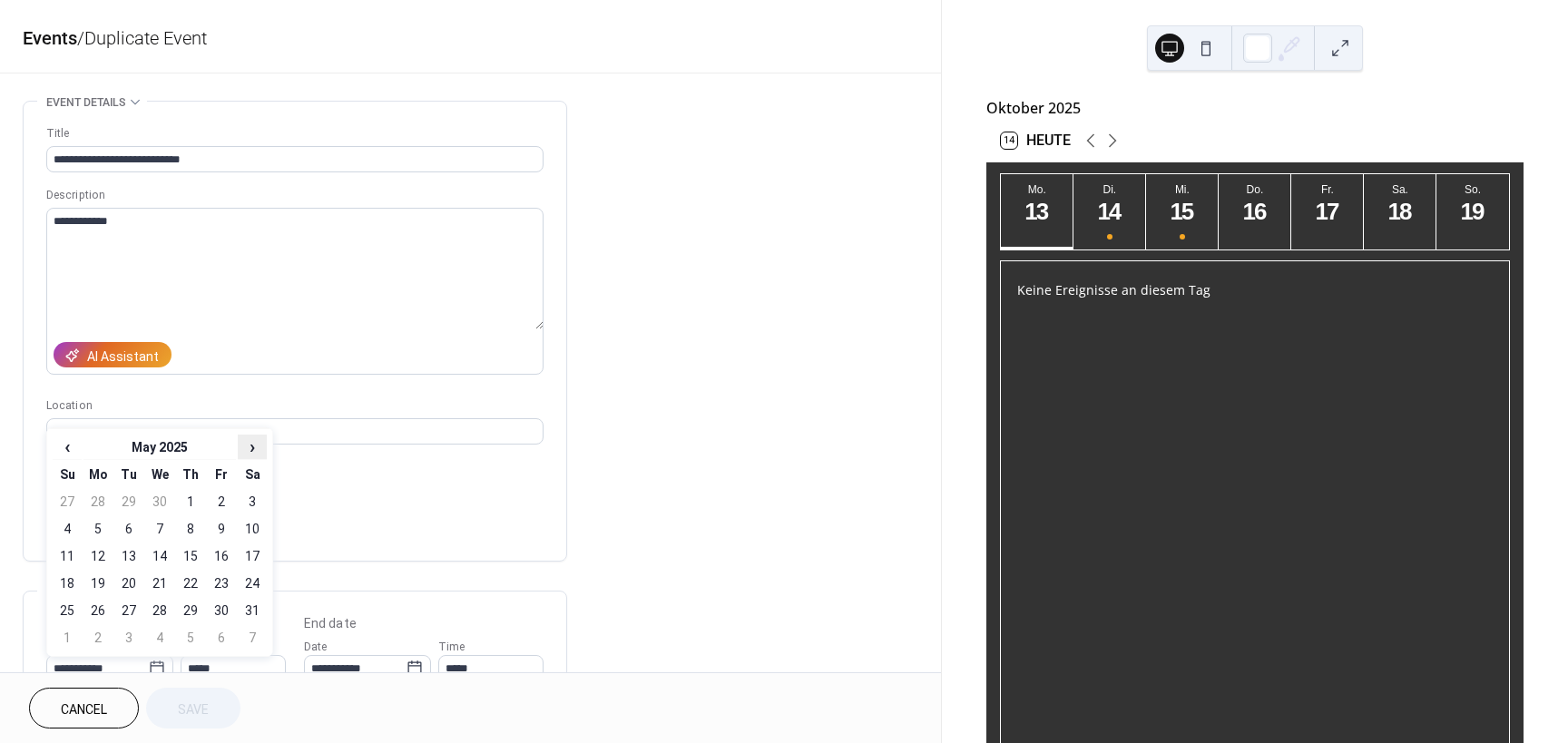 click on "›" at bounding box center (252, 446) 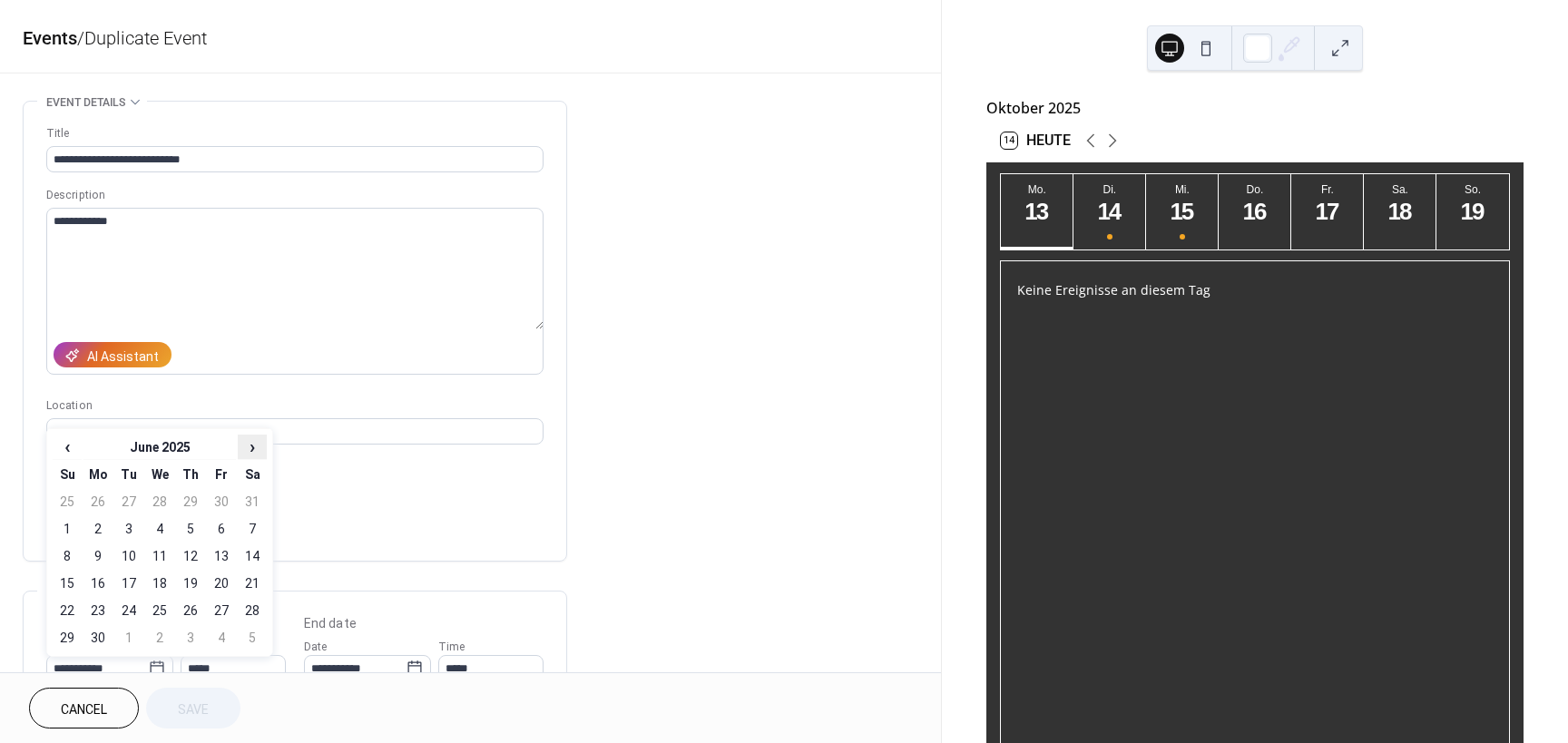 click on "›" at bounding box center (252, 446) 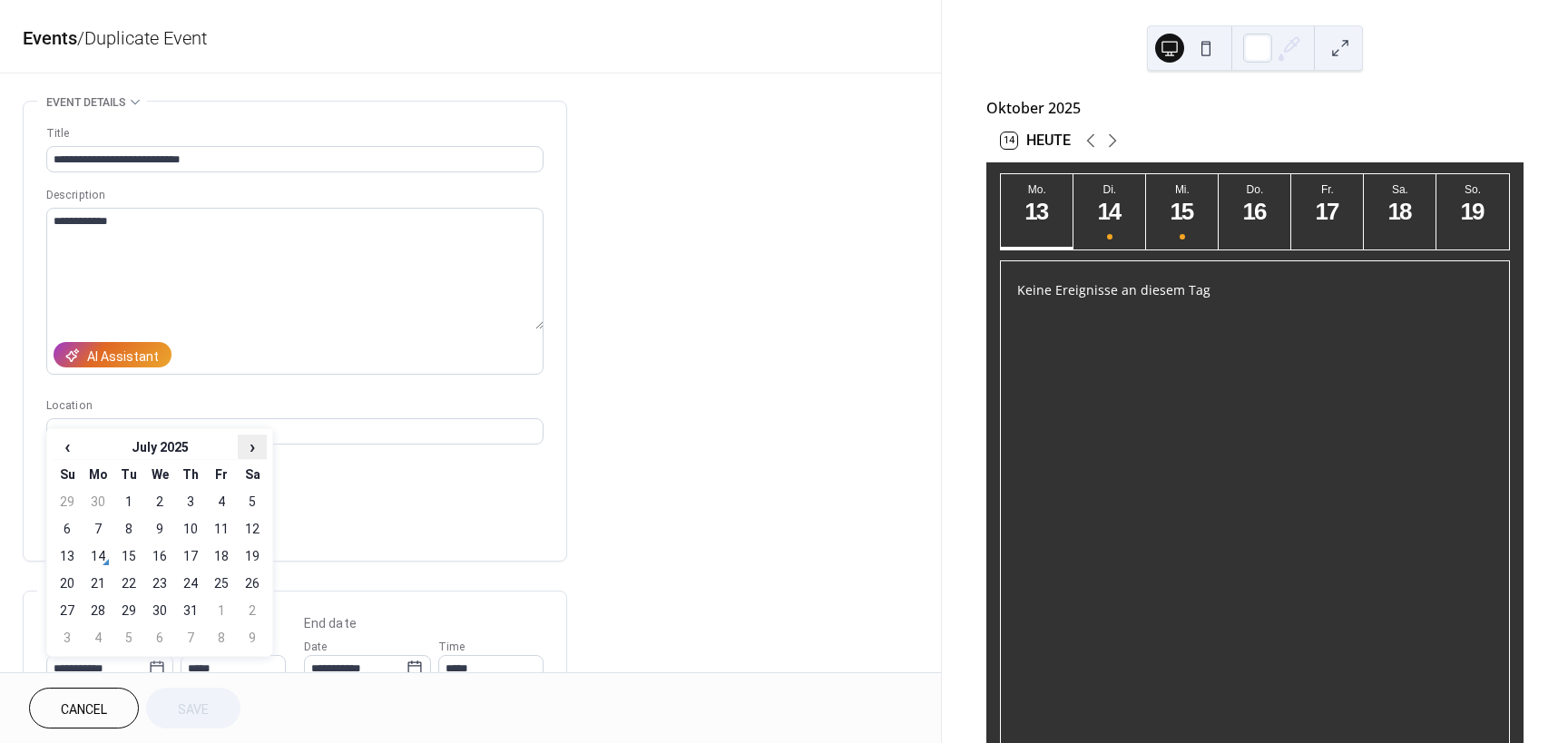 click on "›" at bounding box center (252, 446) 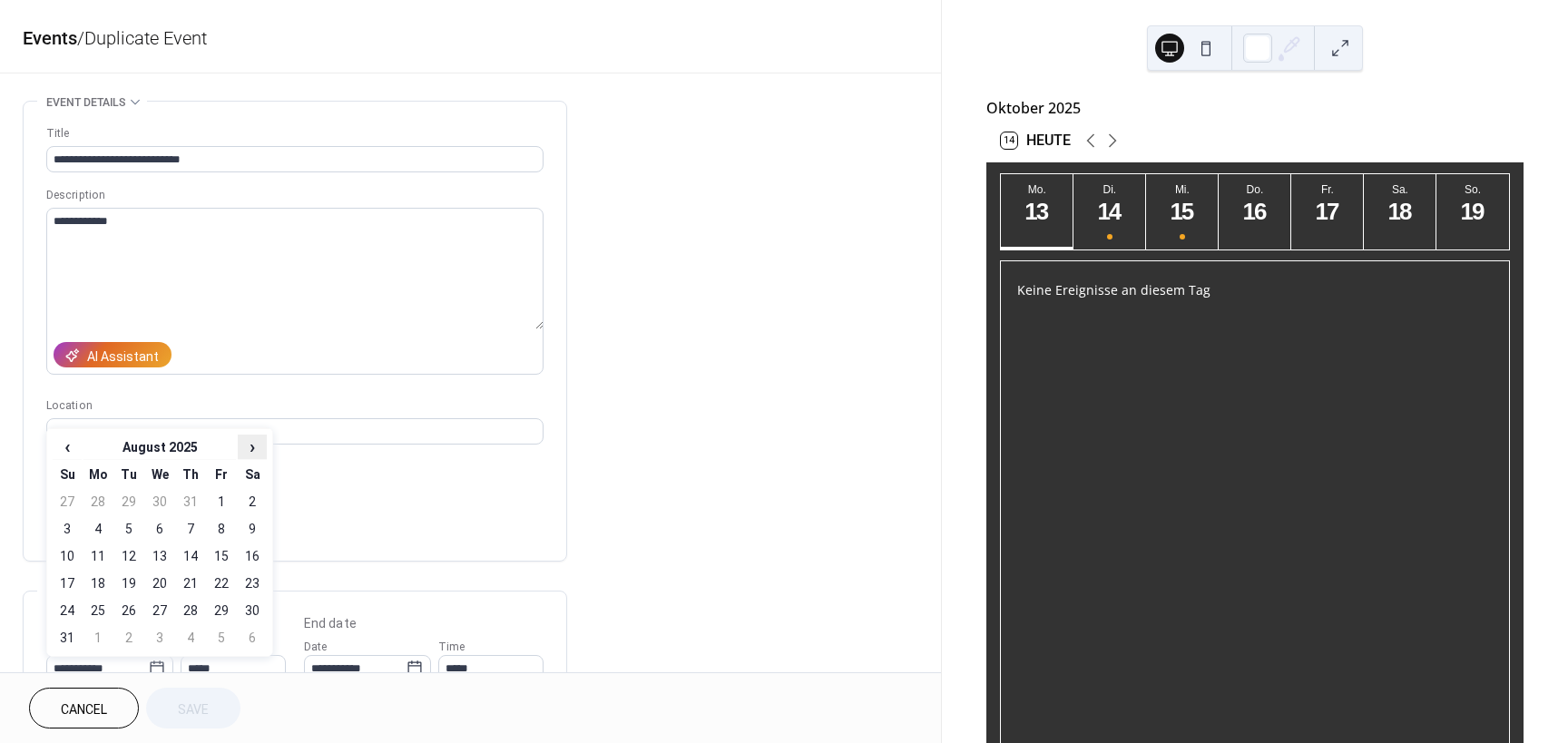 click on "›" at bounding box center (252, 446) 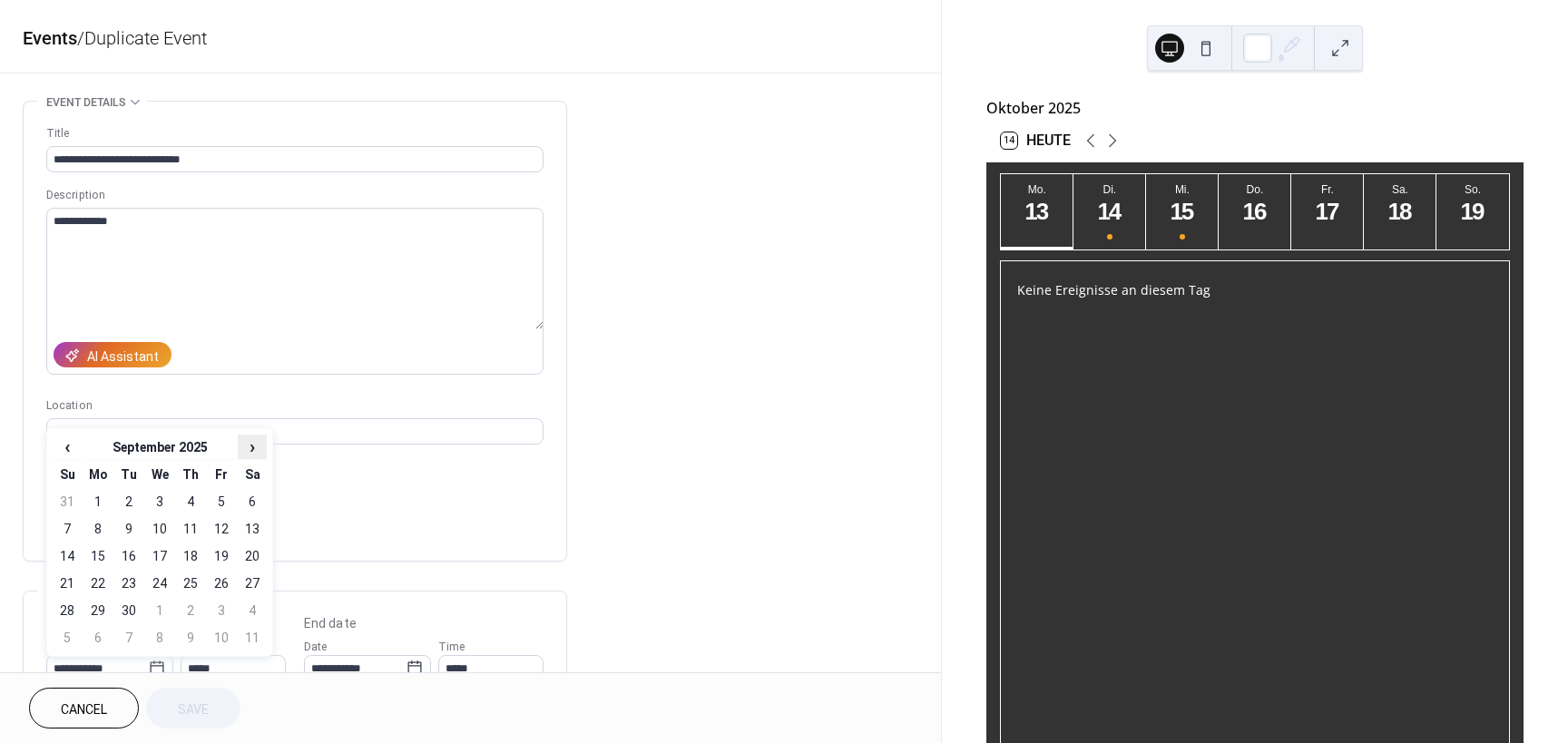 click on "›" at bounding box center (252, 446) 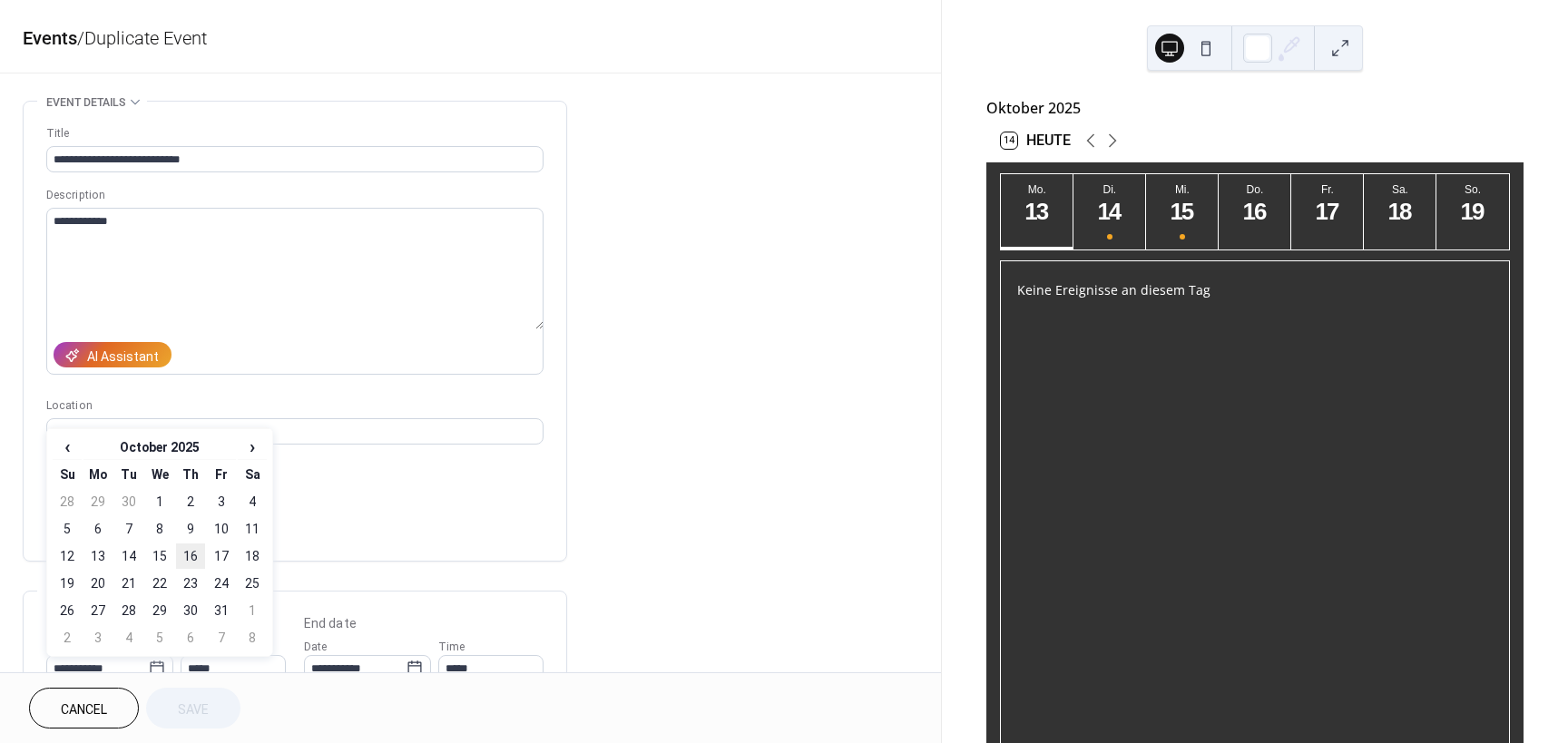 click on "16" at bounding box center (191, 556) 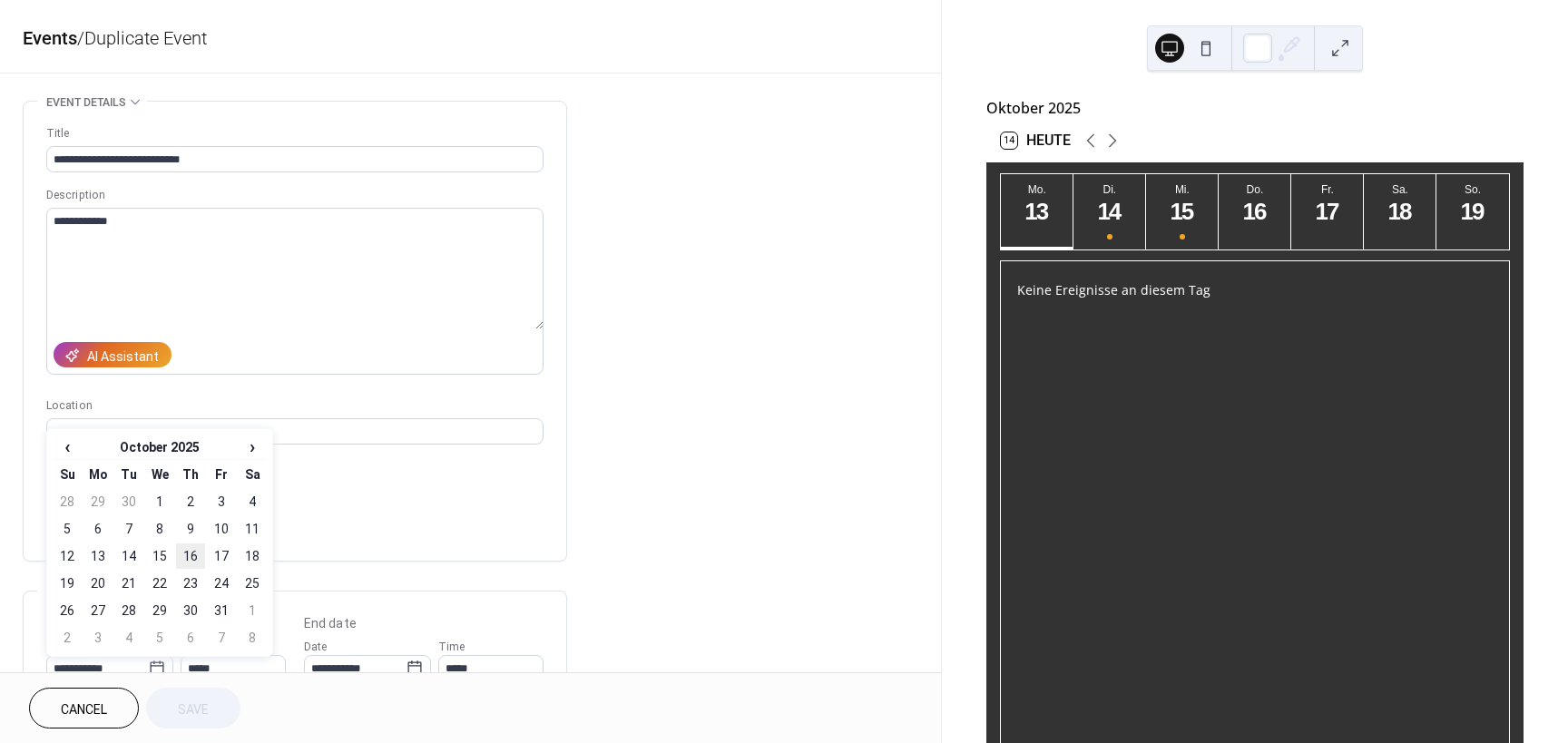 type on "**********" 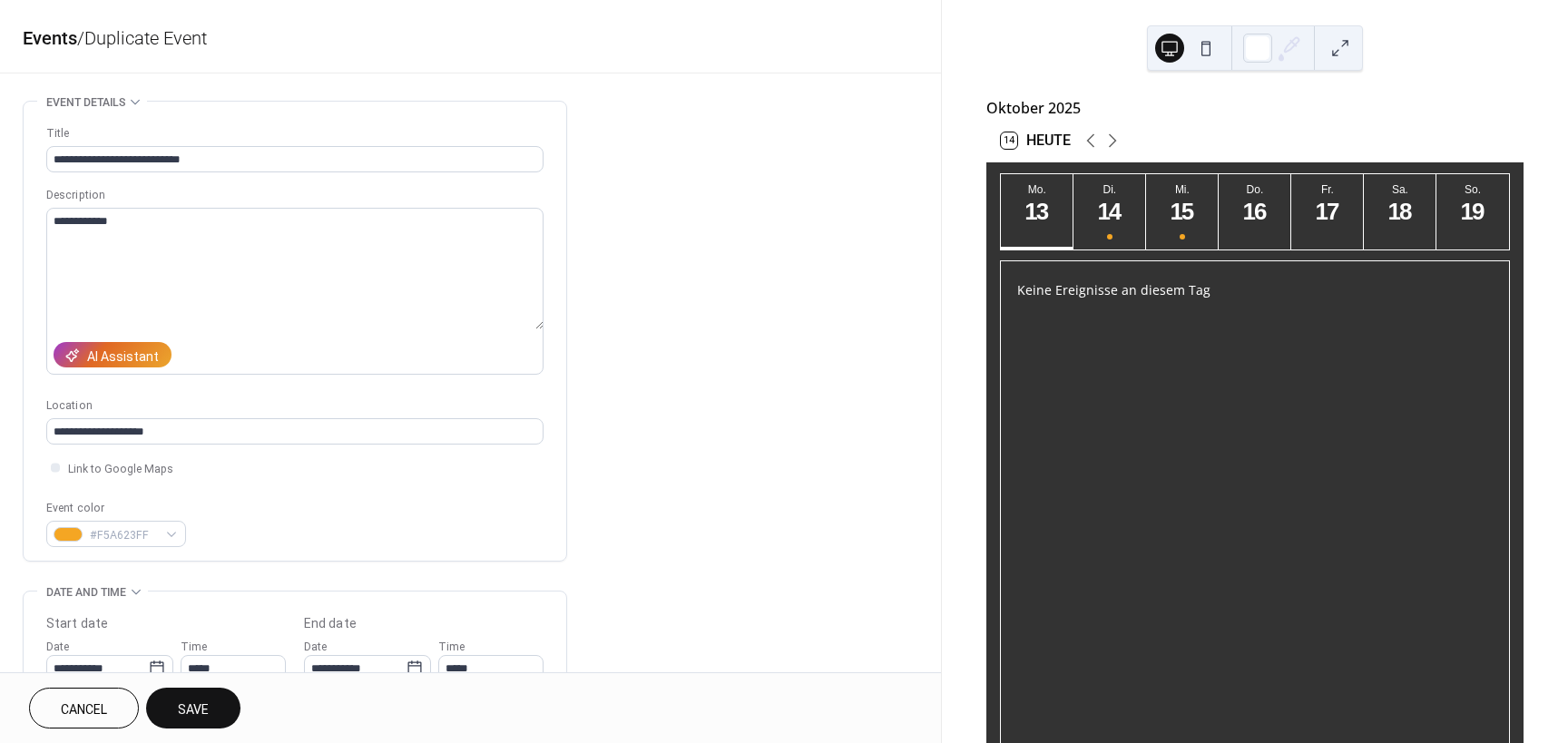 click on "Save" at bounding box center [193, 709] 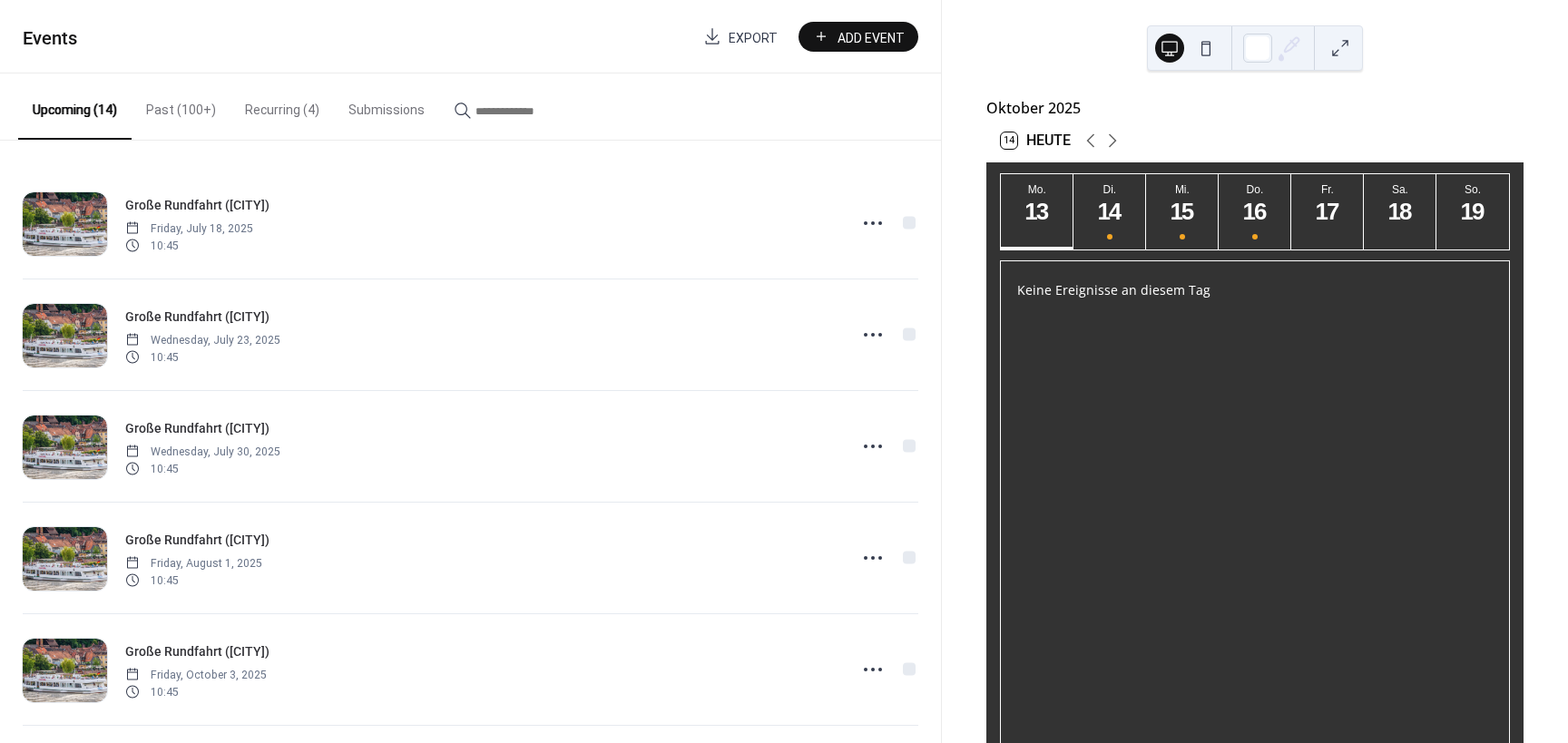 click on "Past (100+)" at bounding box center (181, 105) 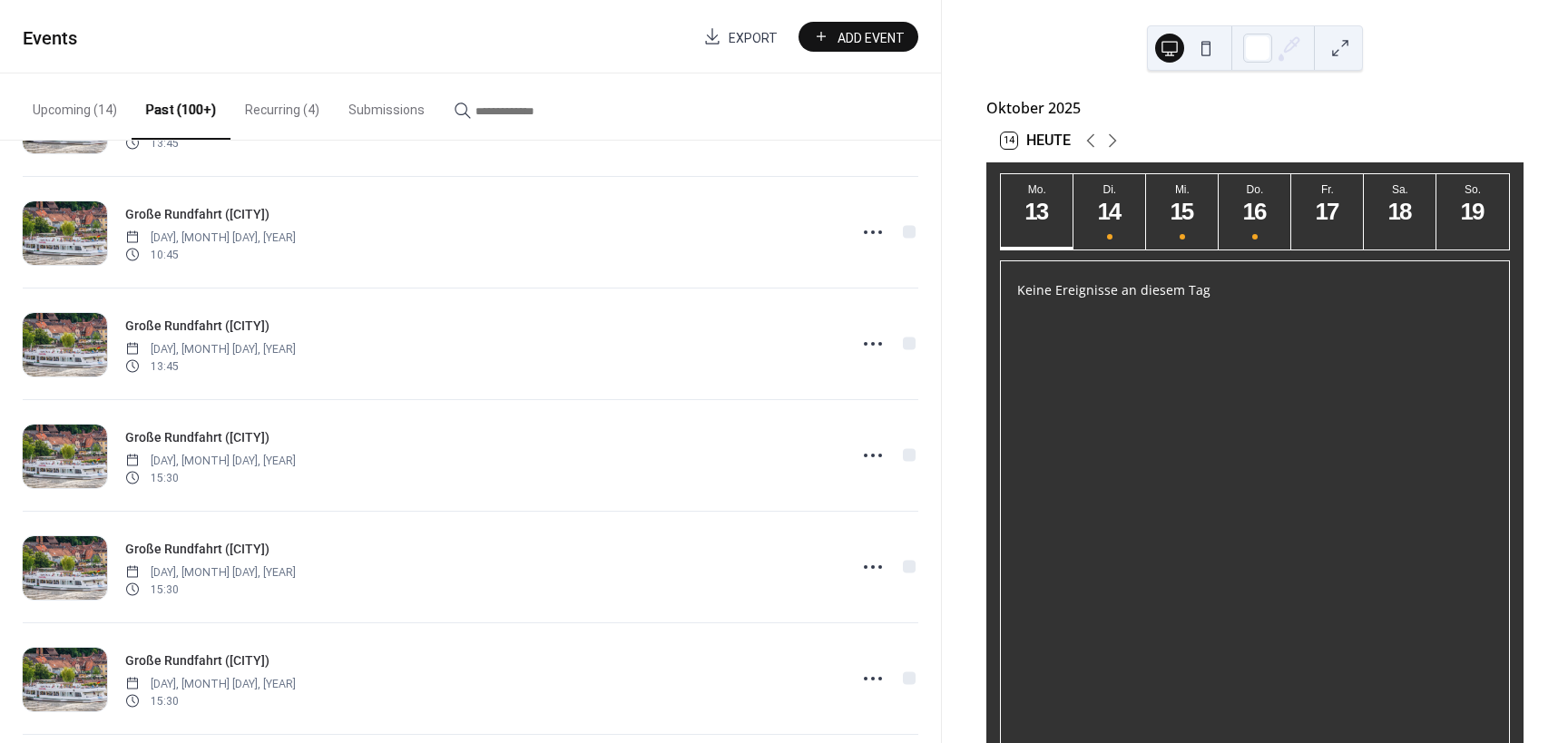scroll, scrollTop: 2478, scrollLeft: 0, axis: vertical 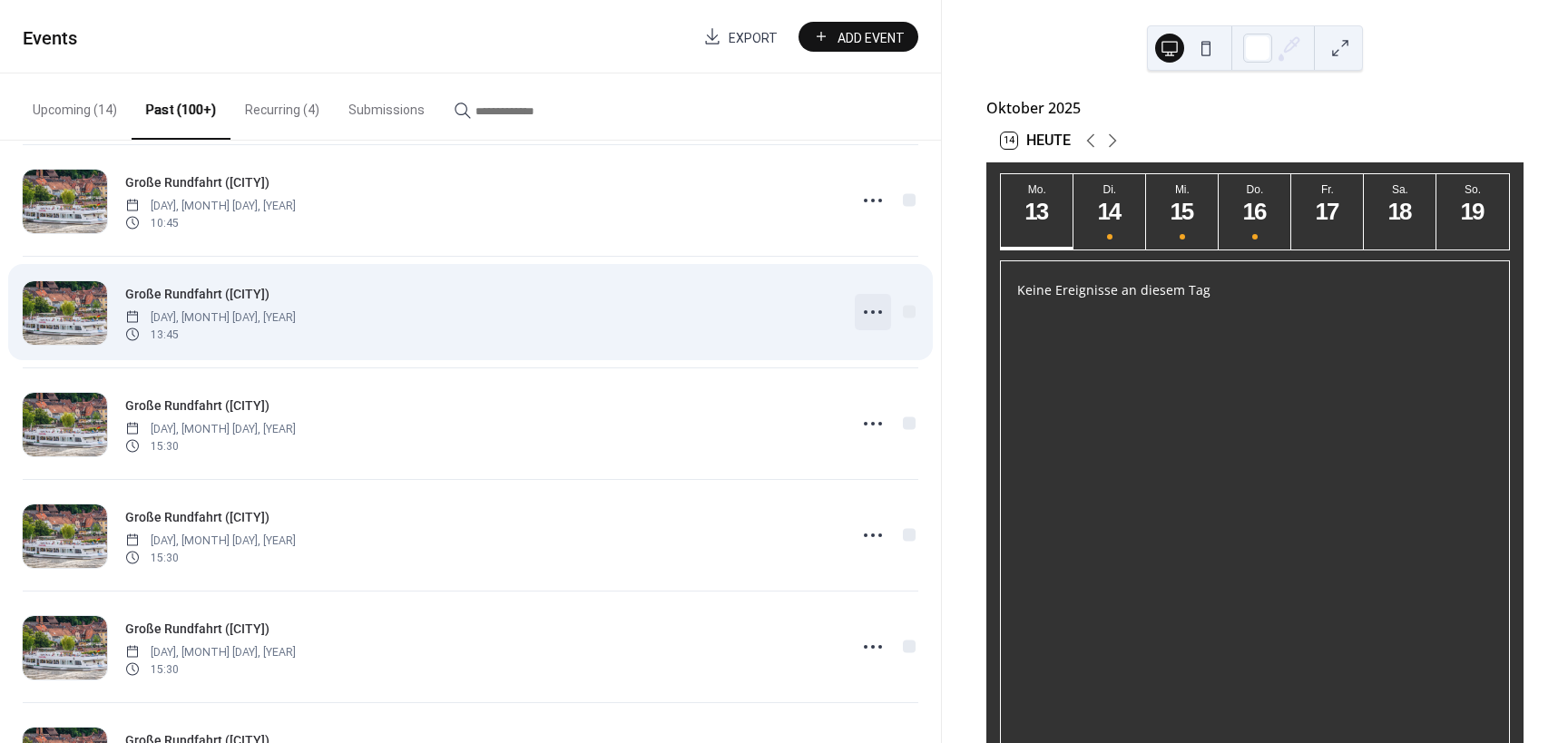 click 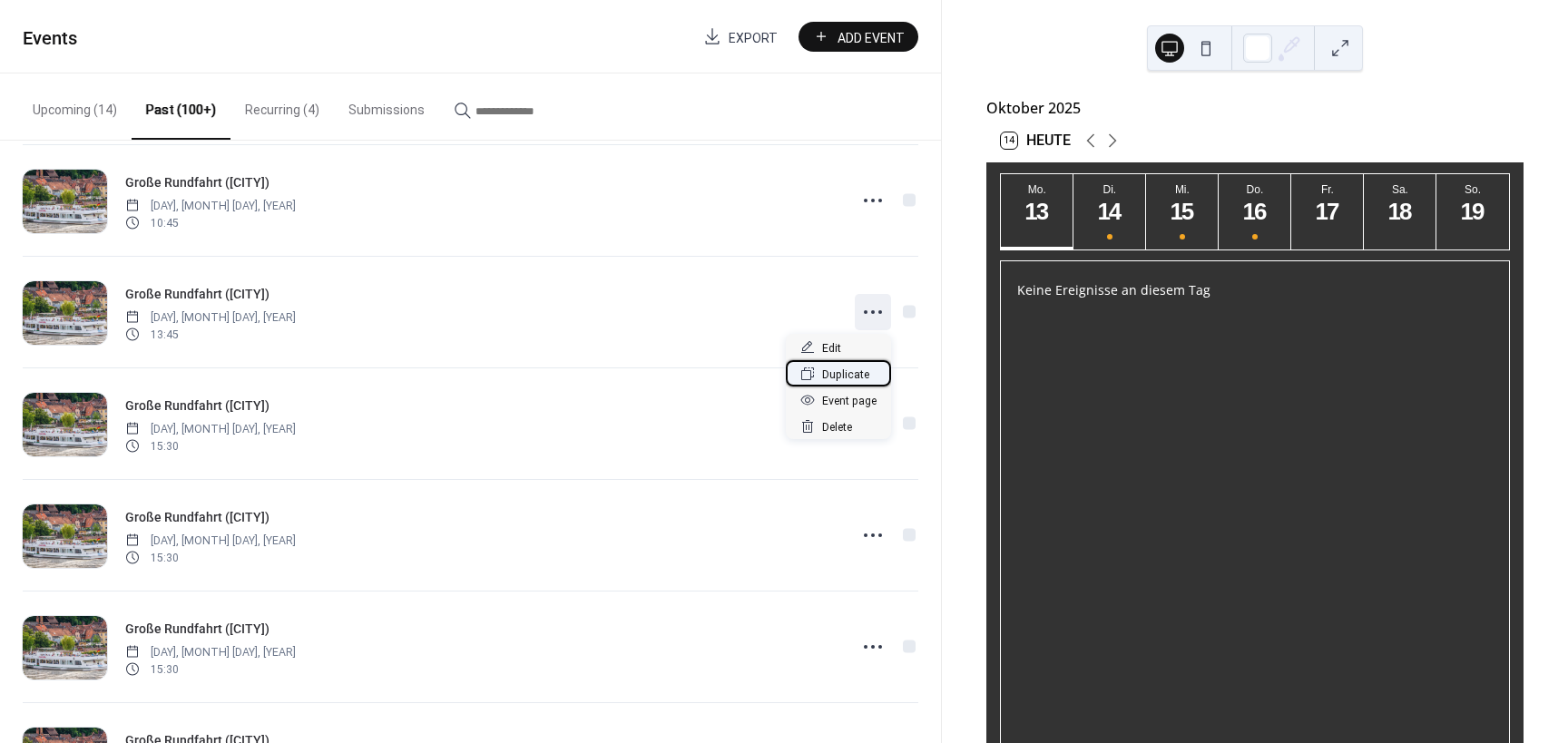 click on "Duplicate" at bounding box center (846, 375) 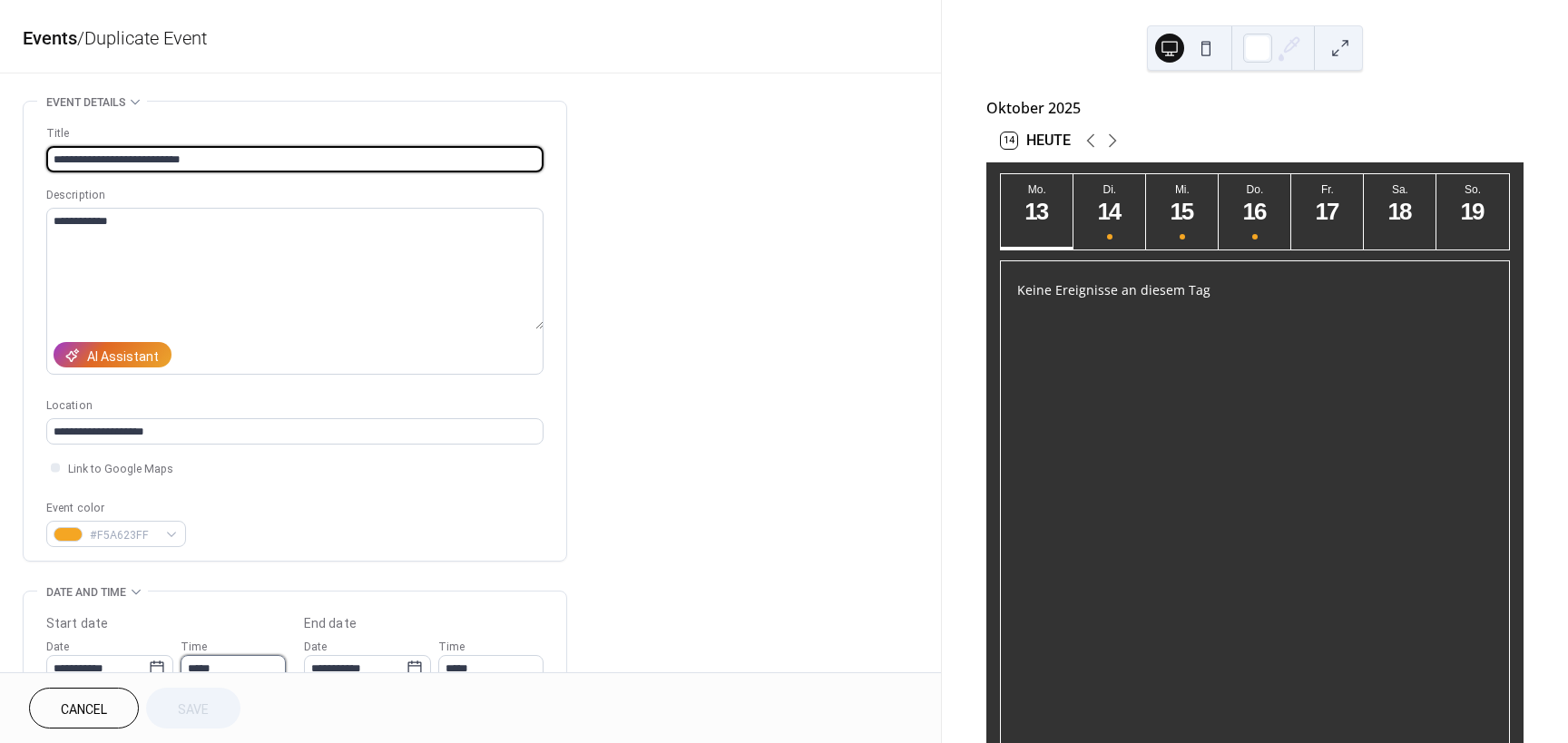 click on "*****" at bounding box center [233, 668] 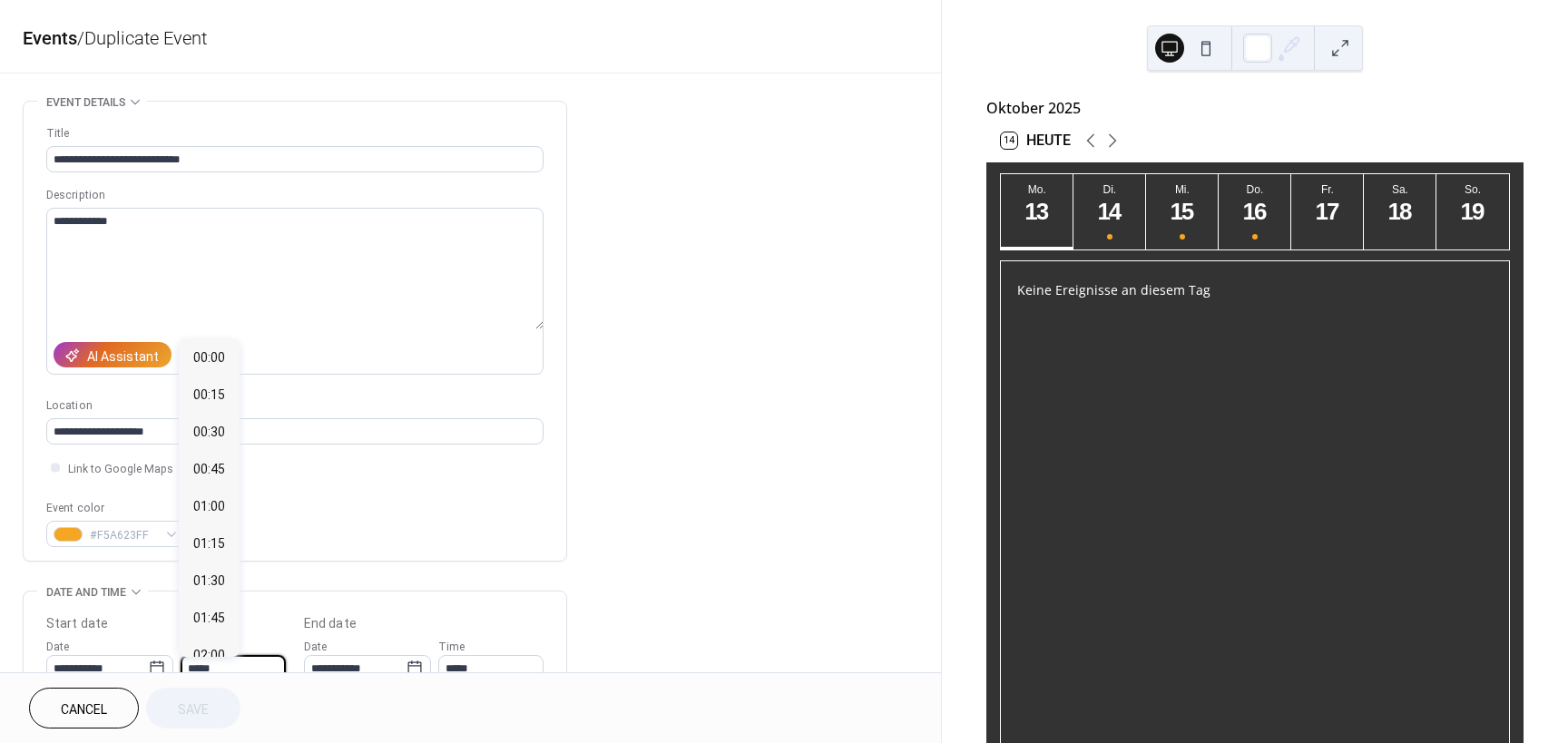 scroll, scrollTop: 2020, scrollLeft: 0, axis: vertical 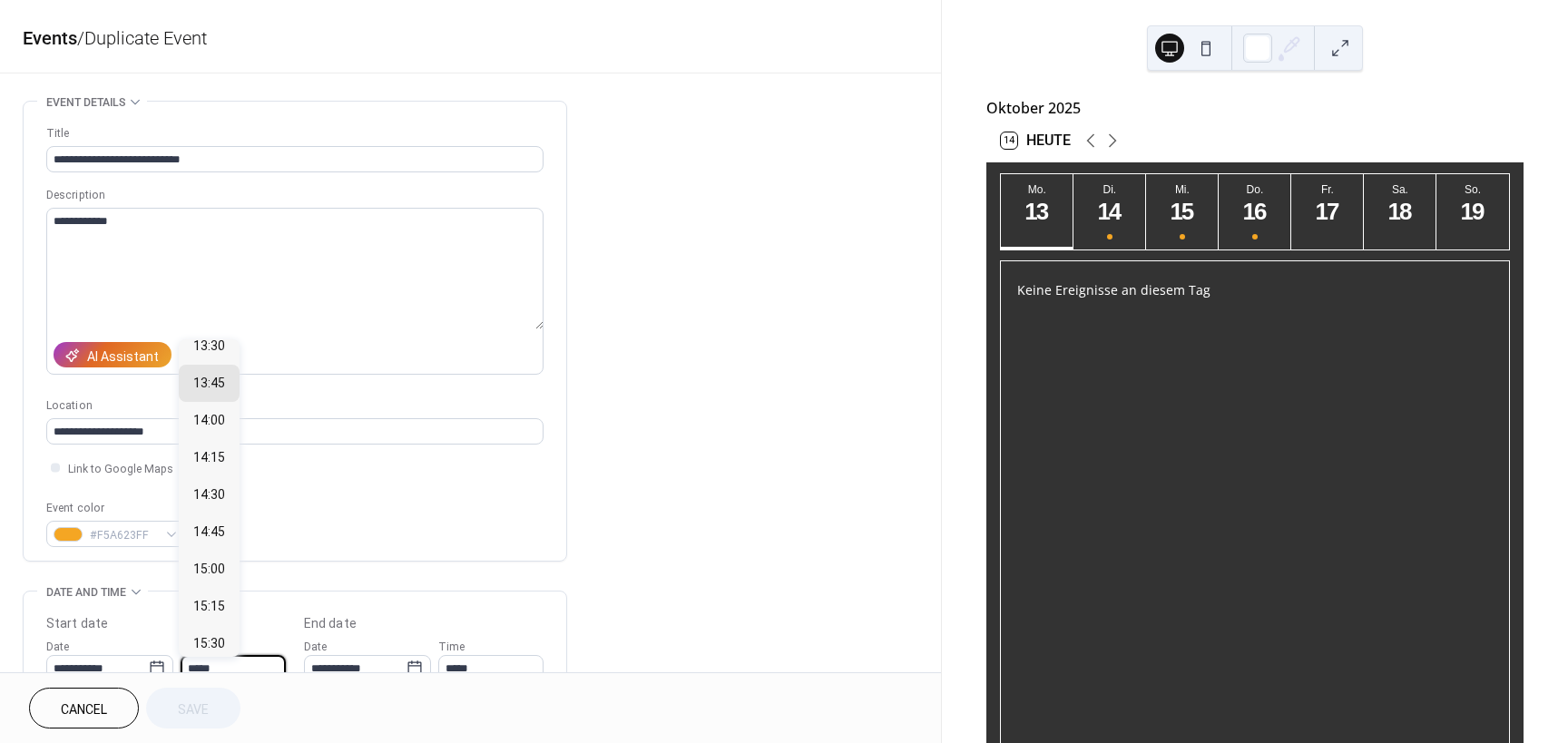 click on "**********" at bounding box center (470, 653) 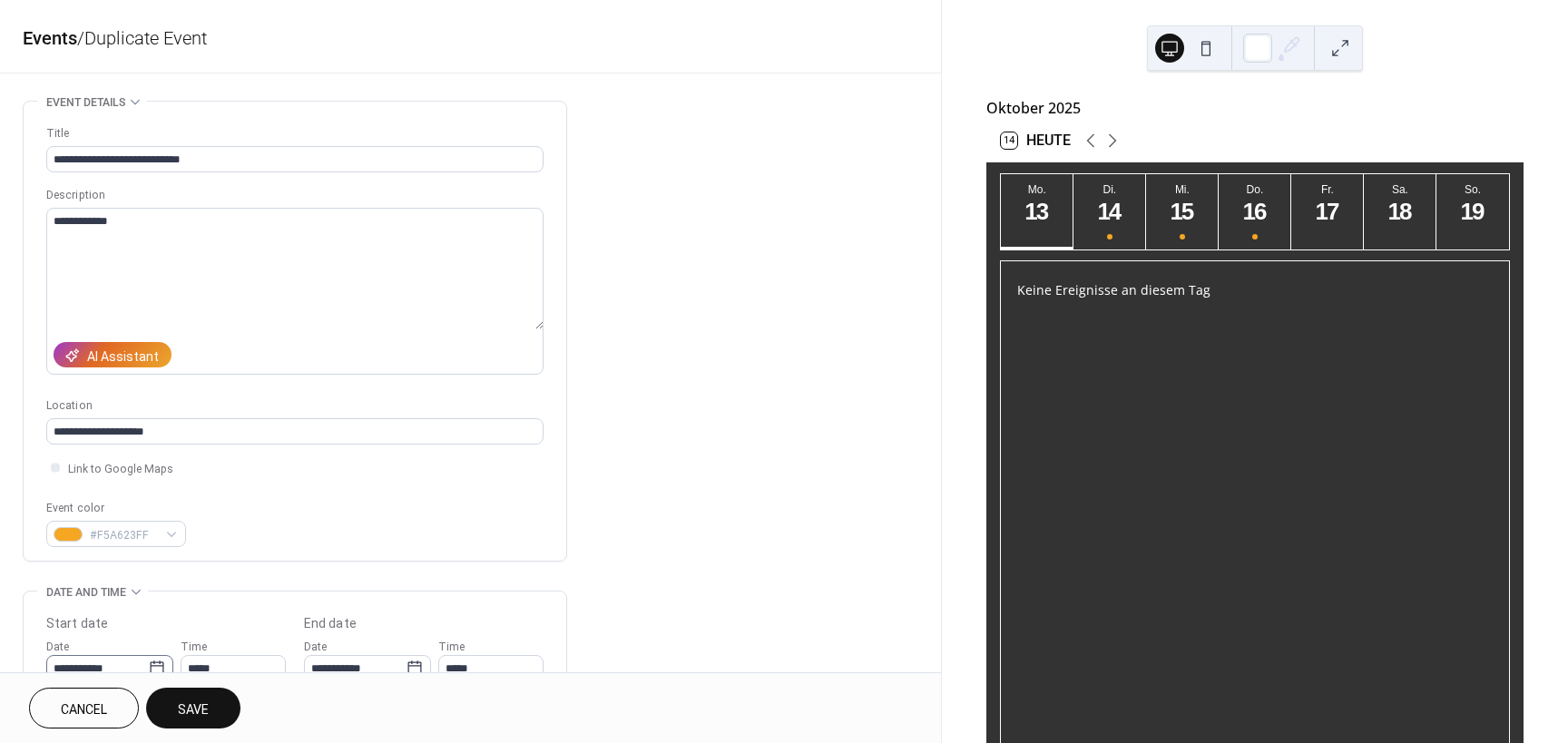 click 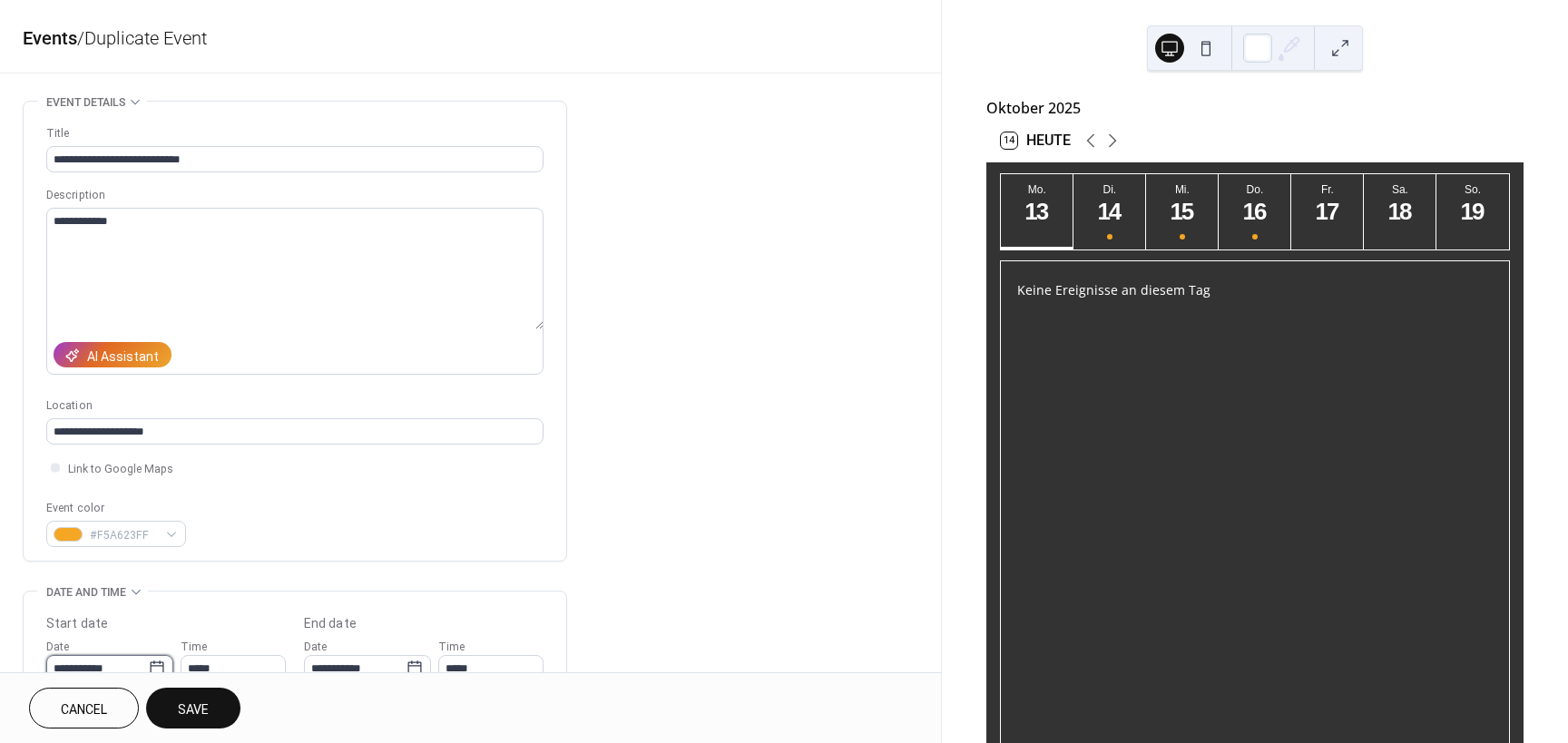click on "**********" at bounding box center [97, 668] 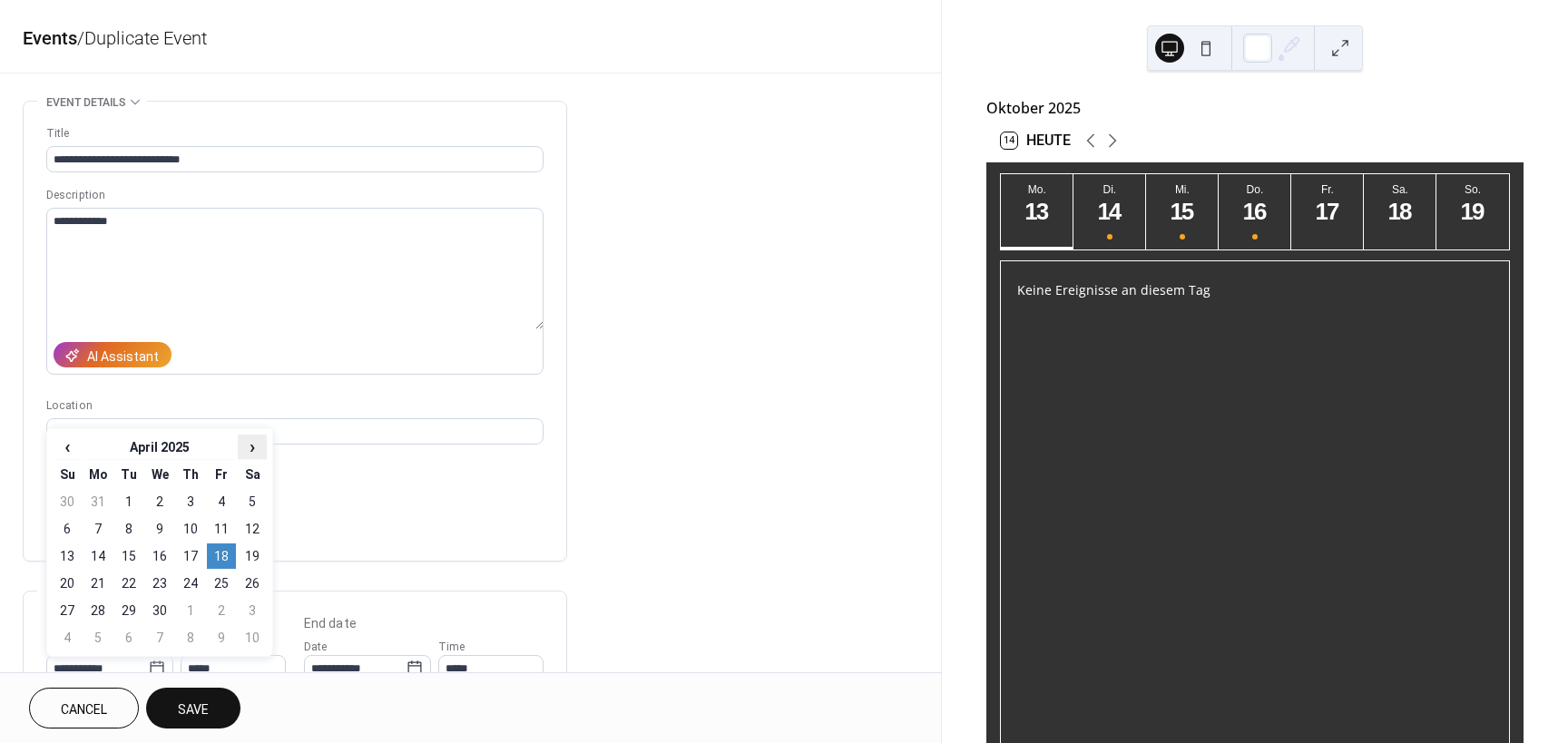 click on "›" at bounding box center [252, 446] 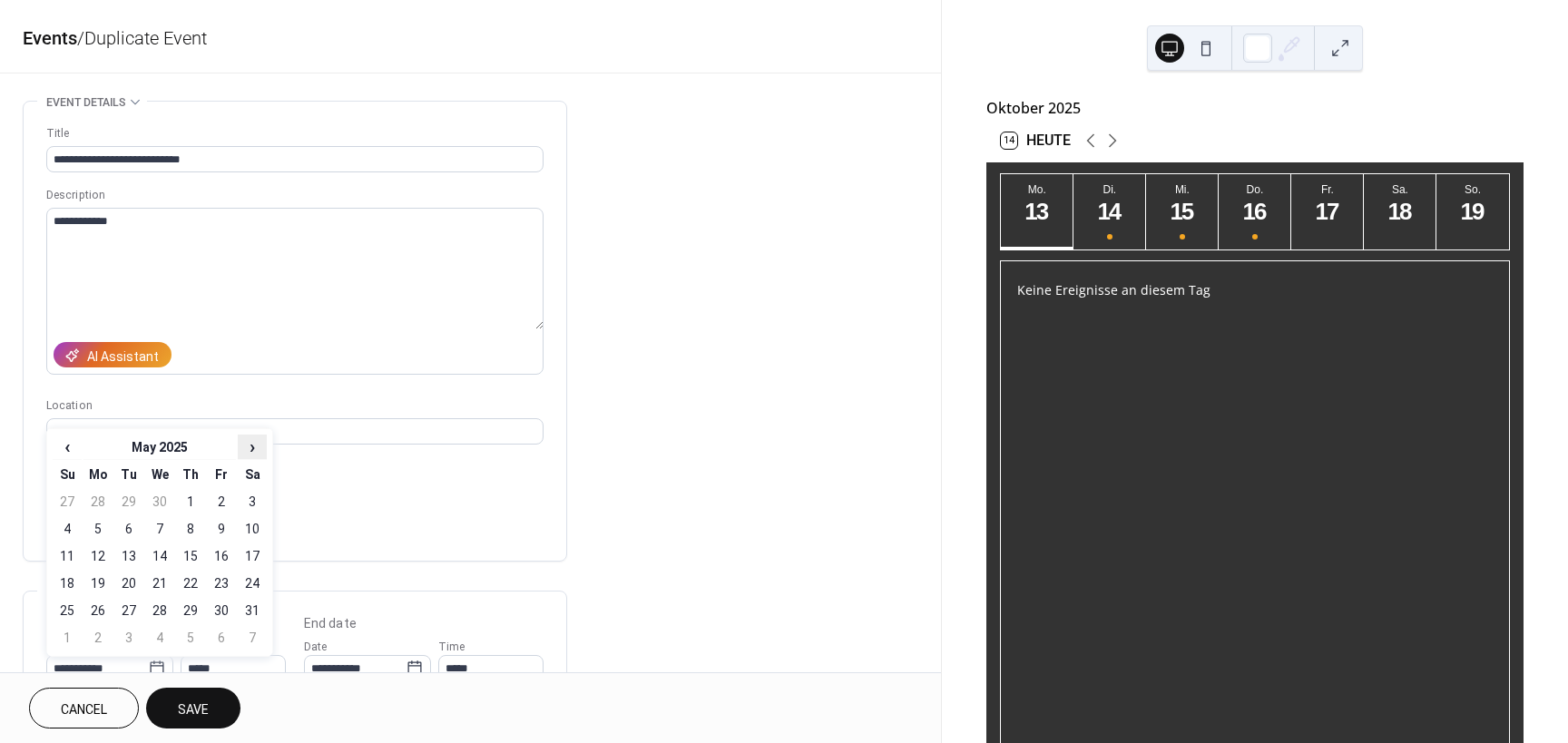 click on "›" at bounding box center [252, 446] 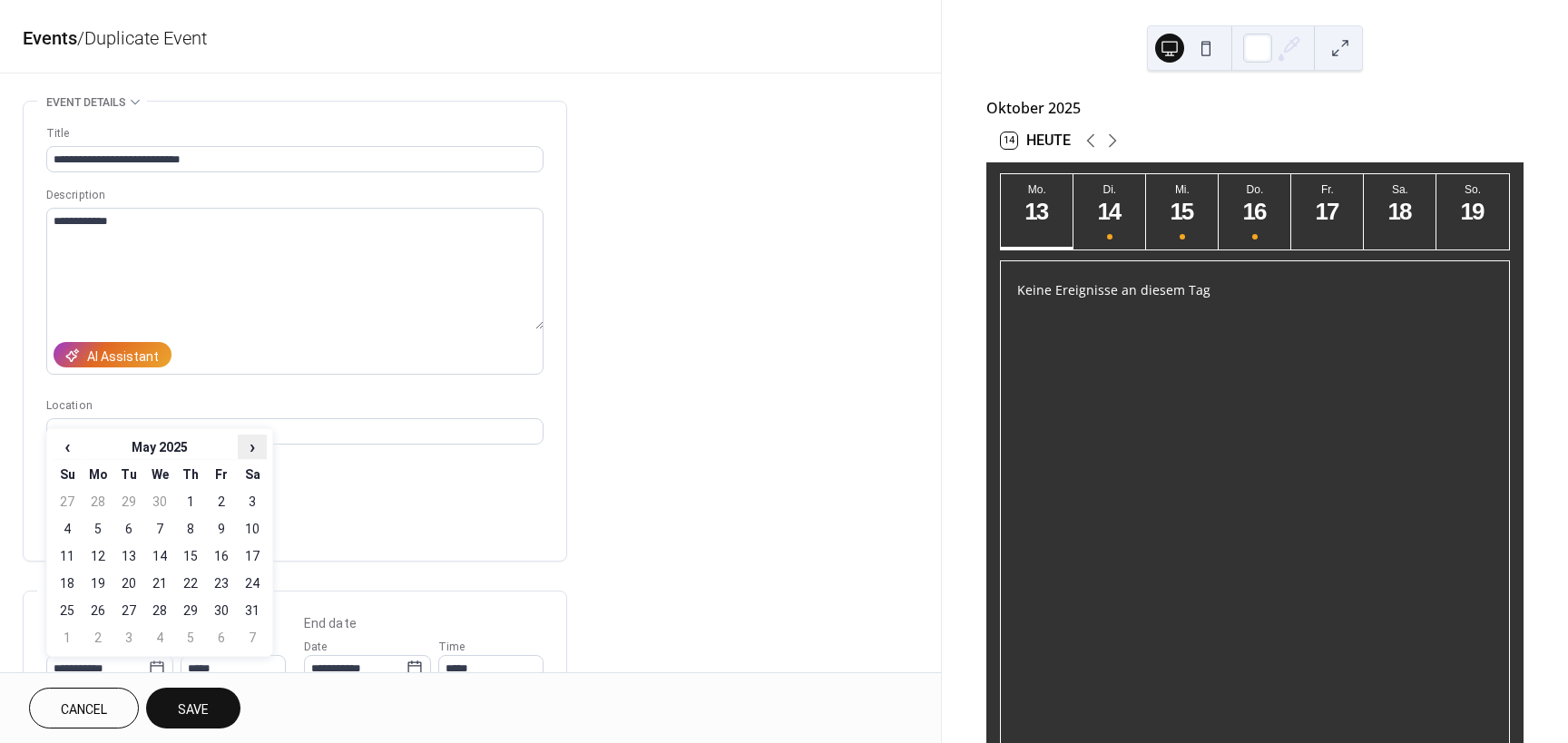 click on "›" at bounding box center (252, 446) 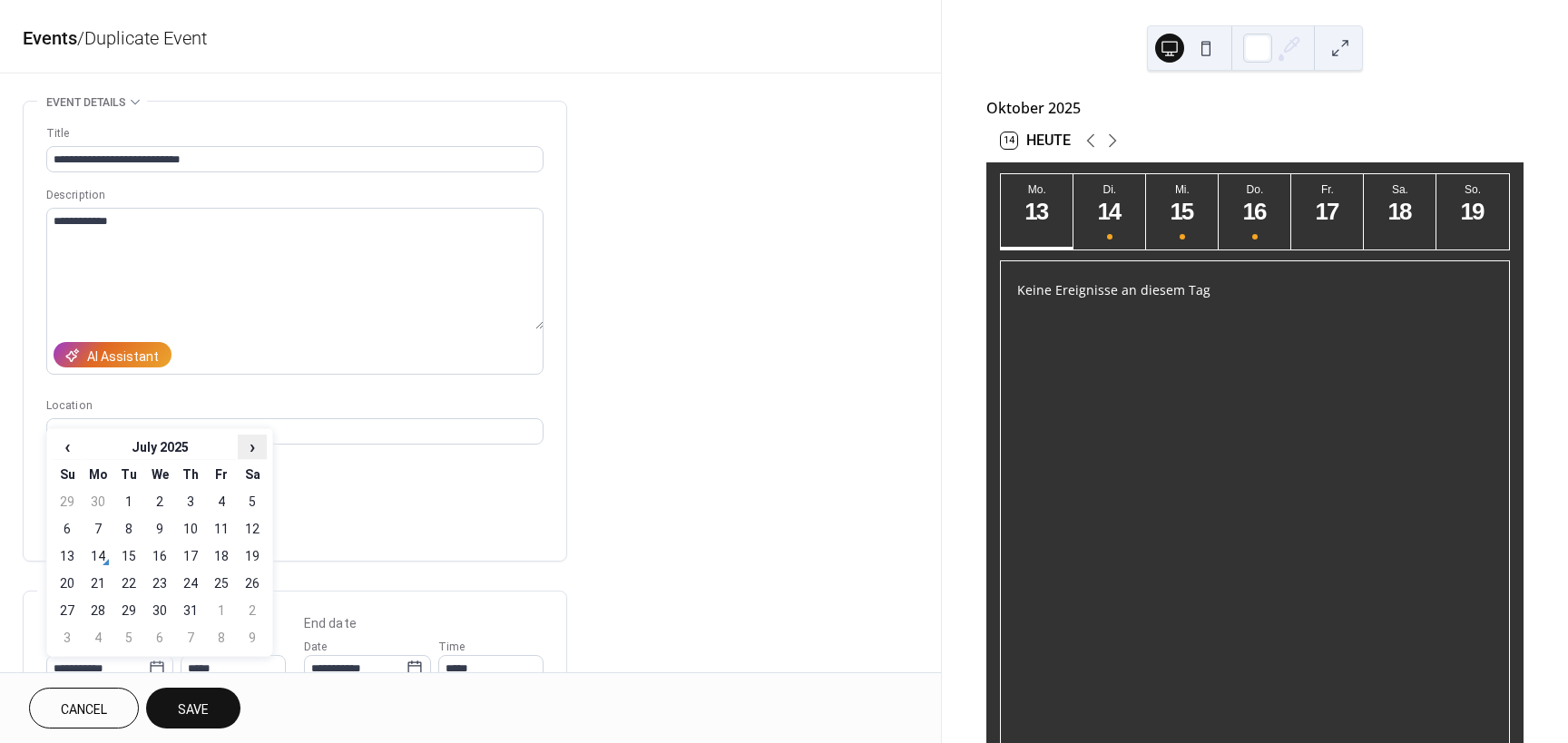 click on "›" at bounding box center (252, 446) 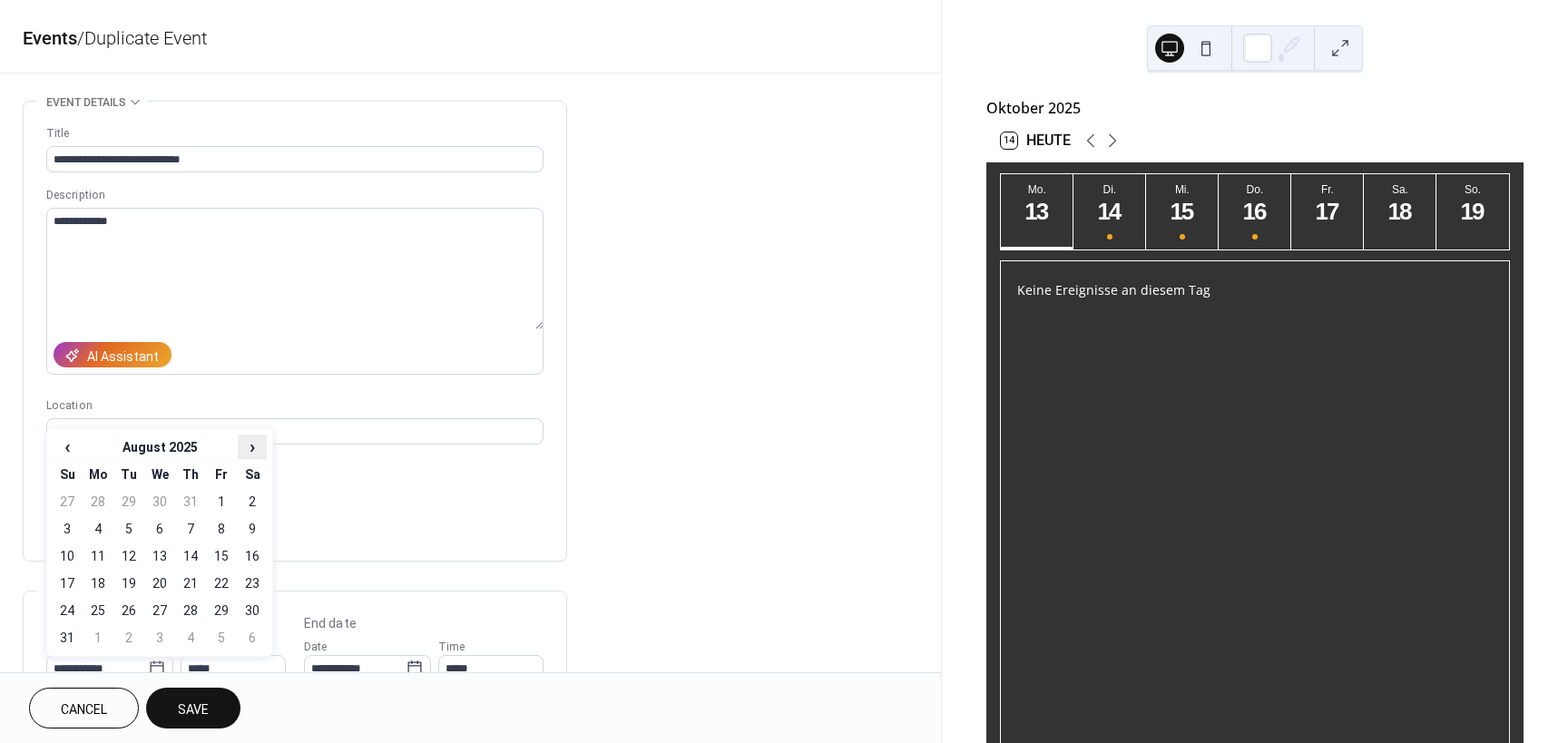 click on "›" at bounding box center [252, 446] 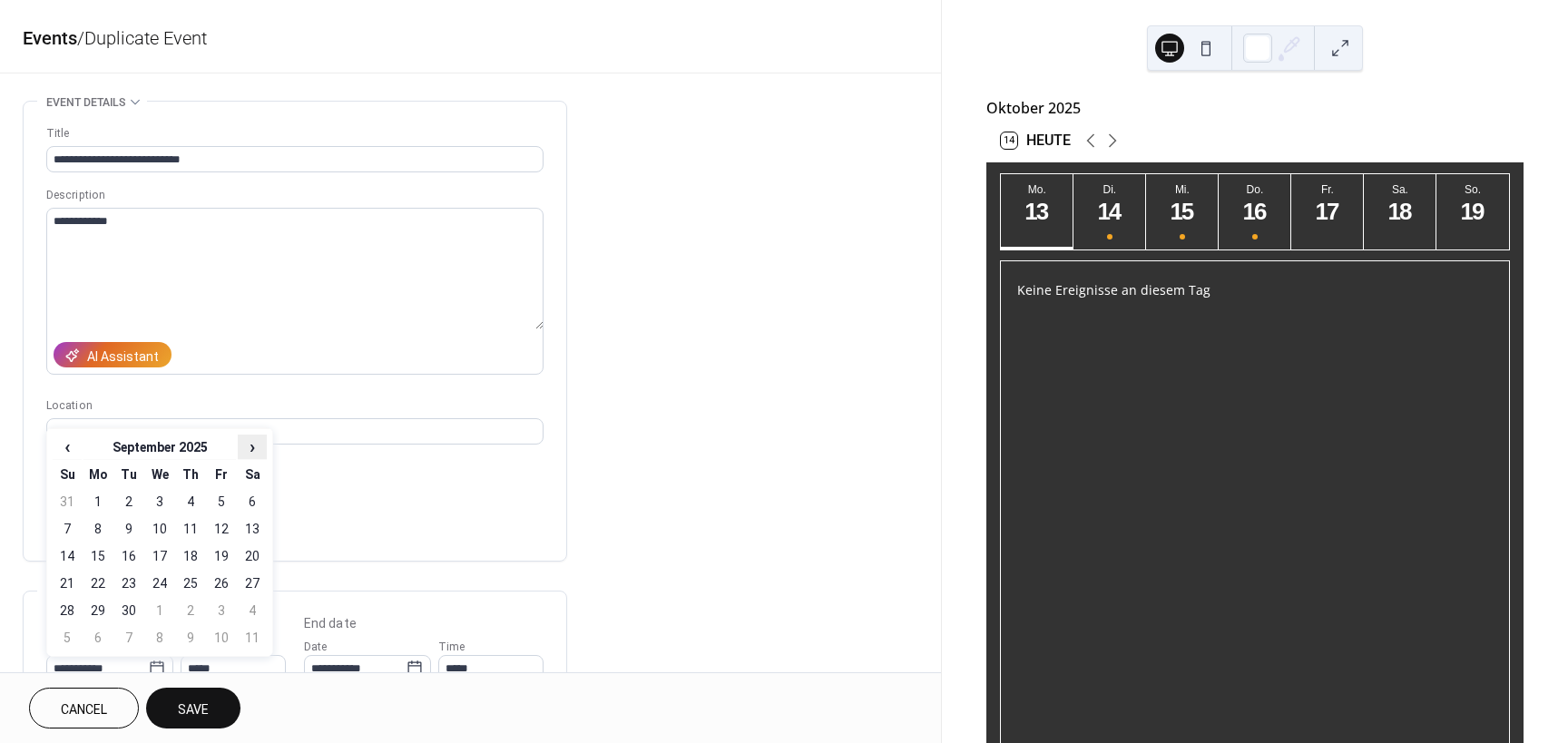 click on "›" at bounding box center [252, 446] 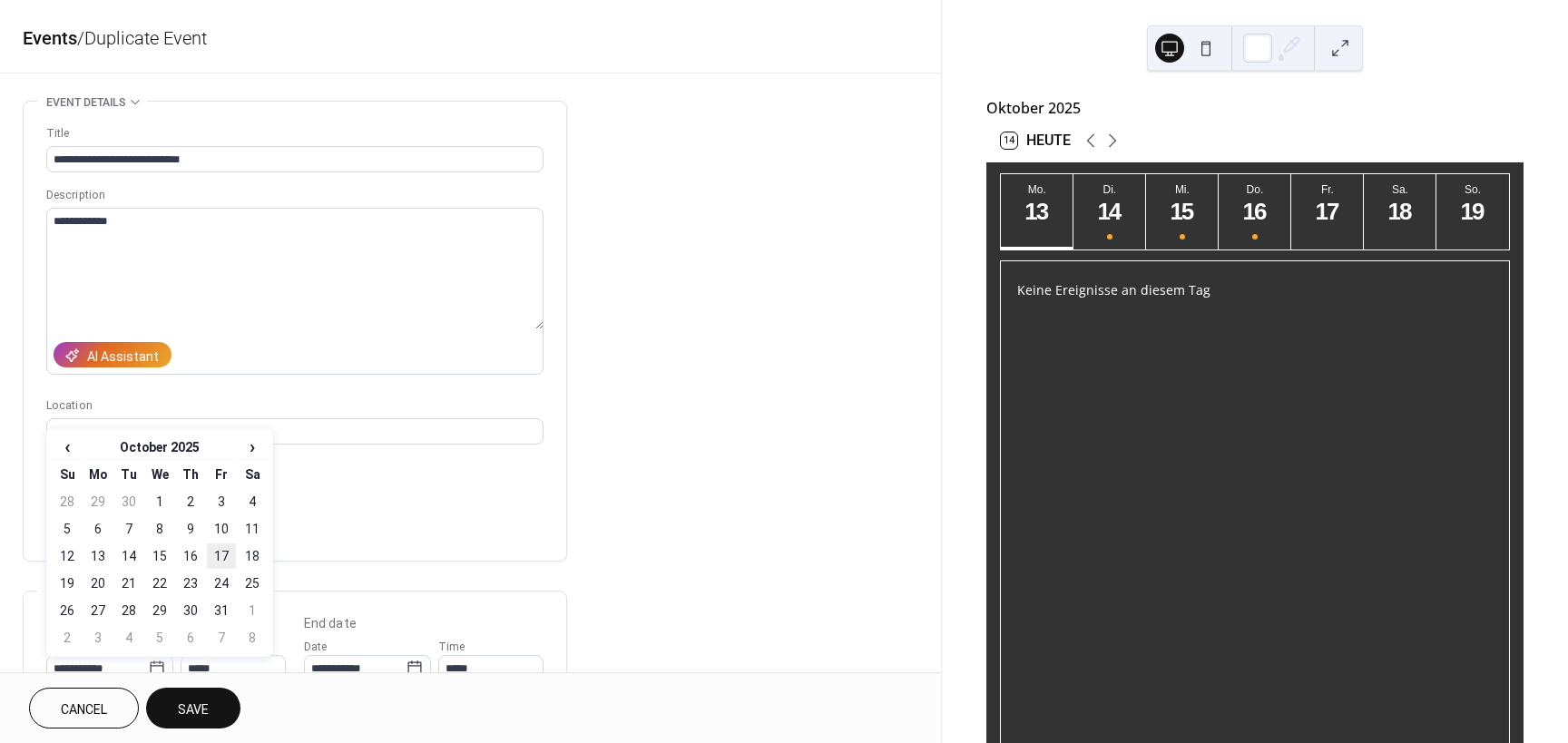 click on "17" at bounding box center (221, 556) 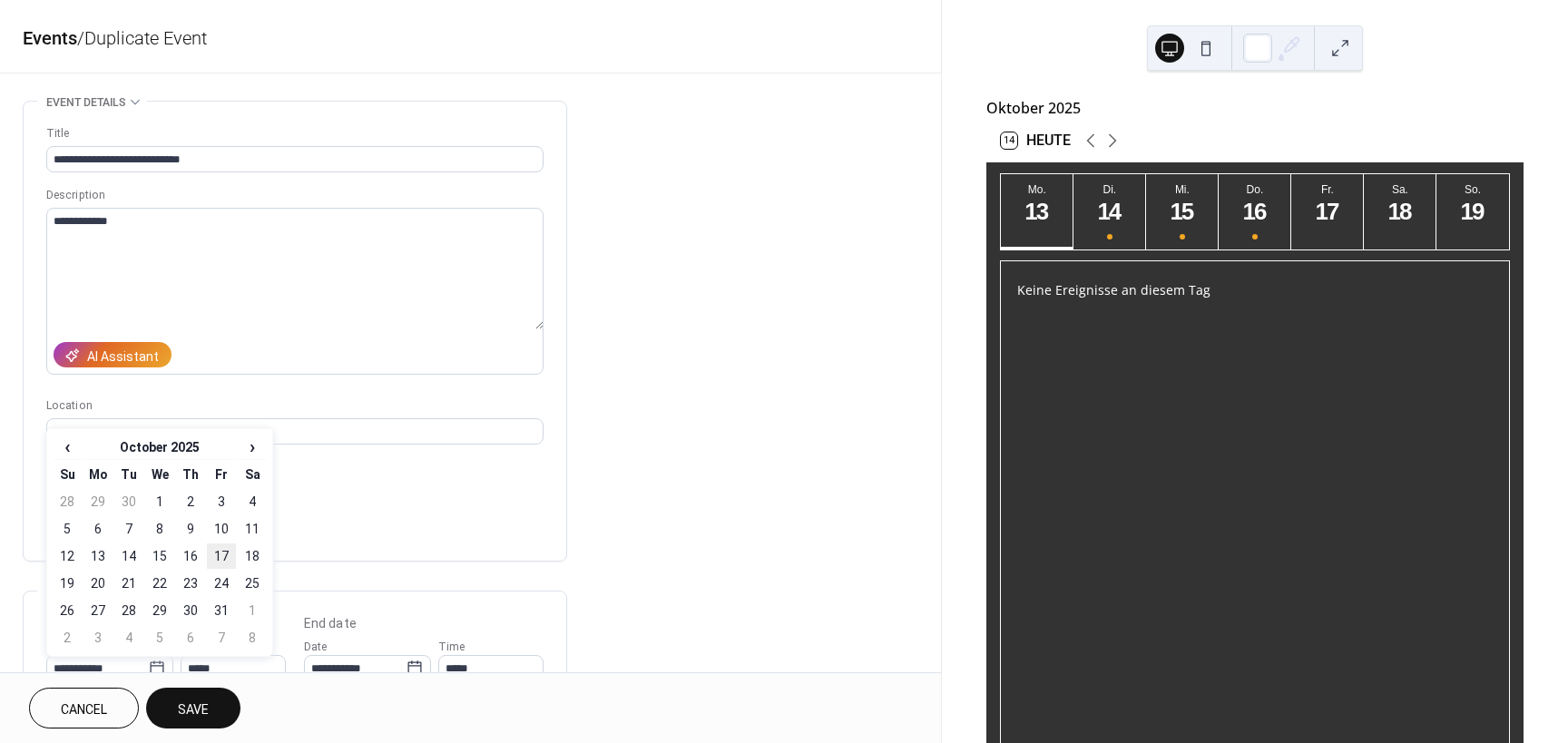 type on "**********" 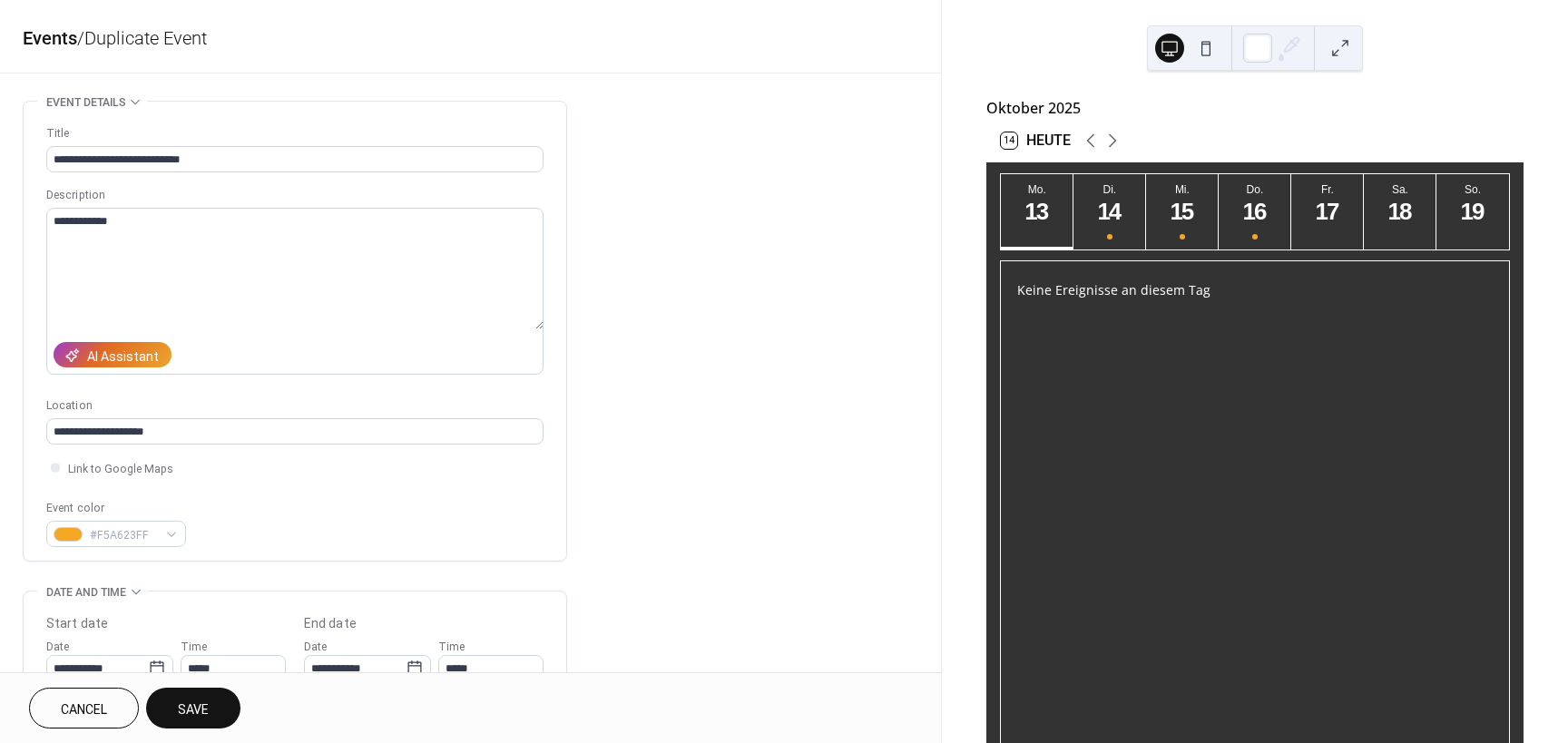 click on "Save" at bounding box center [193, 709] 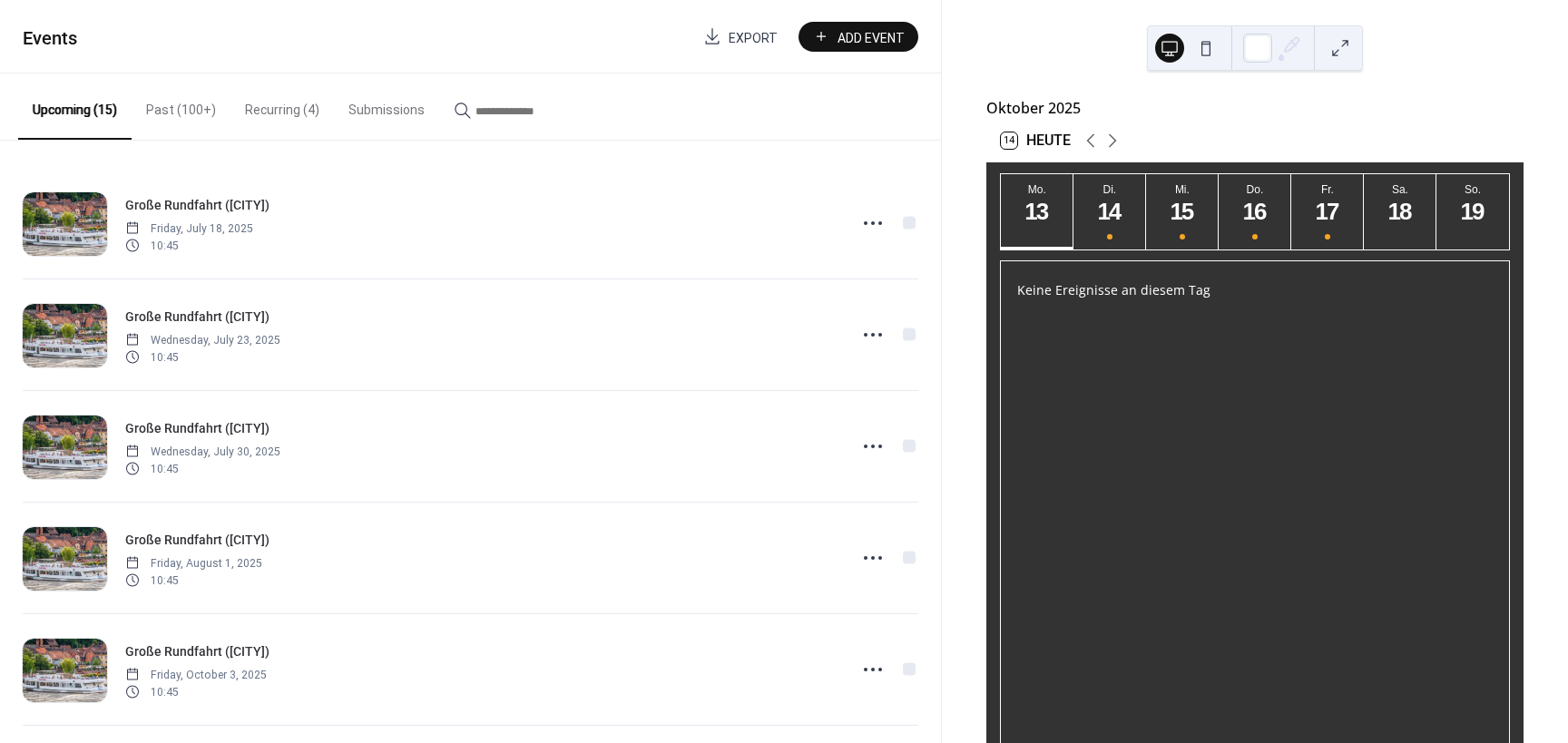 click on "Past (100+)" at bounding box center (181, 105) 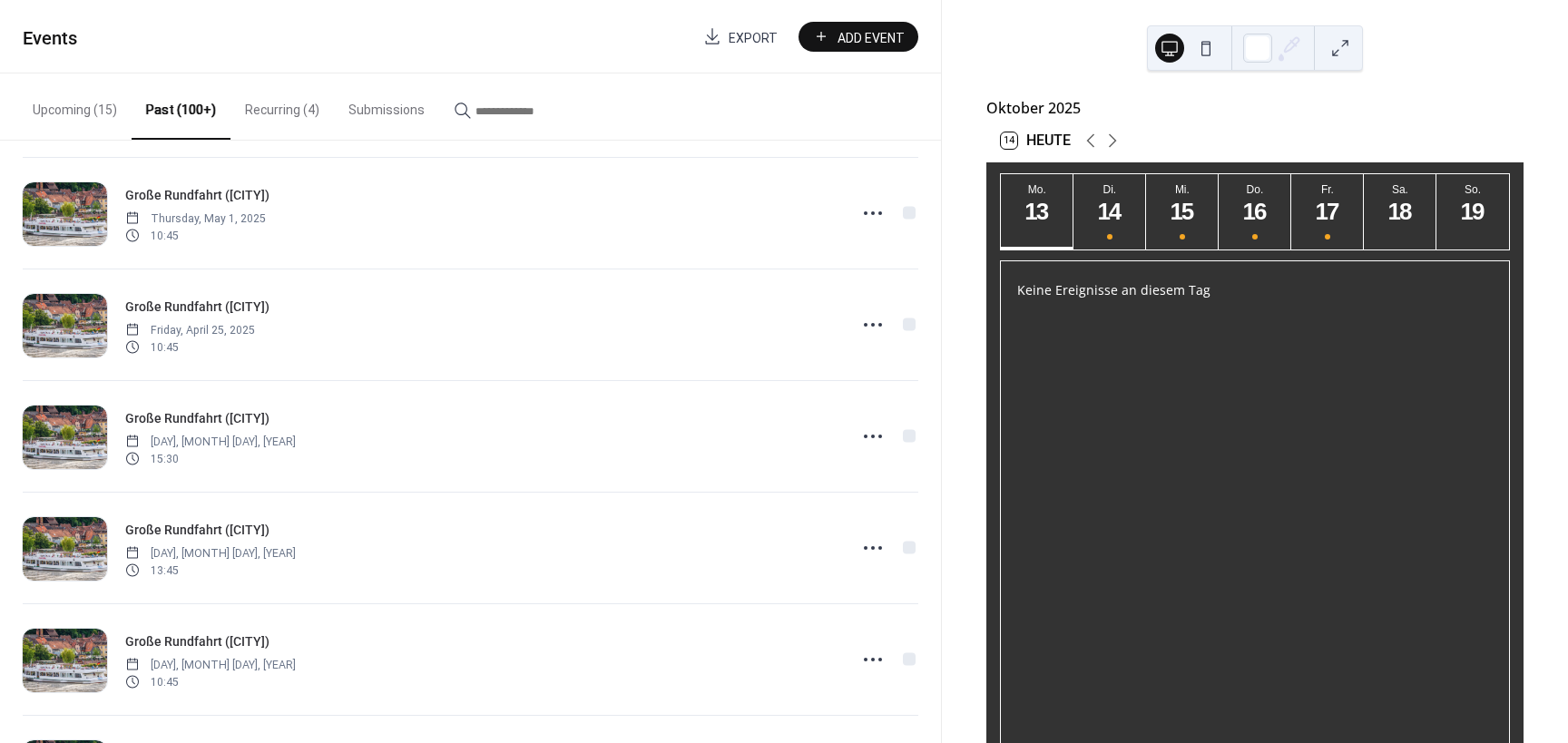 scroll, scrollTop: 2039, scrollLeft: 0, axis: vertical 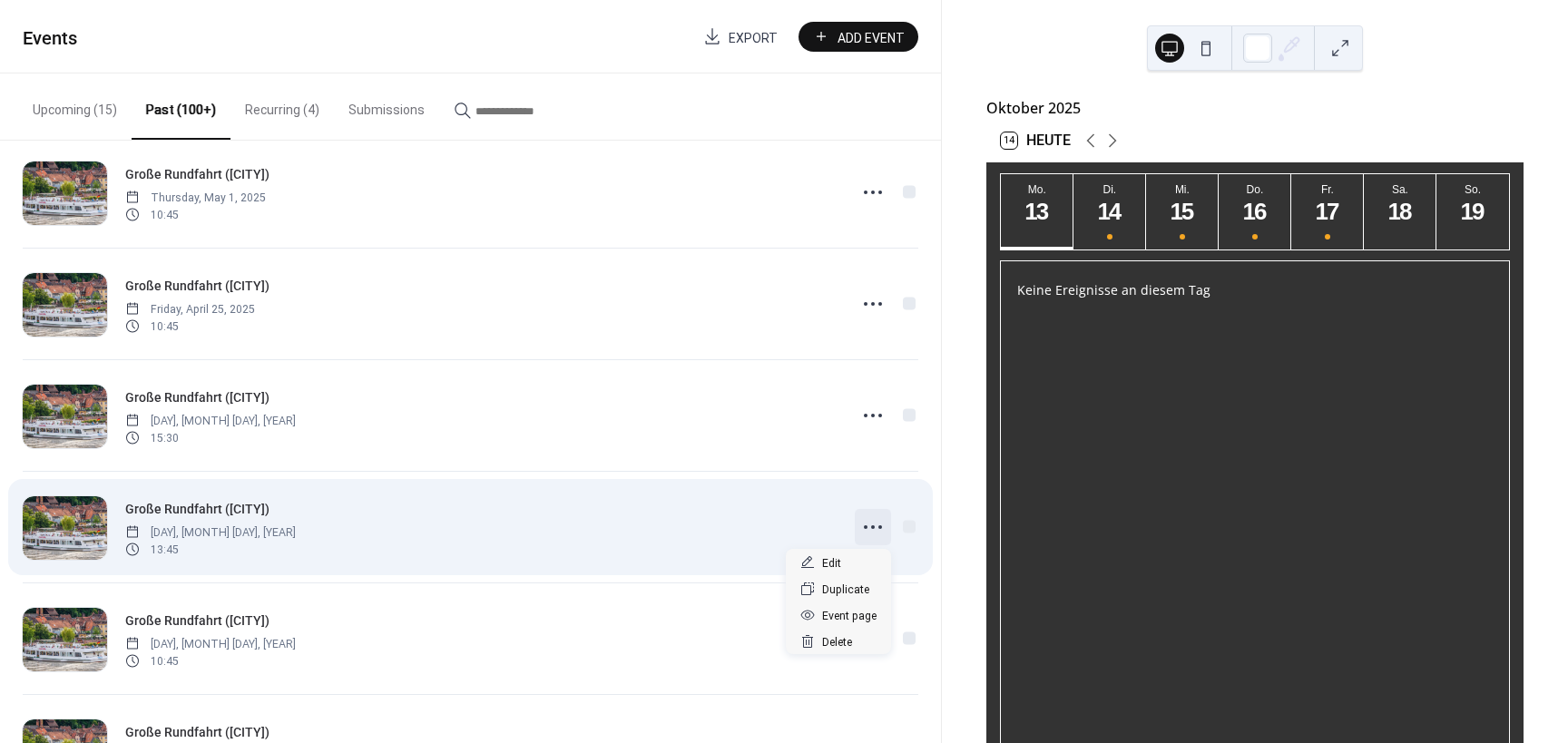 click 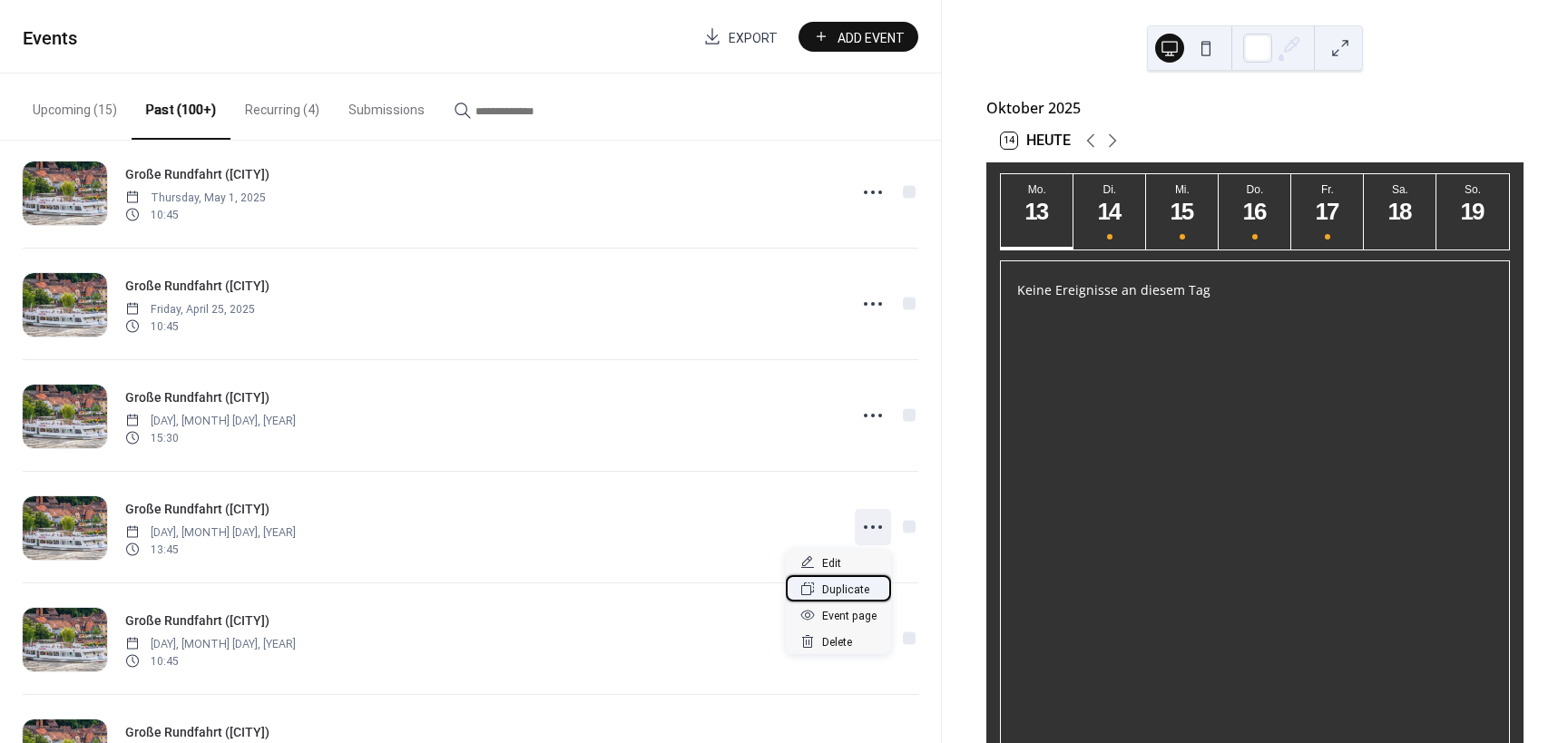 click on "Duplicate" at bounding box center [846, 590] 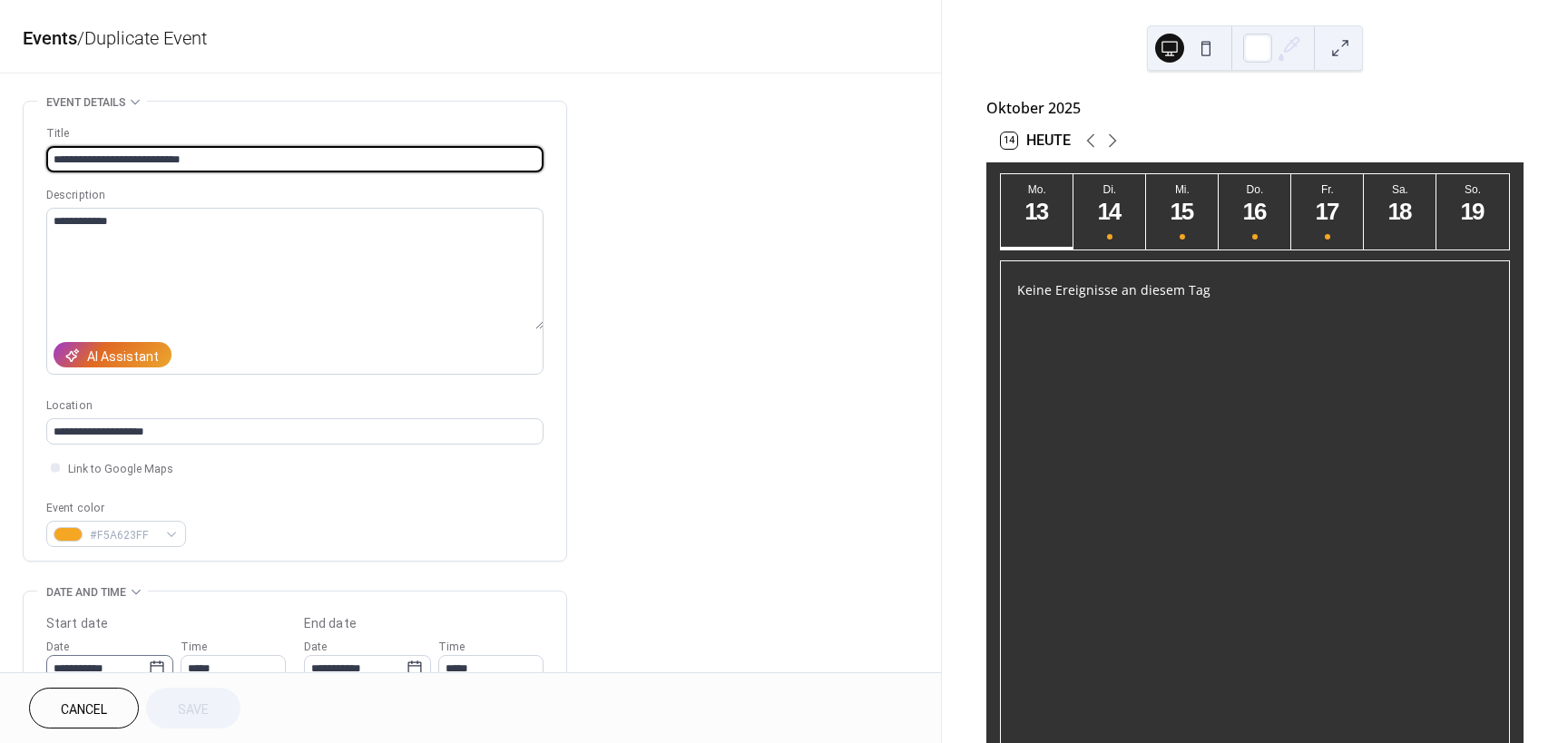 click 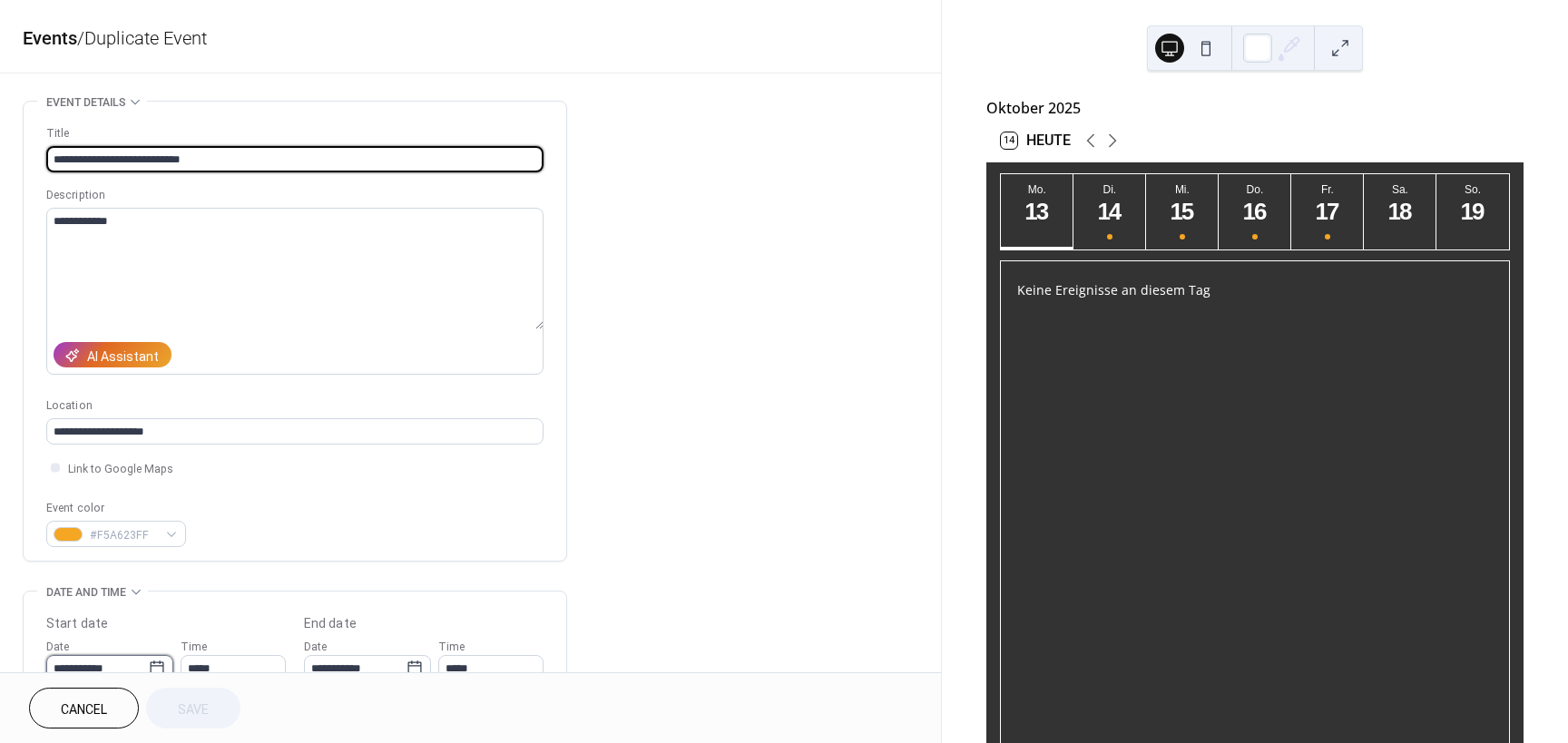 click on "**********" at bounding box center [97, 668] 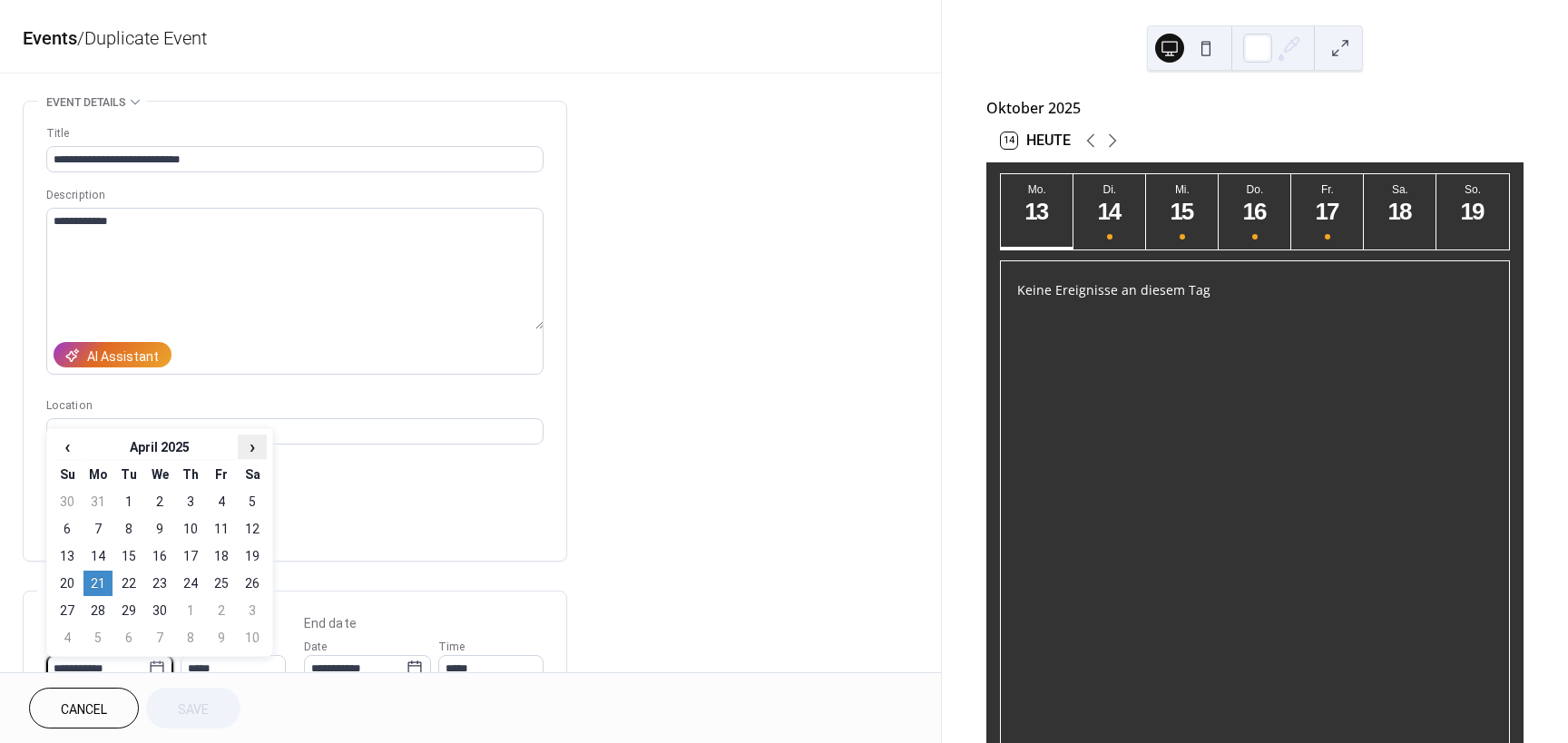 click on "›" at bounding box center (252, 446) 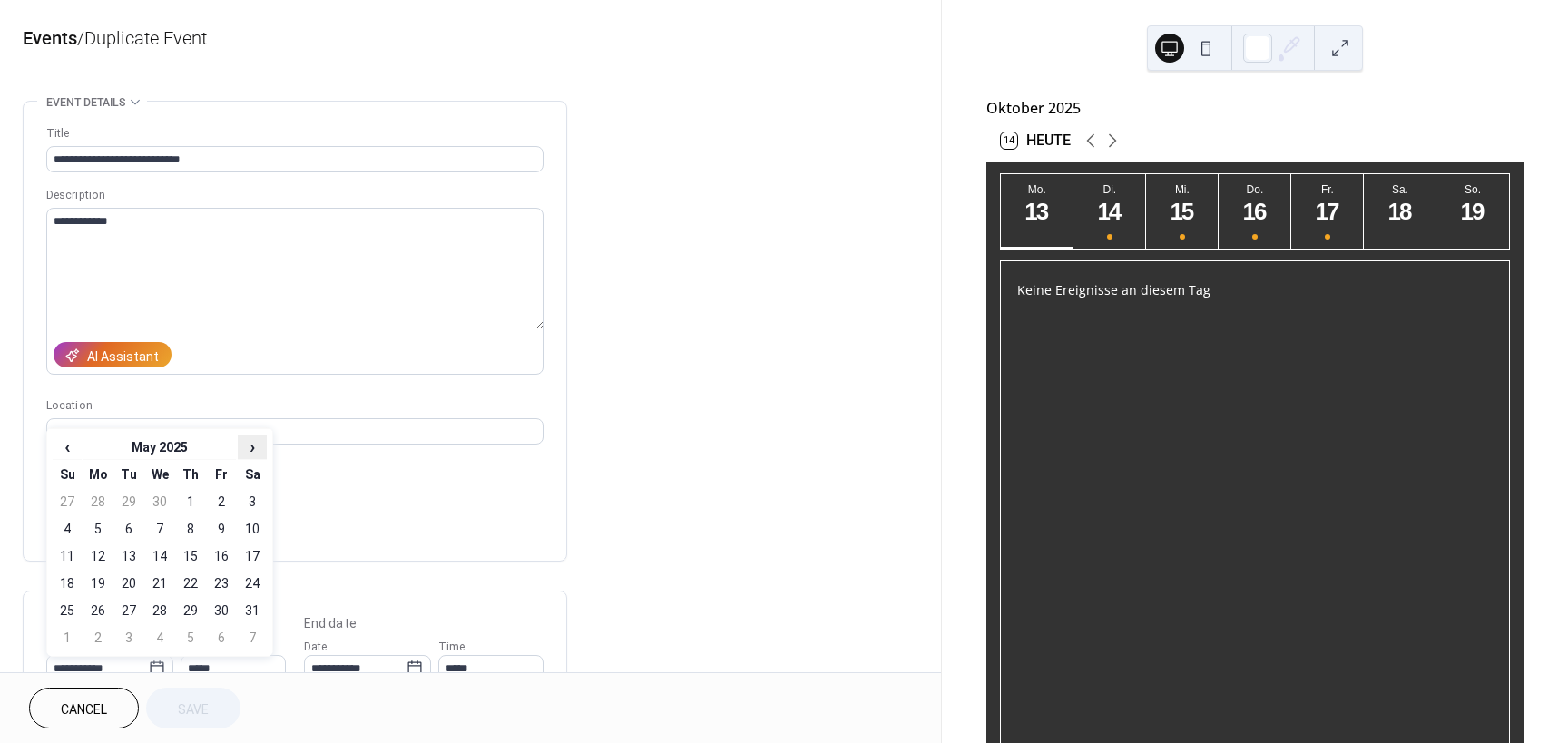 click on "›" at bounding box center (252, 446) 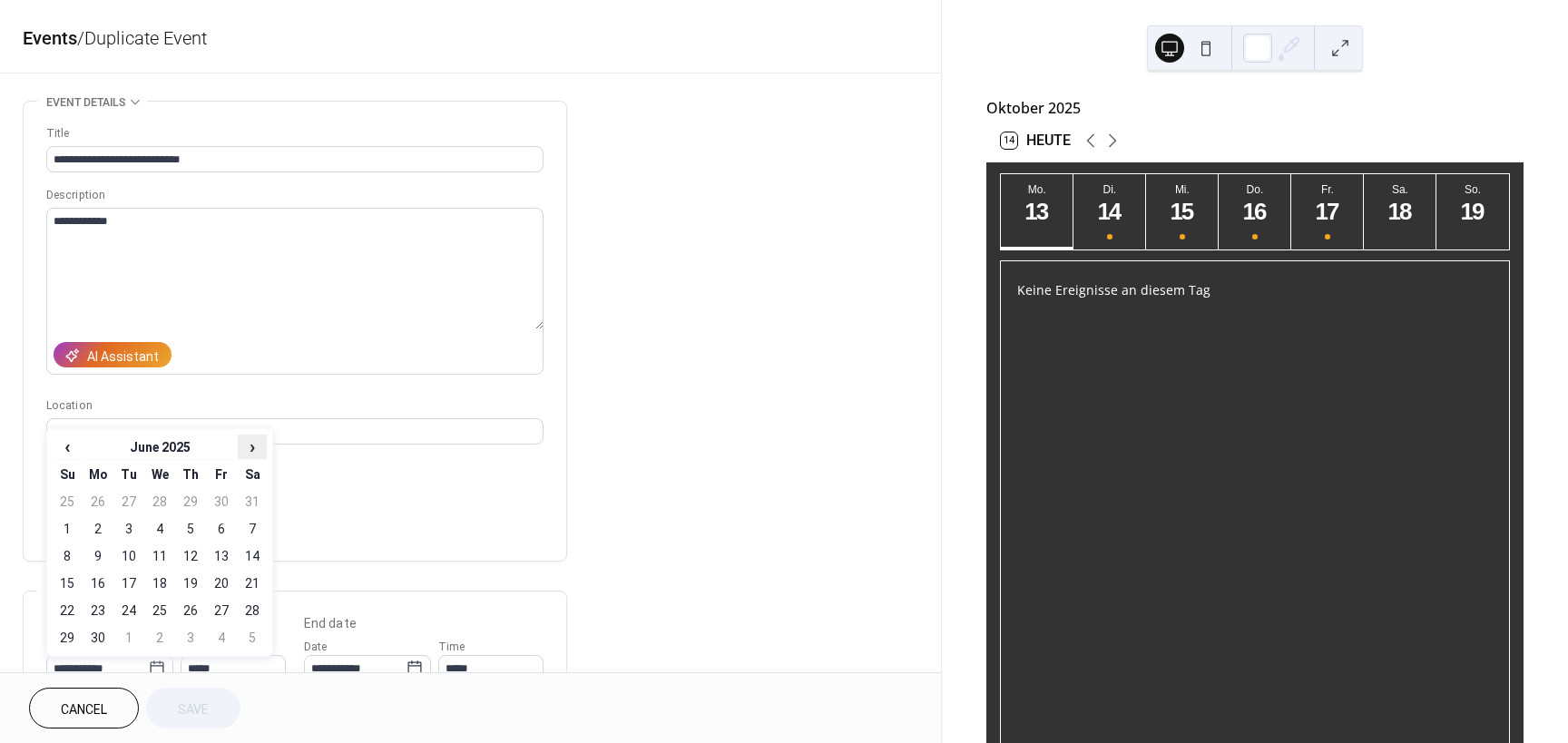 click on "›" at bounding box center [252, 446] 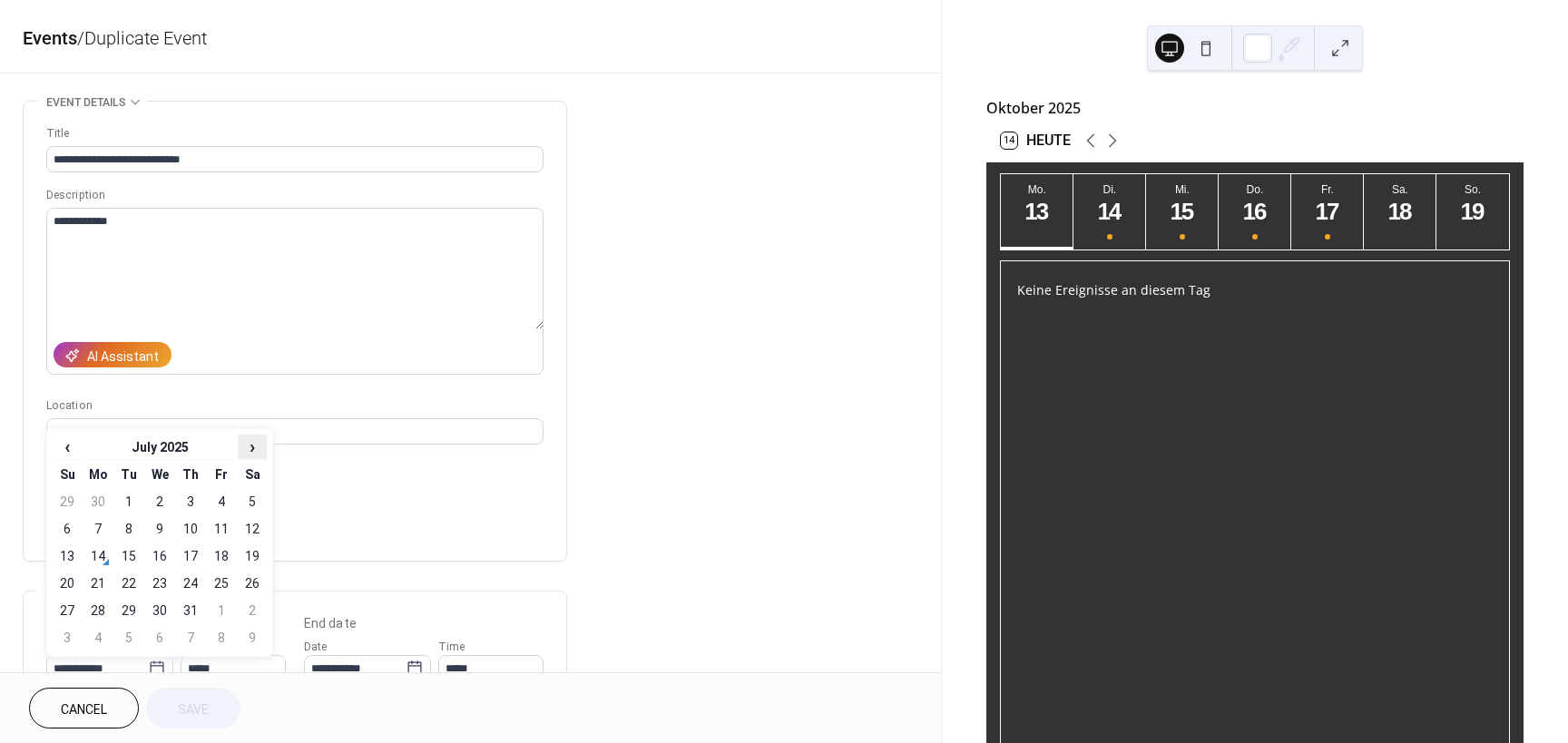 click on "›" at bounding box center [252, 446] 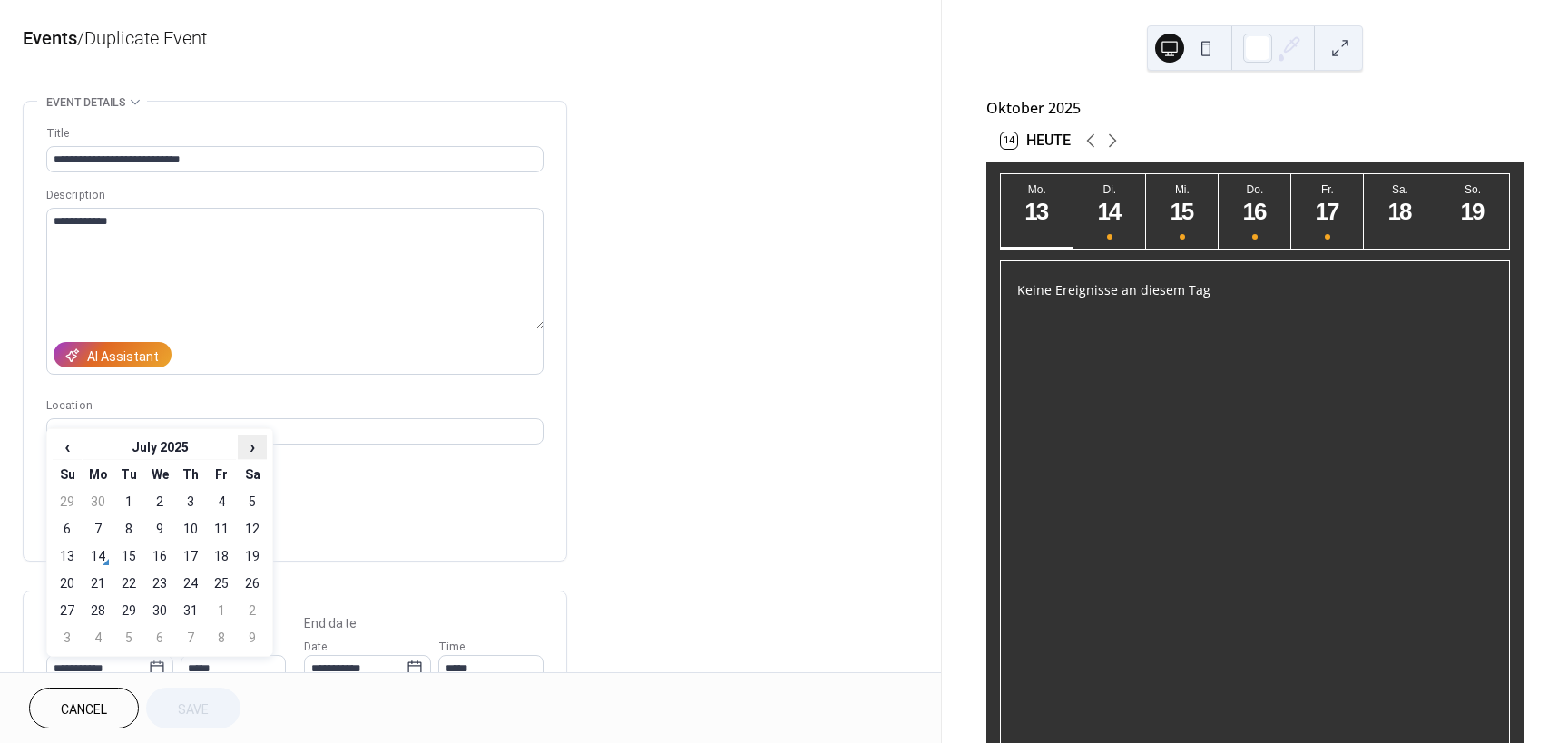 click on "›" at bounding box center [252, 446] 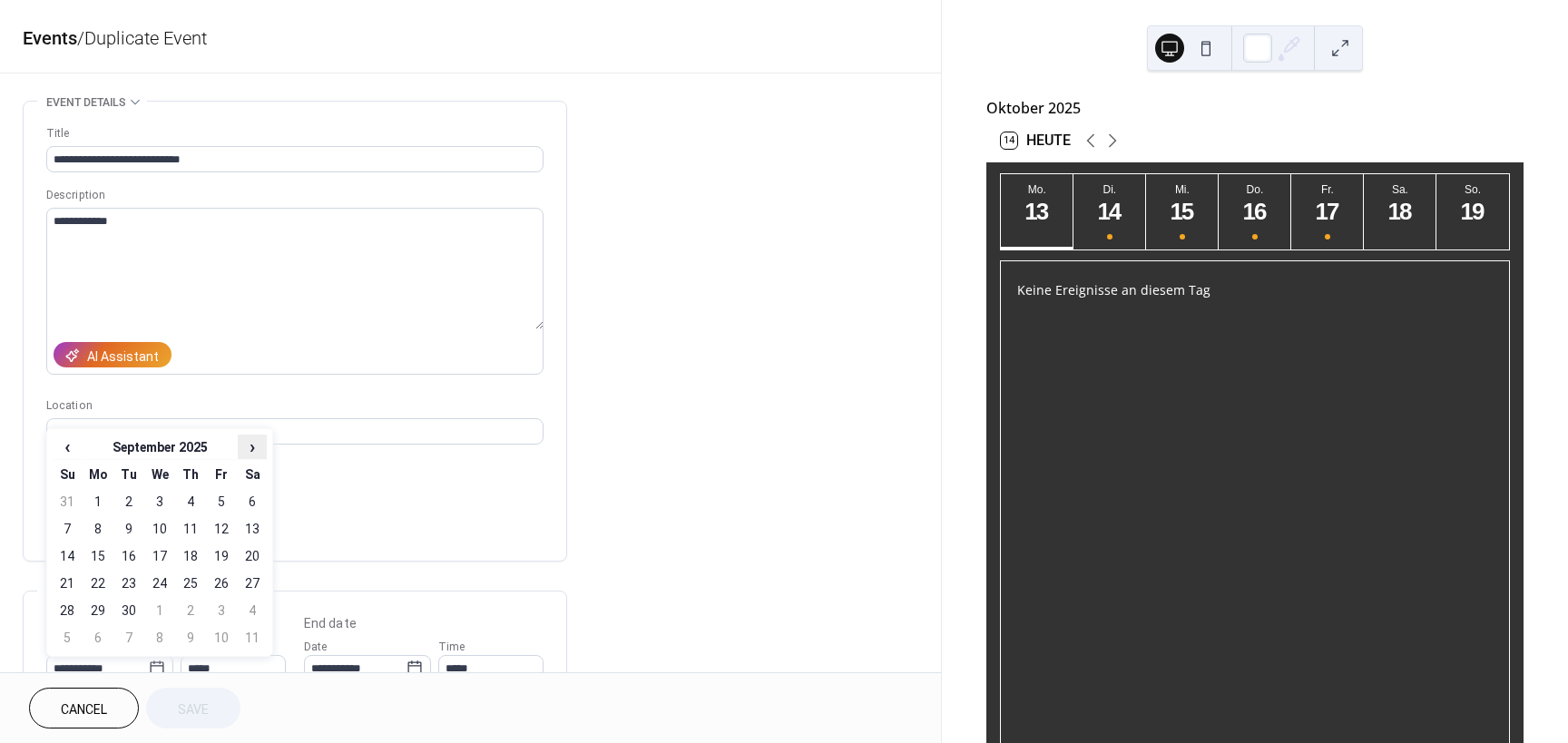 click on "›" at bounding box center (252, 446) 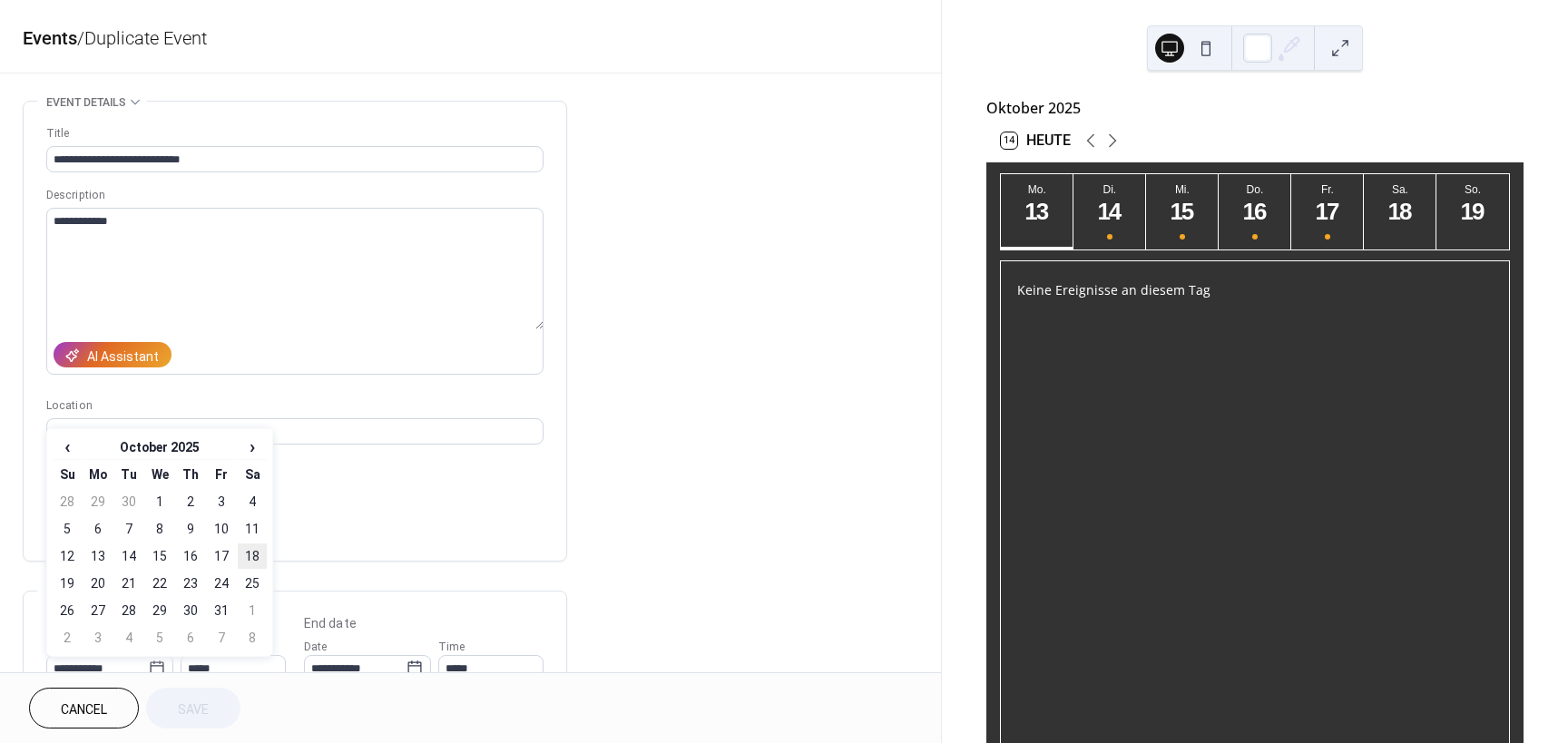 click on "18" at bounding box center (252, 556) 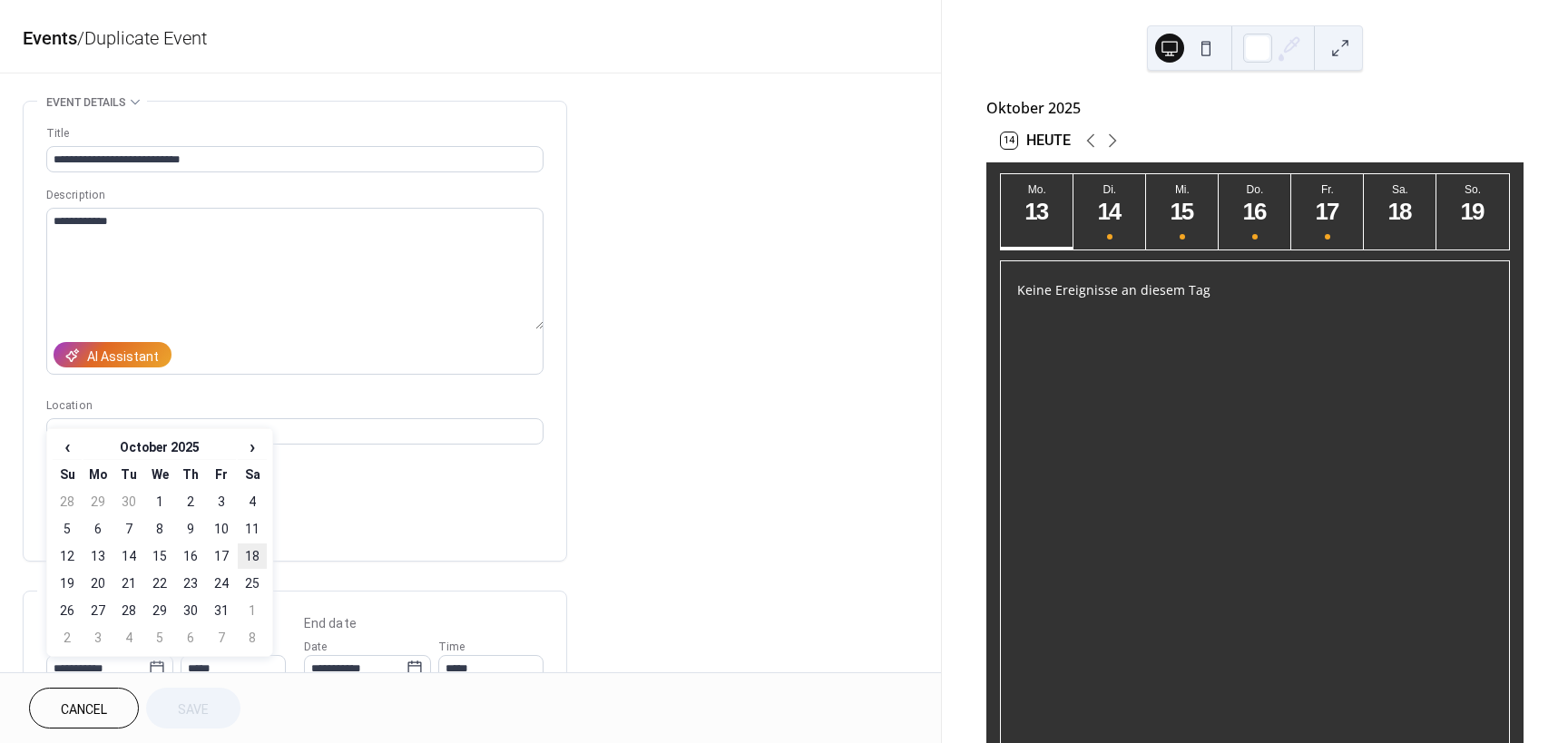 type on "**********" 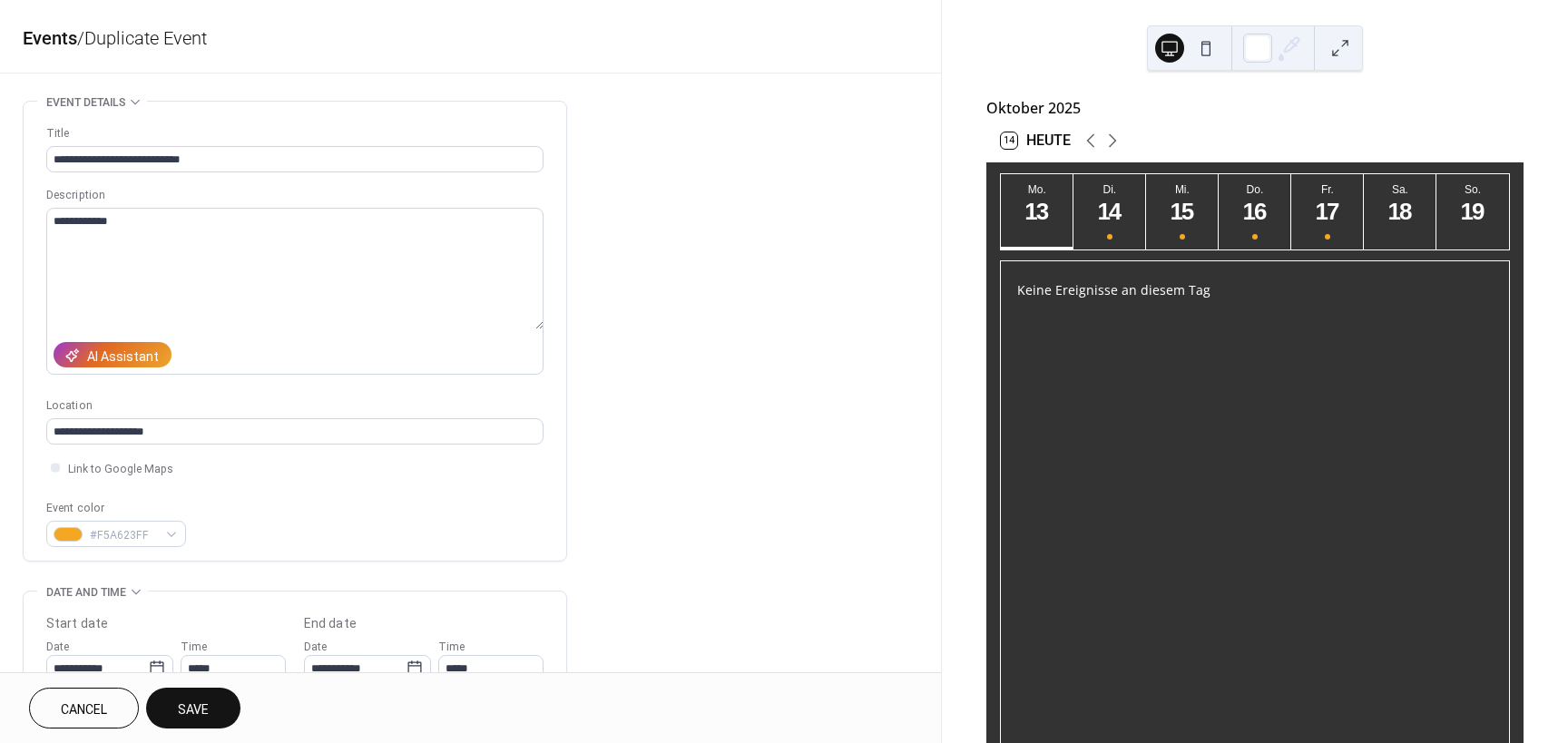 click on "Save" at bounding box center (193, 709) 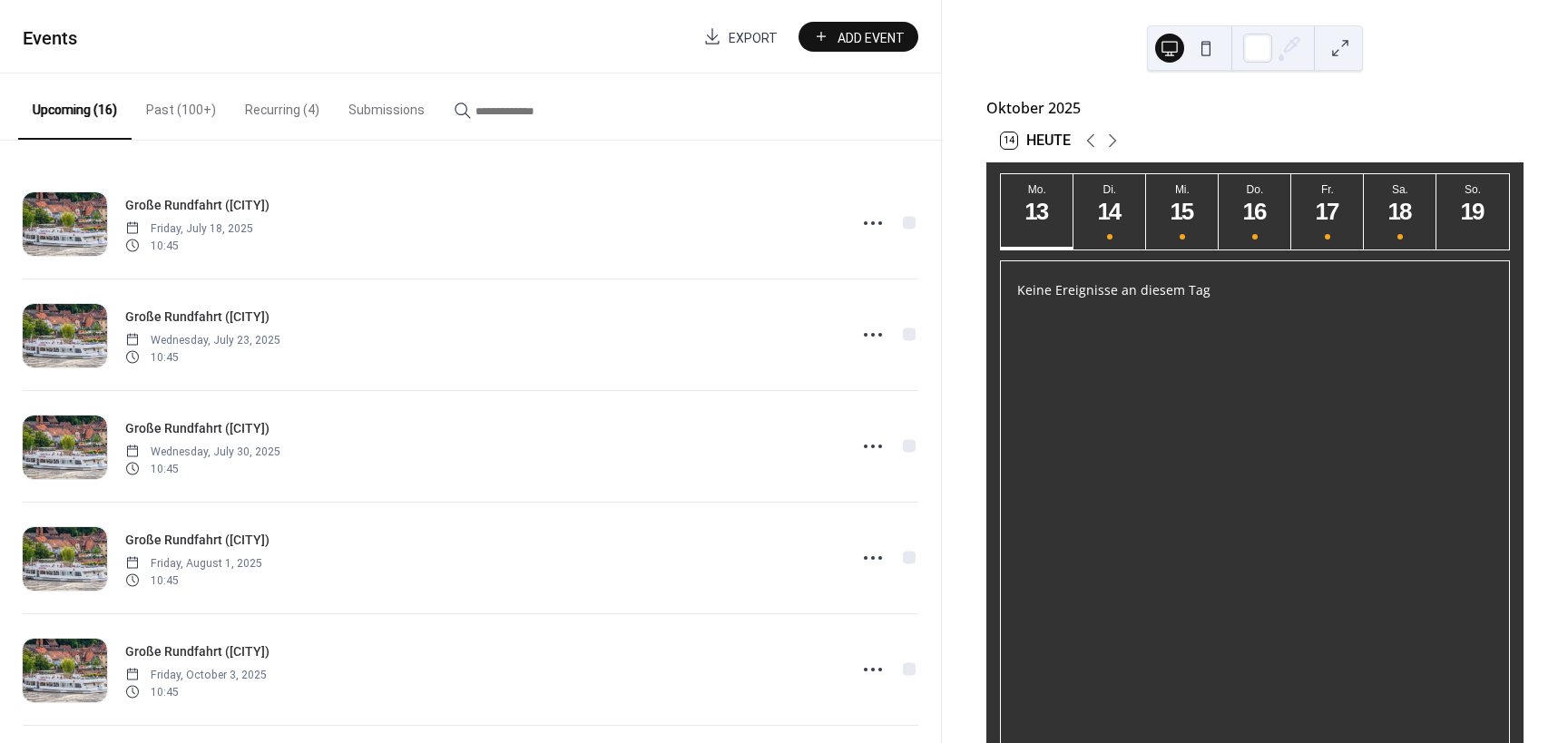 click on "Past (100+)" at bounding box center [181, 105] 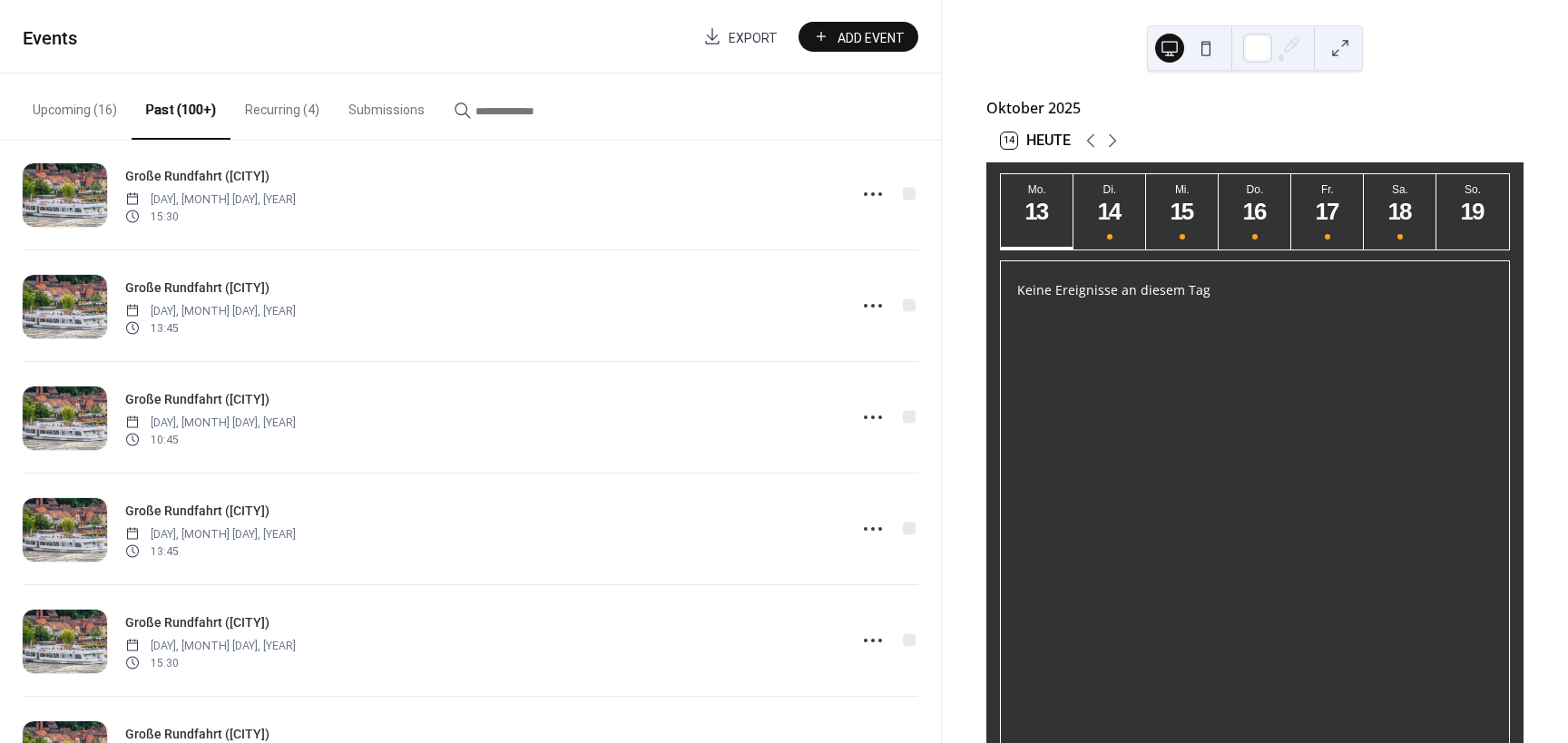 scroll, scrollTop: 2283, scrollLeft: 0, axis: vertical 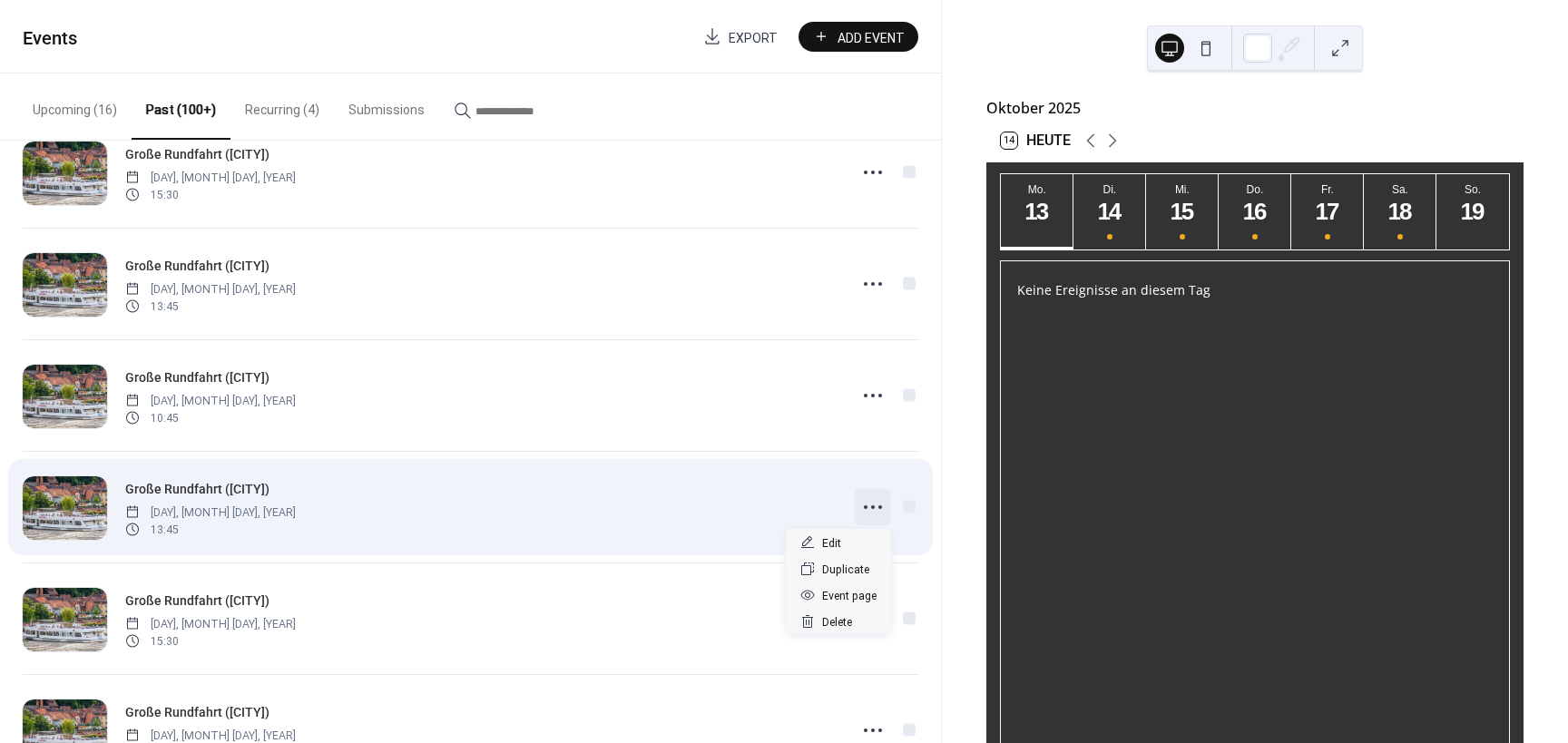 click 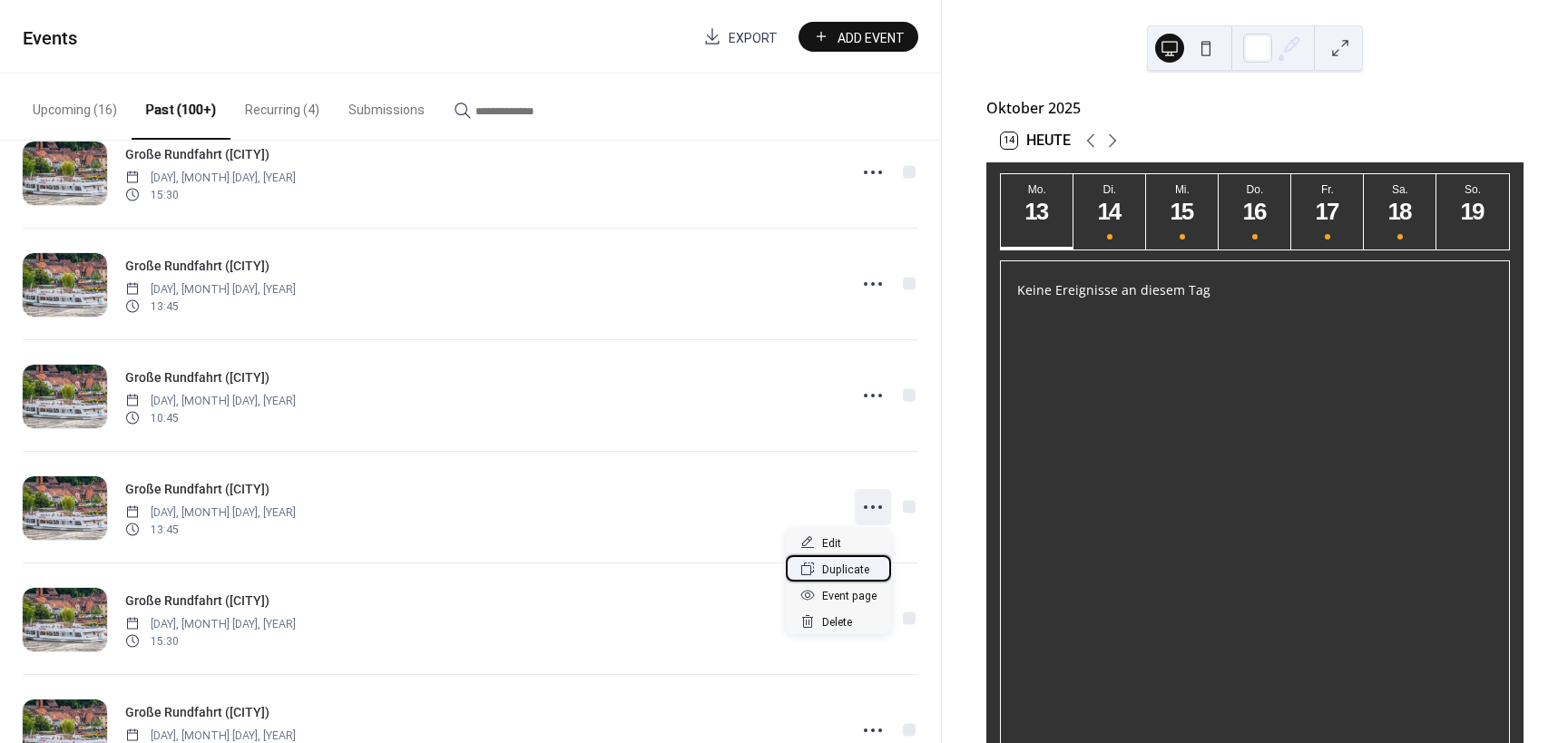 click on "Duplicate" at bounding box center [846, 570] 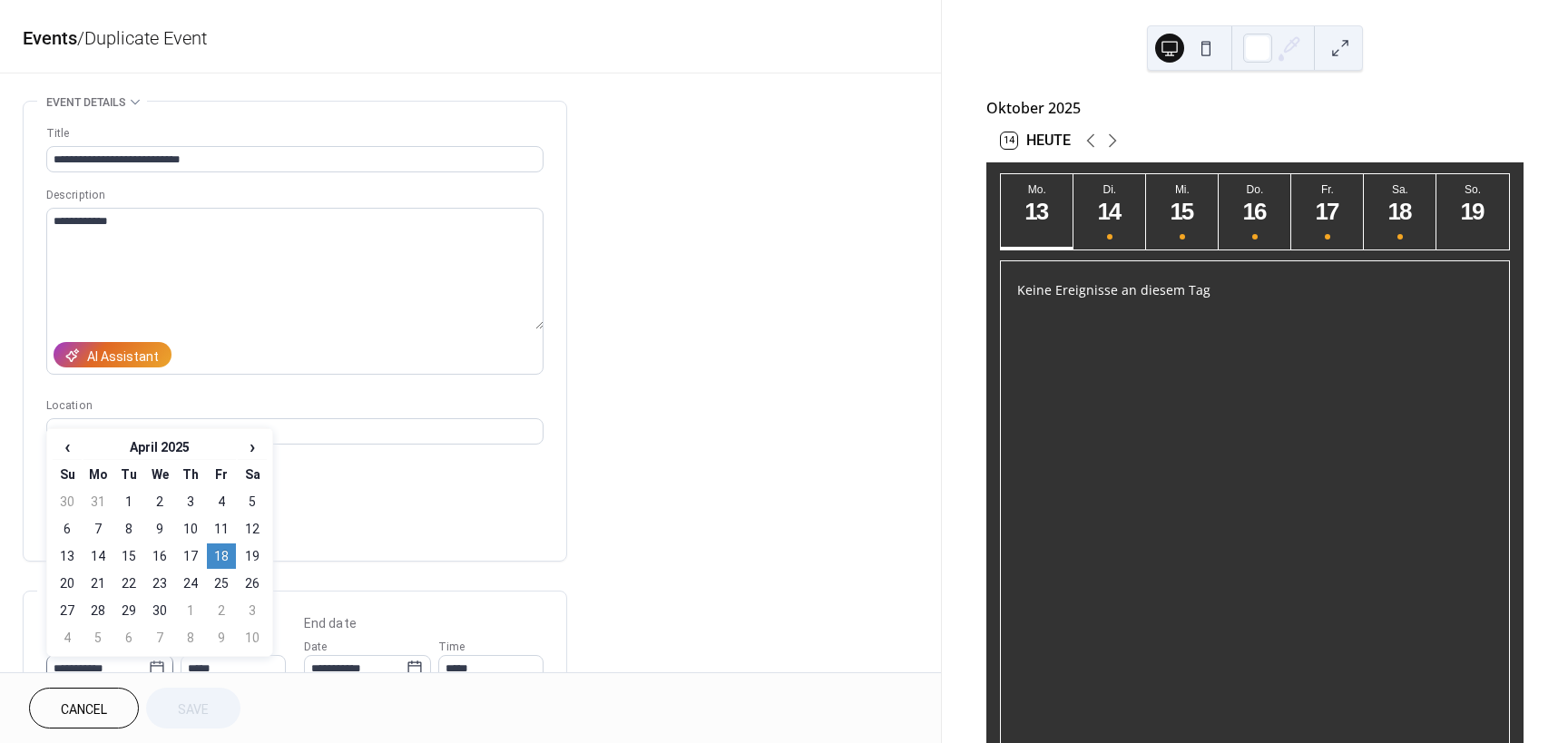 click 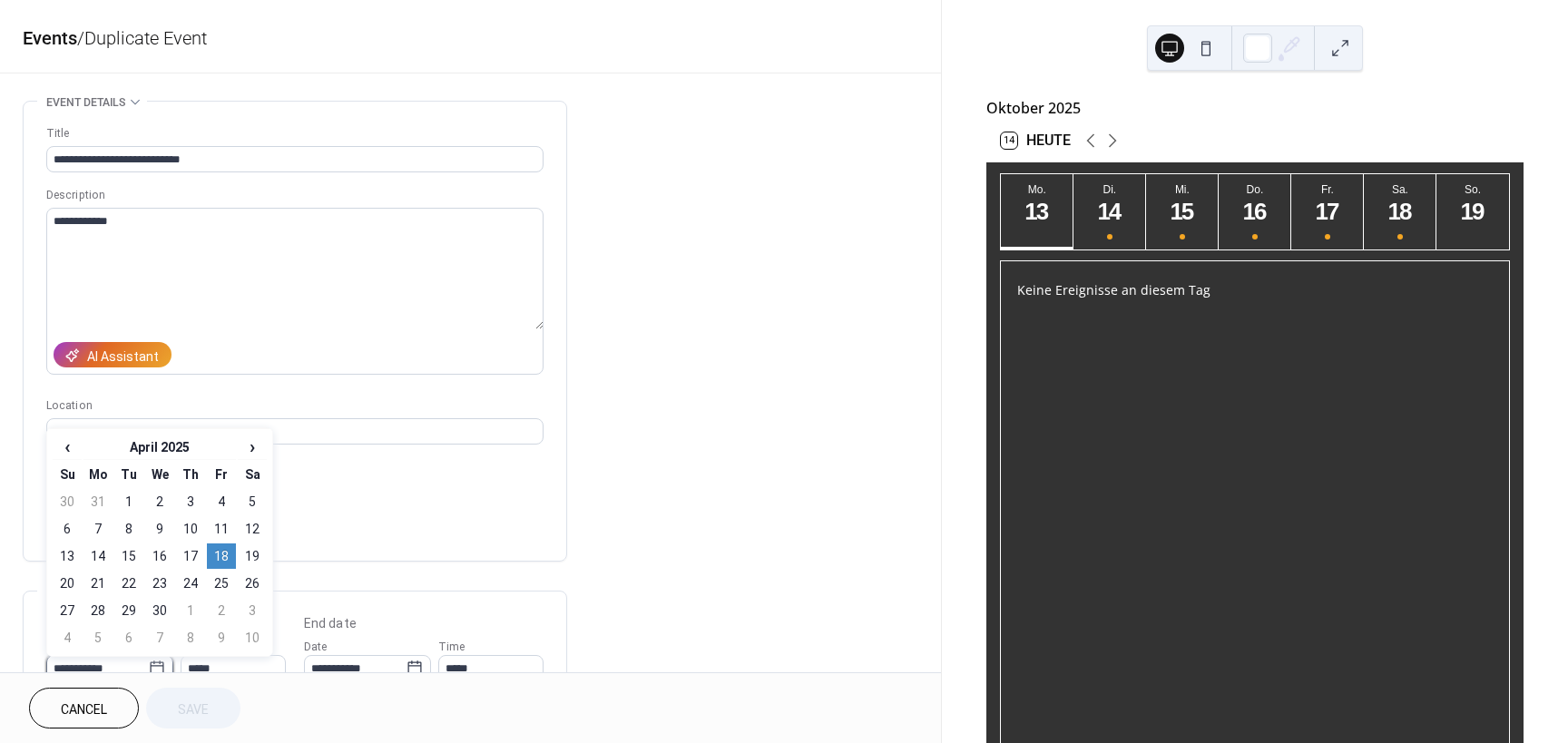 click on "**********" at bounding box center (97, 668) 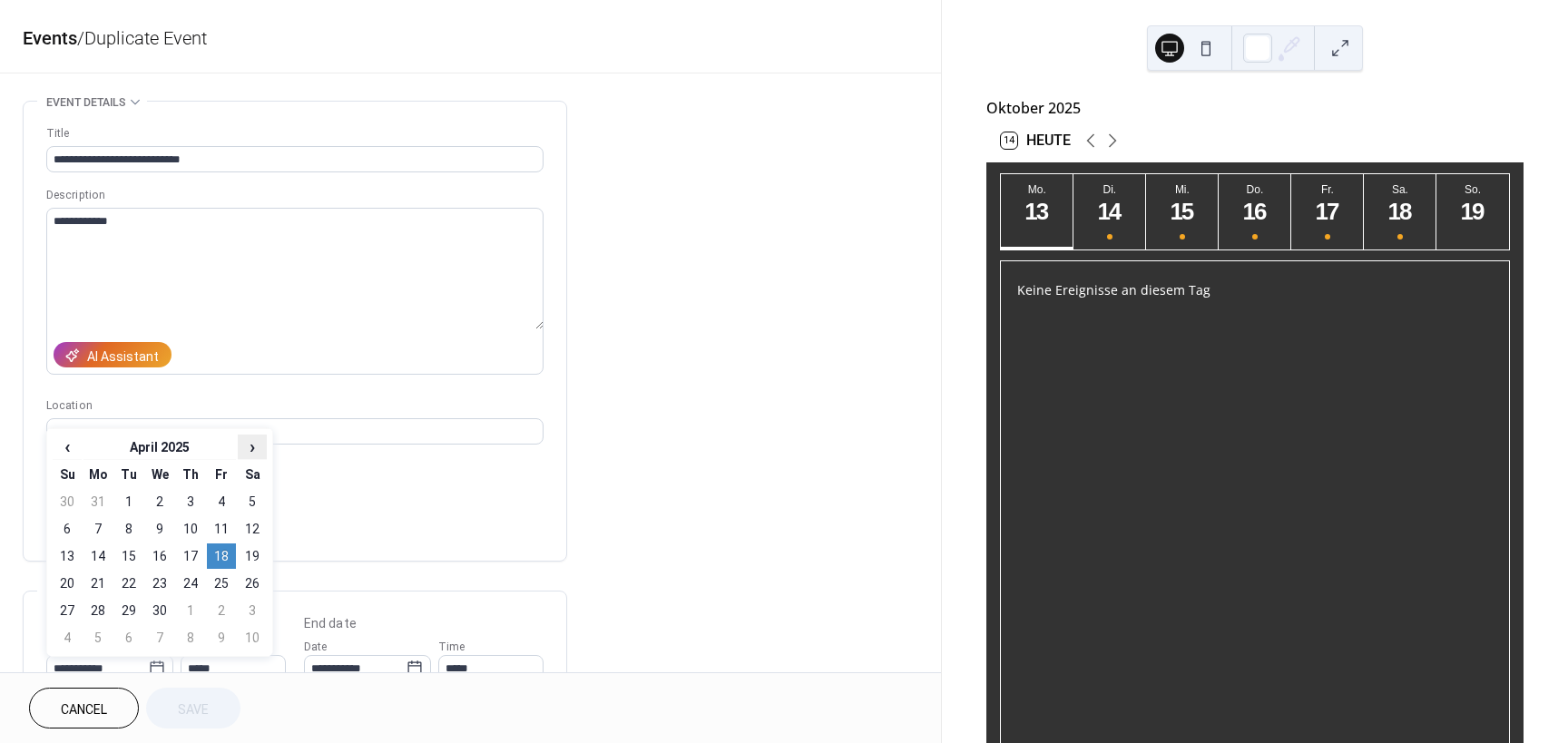 click on "›" at bounding box center [252, 446] 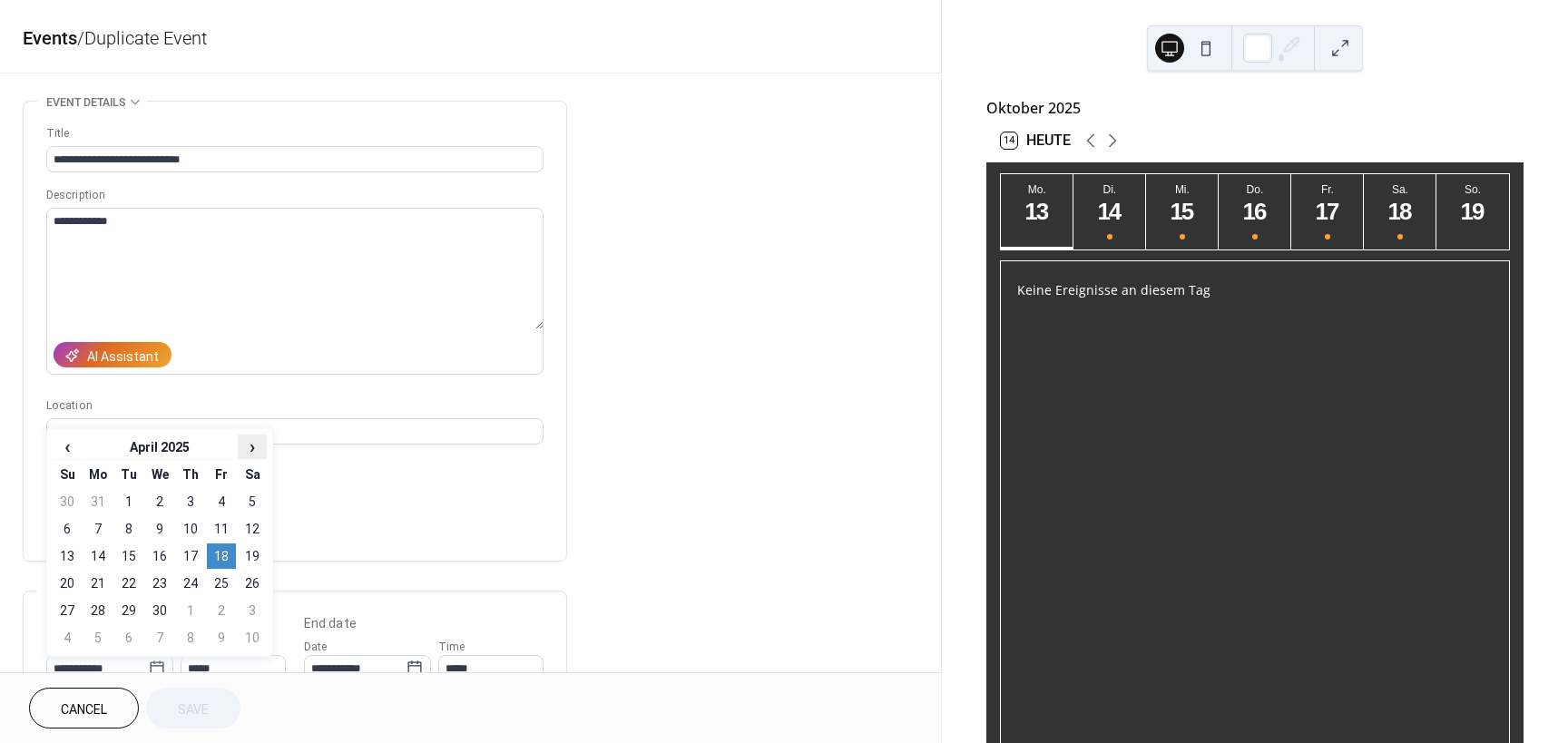 click on "›" at bounding box center (252, 446) 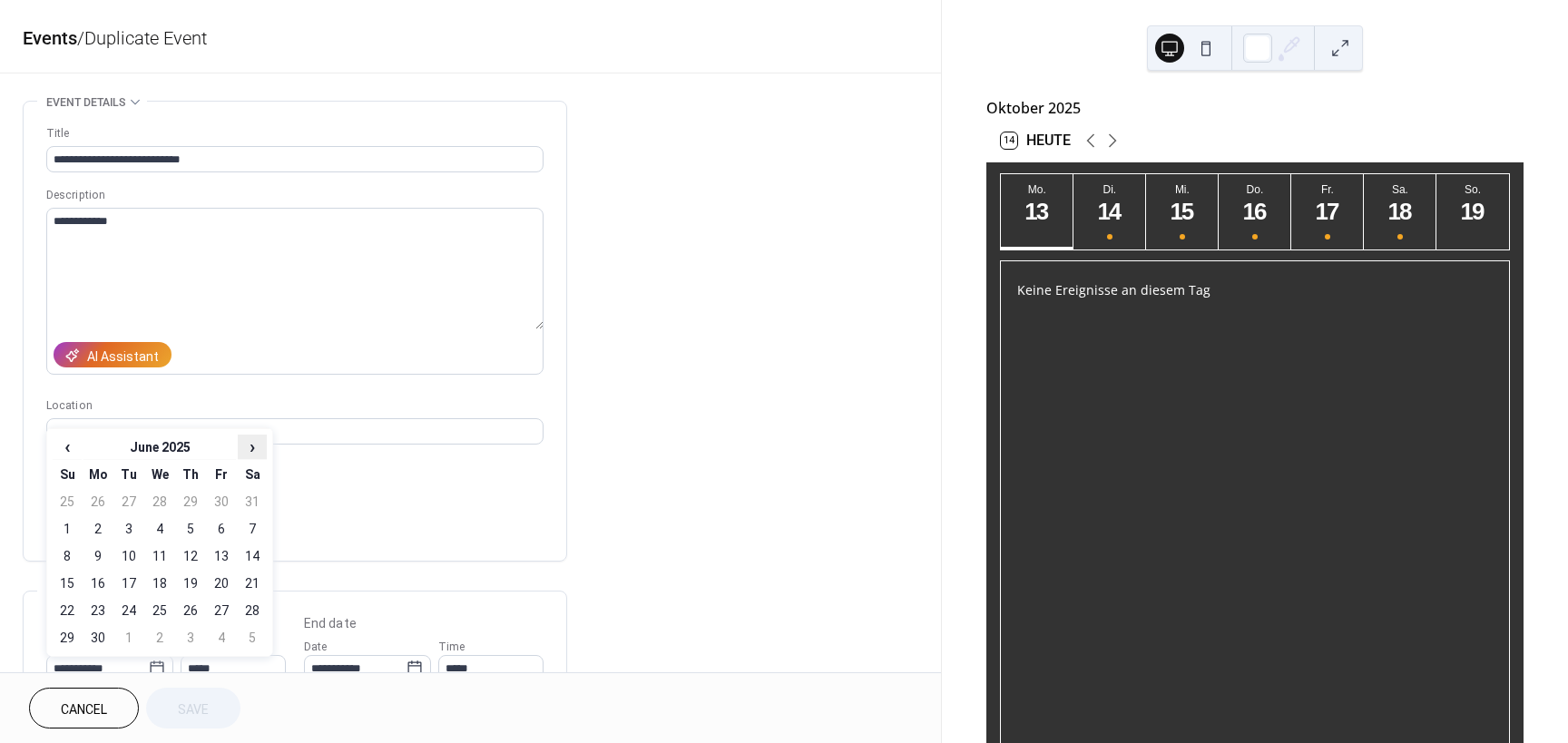 click on "›" at bounding box center (252, 446) 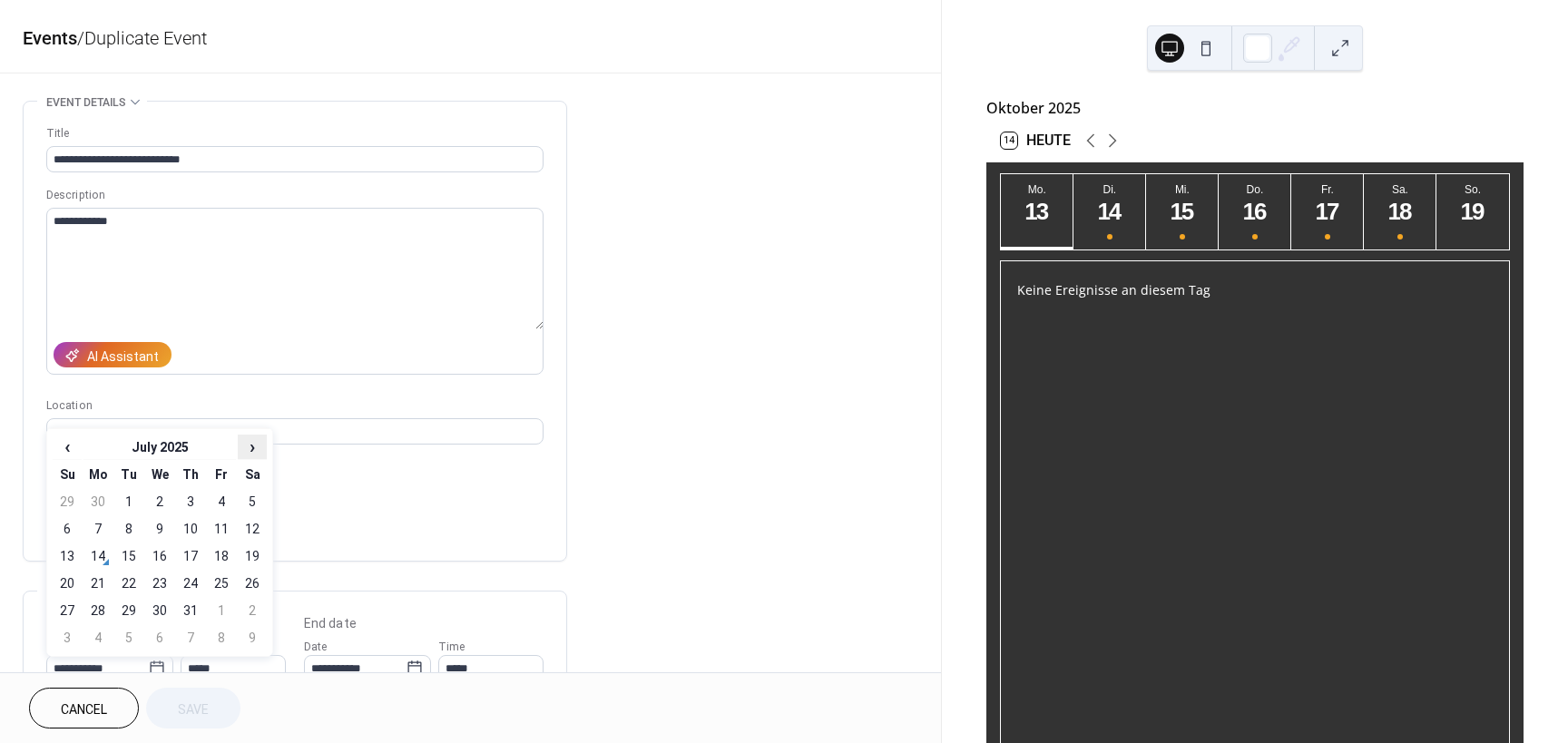 click on "›" at bounding box center (252, 446) 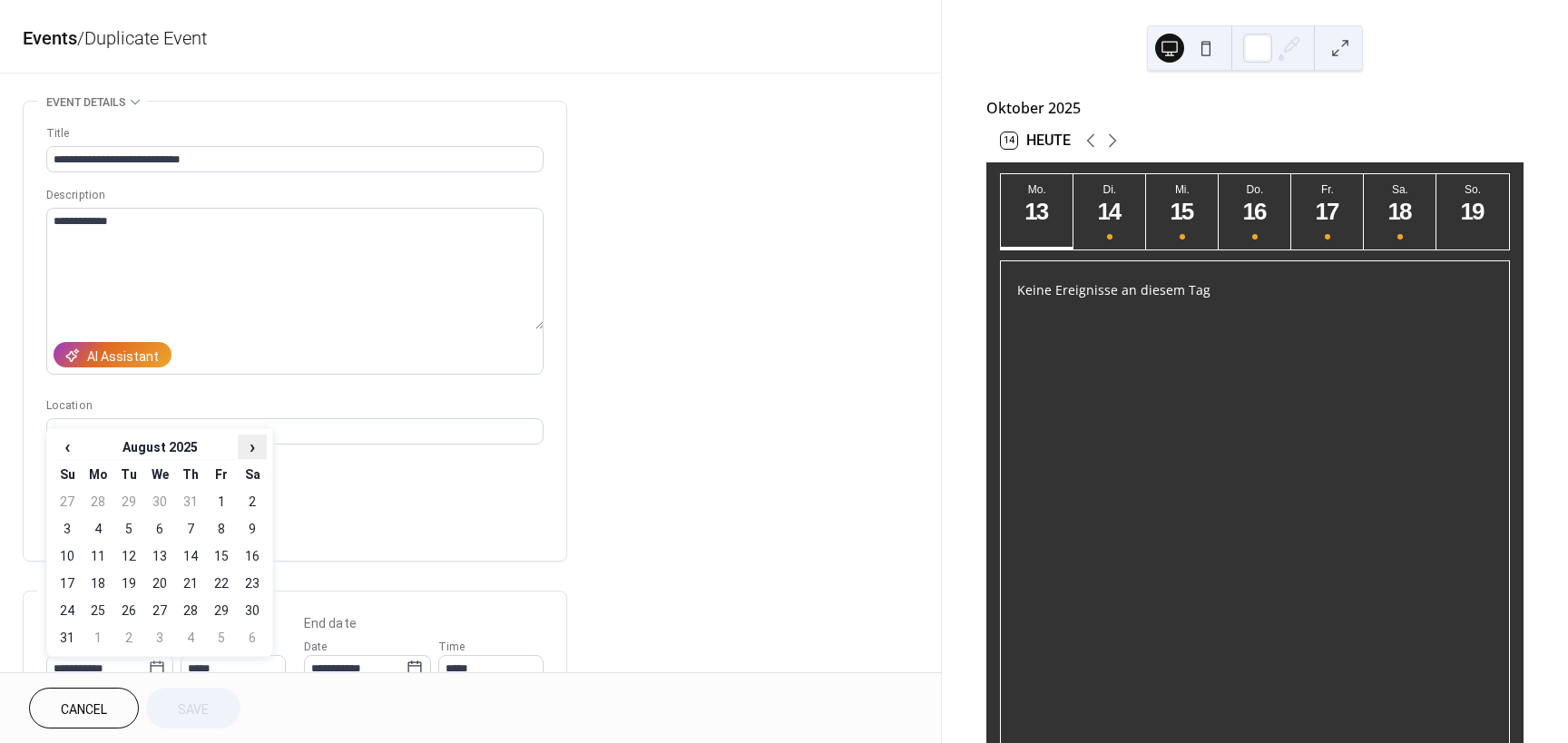 click on "›" at bounding box center [252, 446] 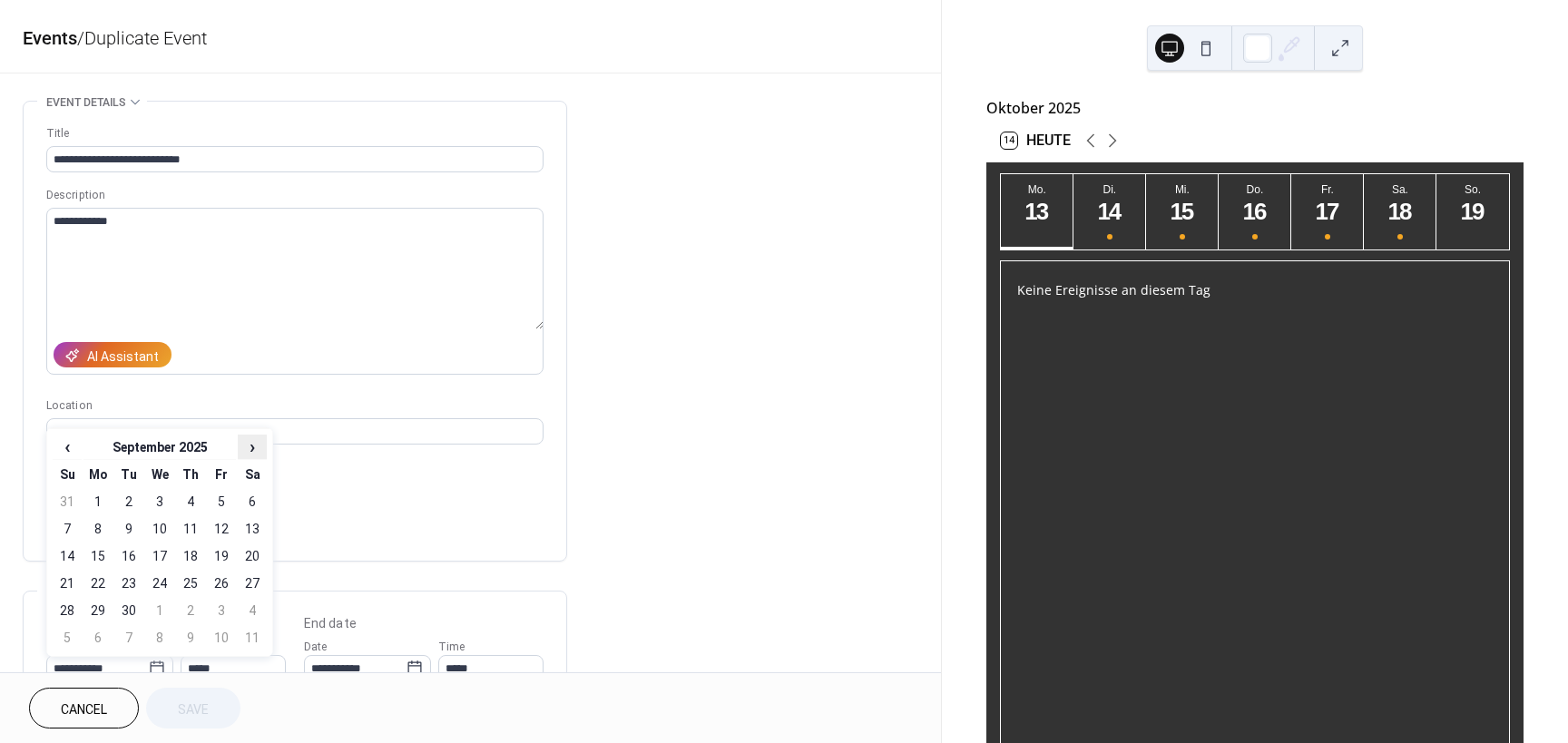 click on "›" at bounding box center [252, 446] 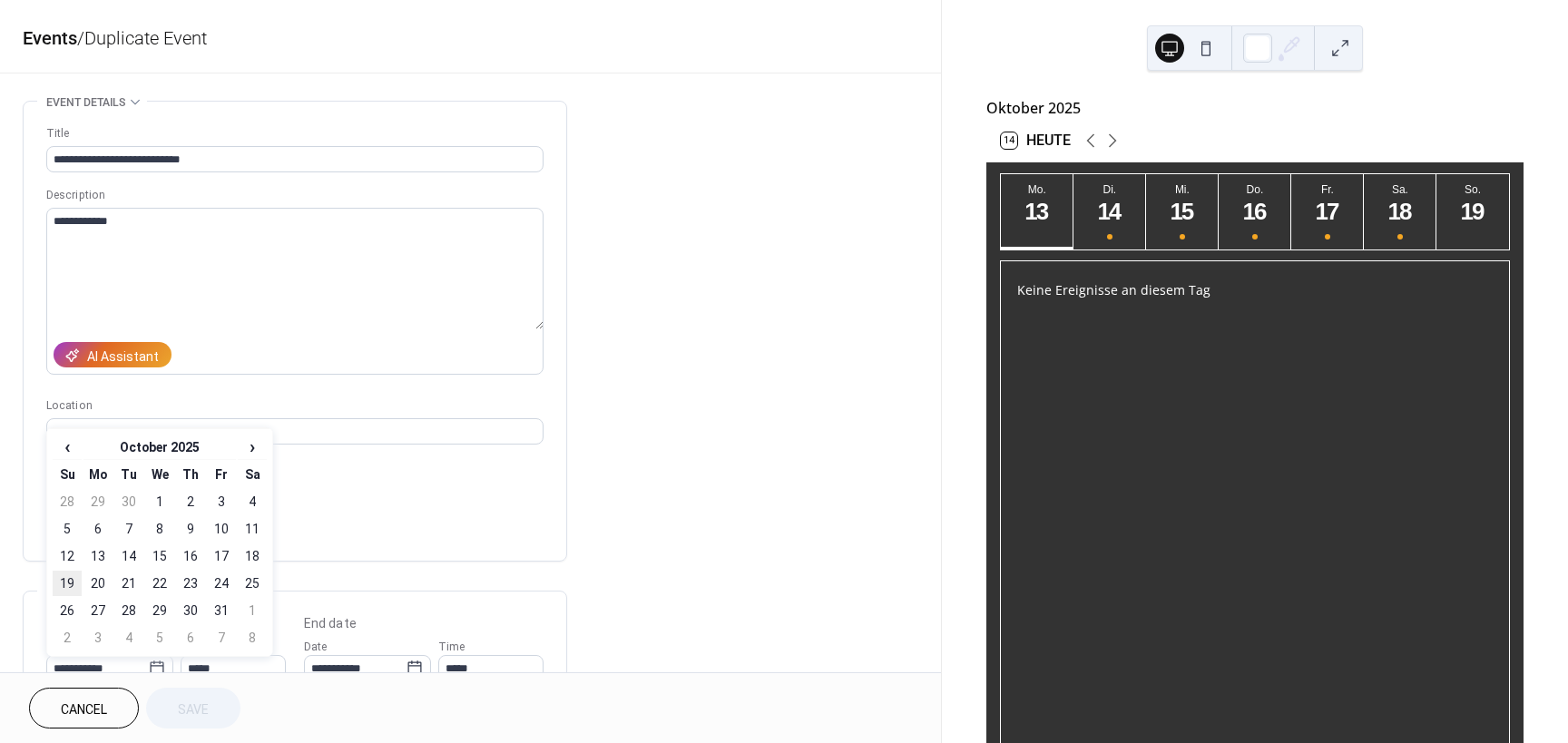 click on "19" at bounding box center (67, 583) 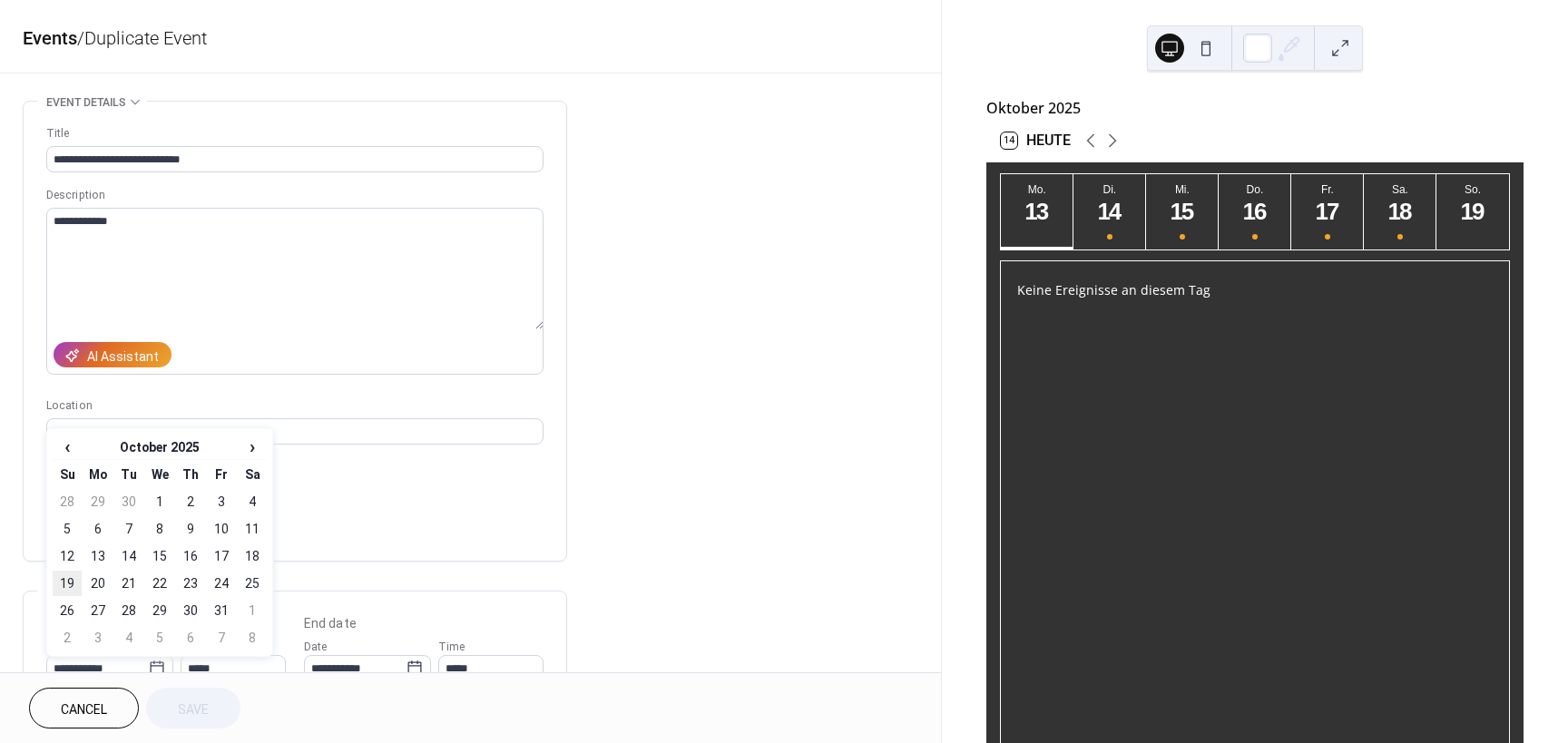 type on "**********" 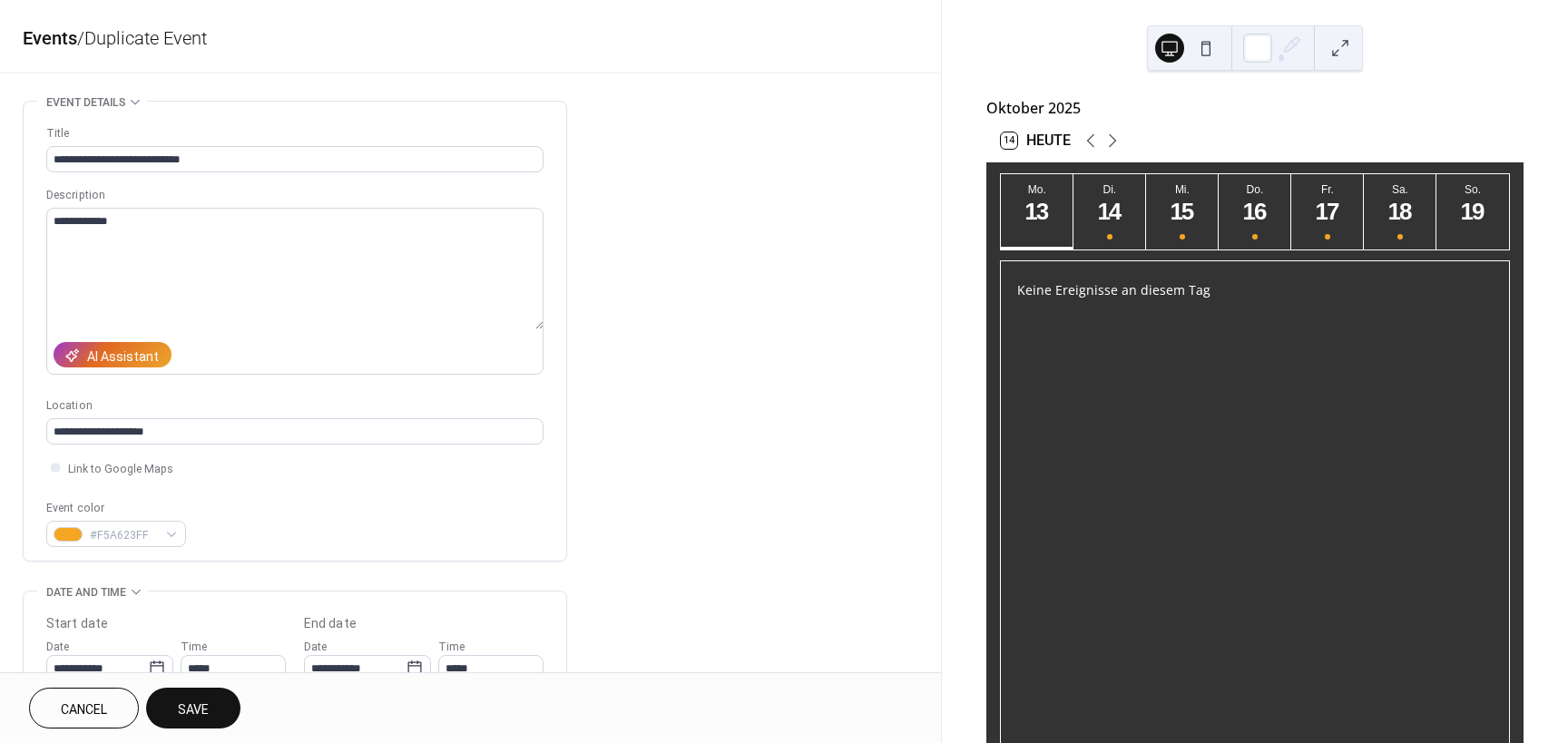 click on "Save" at bounding box center (193, 709) 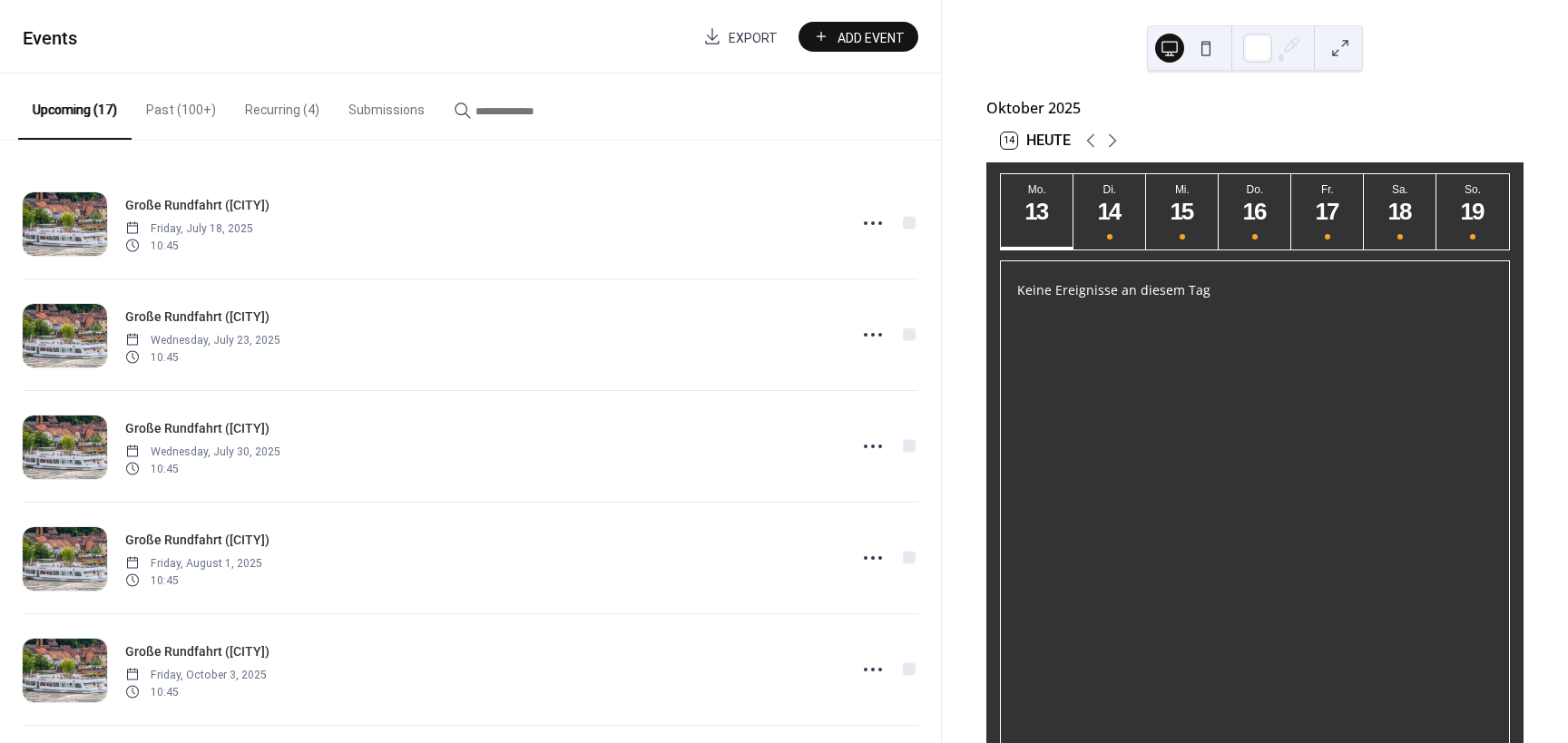 click on "Past (100+)" at bounding box center [181, 105] 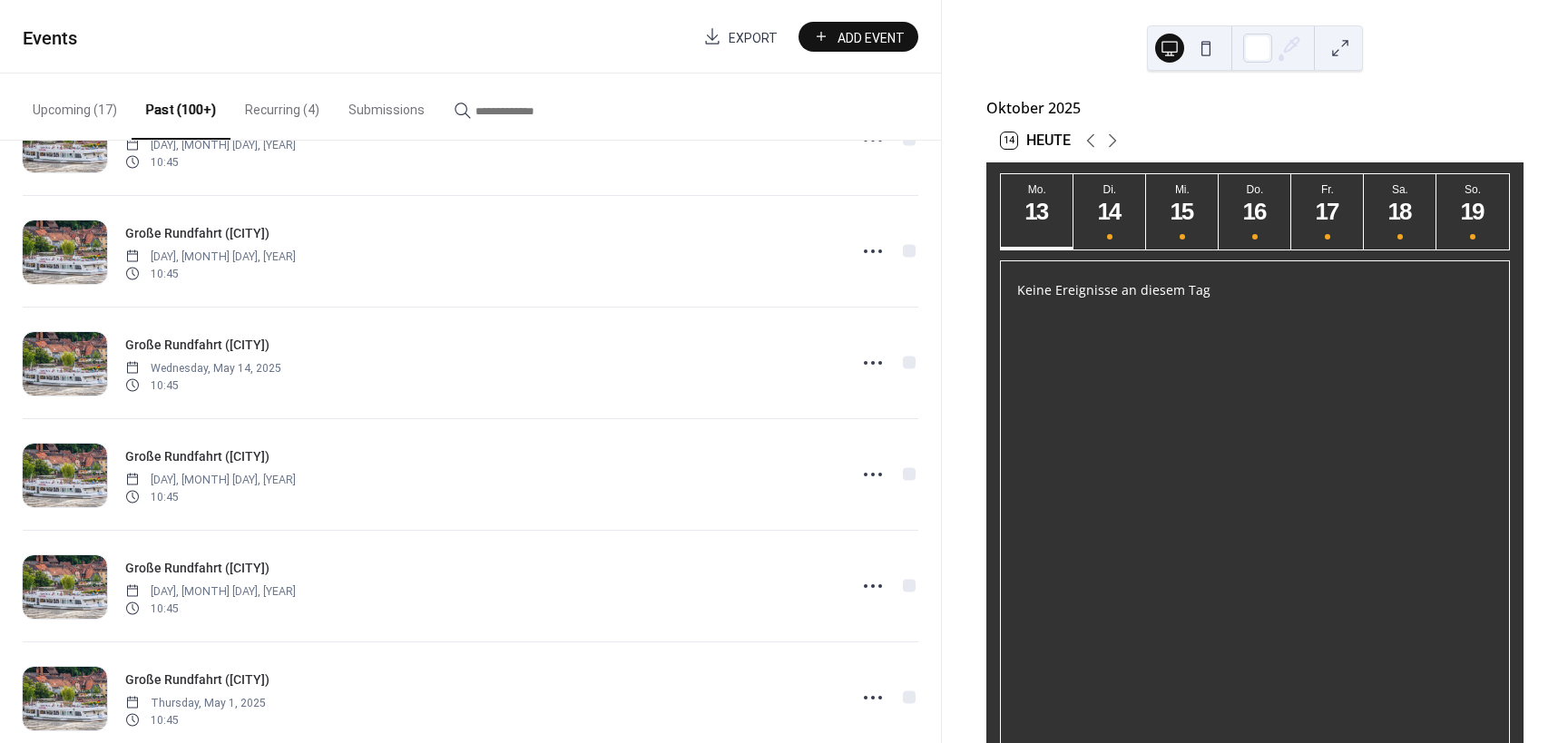 scroll, scrollTop: 1544, scrollLeft: 0, axis: vertical 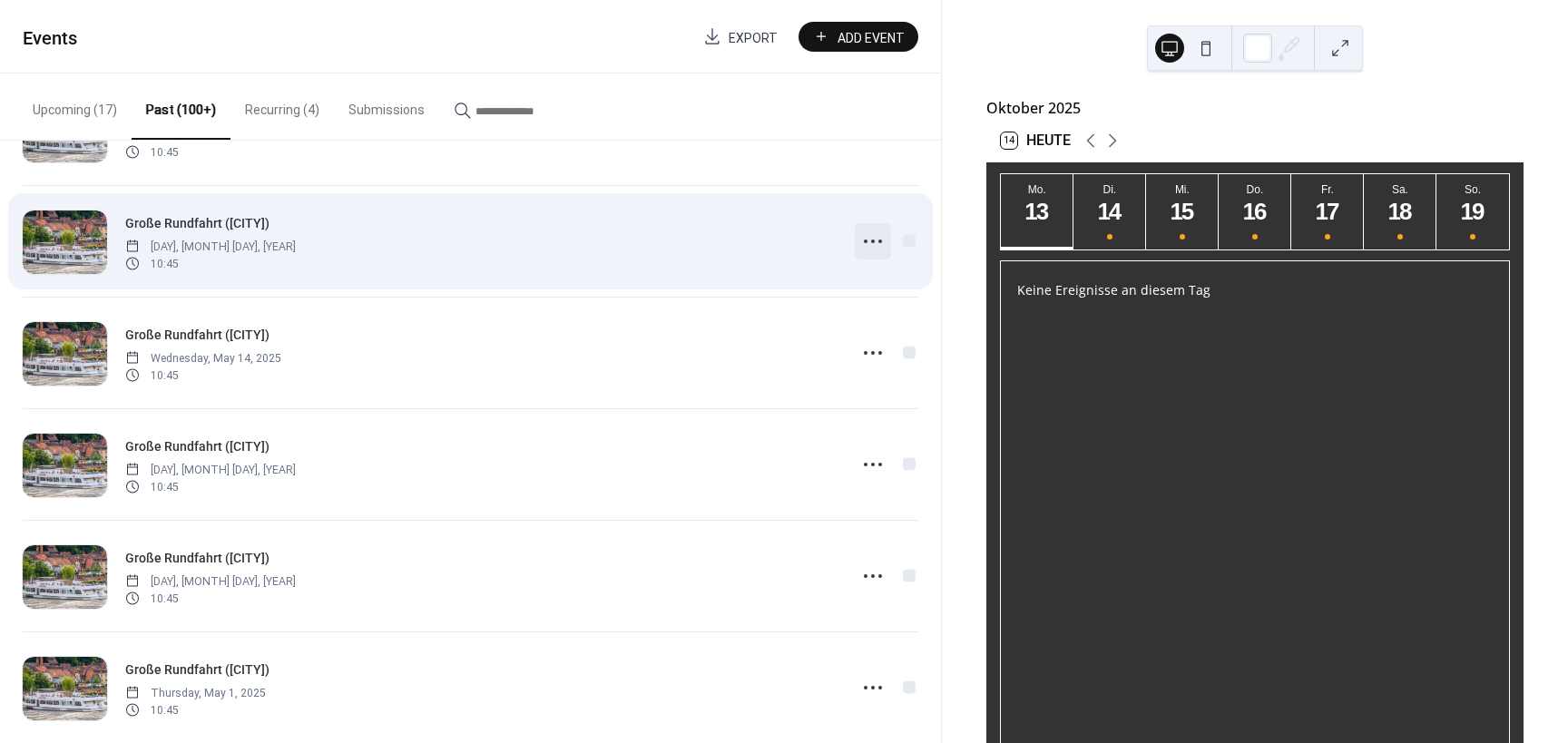 click 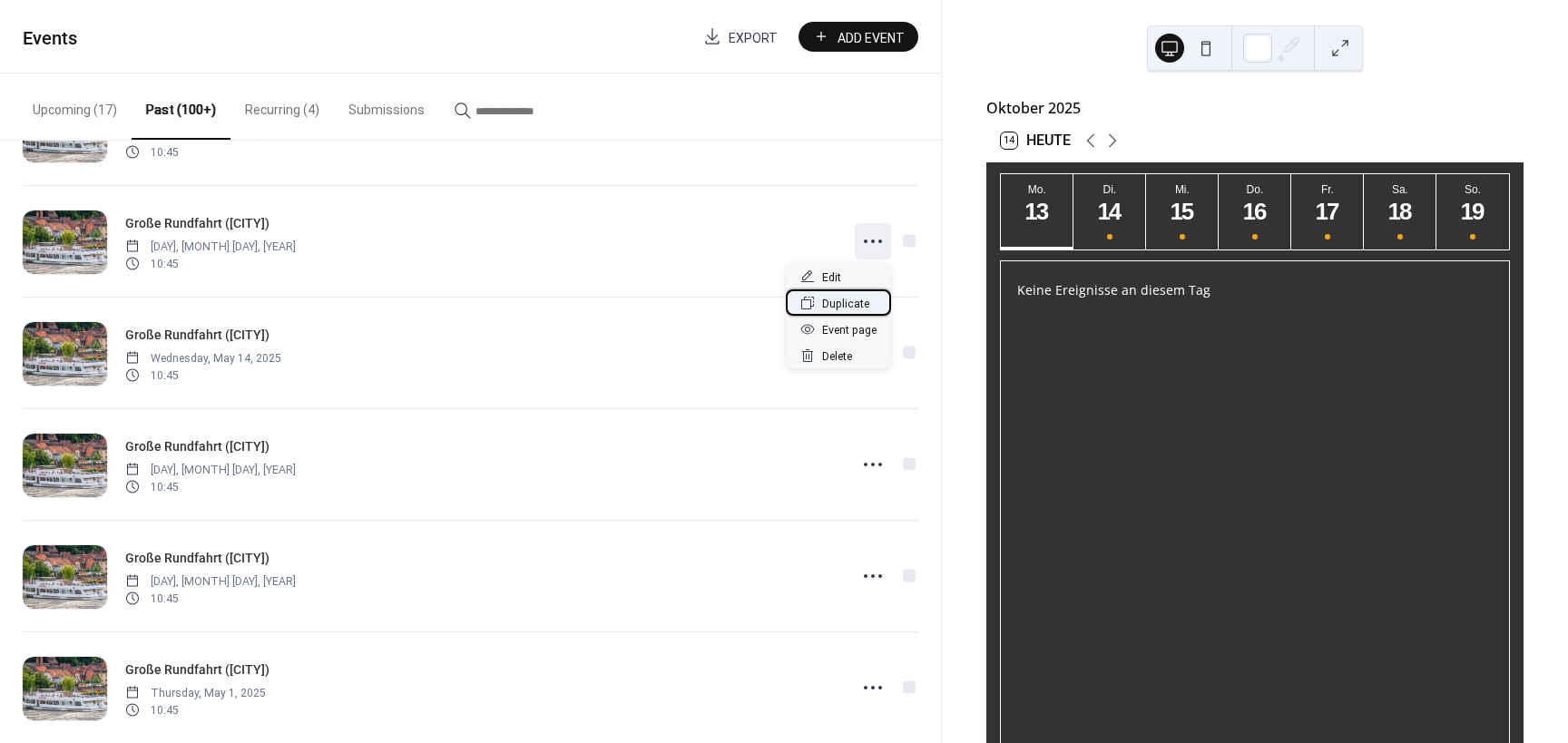 click on "Duplicate" at bounding box center [846, 304] 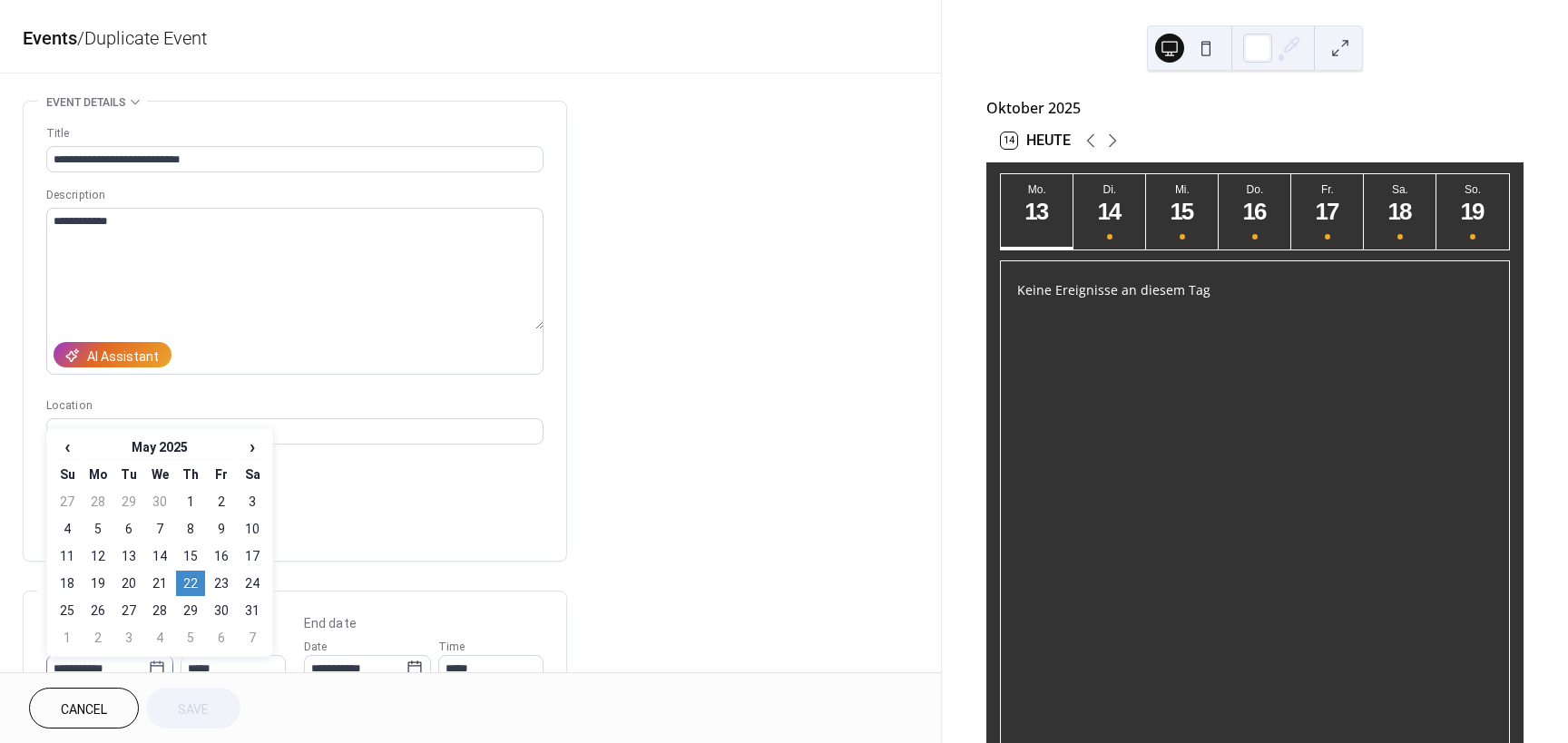 click 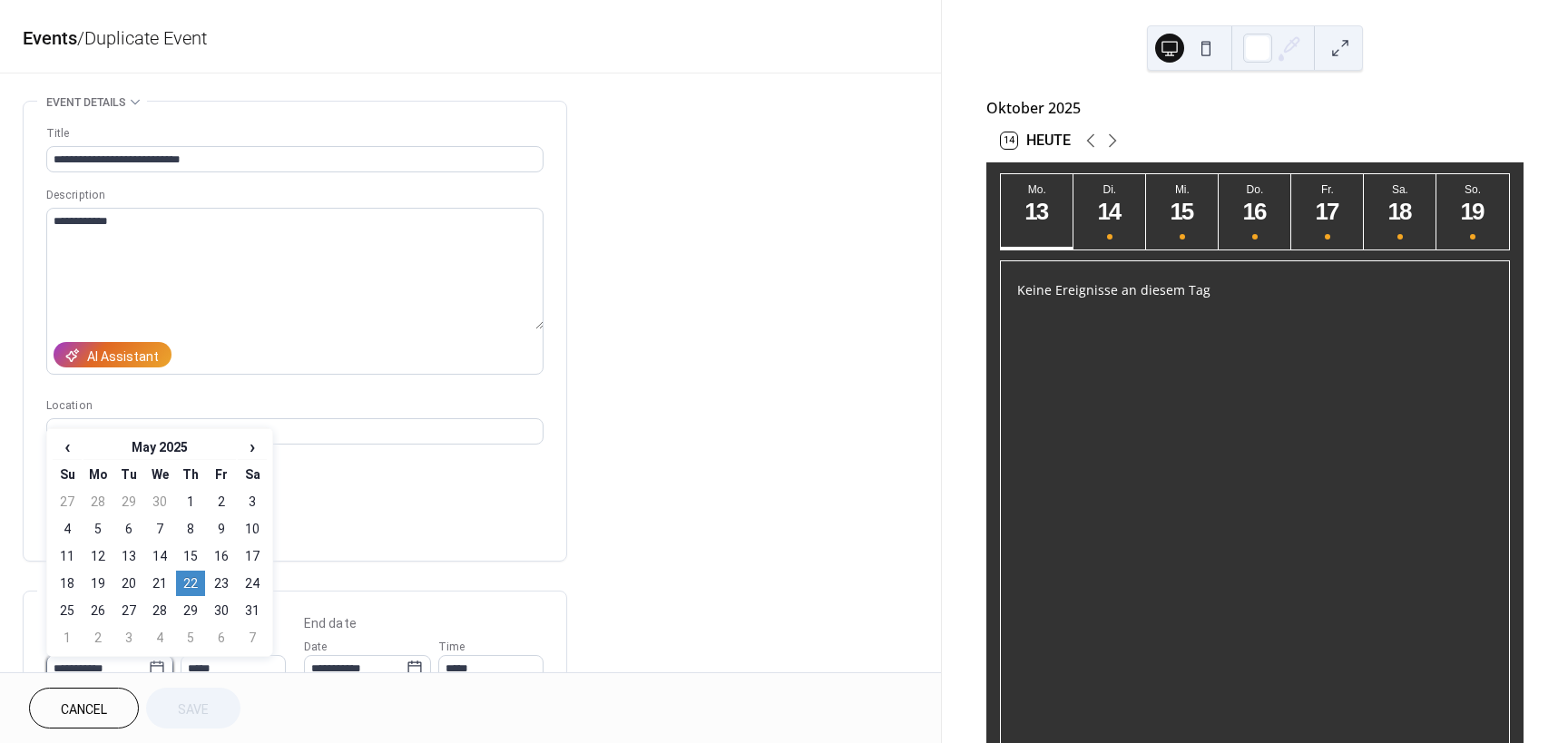 click on "**********" at bounding box center (97, 668) 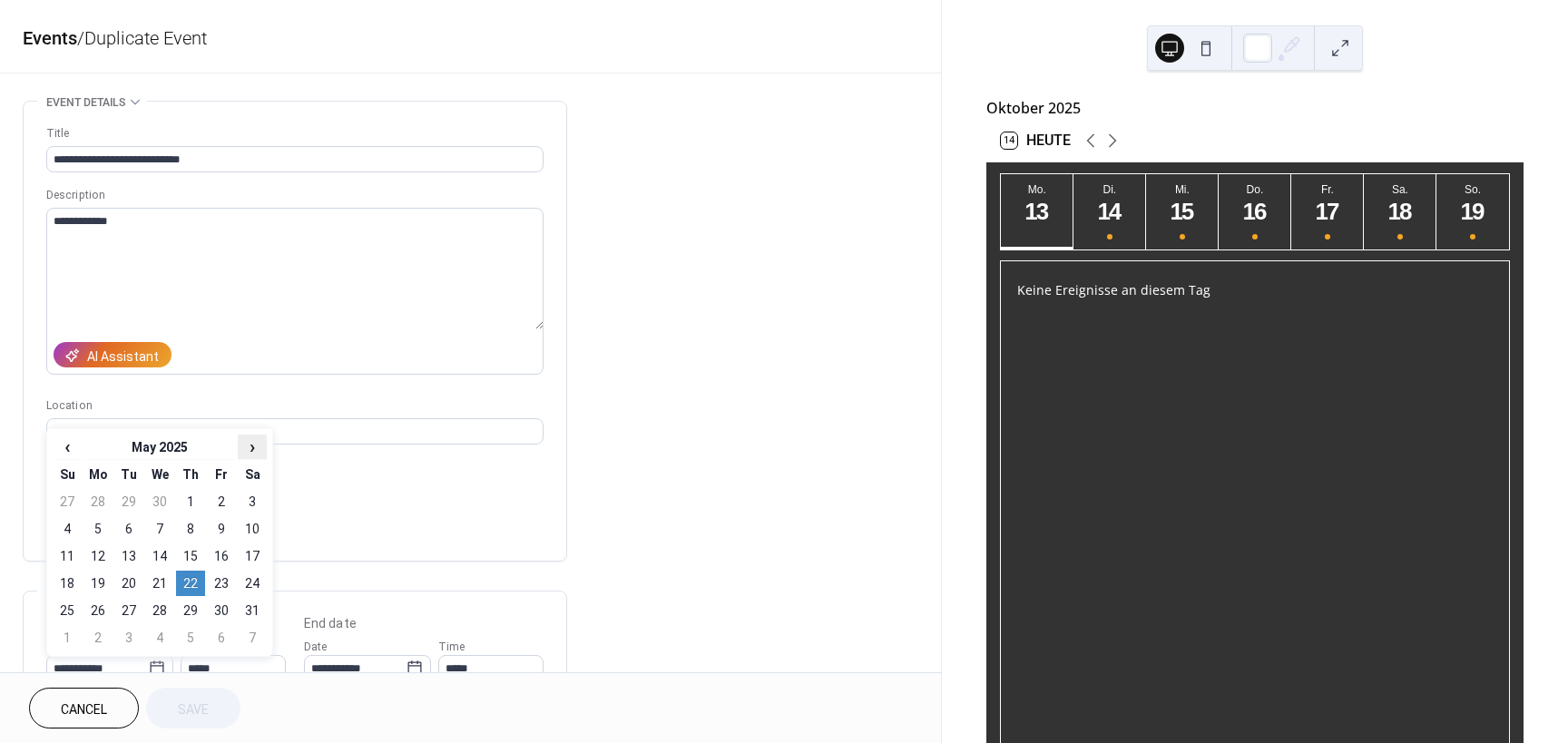 click on "›" at bounding box center (252, 446) 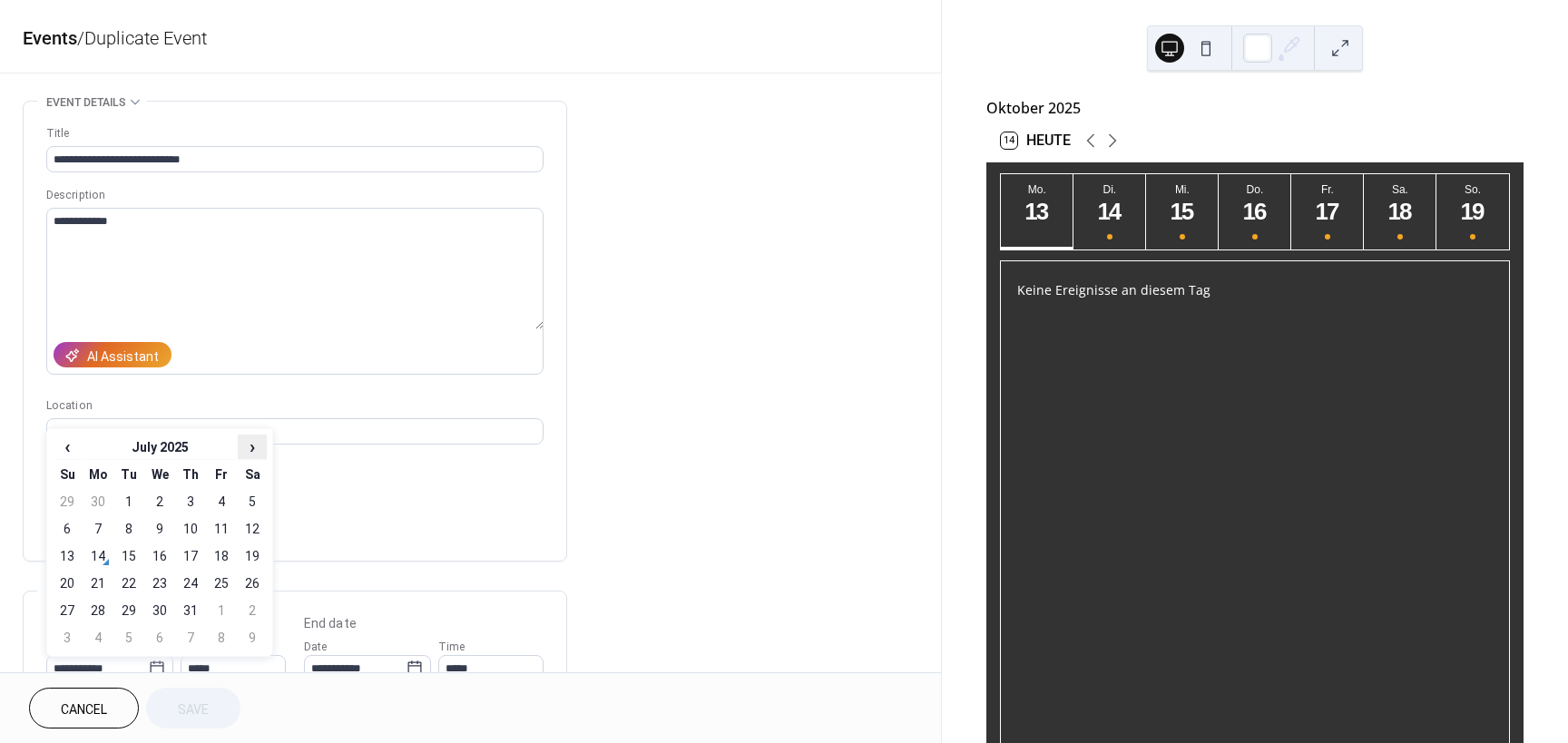 click on "›" at bounding box center (252, 446) 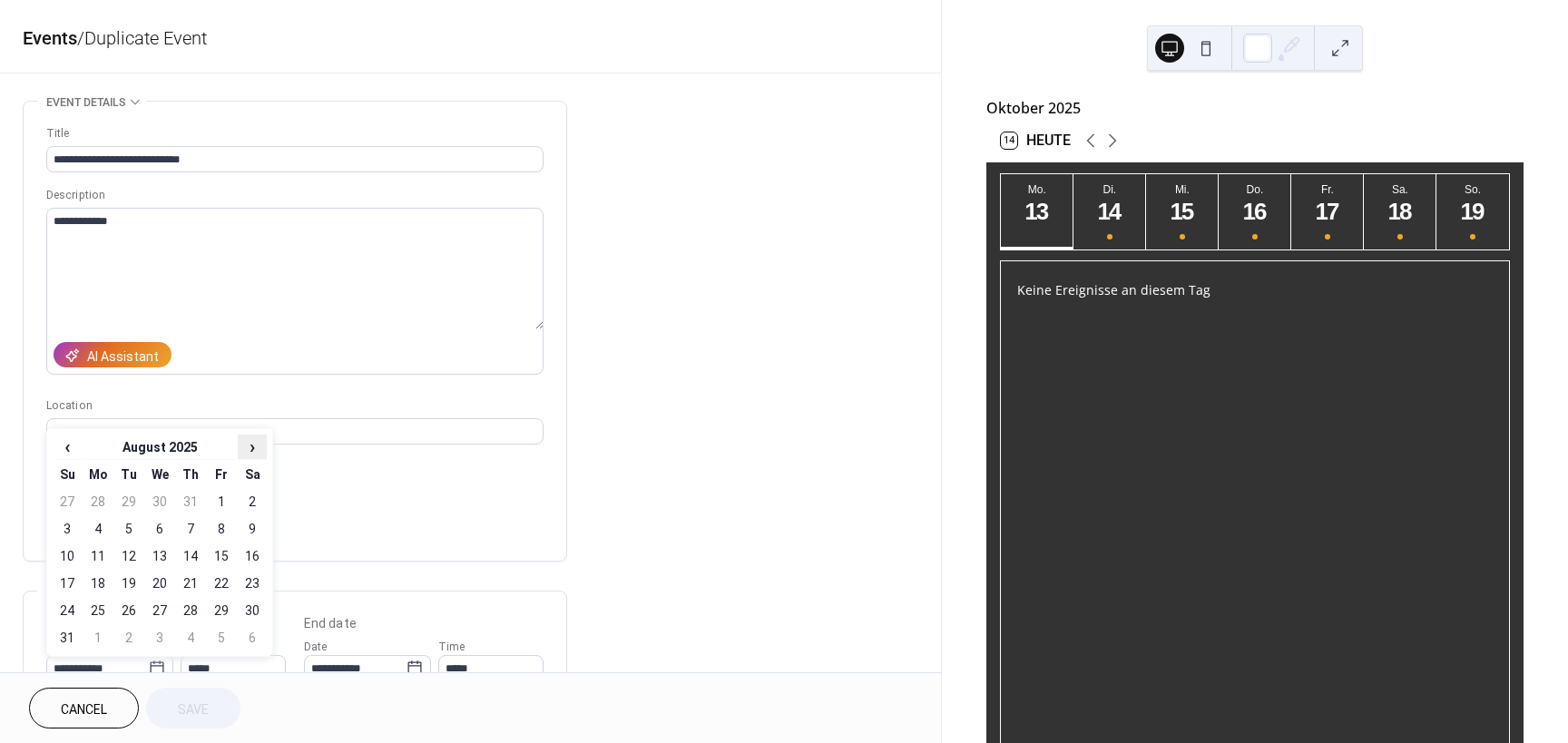 click on "›" at bounding box center (252, 446) 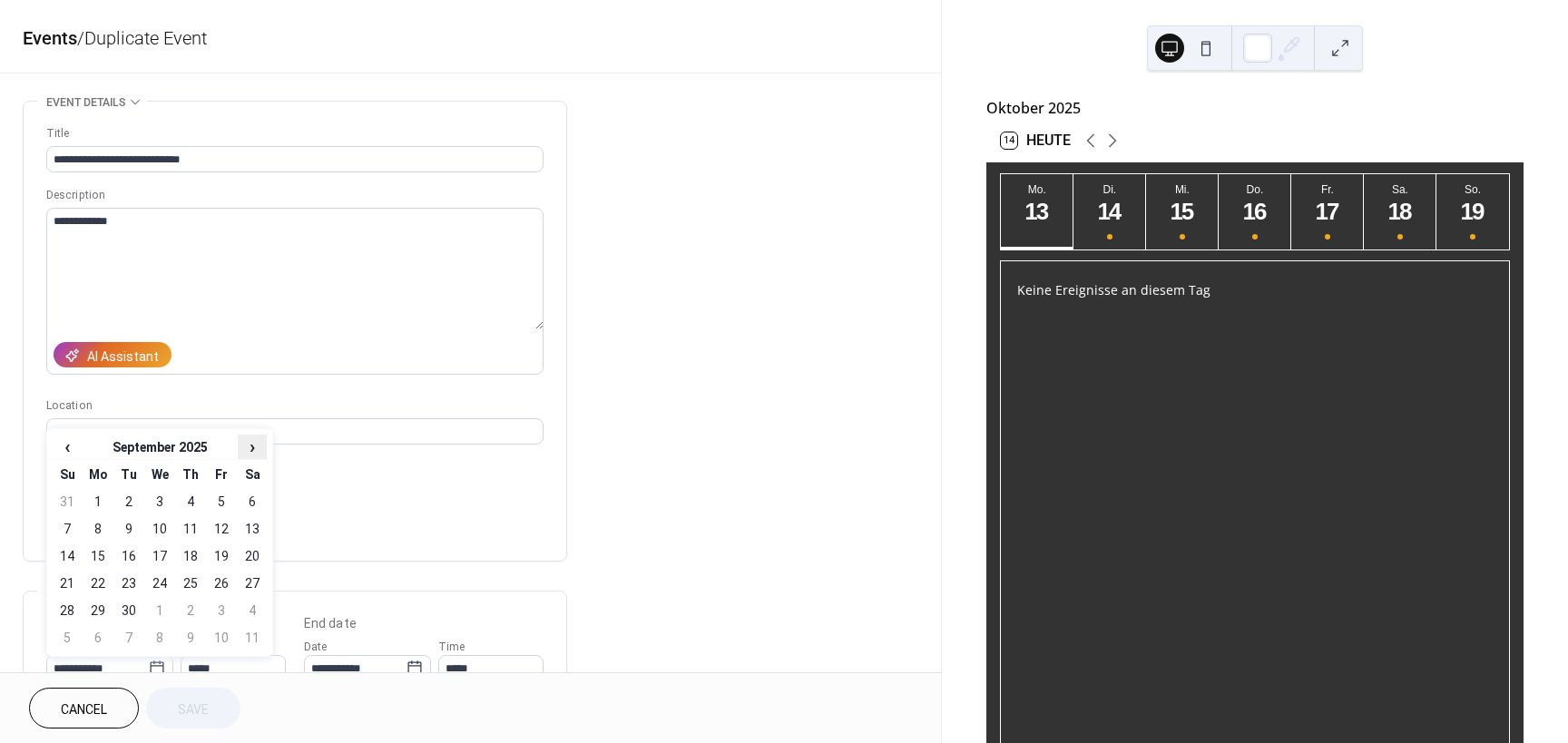 click on "›" at bounding box center [252, 446] 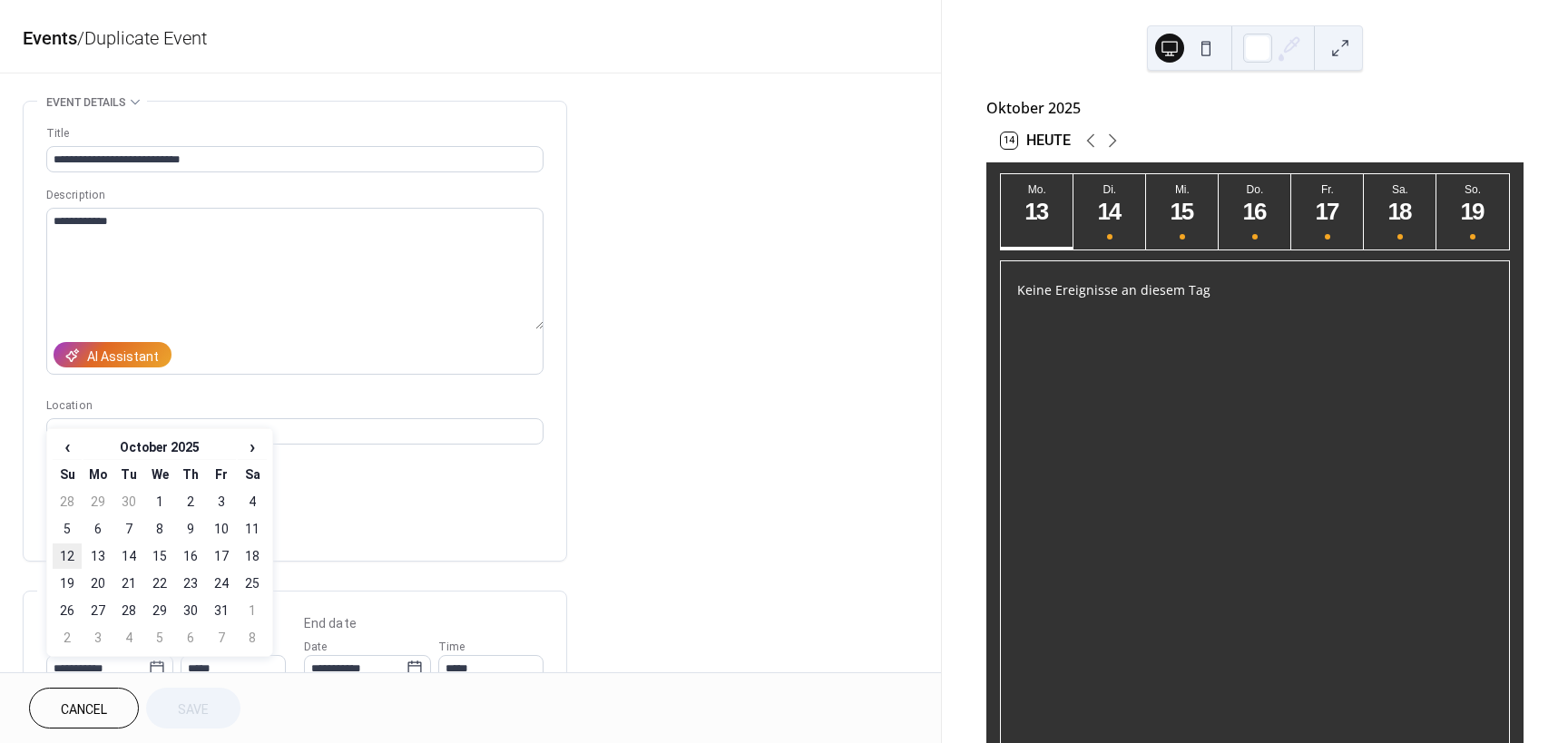 click on "12" at bounding box center [67, 556] 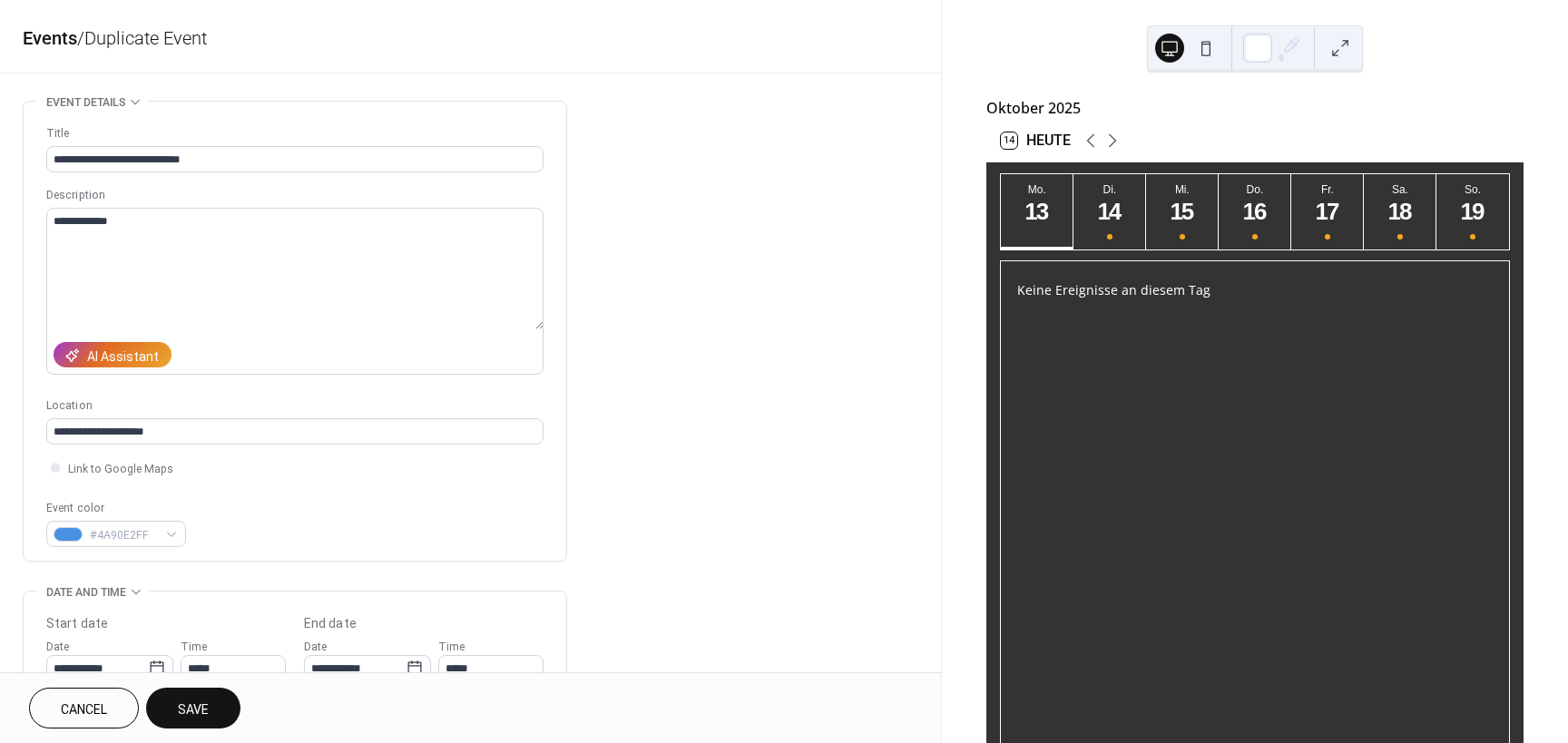 click on "Save" at bounding box center (193, 709) 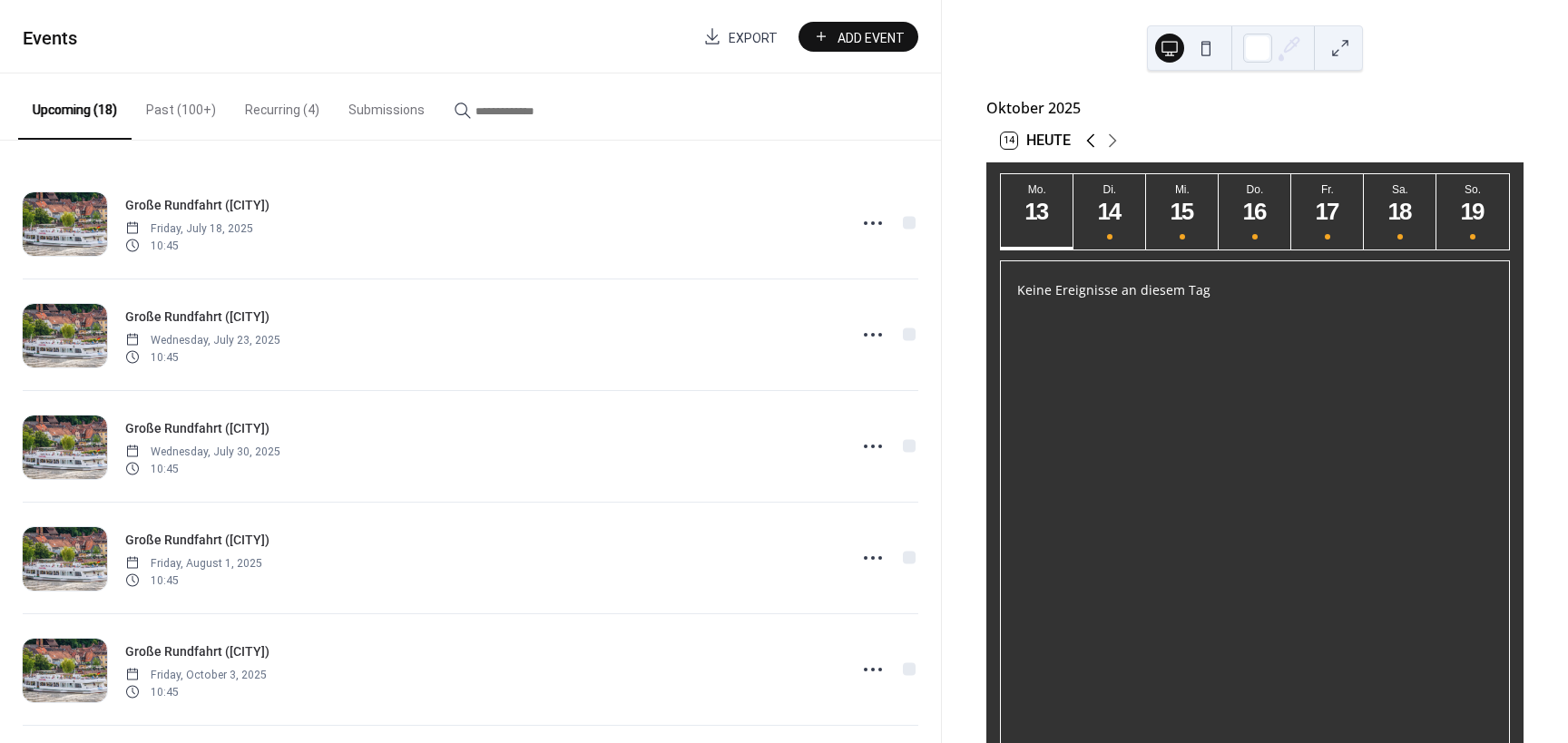 click 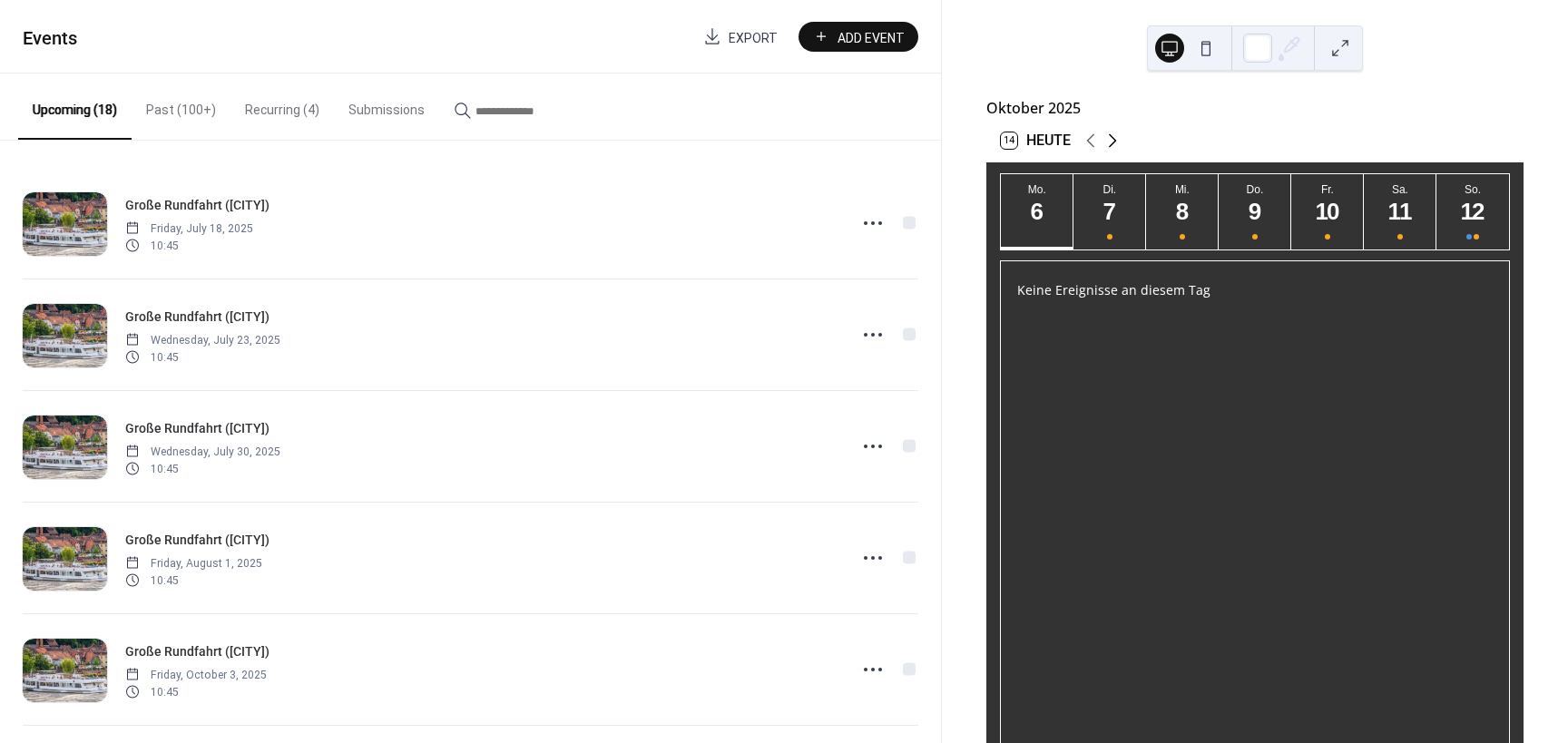 click 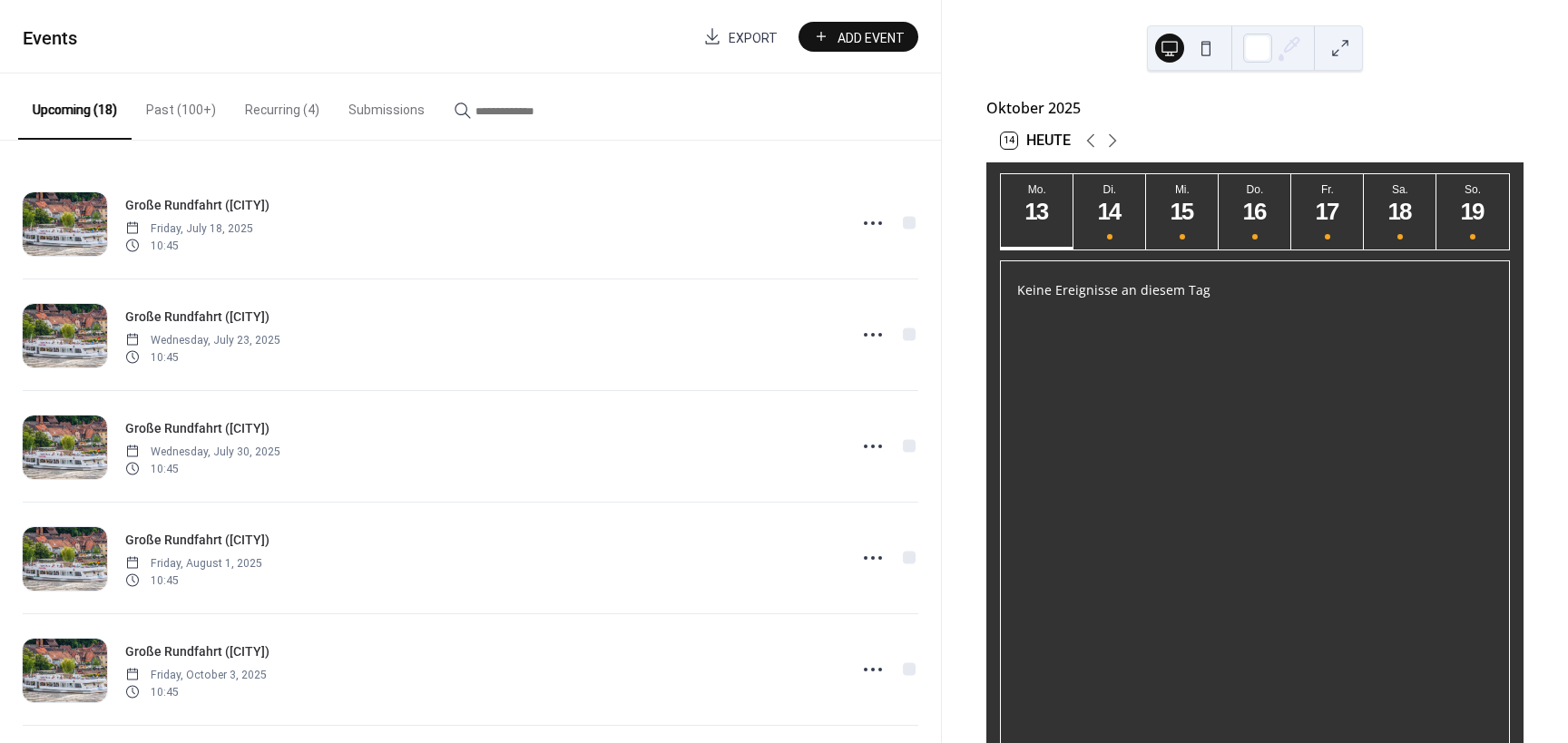 click on "Past (100+)" at bounding box center (181, 105) 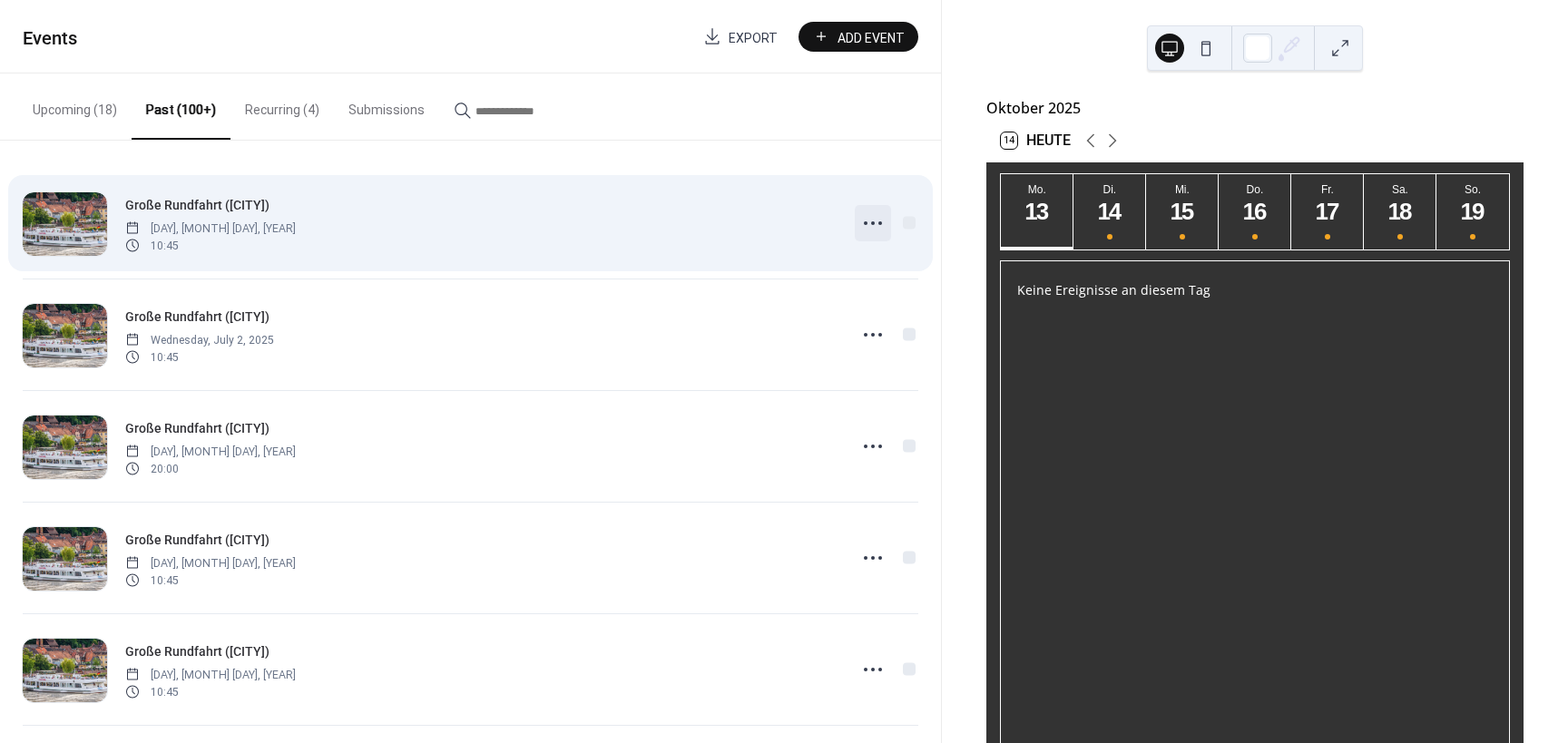 click 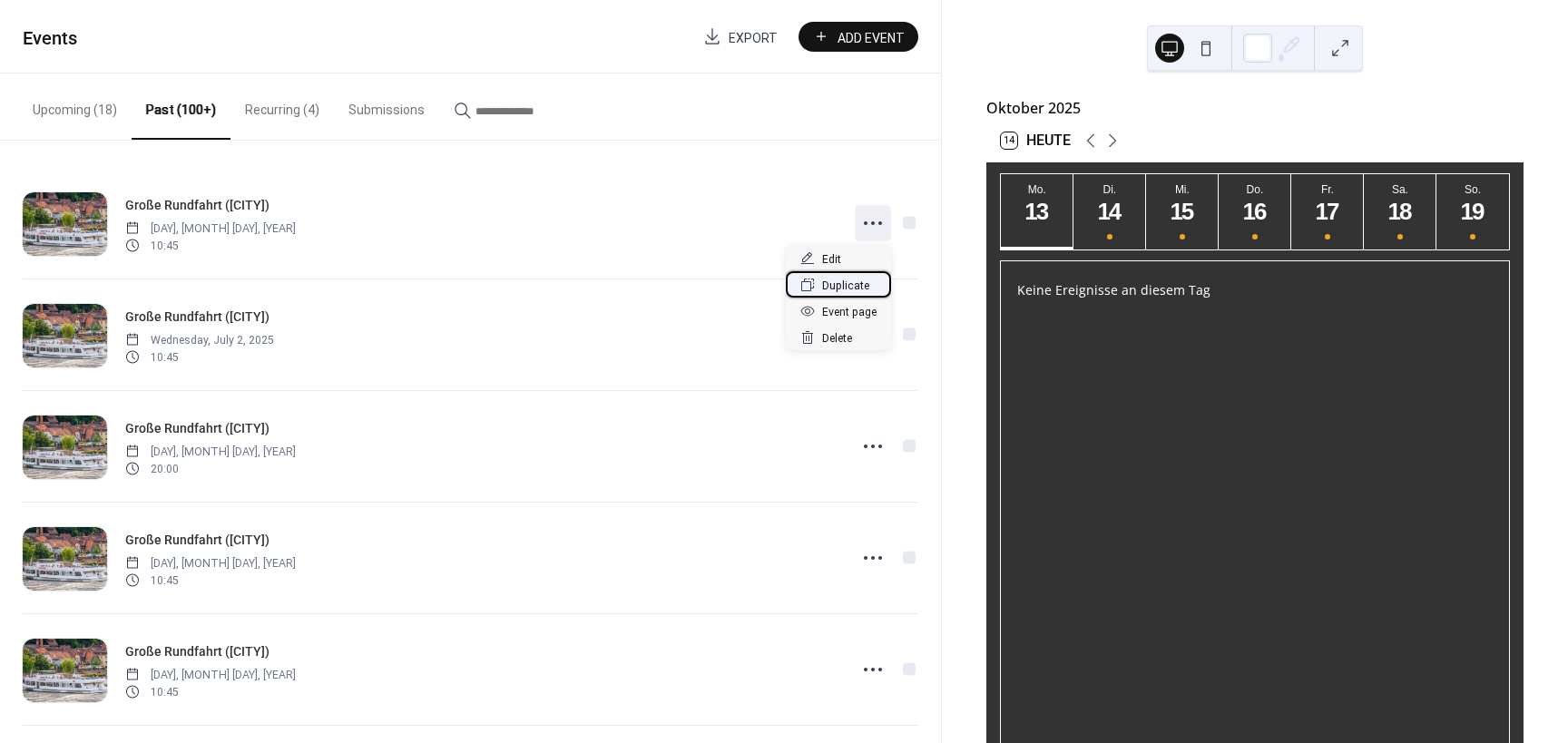 click on "Duplicate" at bounding box center (846, 286) 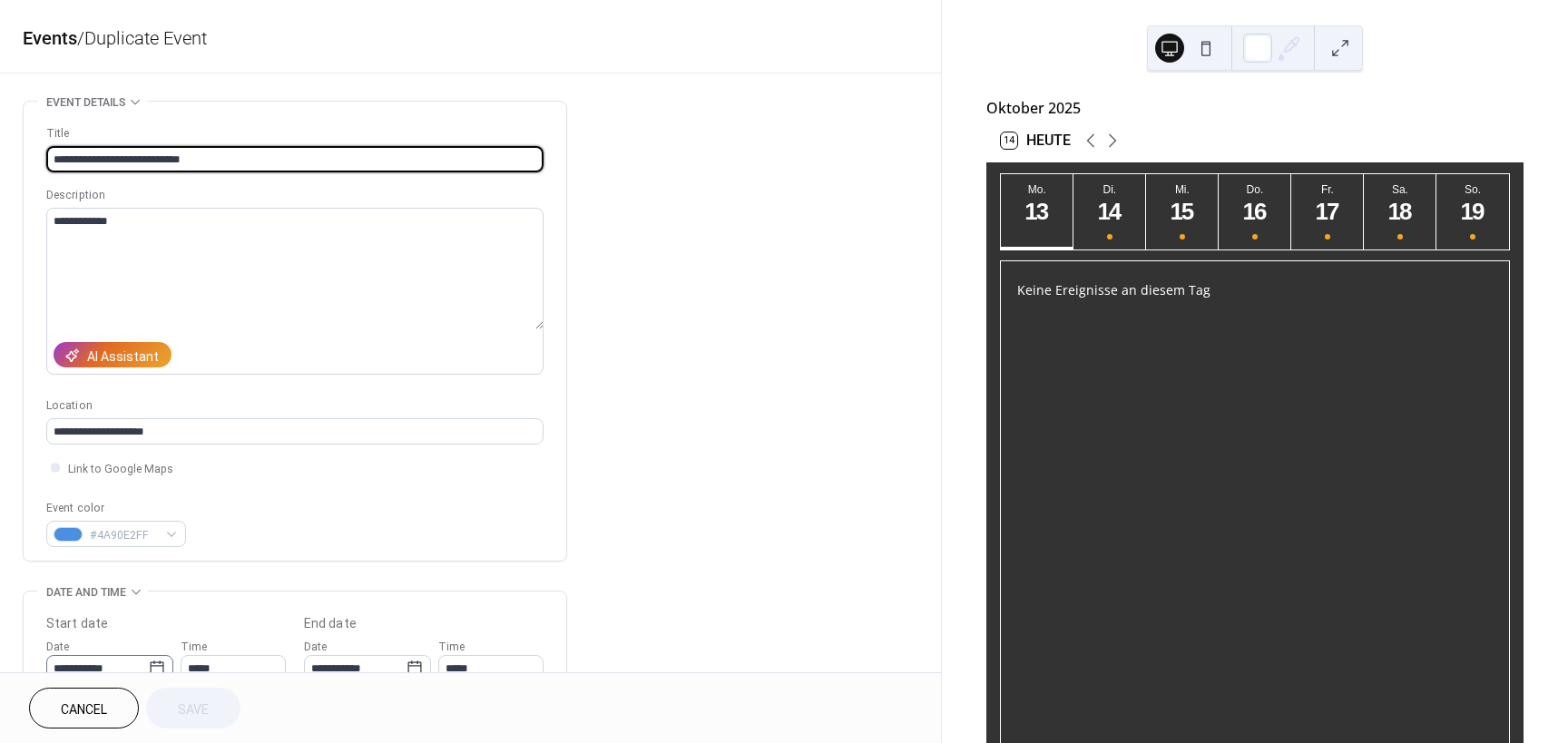 click 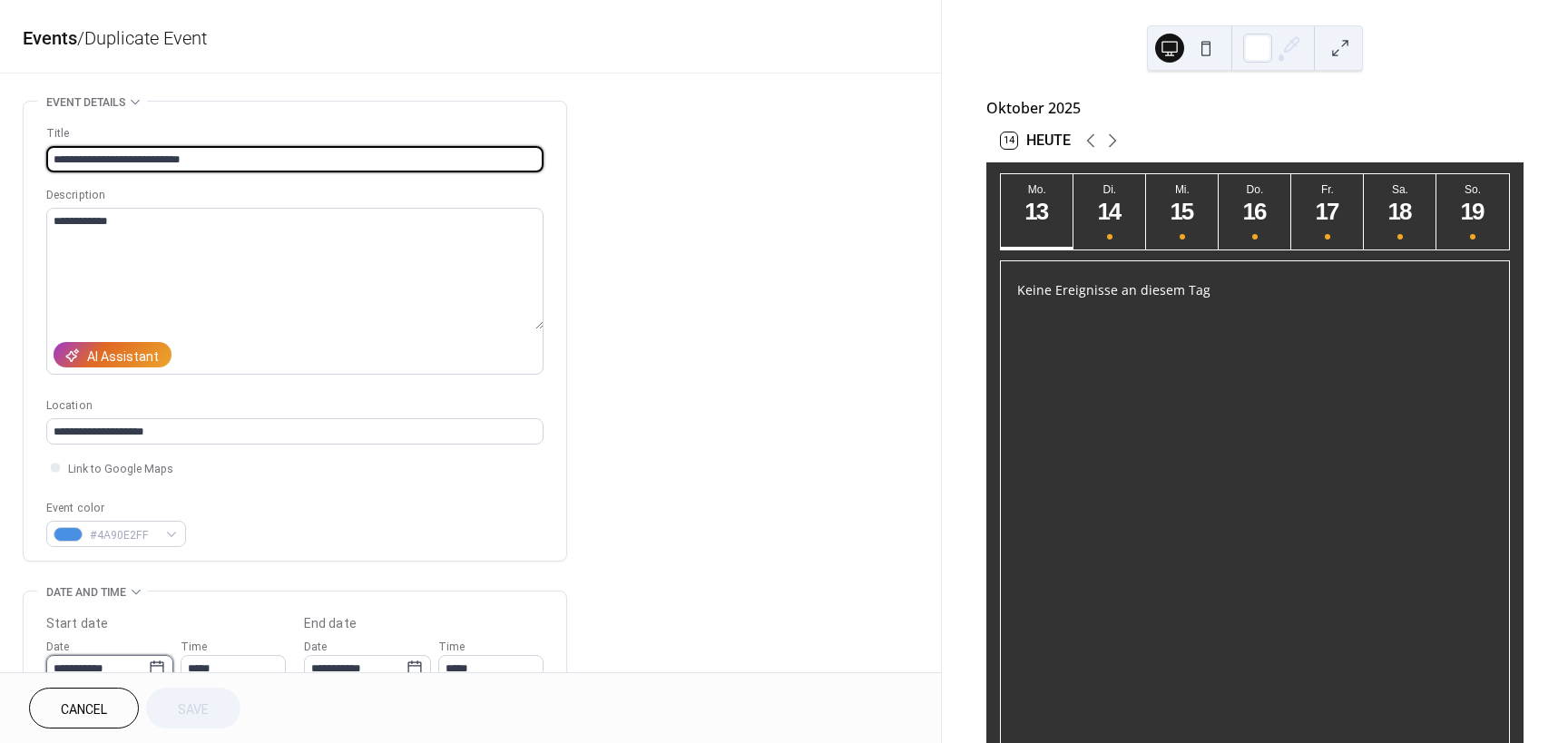 click on "**********" at bounding box center [97, 668] 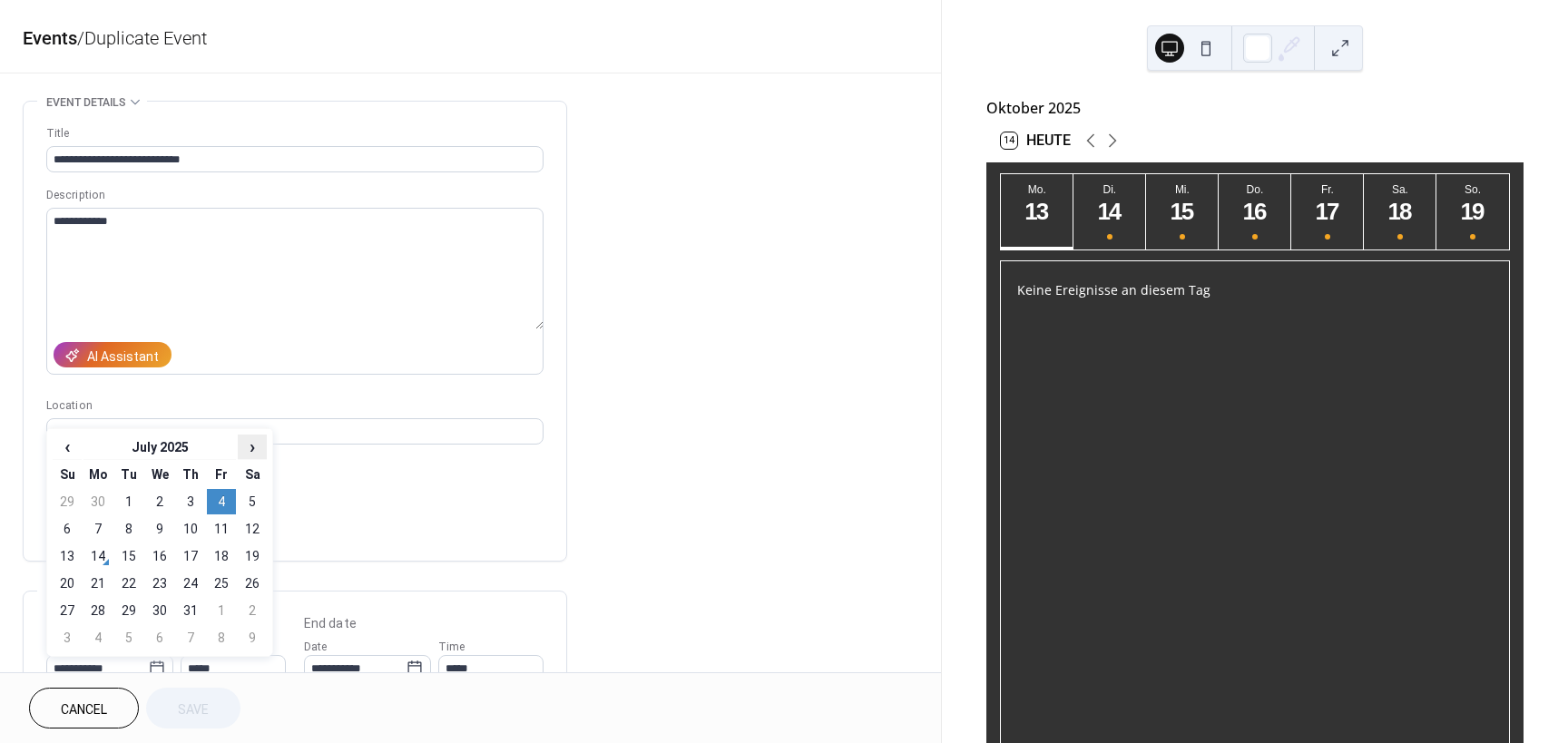 click on "›" at bounding box center (252, 446) 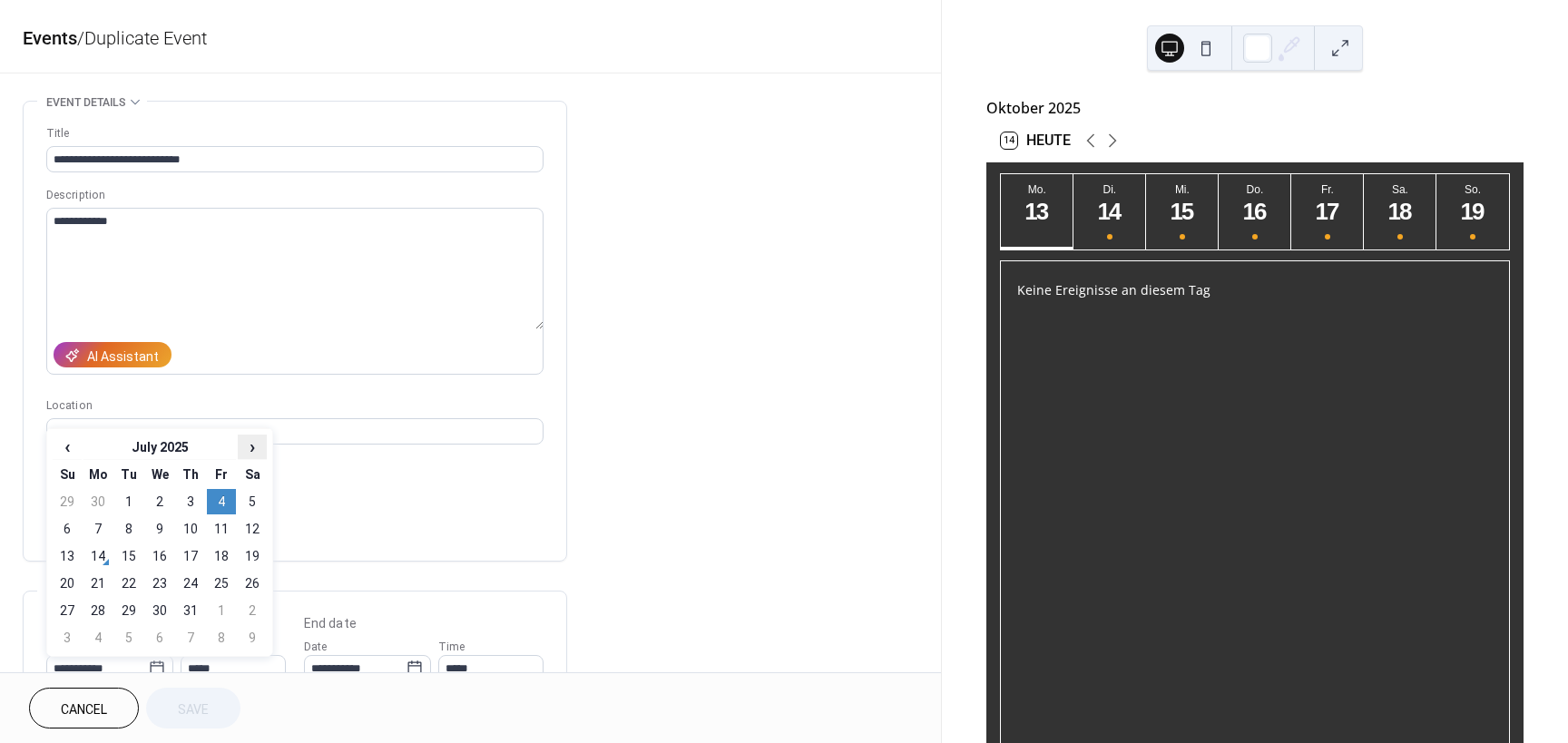 click on "›" at bounding box center (252, 446) 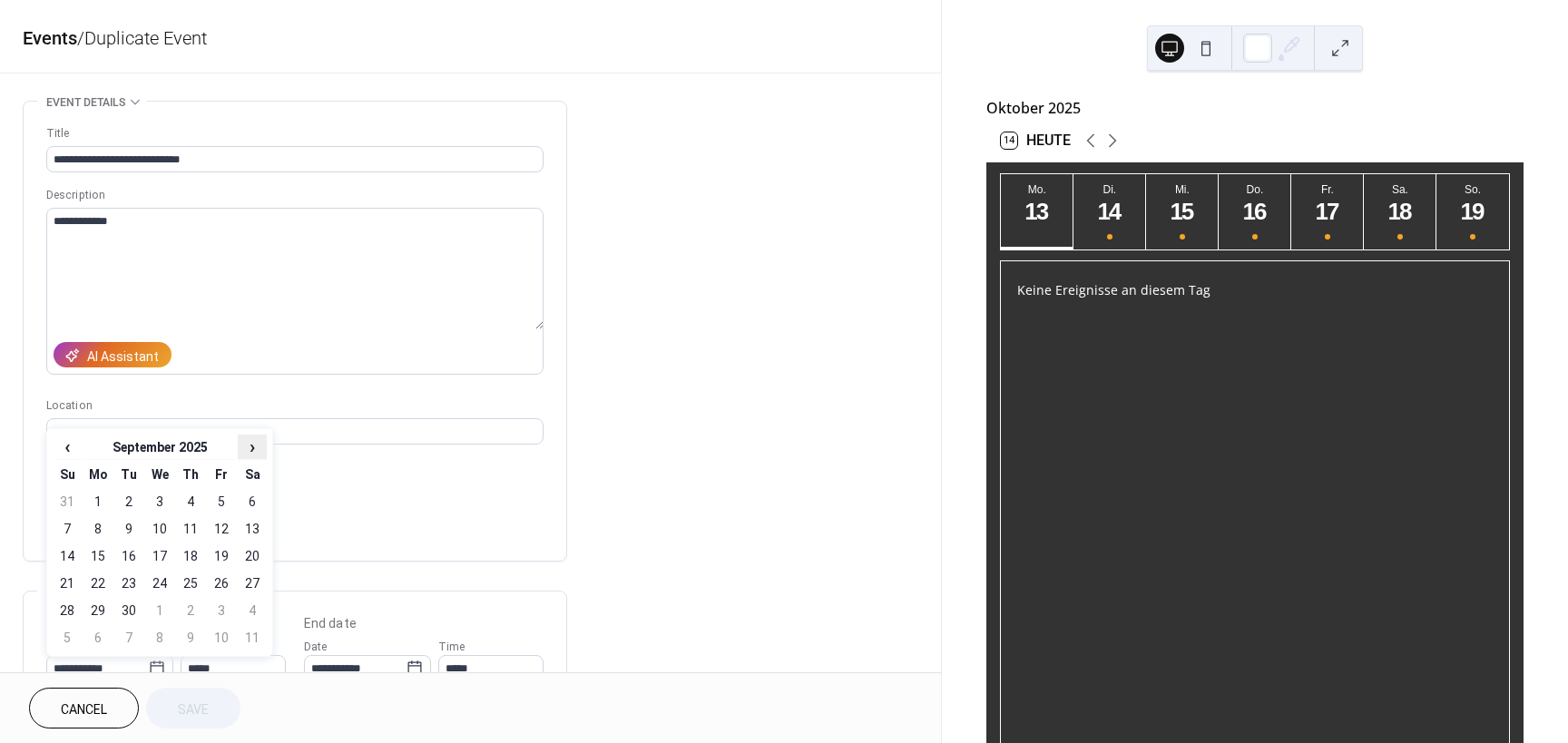 click on "›" at bounding box center (252, 446) 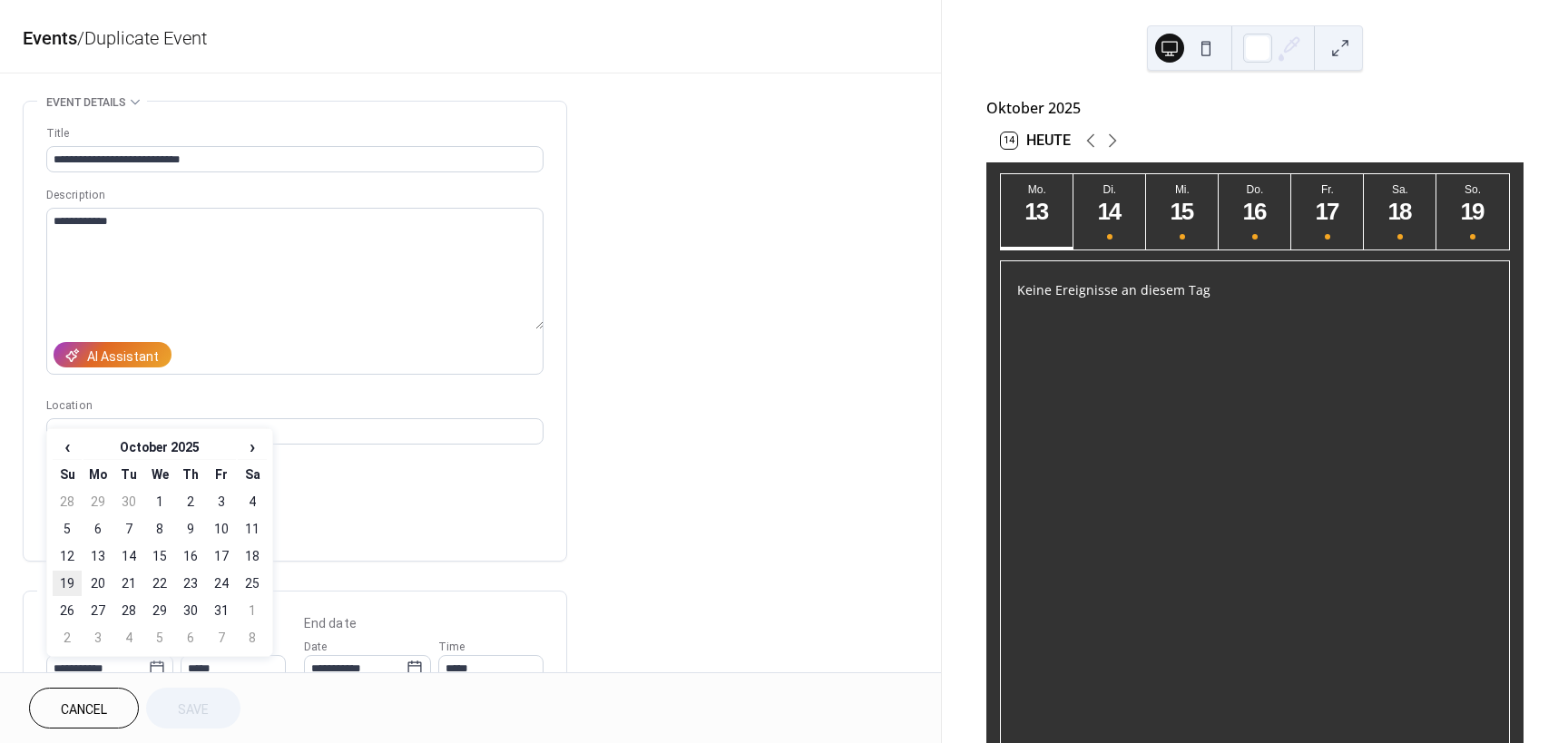 click on "19" at bounding box center [67, 583] 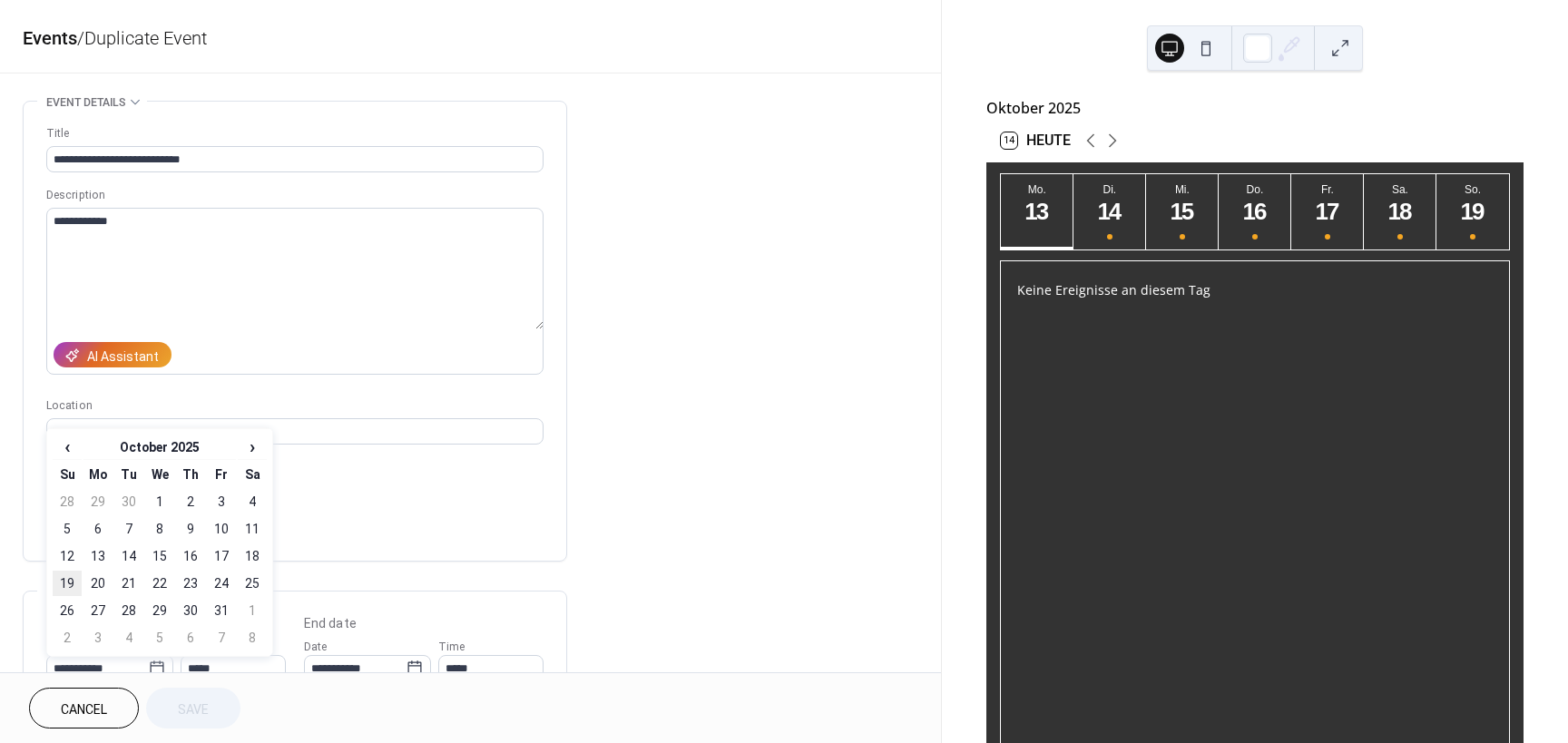 type on "**********" 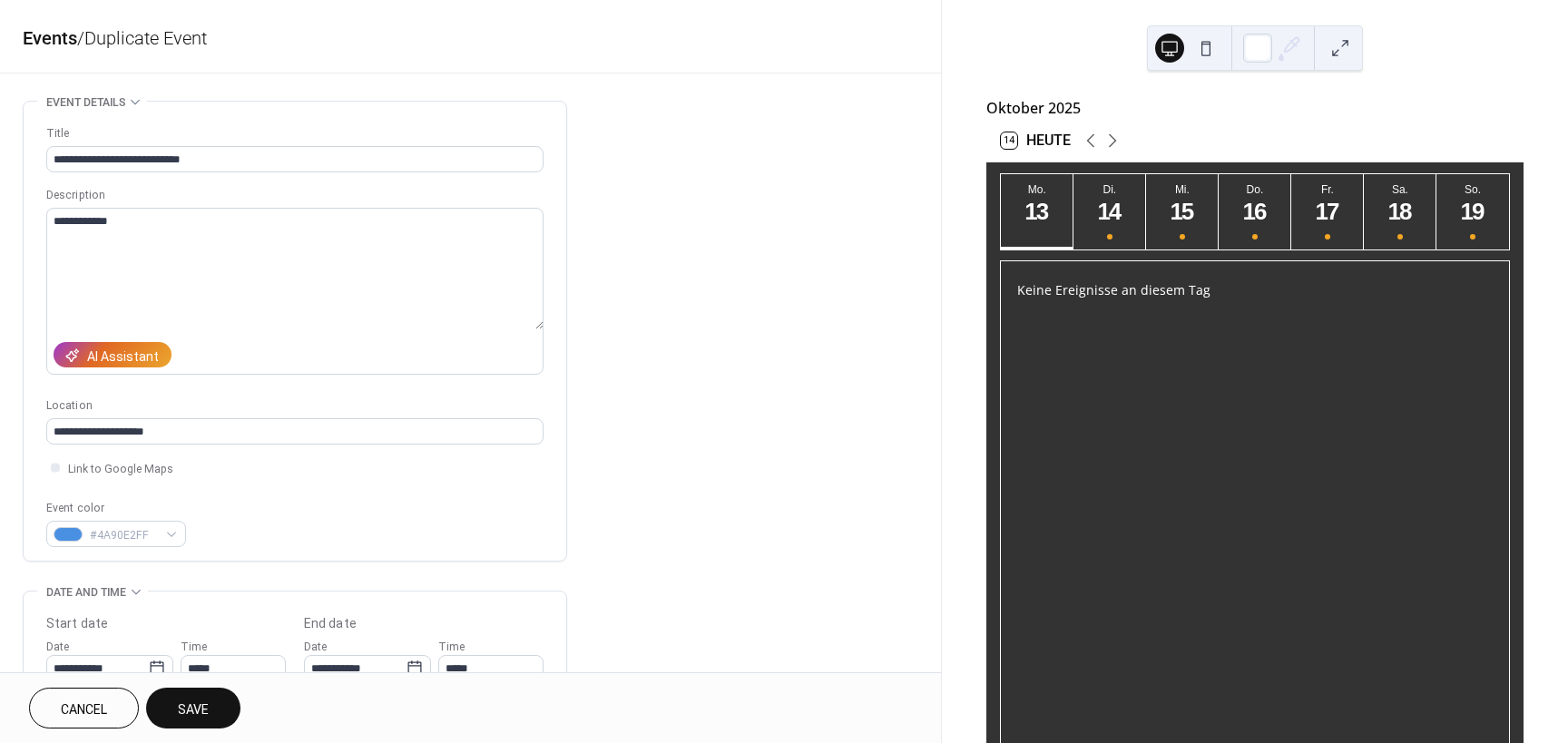 click on "Save" at bounding box center [193, 709] 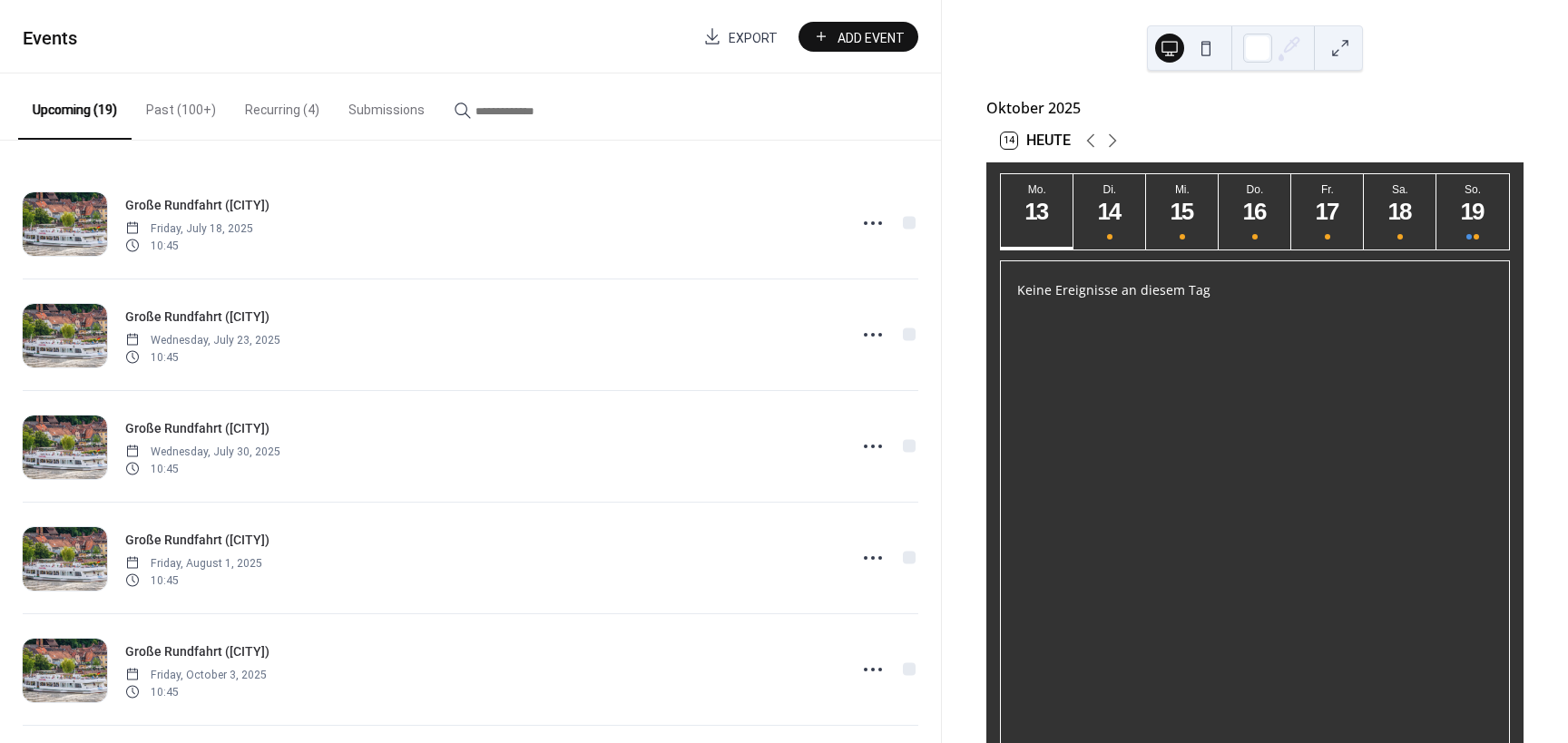 click on "Past (100+)" at bounding box center [181, 105] 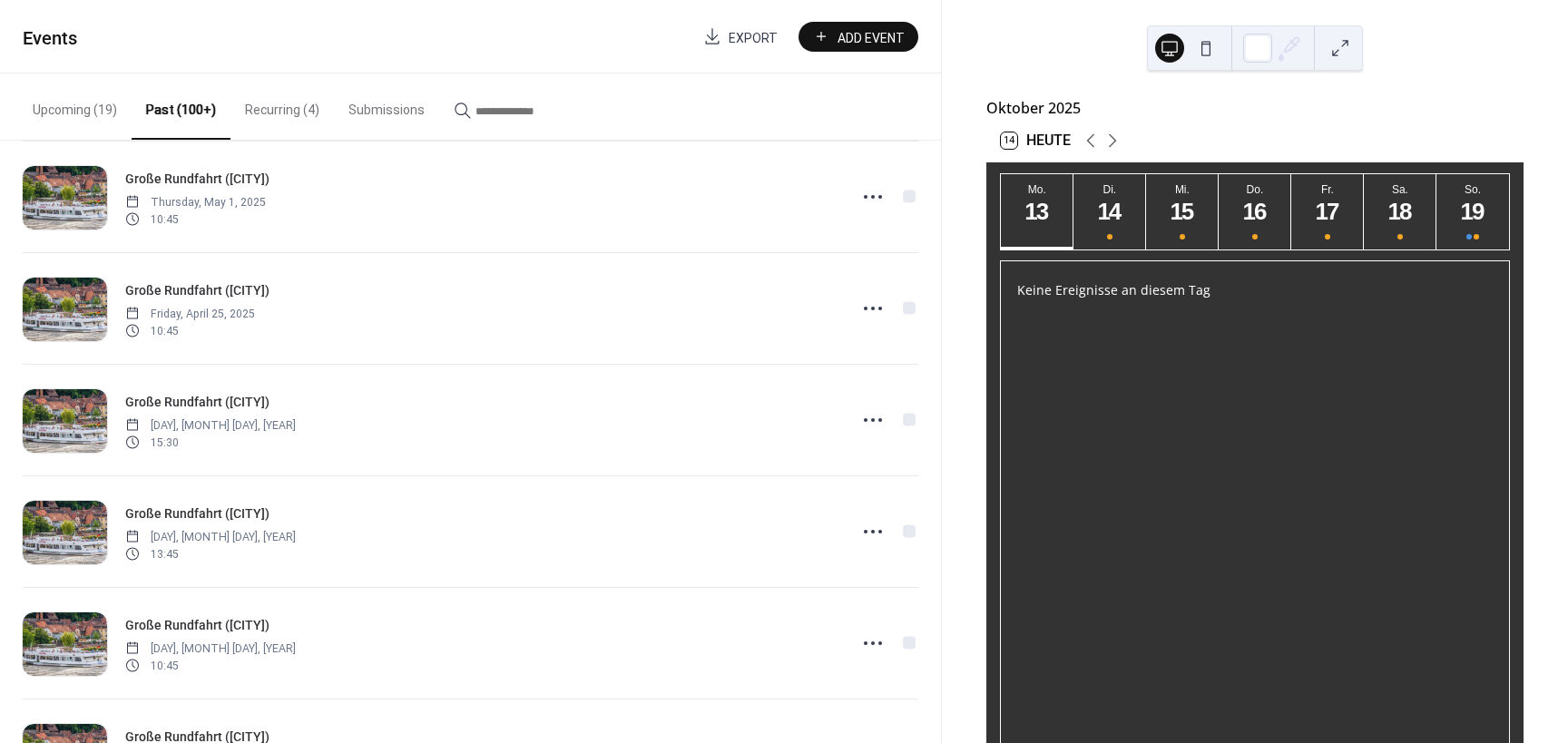 scroll, scrollTop: 2056, scrollLeft: 0, axis: vertical 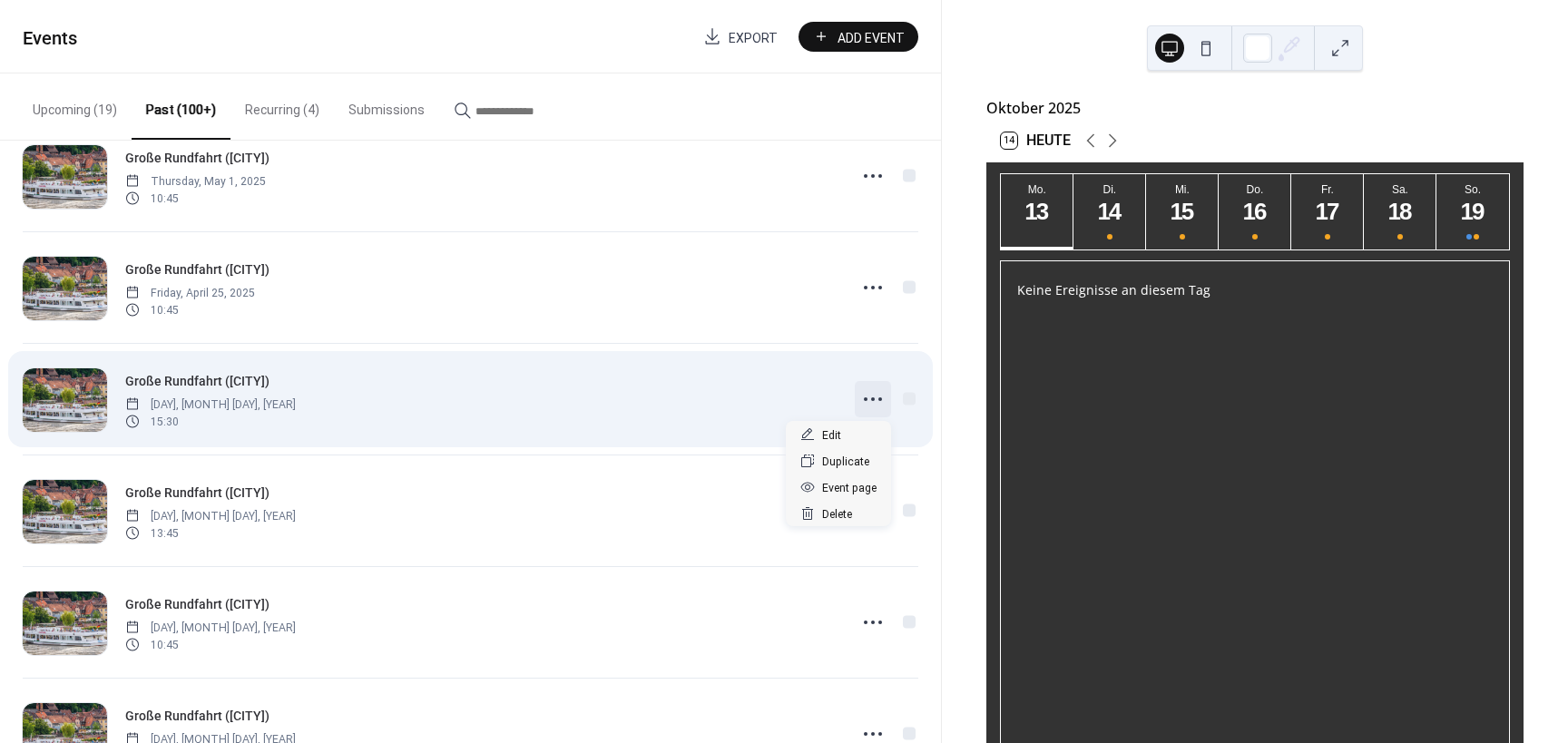 click 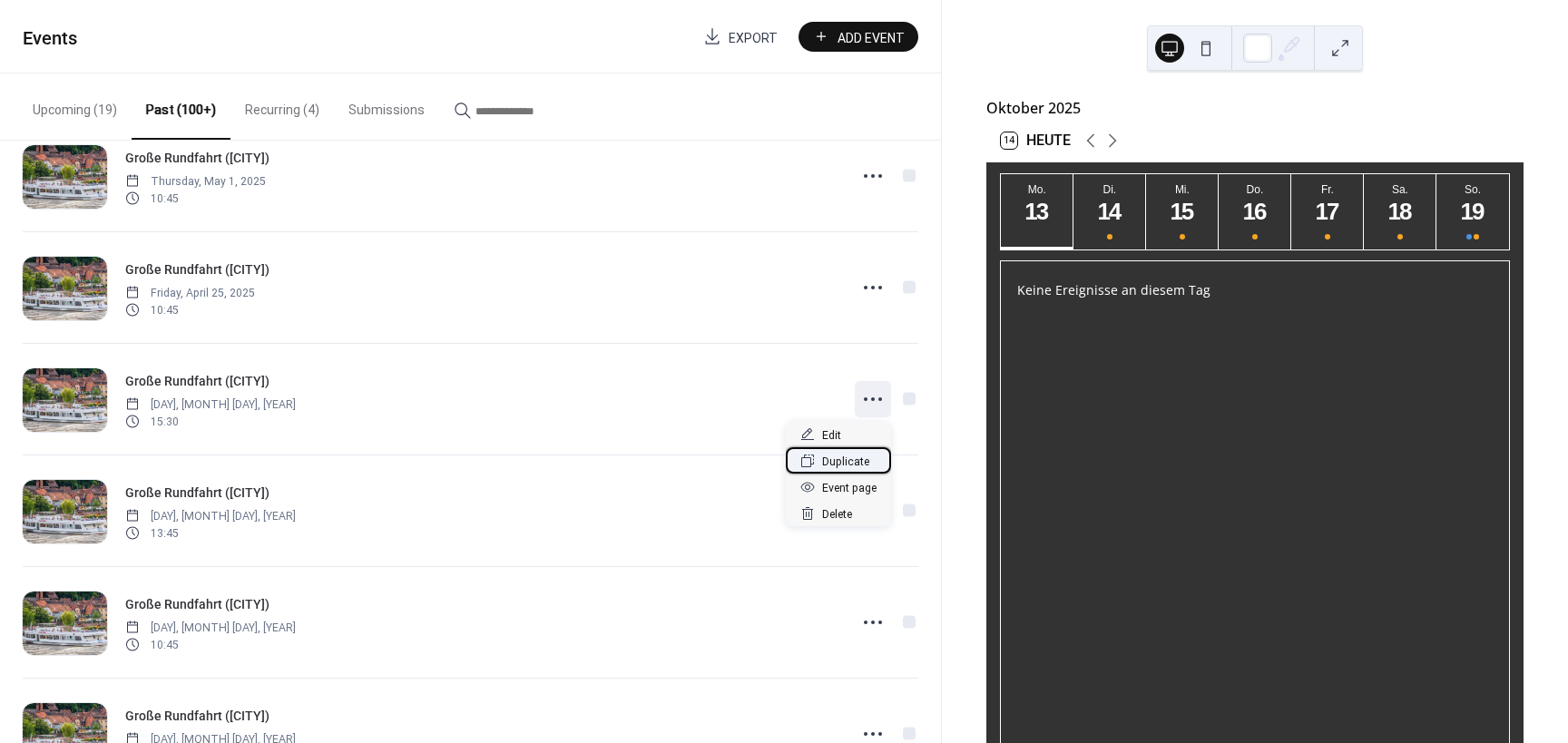 click on "Duplicate" at bounding box center [846, 462] 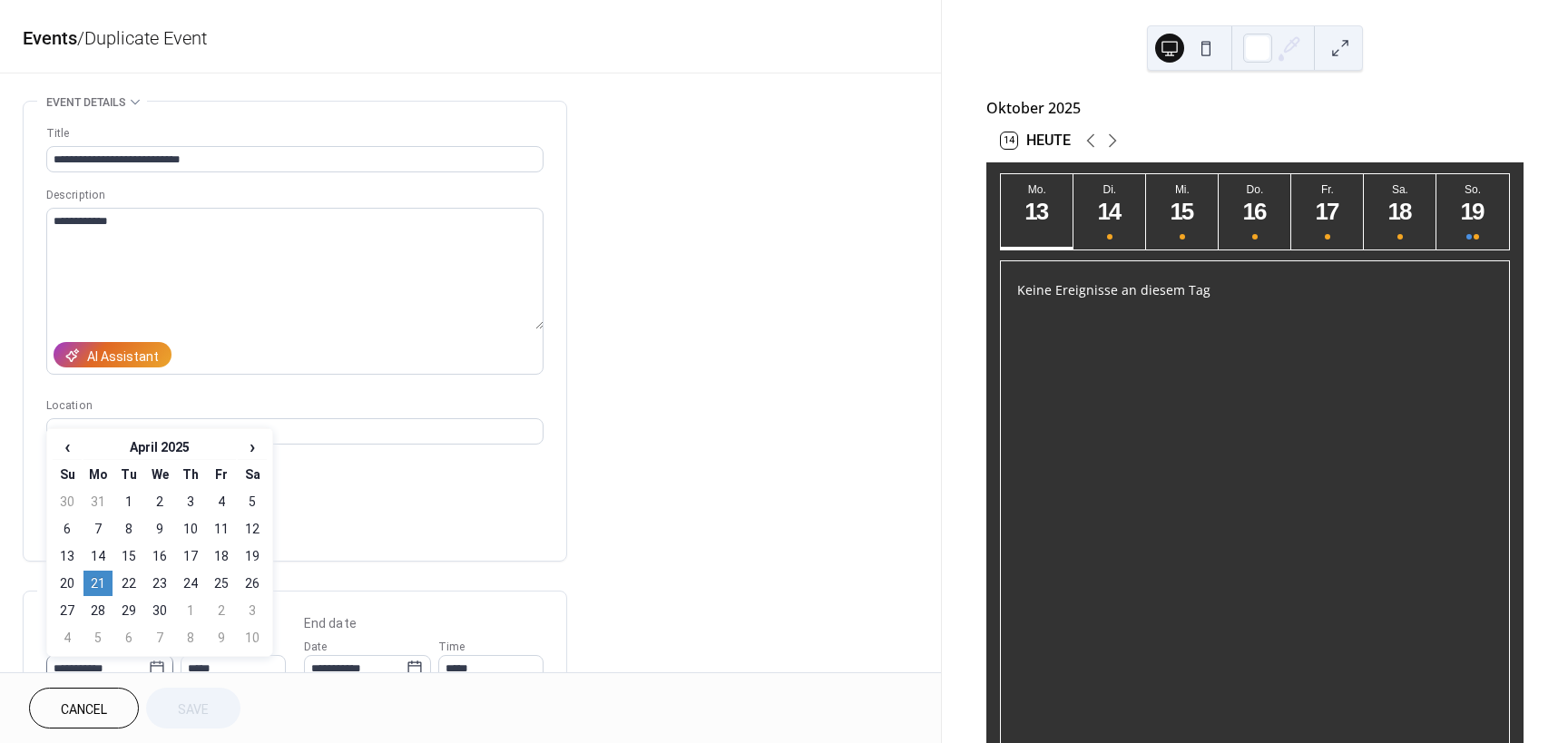 click 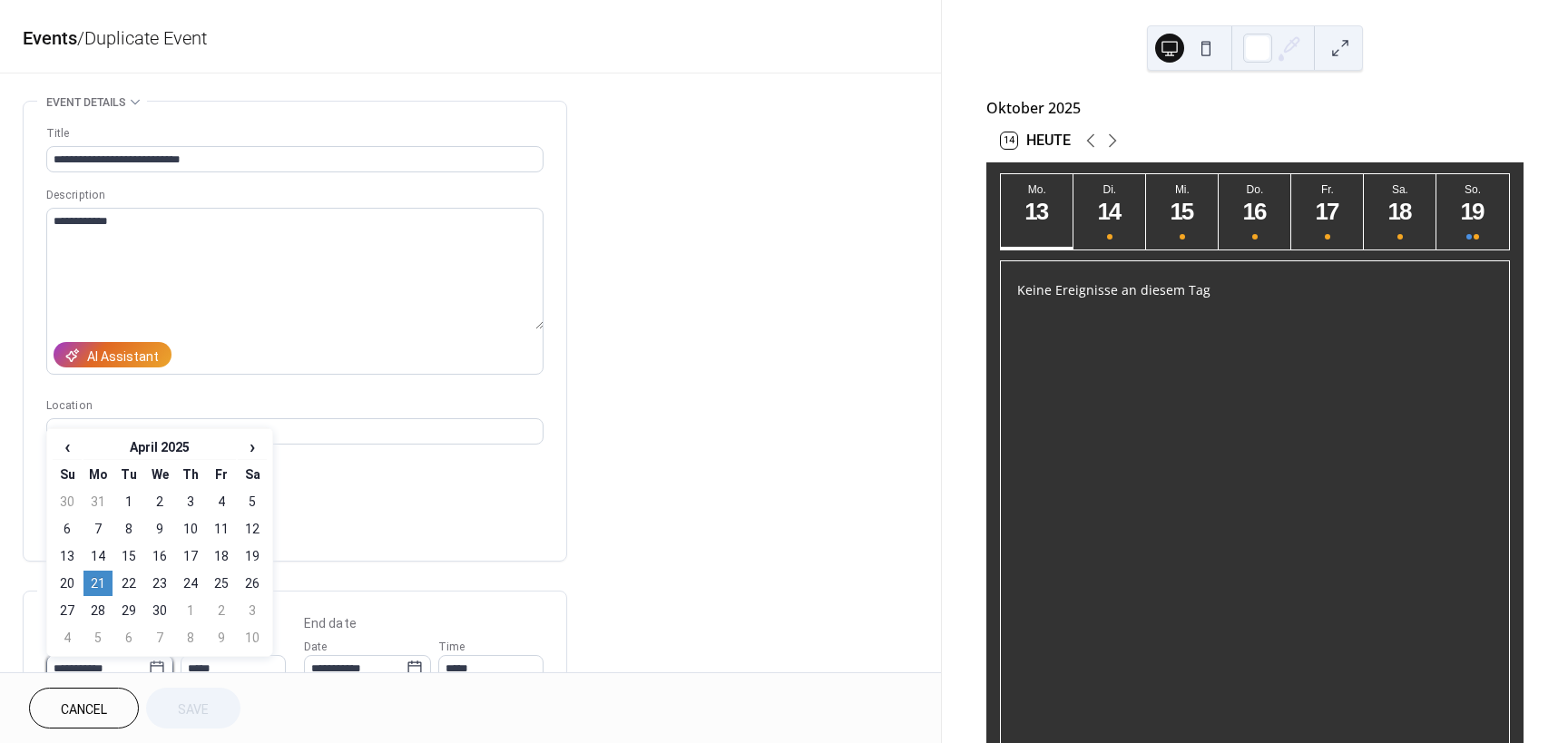 click on "**********" at bounding box center (97, 668) 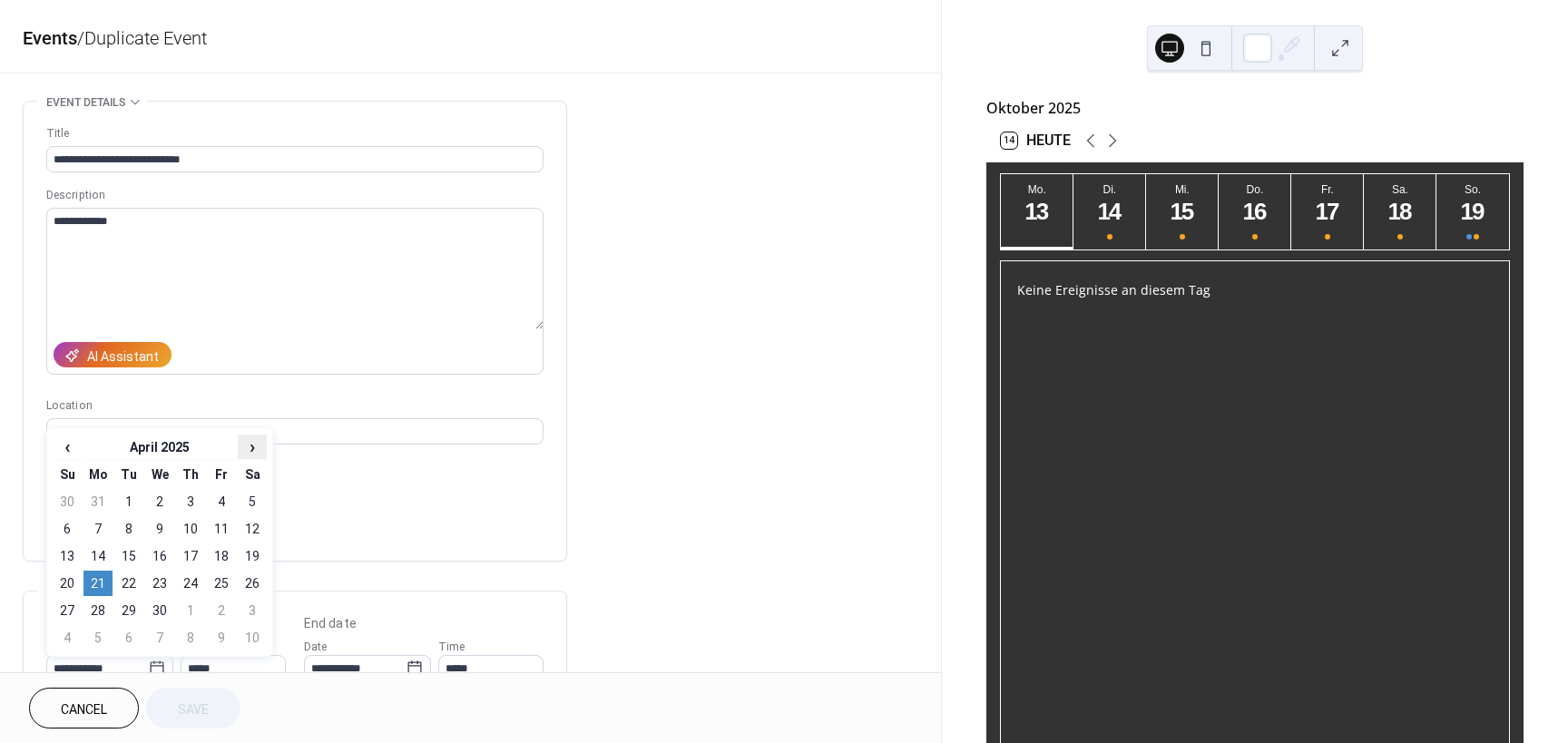 click on "›" at bounding box center (252, 446) 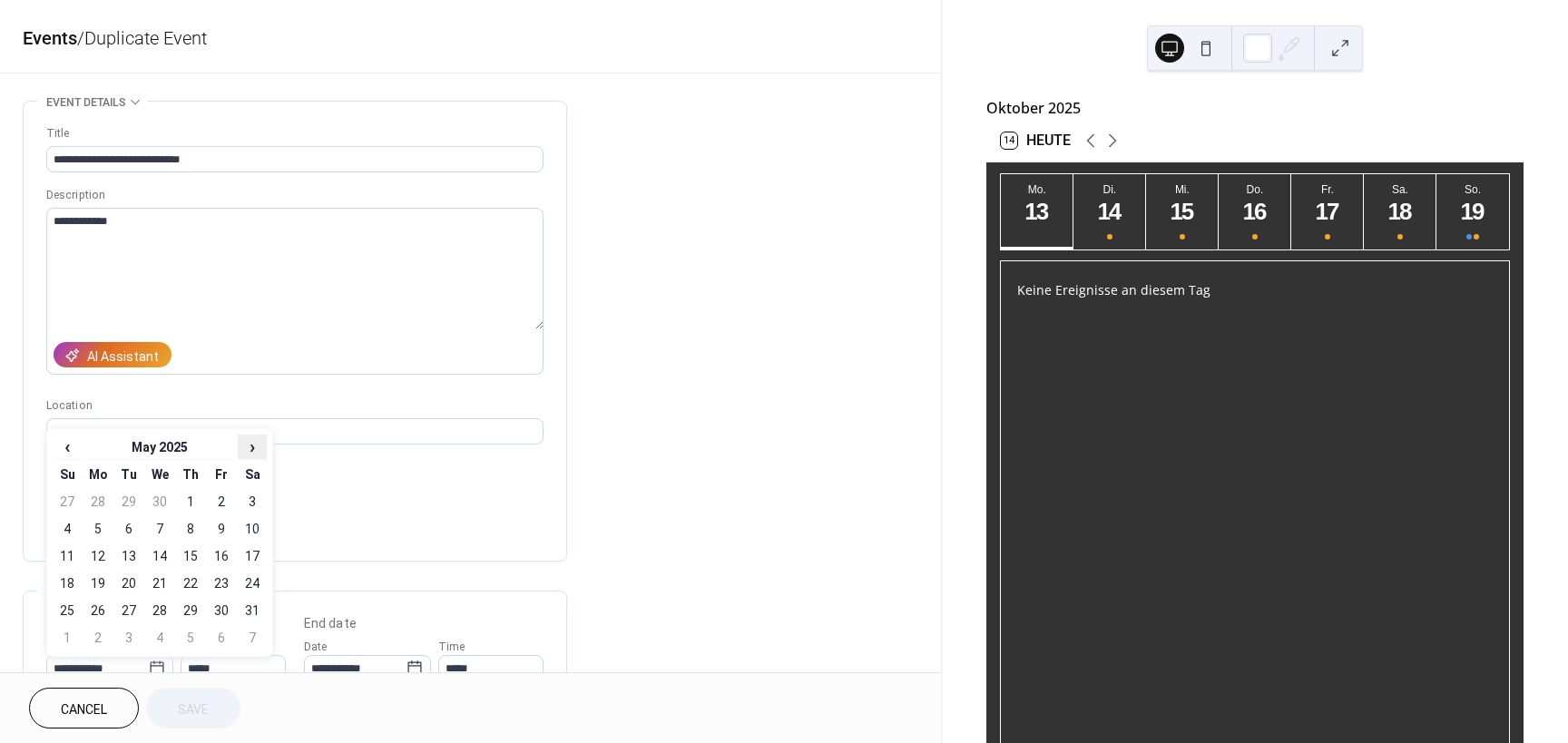 click on "›" at bounding box center [252, 446] 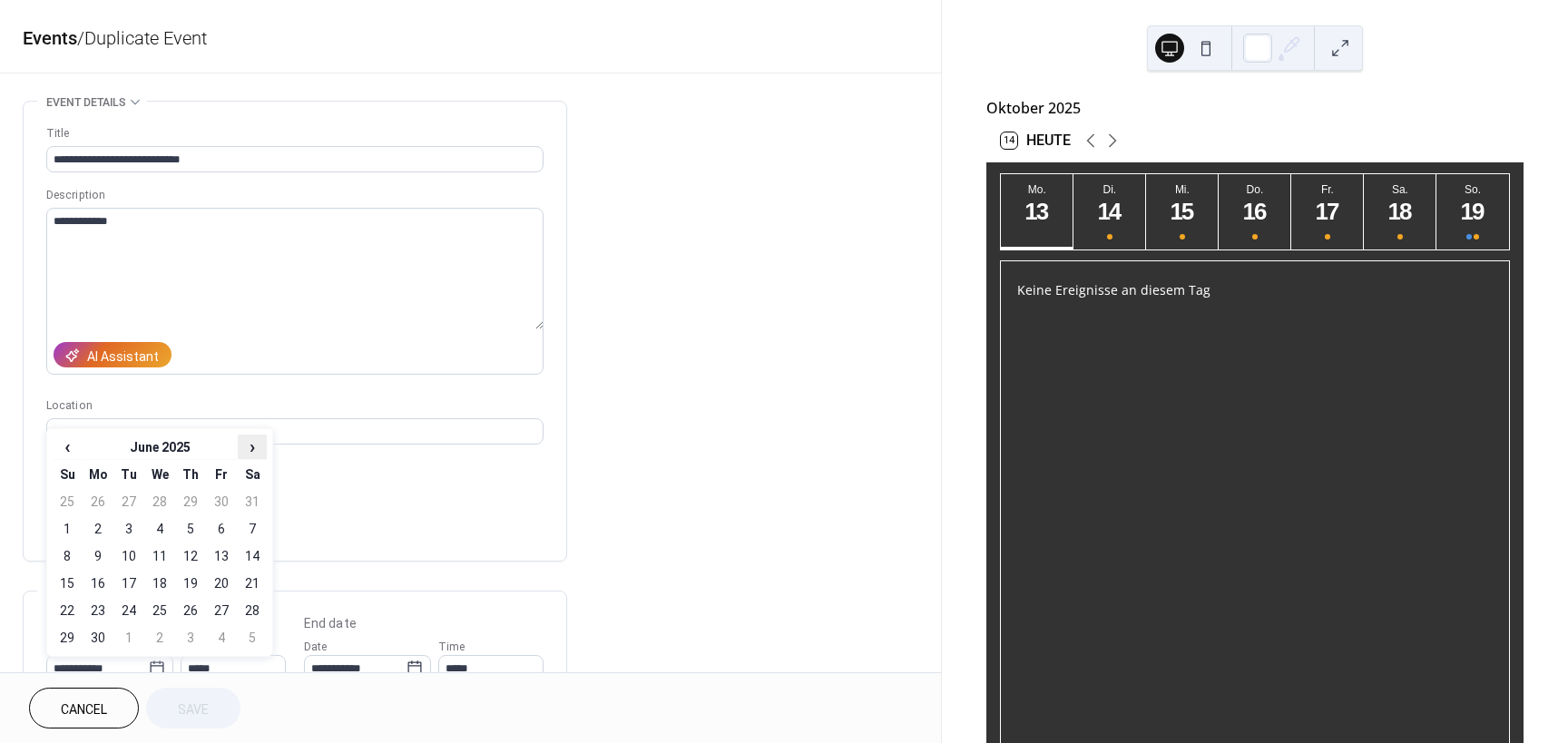click on "›" at bounding box center [252, 446] 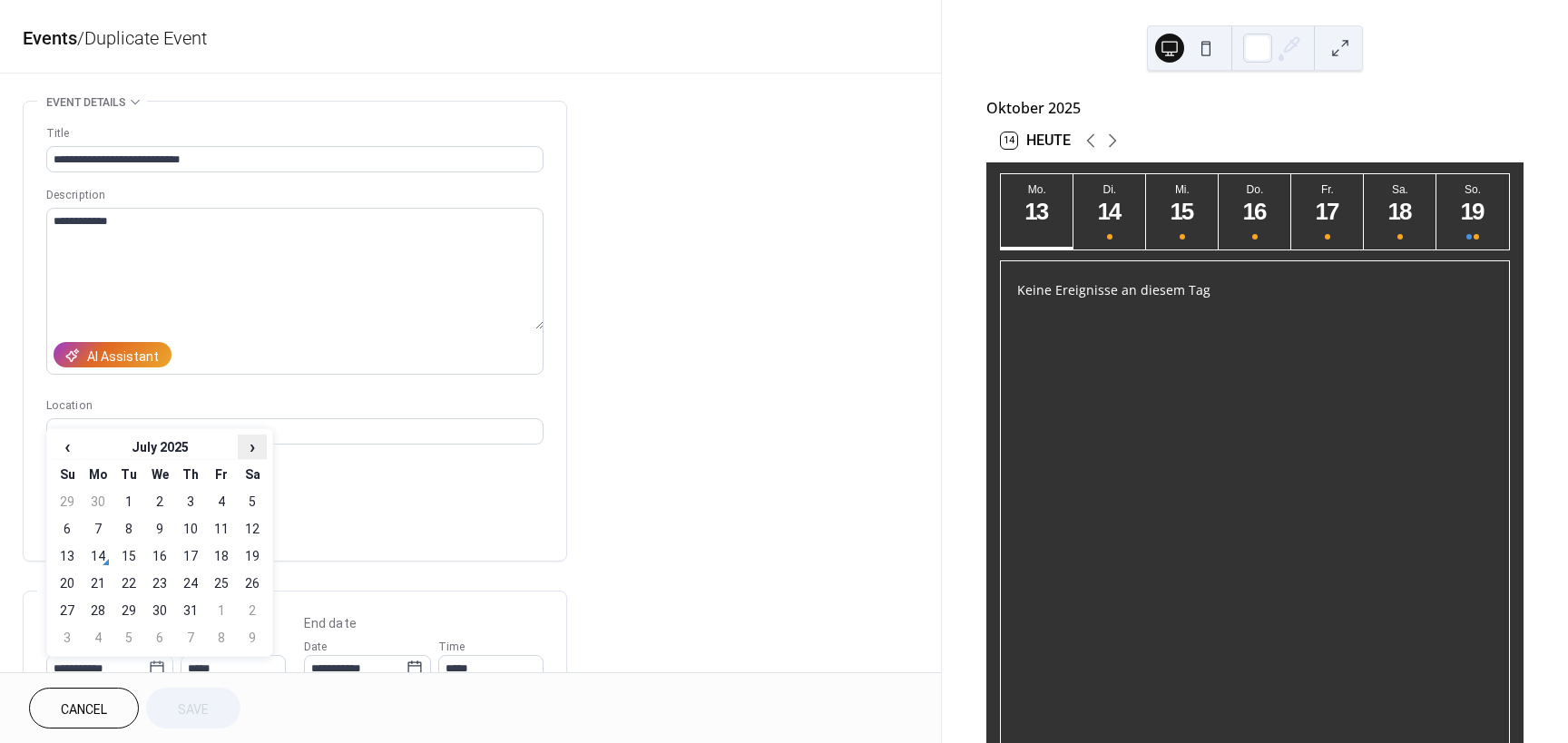 click on "›" at bounding box center [252, 446] 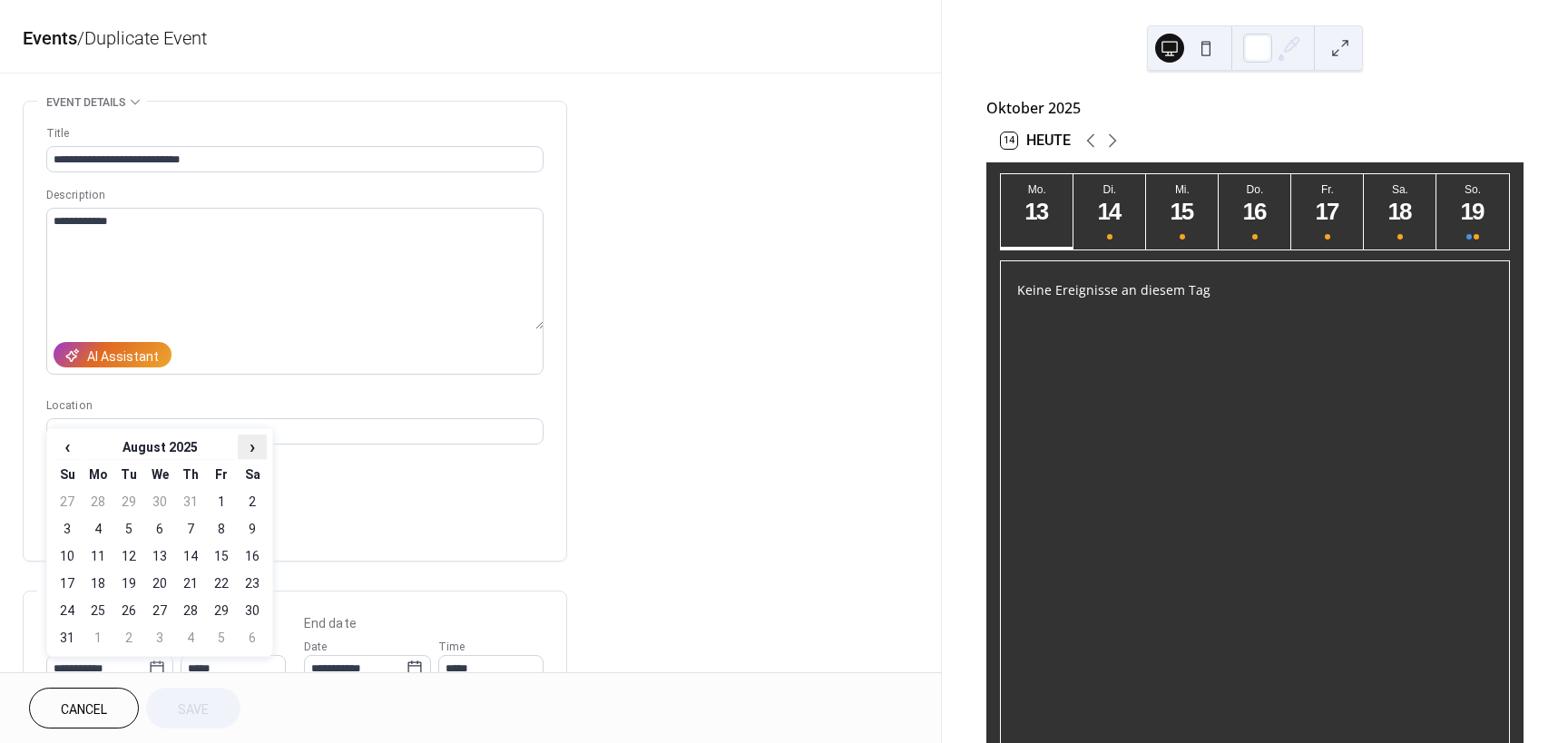 click on "›" at bounding box center (252, 446) 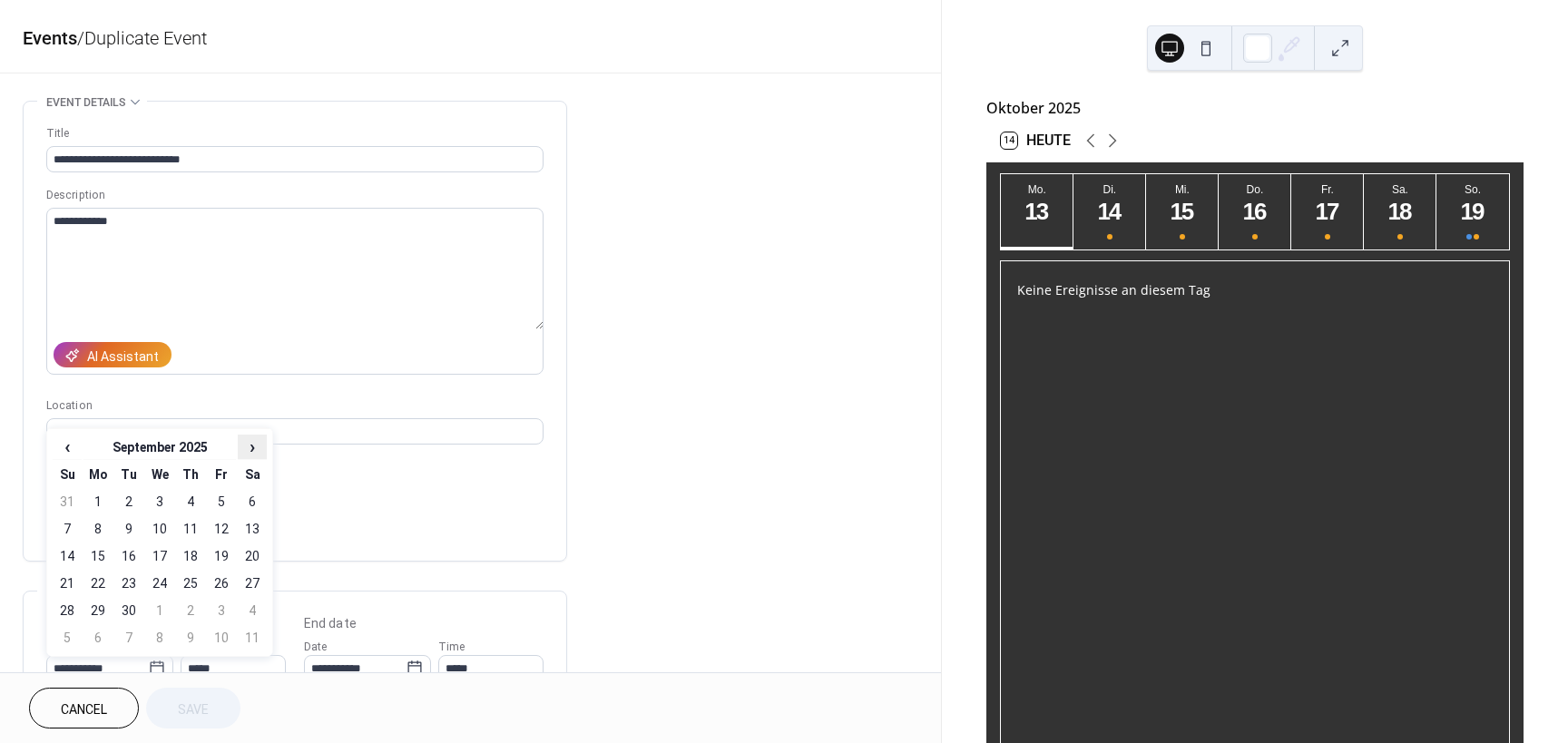 click on "›" at bounding box center (252, 446) 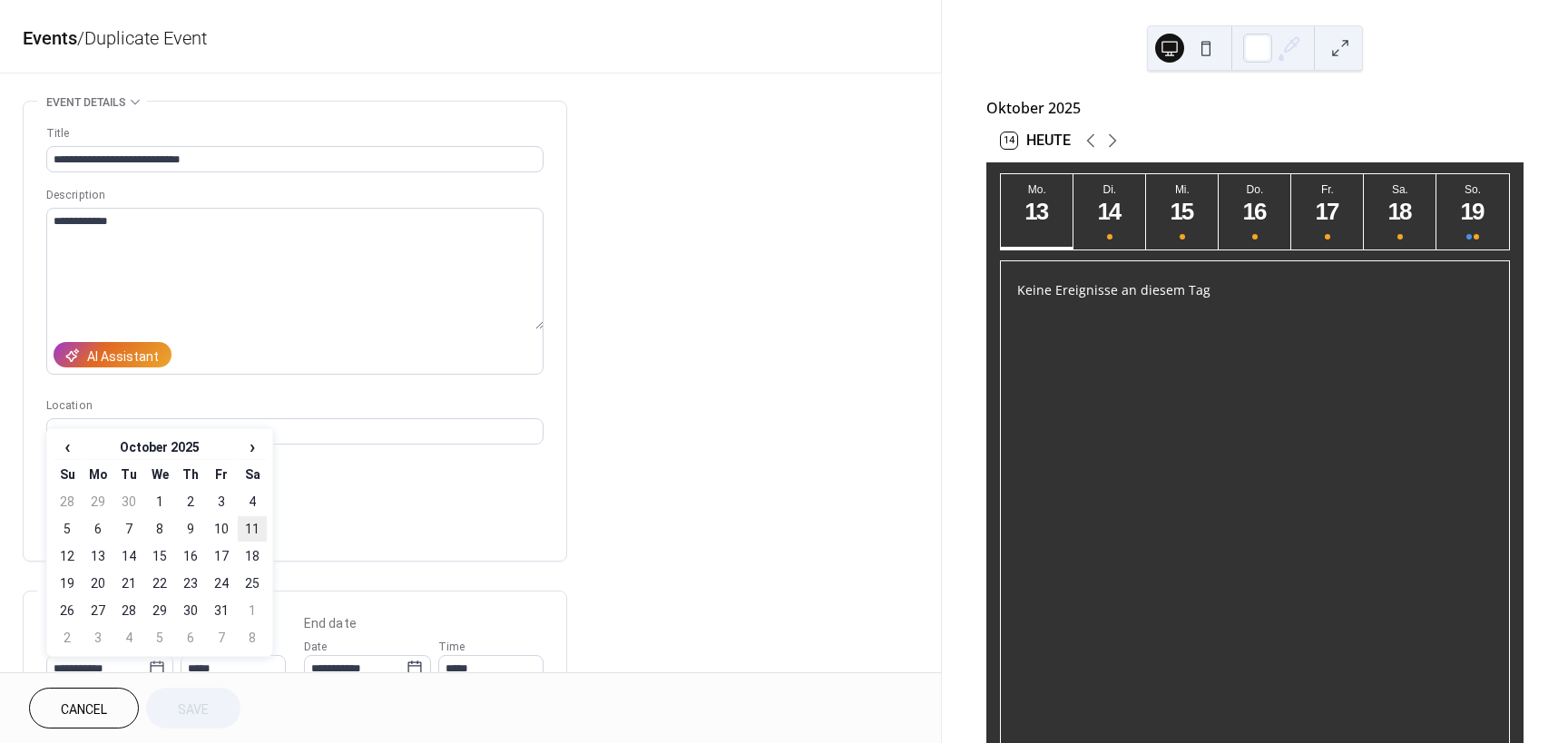 click on "11" at bounding box center (252, 529) 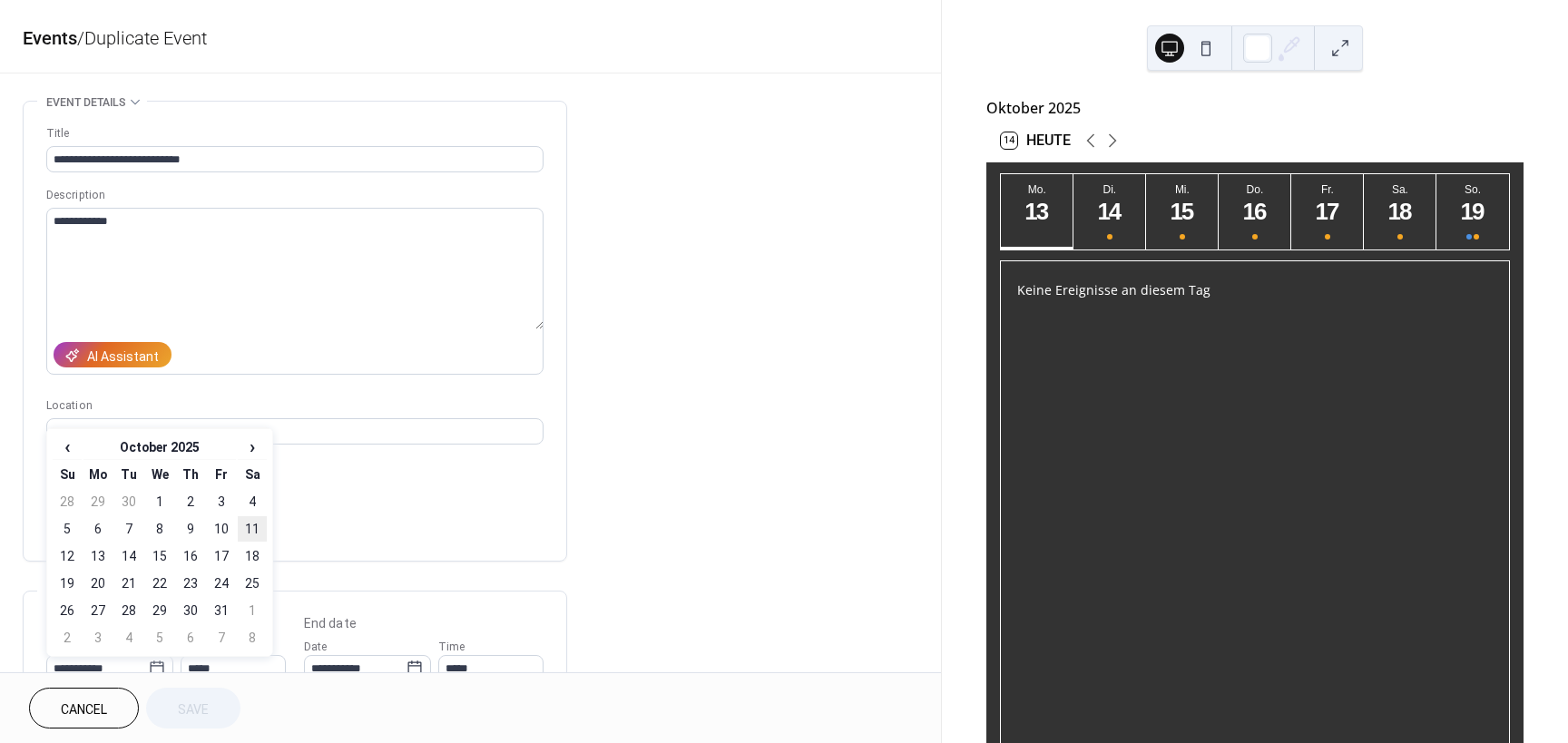type on "**********" 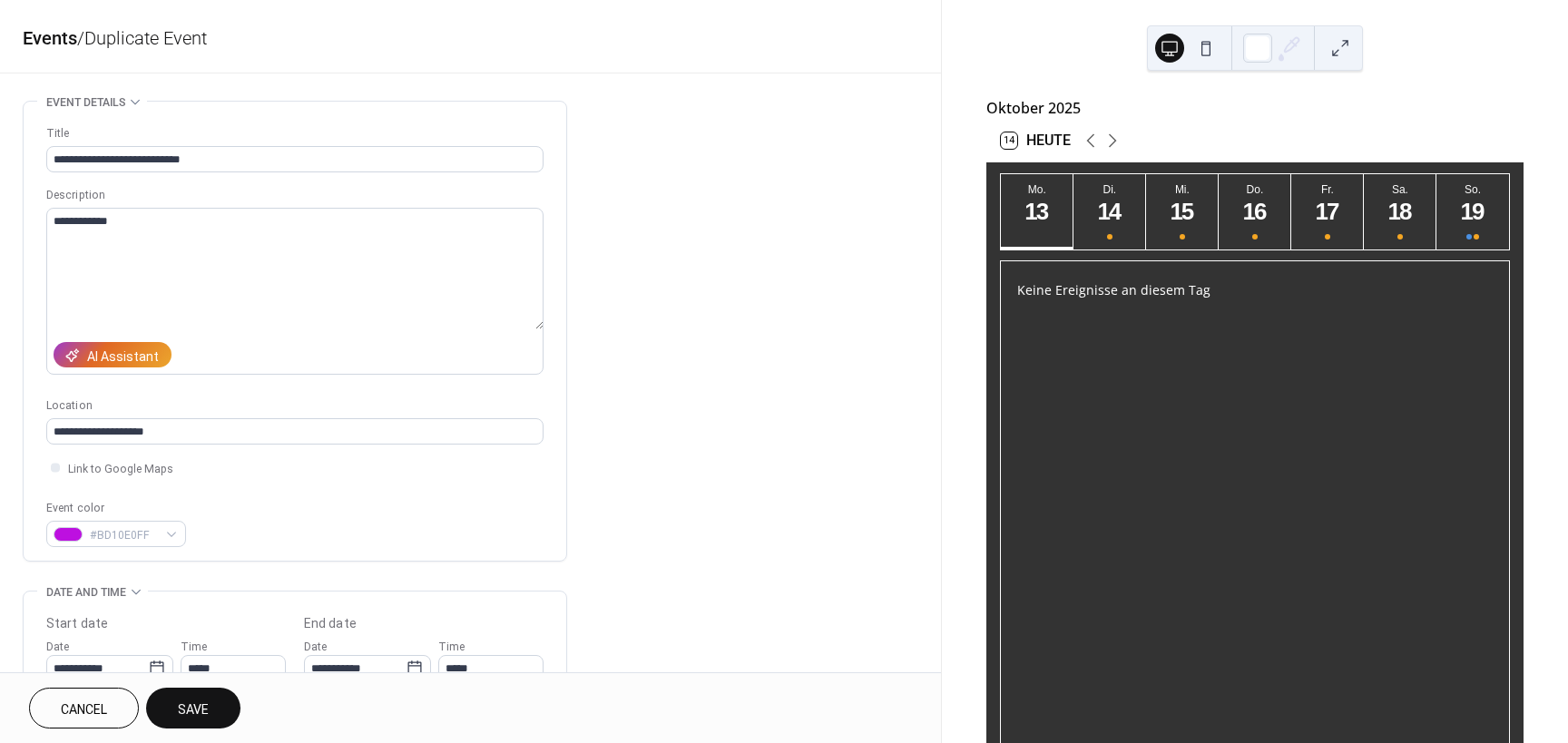 click on "Save" at bounding box center [193, 709] 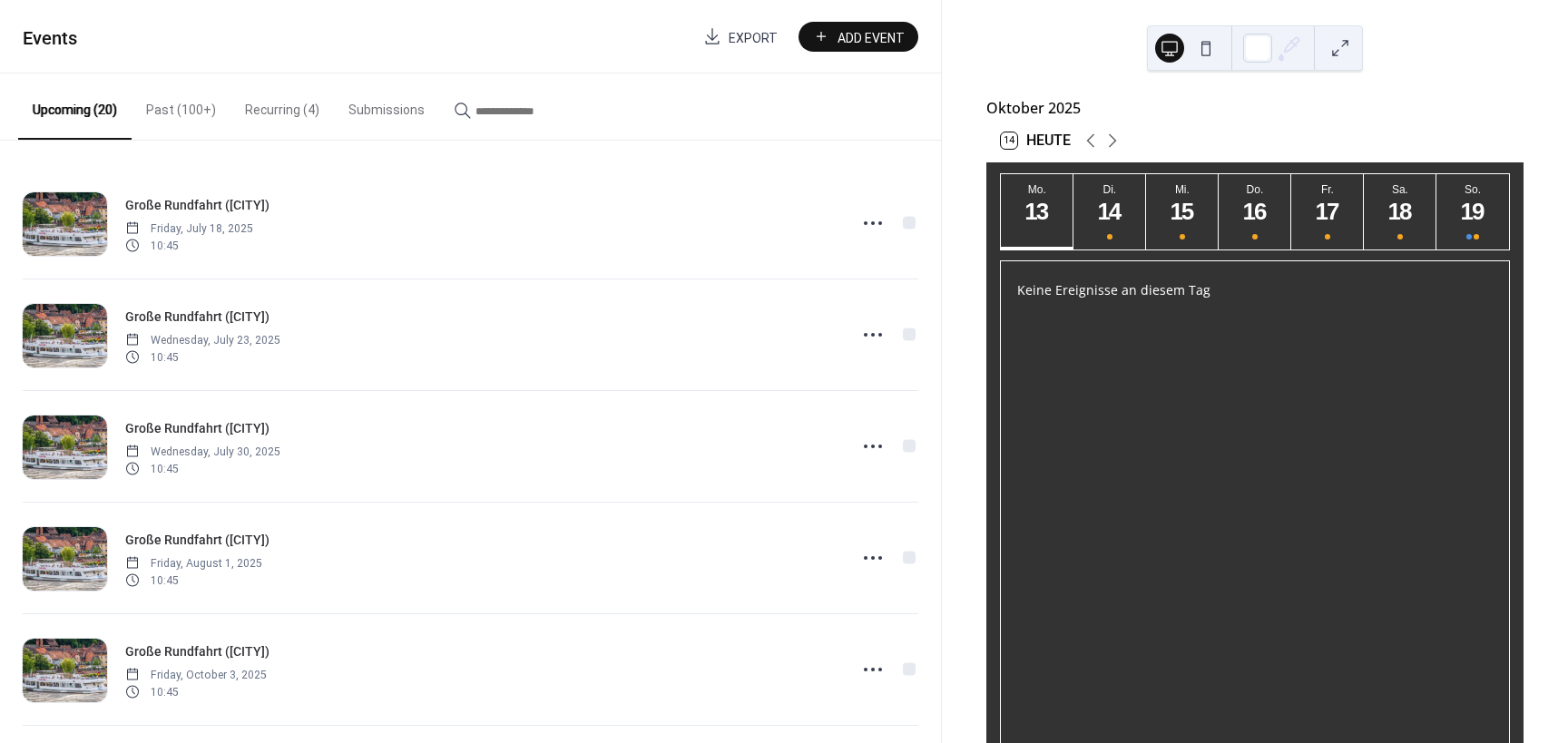 click on "Past (100+)" at bounding box center (181, 105) 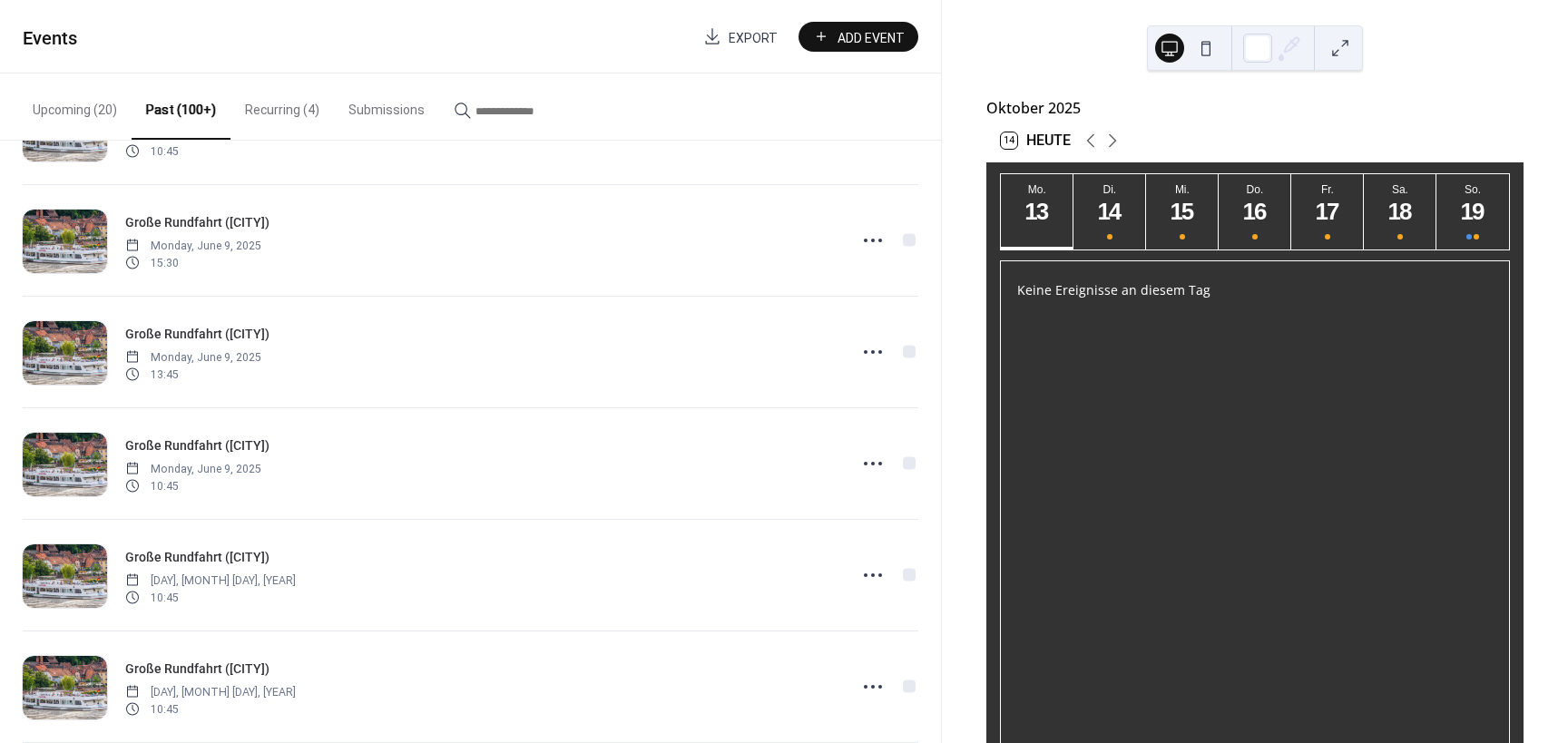 scroll, scrollTop: 827, scrollLeft: 0, axis: vertical 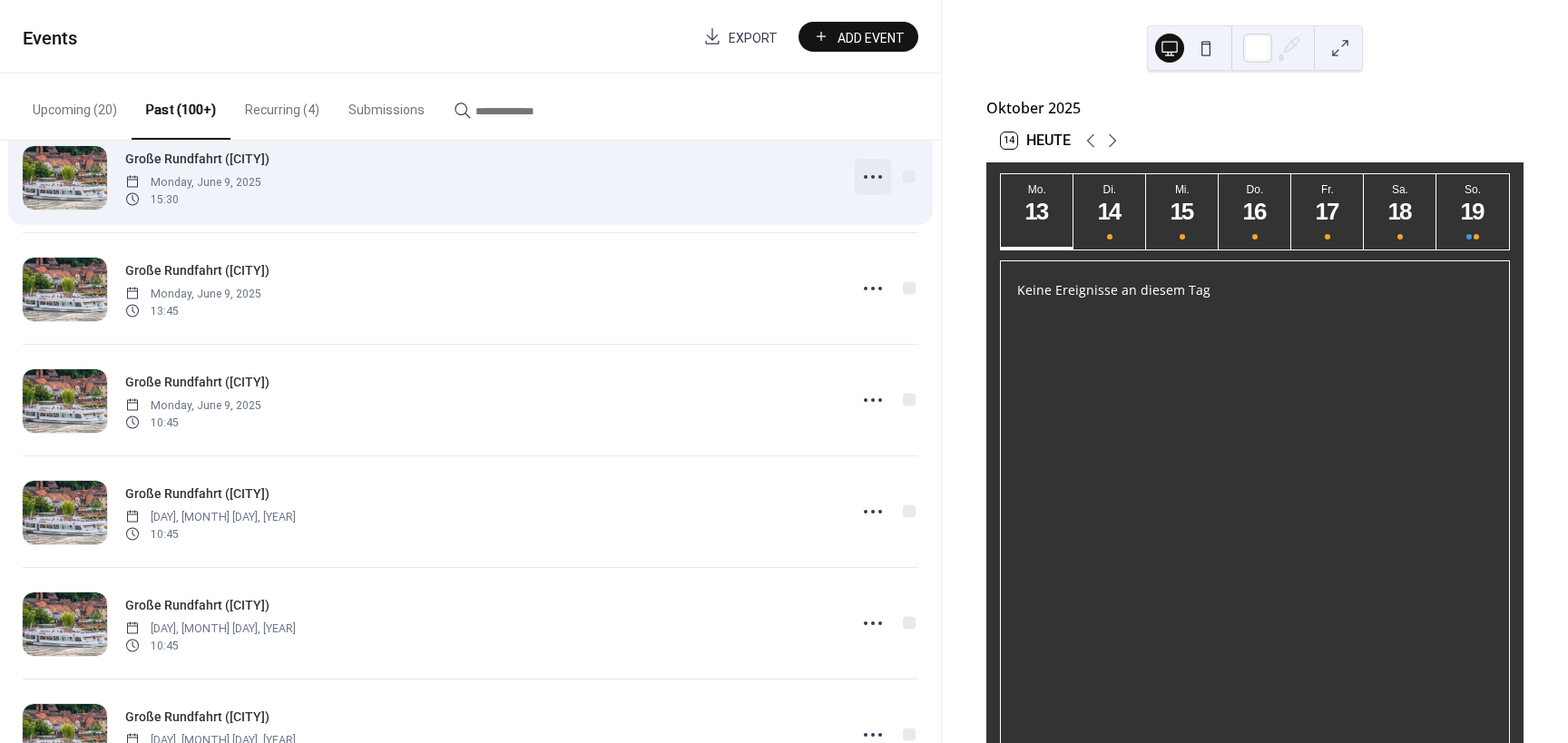 click 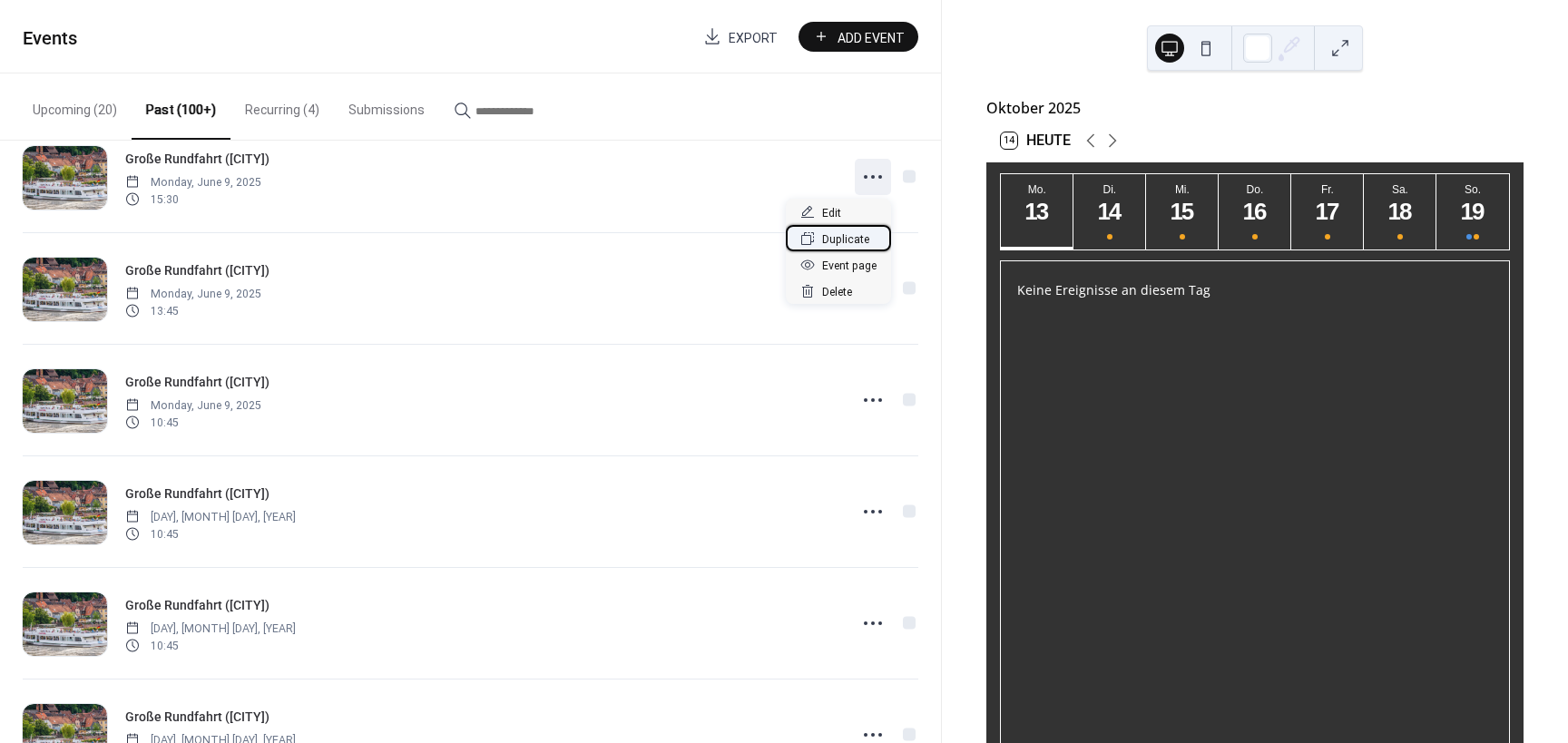 click on "Duplicate" at bounding box center [846, 240] 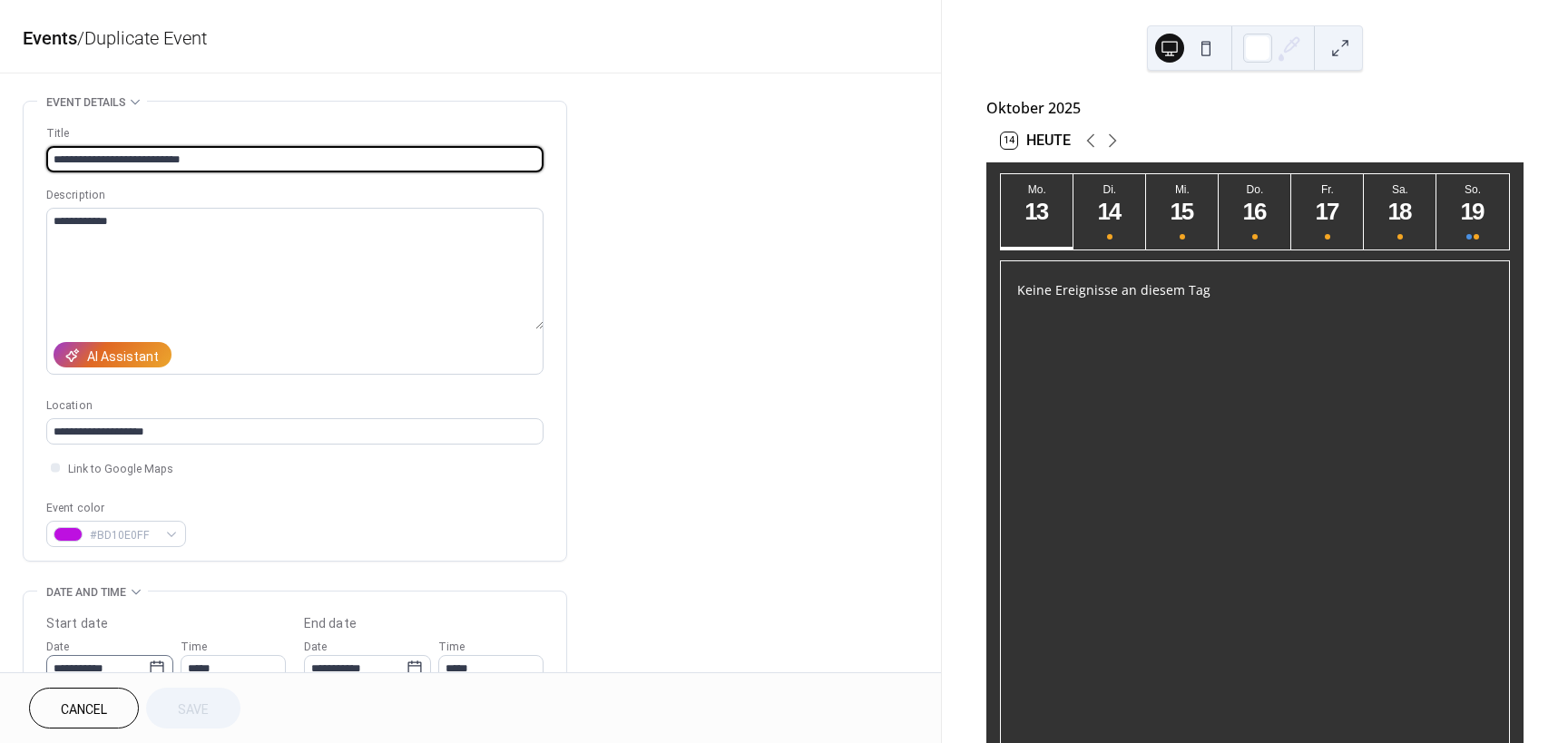click 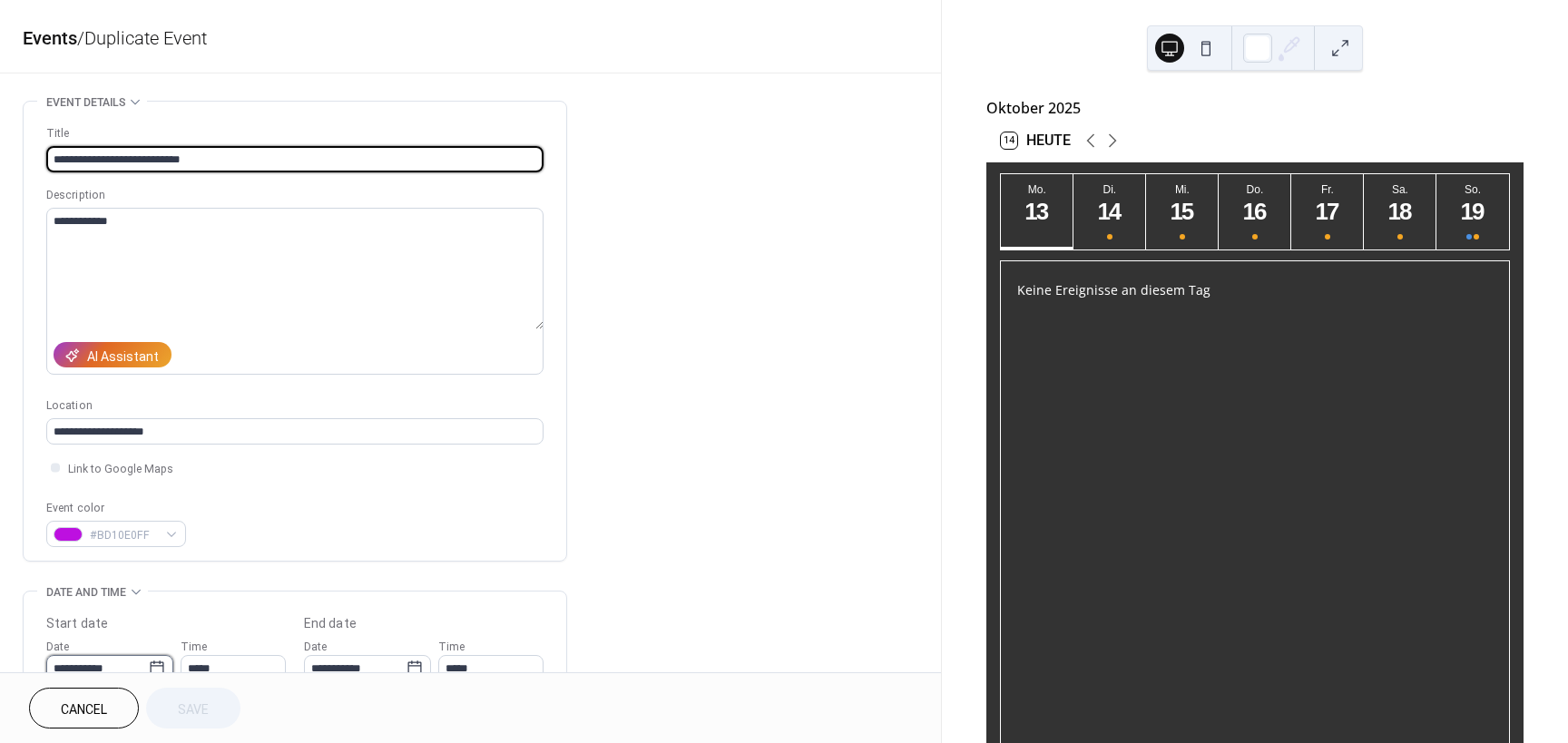 click on "**********" at bounding box center [97, 668] 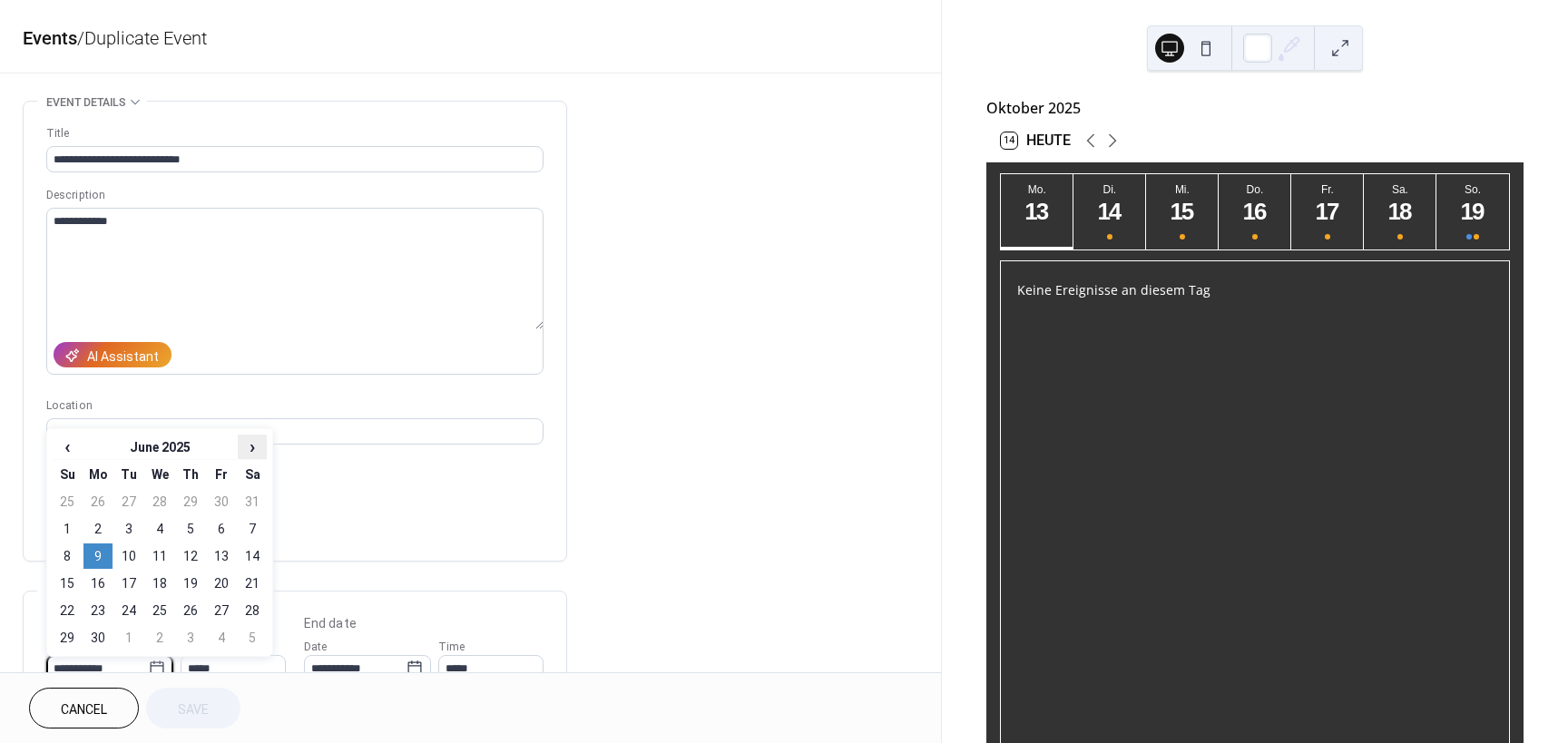 click on "›" at bounding box center [252, 446] 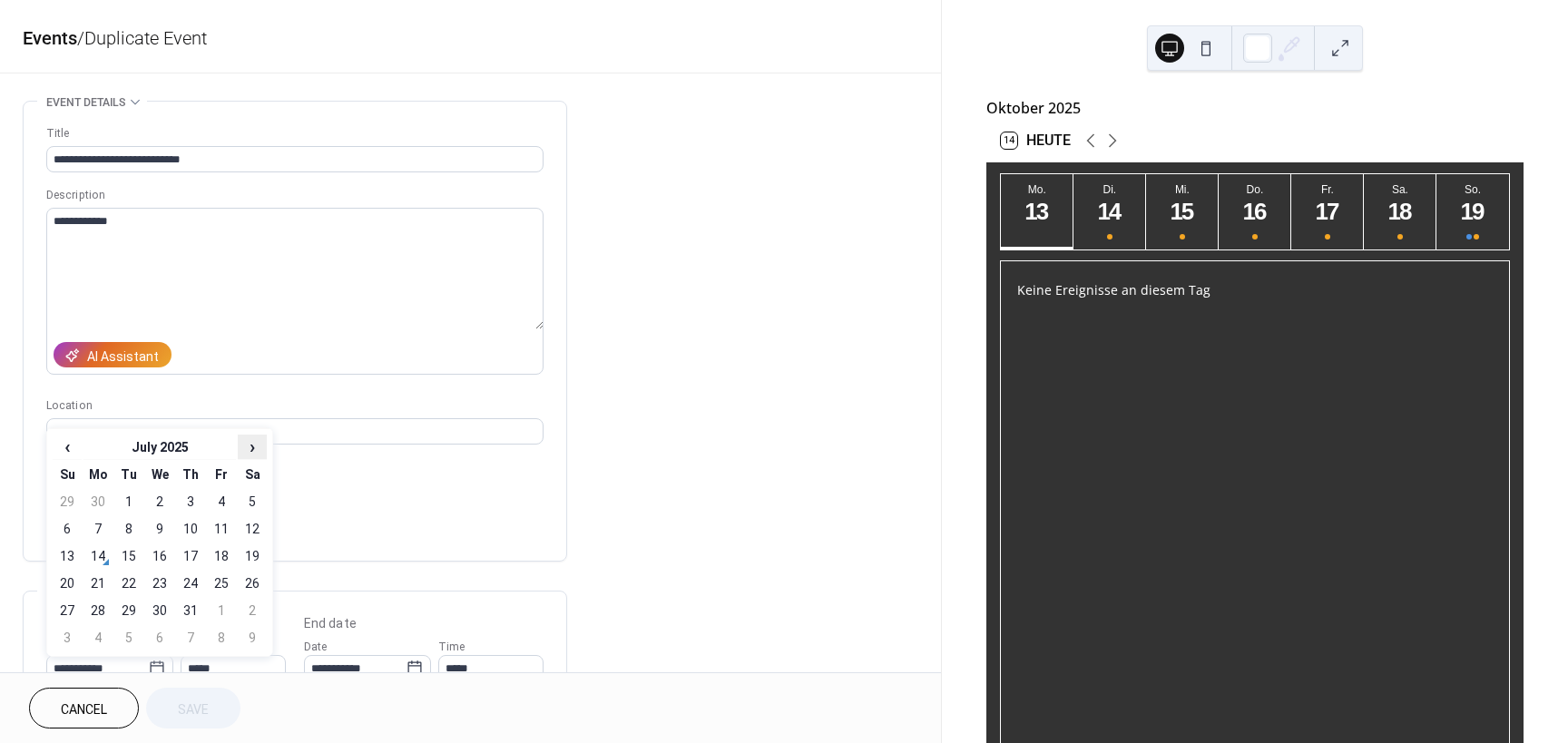 click on "›" at bounding box center (252, 446) 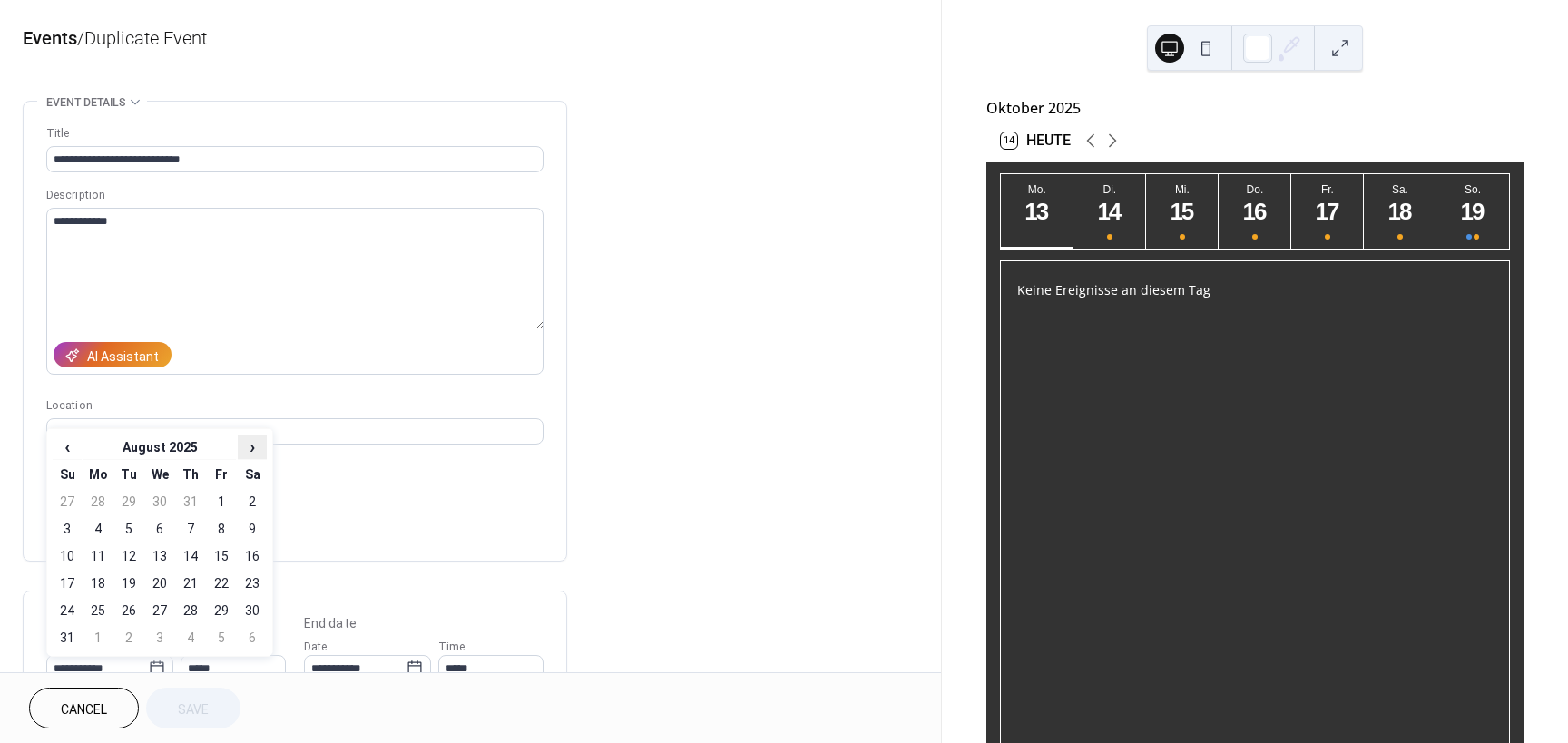click on "›" at bounding box center [252, 446] 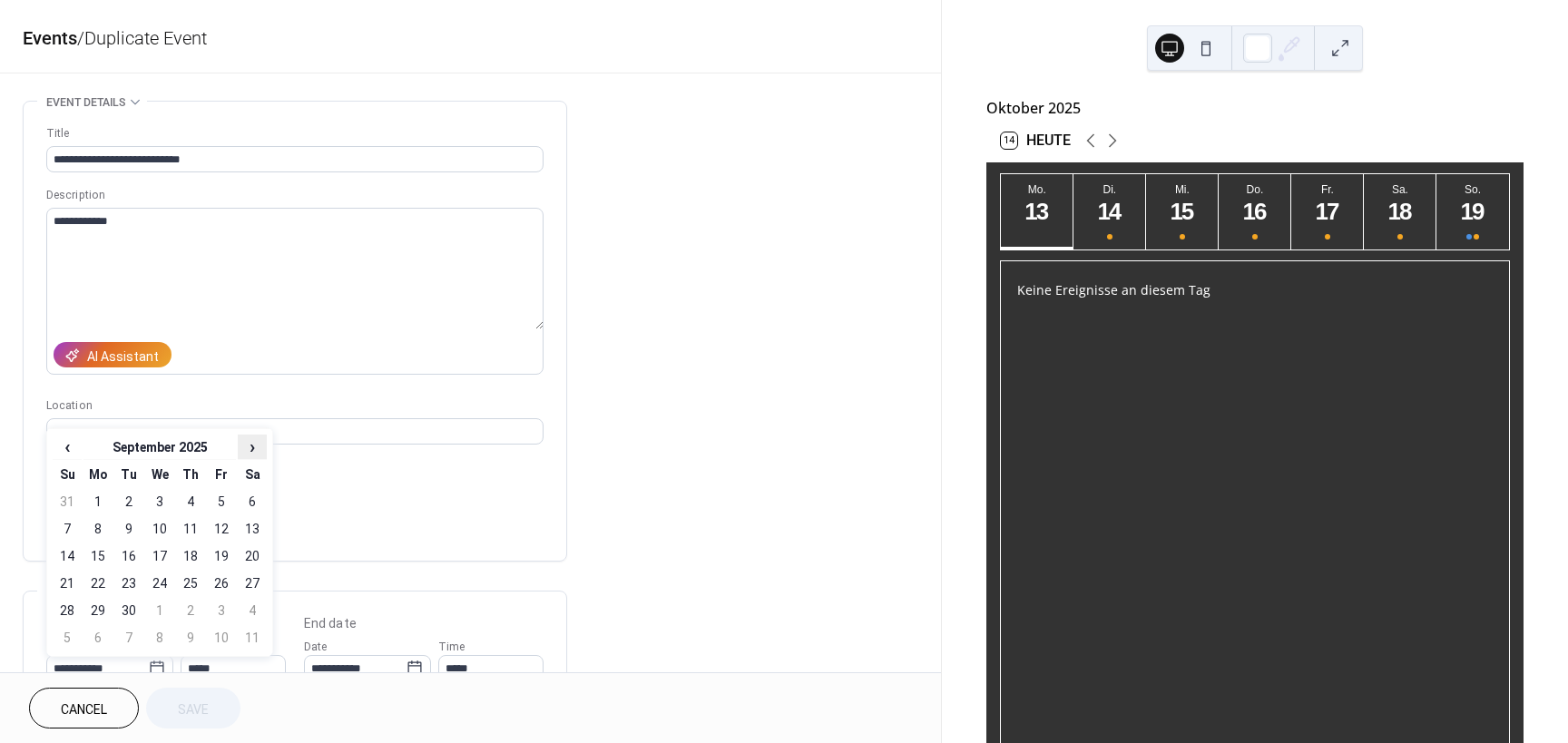 click on "›" at bounding box center (252, 446) 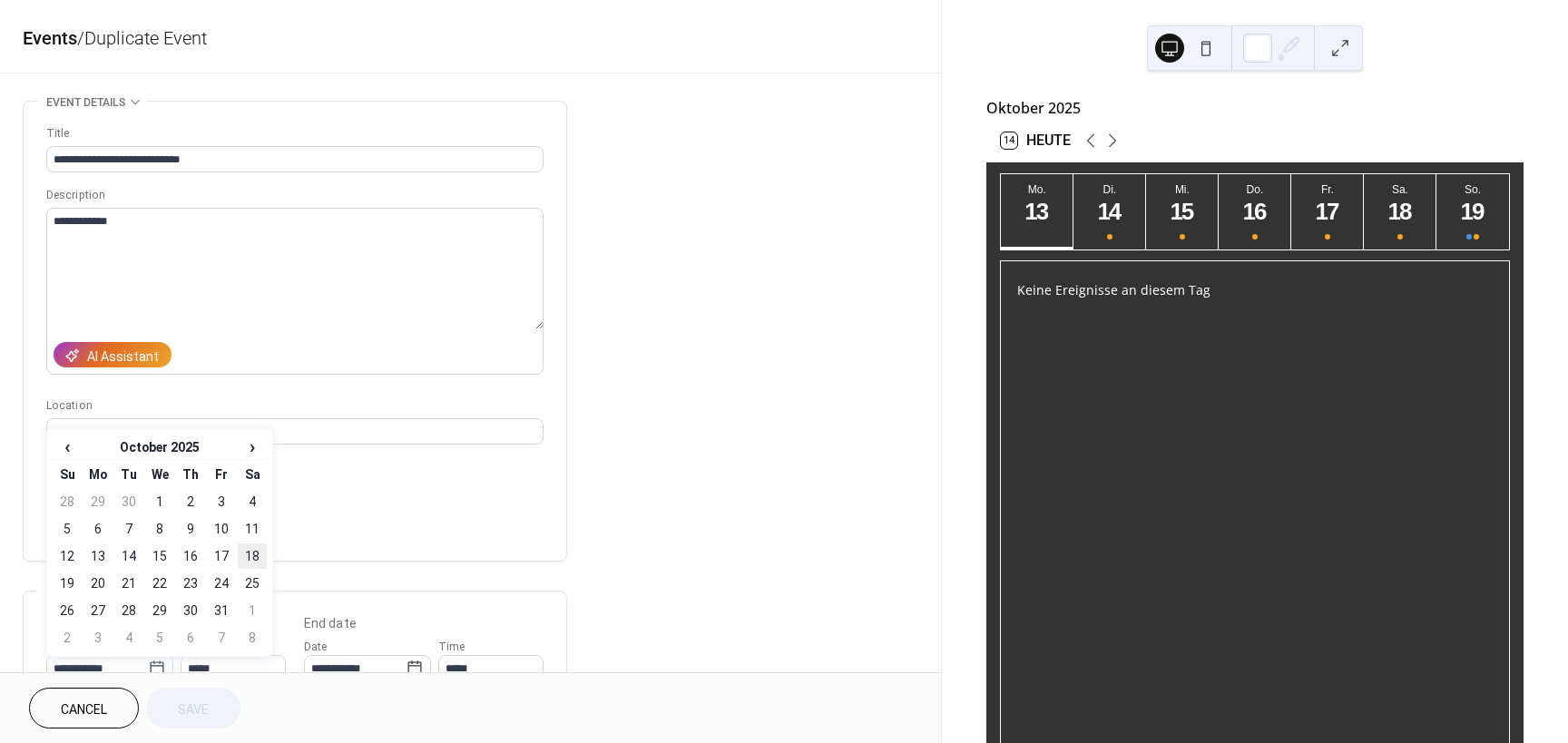 click on "18" at bounding box center (252, 556) 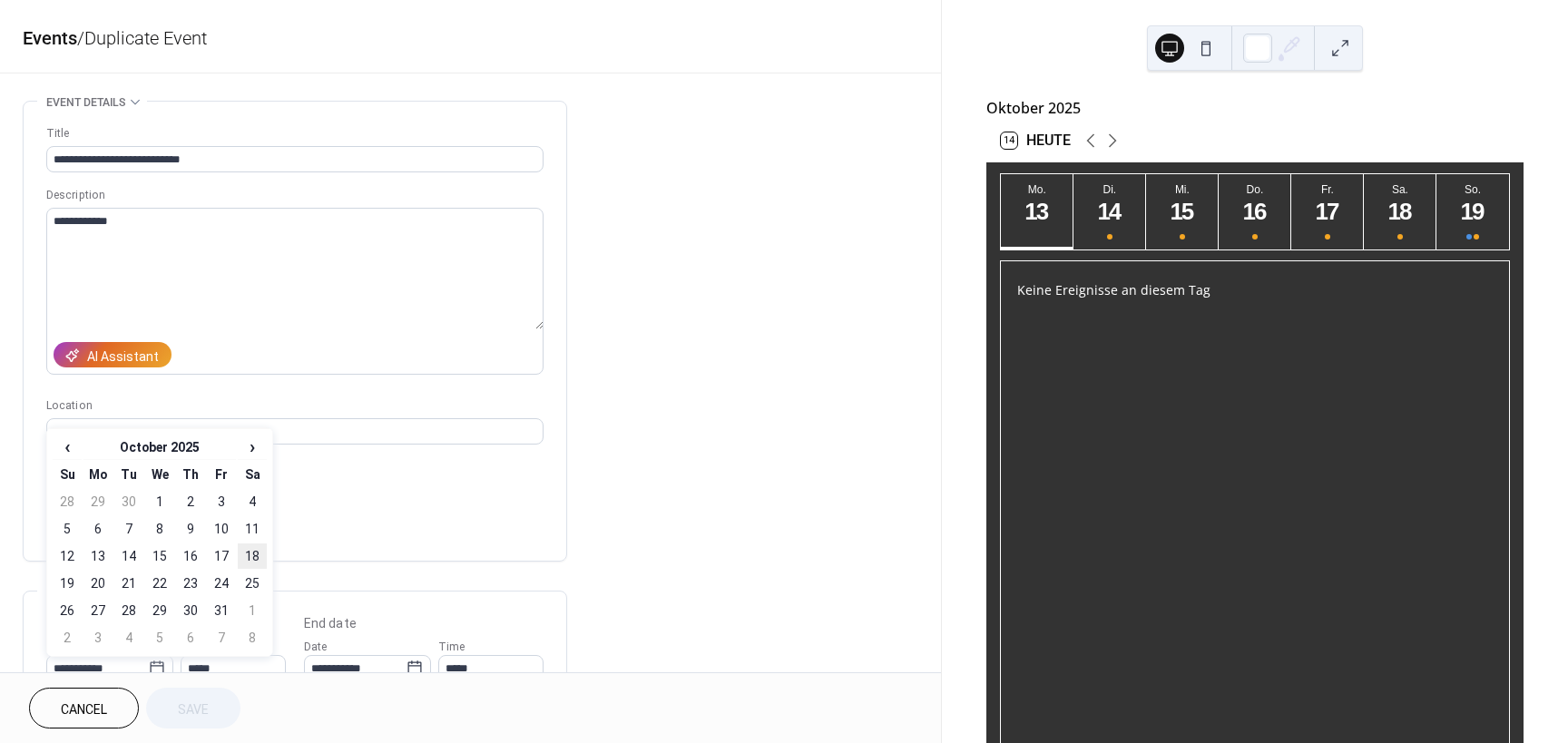type on "**********" 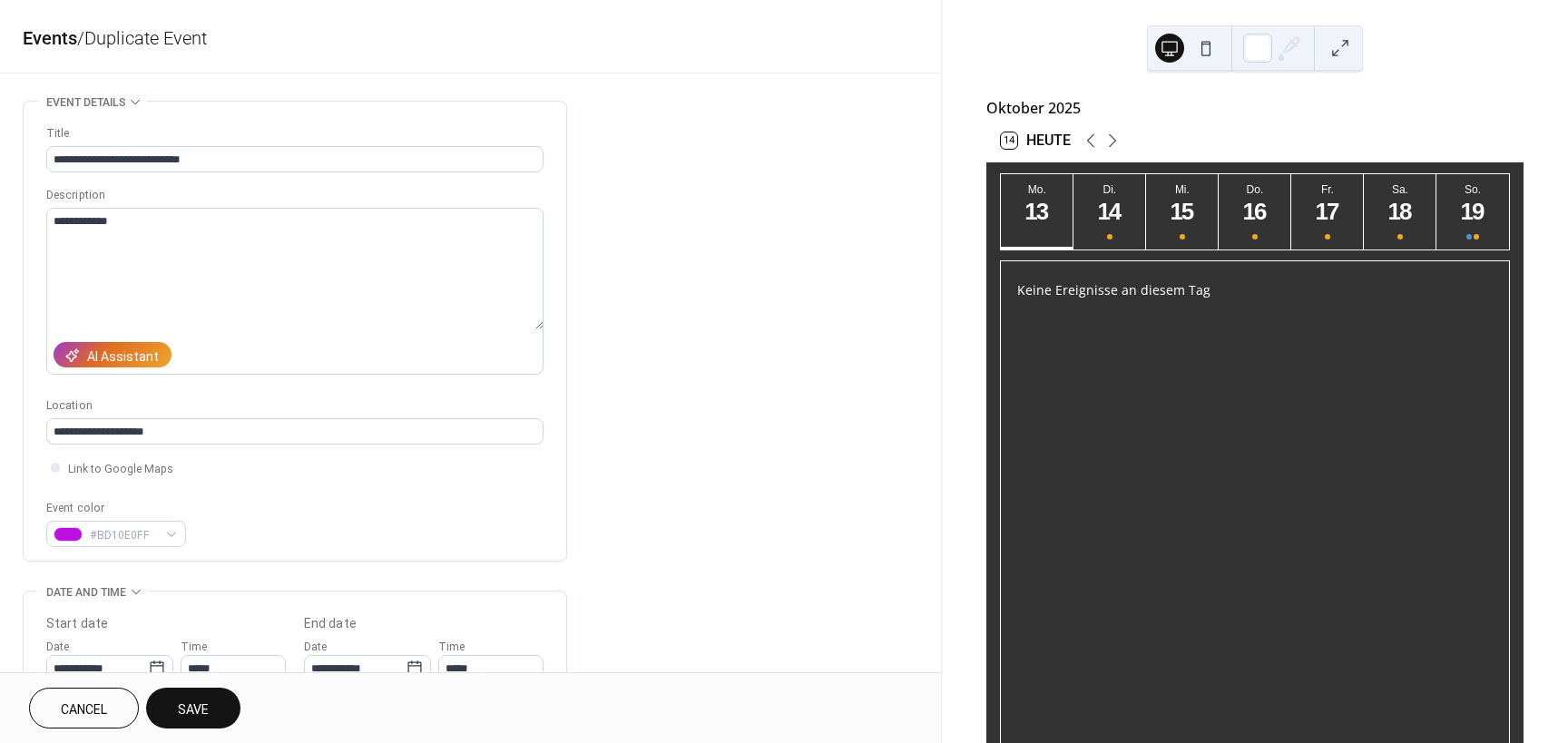 click on "Save" at bounding box center [193, 709] 